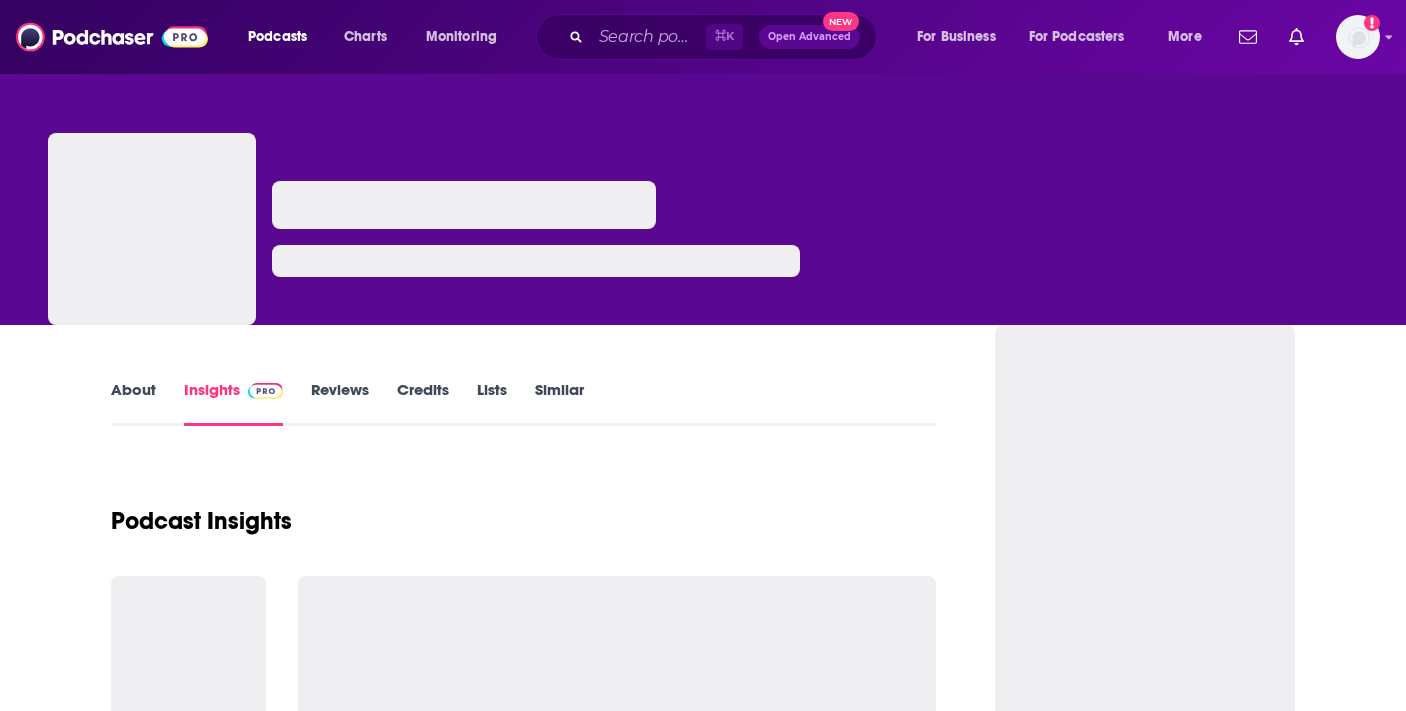 scroll, scrollTop: 0, scrollLeft: 0, axis: both 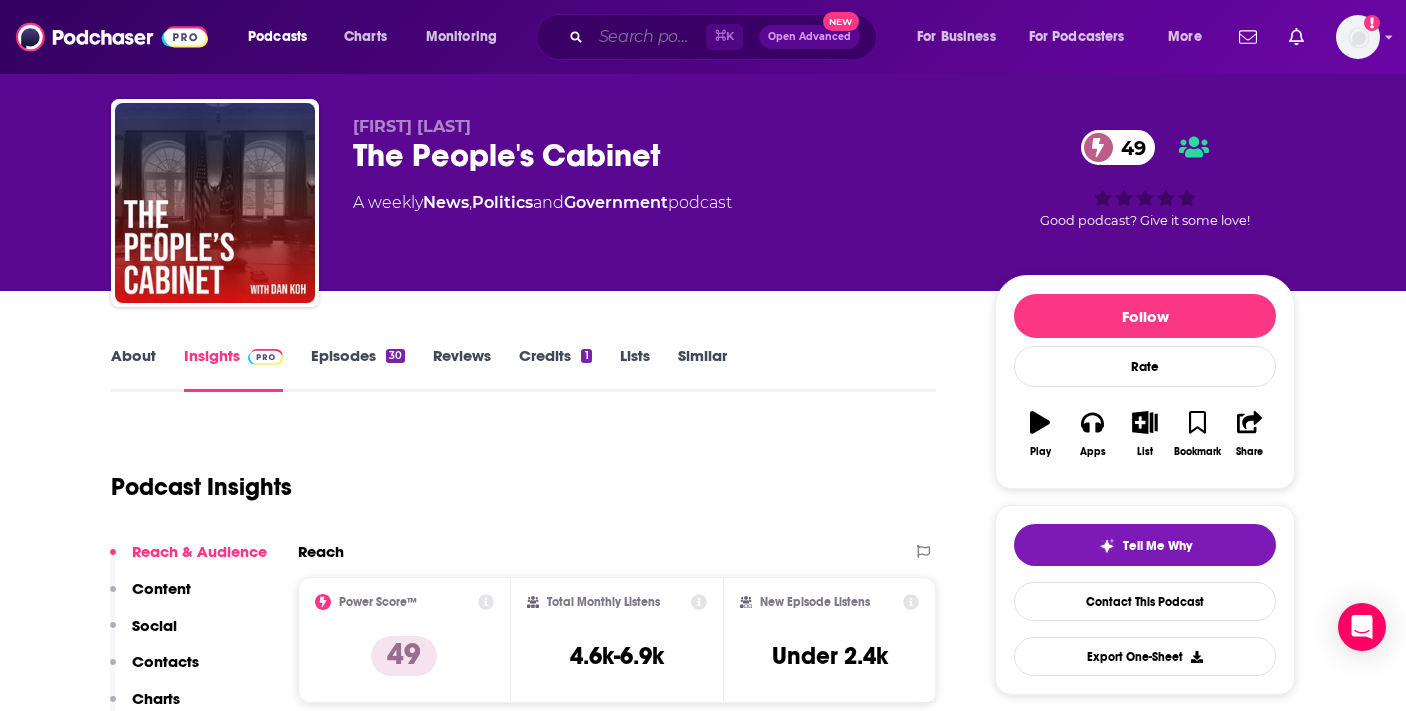 click at bounding box center [648, 37] 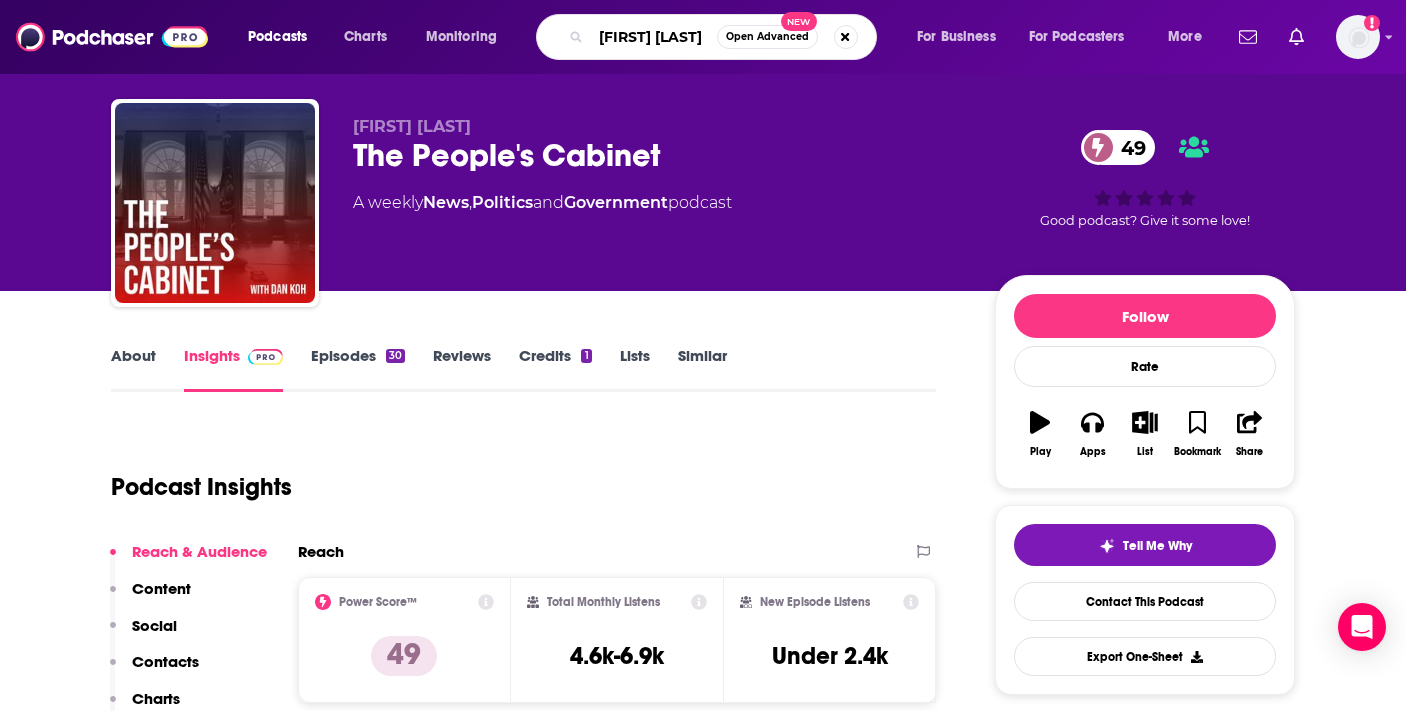type on "[FULL_NAME]" 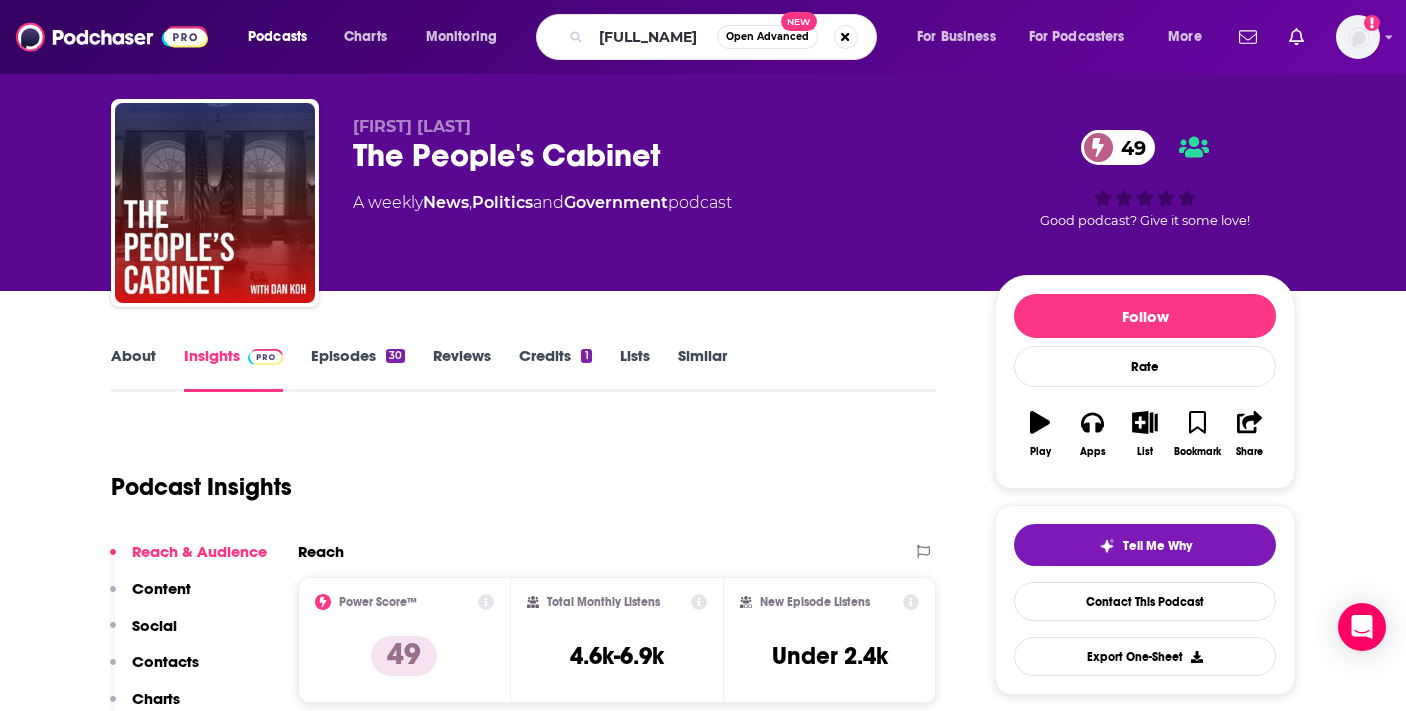 scroll, scrollTop: 0, scrollLeft: 0, axis: both 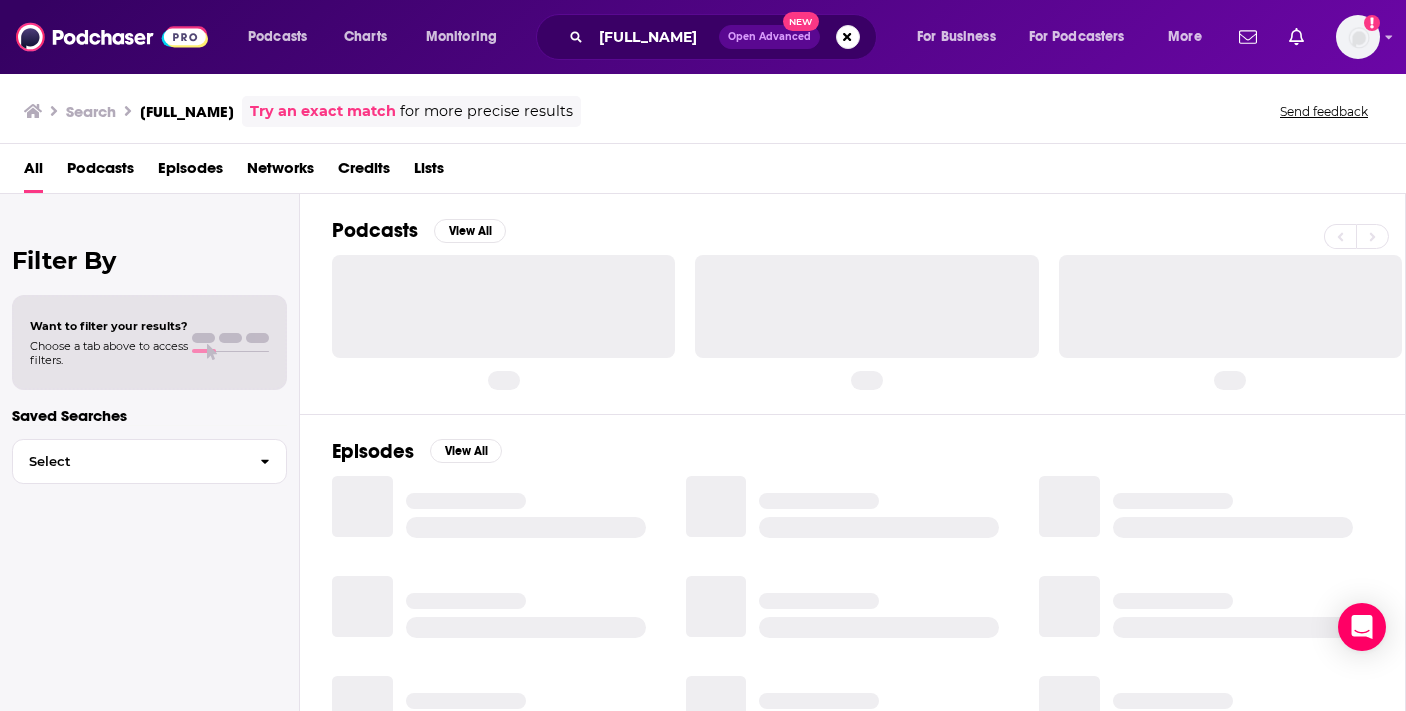 click on "Credits" at bounding box center [364, 172] 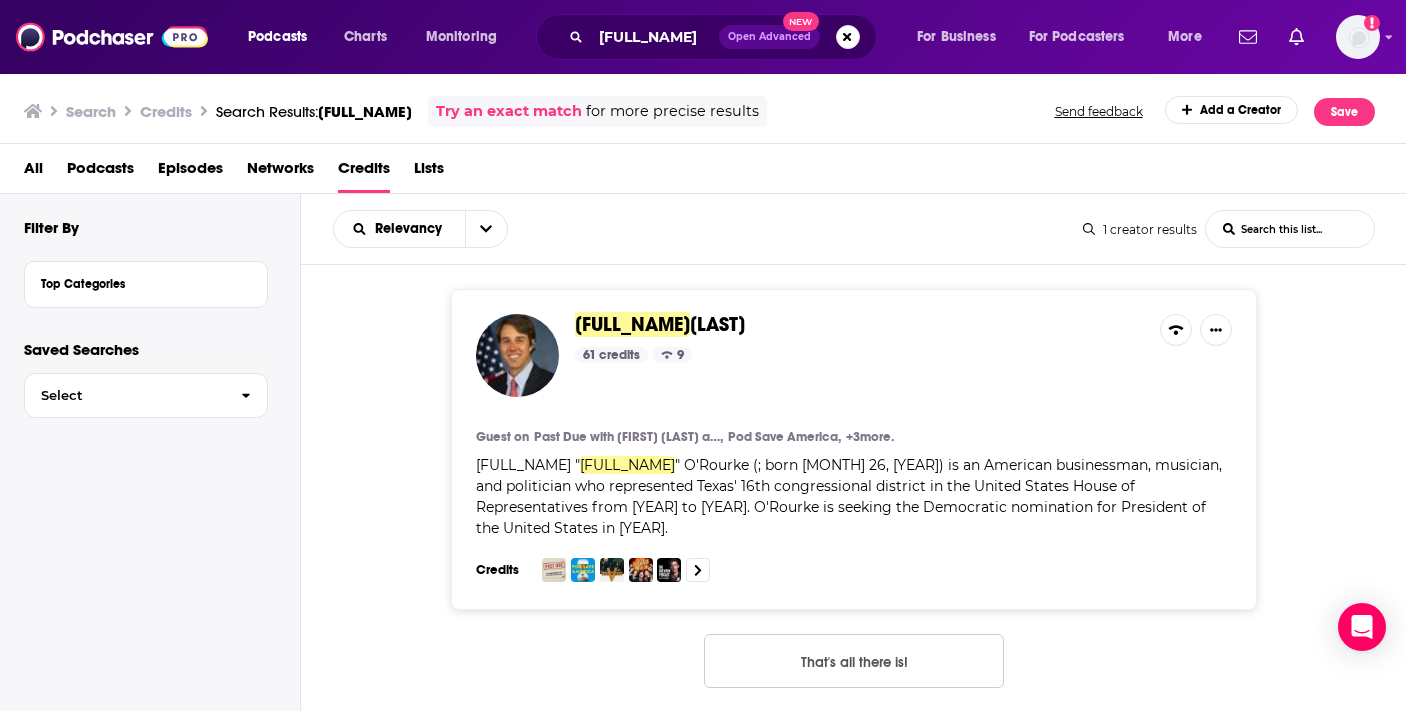 click on "O'Rourke" at bounding box center (717, 324) 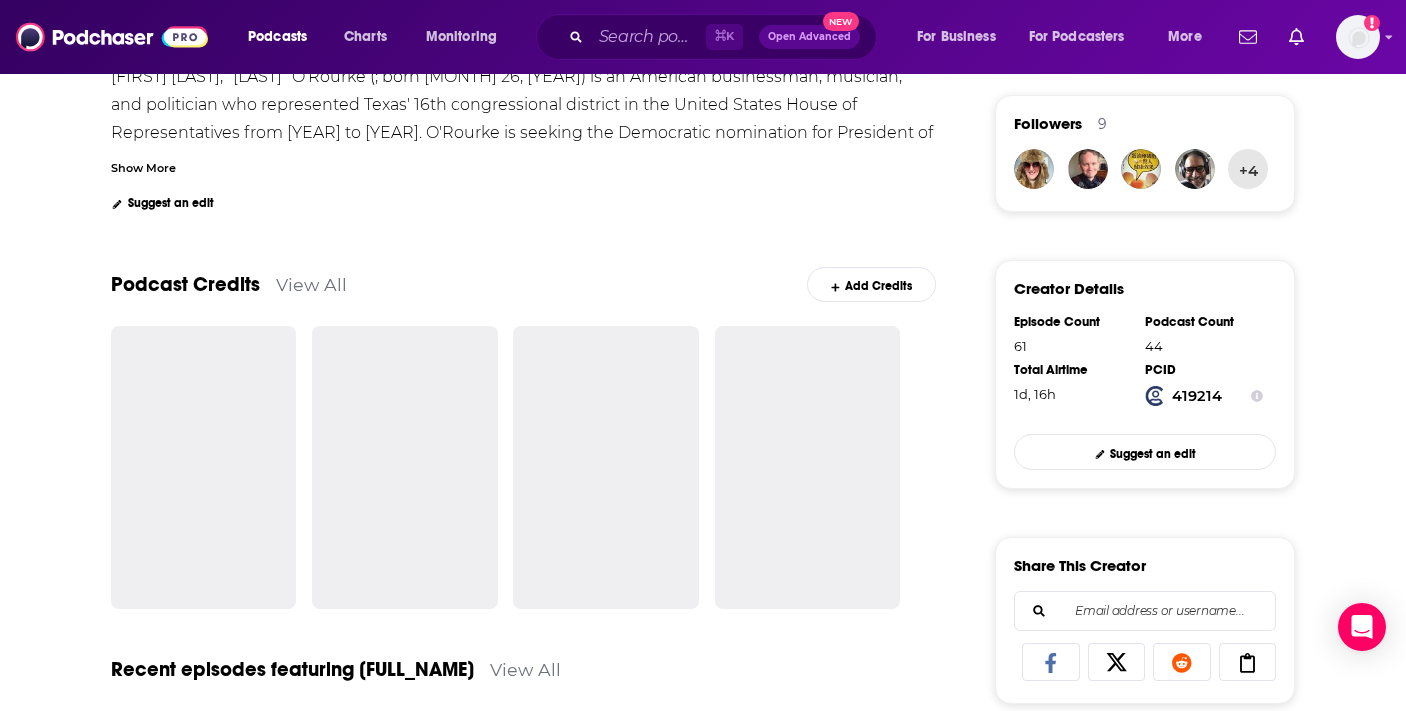 scroll, scrollTop: 471, scrollLeft: 0, axis: vertical 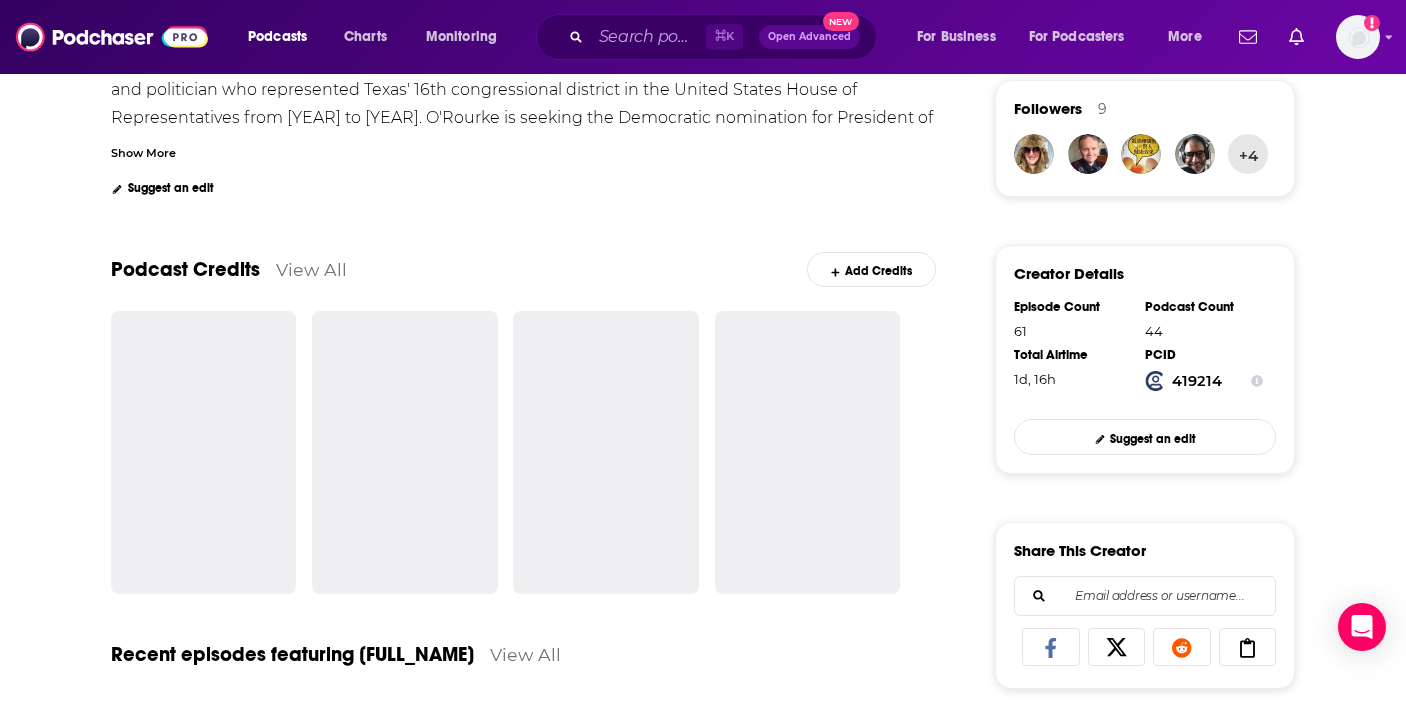 click on "View All" at bounding box center [311, 269] 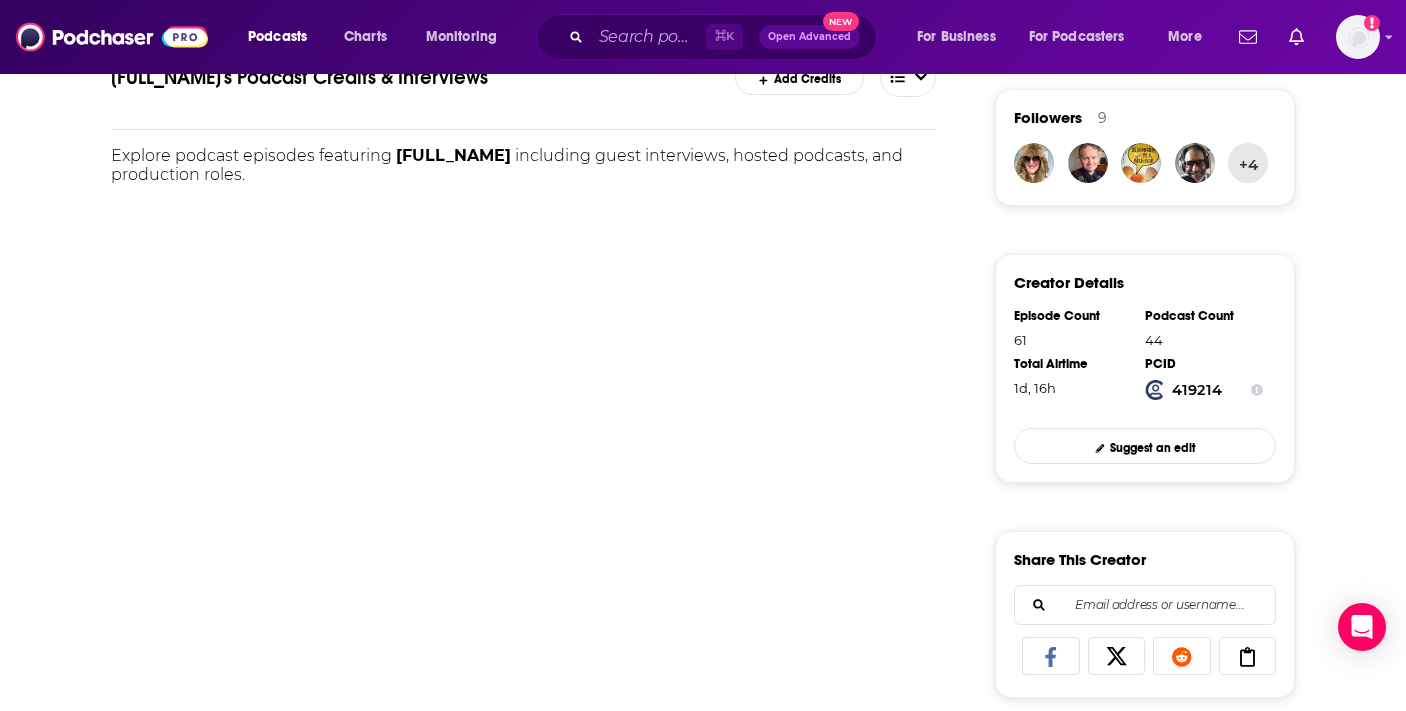 scroll, scrollTop: 482, scrollLeft: 0, axis: vertical 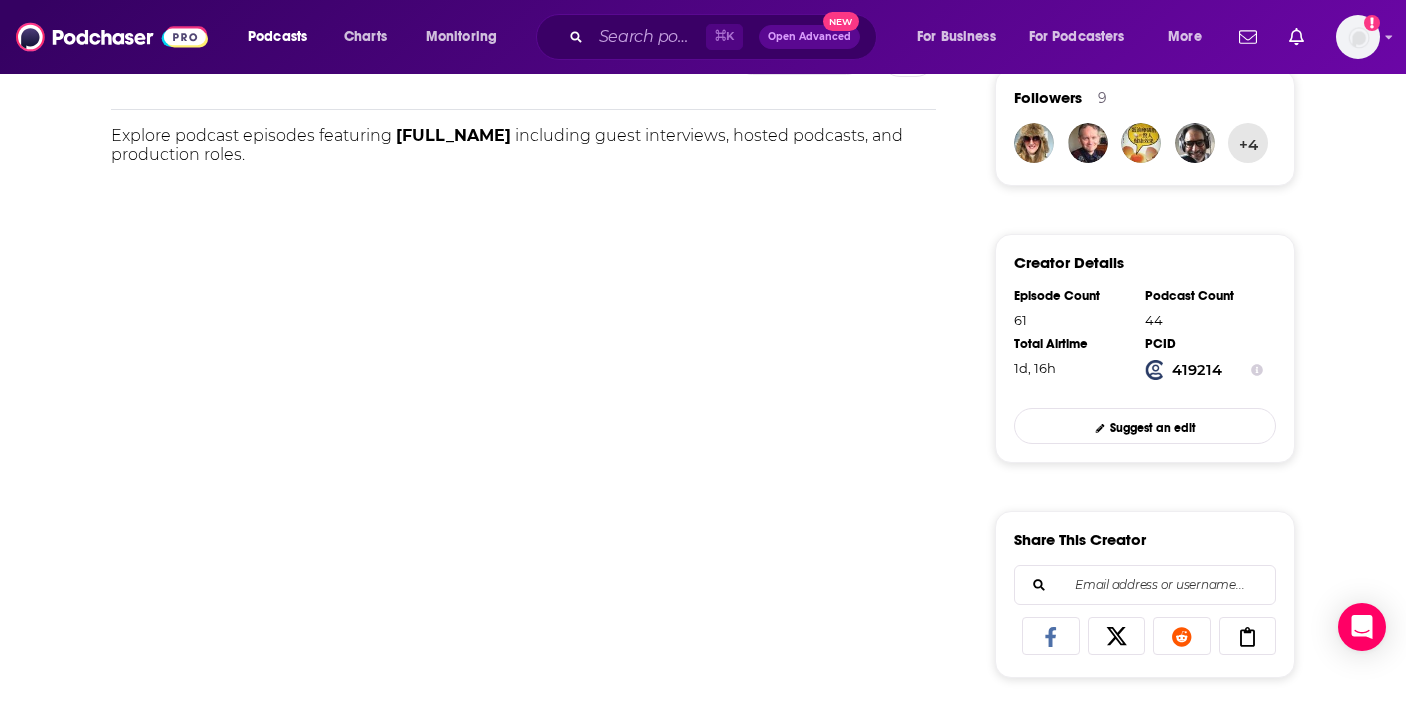 click on "About Credits 61 Links Beto O'Rourke's Podcast Credits & Interviews Add Credits Explore podcast episodes featuring   Beto O'Rourke   including guest interviews, hosted podcasts, and production roles. spinner" at bounding box center (537, 637) 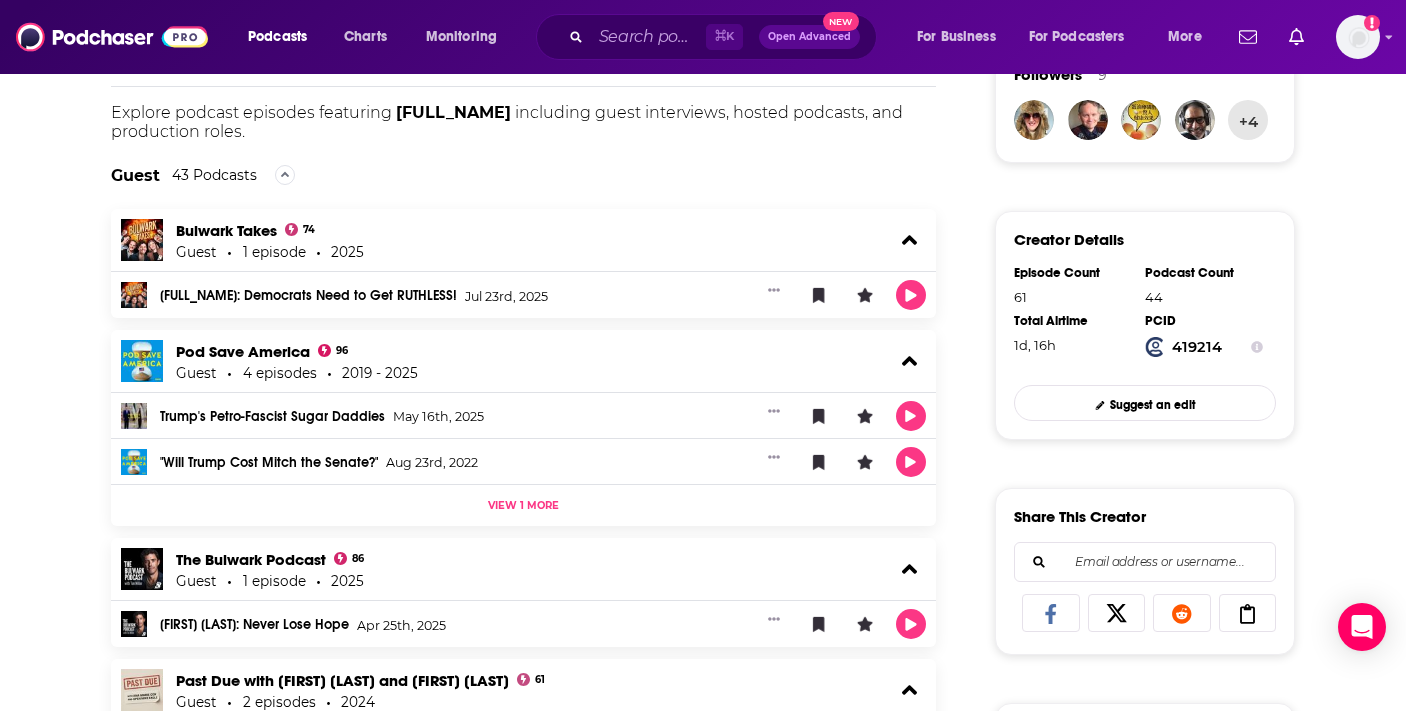 scroll, scrollTop: 605, scrollLeft: 0, axis: vertical 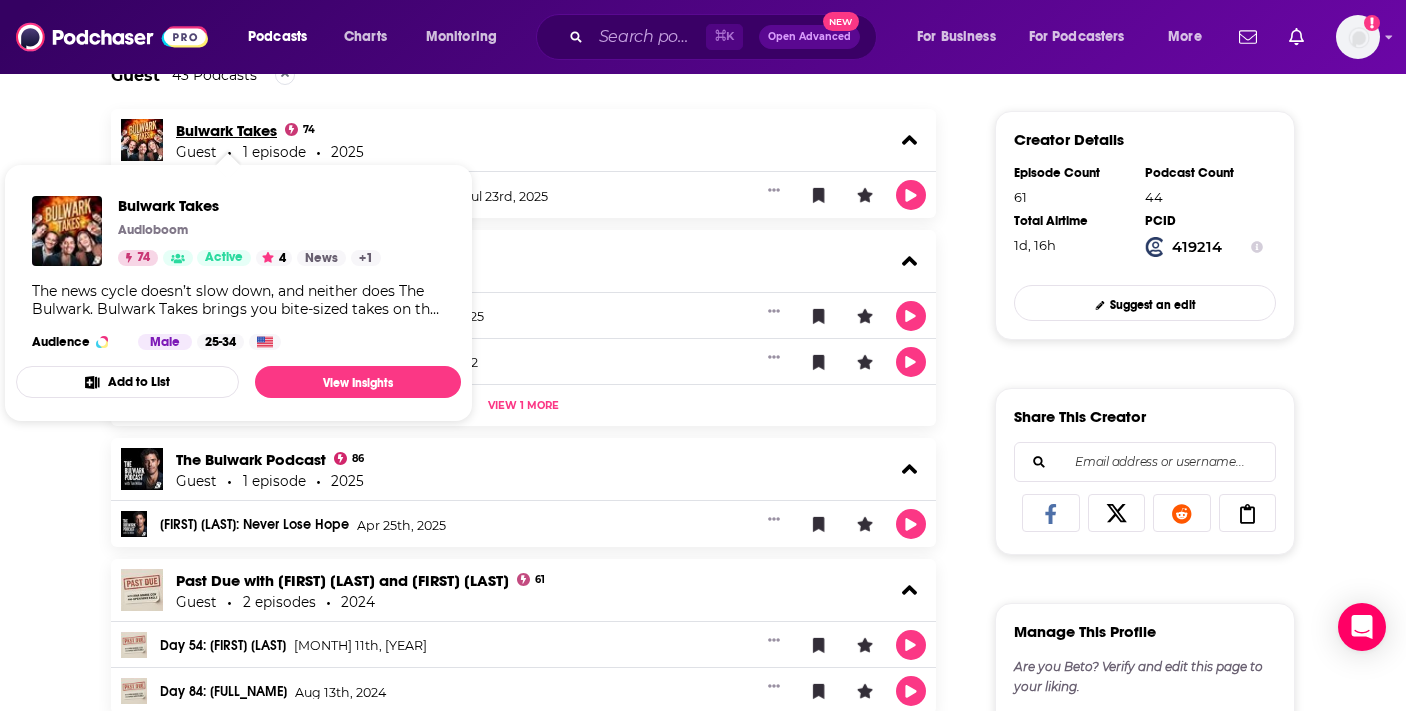 click on "Bulwark Takes" at bounding box center (226, 130) 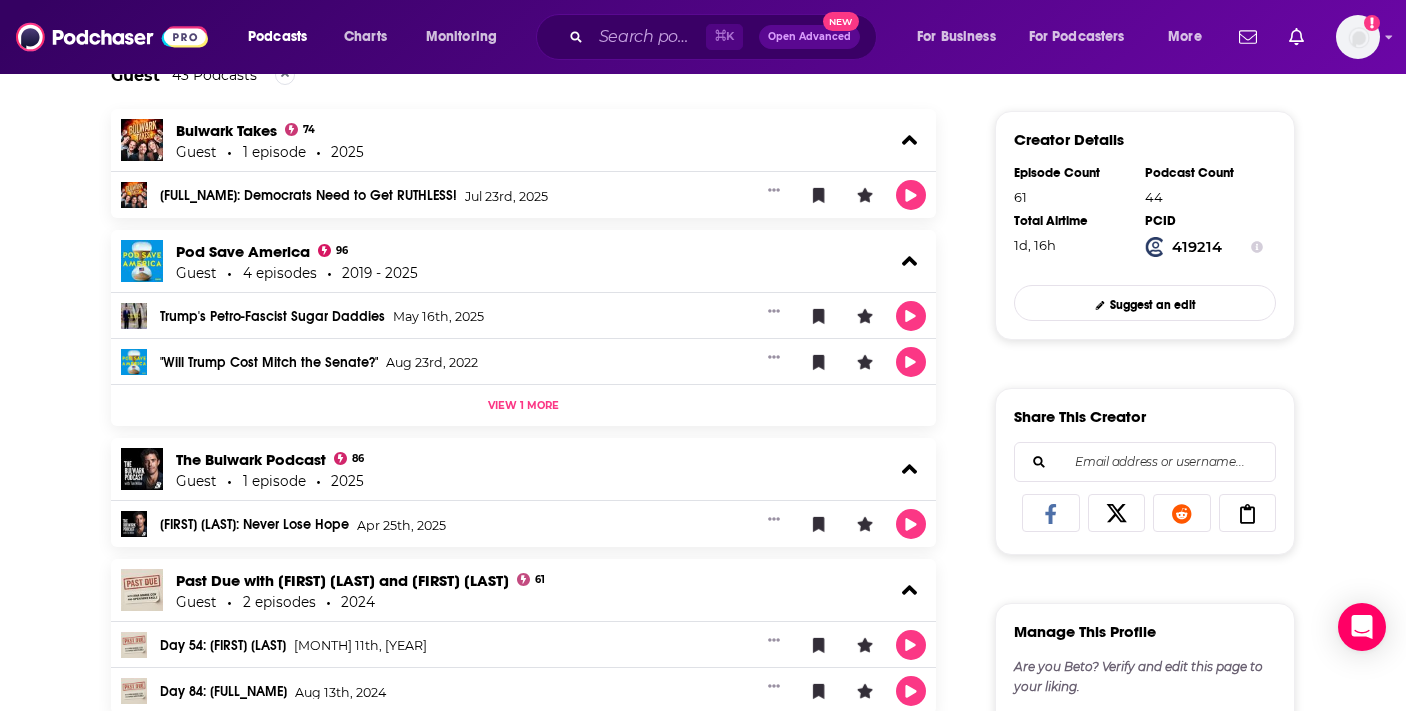 click on "About Credits 61 Links Beto O'Rourke's Podcast Credits & Interviews Add Credits Explore podcast episodes featuring   Beto O'Rourke   including guest interviews, hosted podcasts, and production roles. Guest 43 Podcasts Bulwark Takes 74 Guest 1 episode 2025 Beto O’Rourke: Democrats Need to Get RUTHLESS! Jul 23rd, 2025 Pod Save America 96 Guest 4 episodes 2019 - 2025 Trump's Petro-Fascist Sugar Daddies May 16th, 2025 "Will Trump Cost Mitch the Senate?" Aug 23rd, 2022 View 1 more The Bulwark Podcast 86 Guest 1 episode 2025 Beto O'Rourke: Never Lose Hope Apr 25th, 2025 Past Due with Ana Marie Cox and Open Mike Eagle 61 Guest 2 episodes 2024 Day 54: Beto O'Rourke Sep 11th, 2024 Day 84: Beto O'Rourke Aug 13th, 2024 Real Time with Bill Maher 80 Guest 1 episode 2024 Ep. #653: Kara Swisher, Beto O'Rourke, Sarah Isgur Mar 23rd, 2024 The View 74 Guest 4 episodes 2019 - 2023 (Repeat Episode) Thursday, Aug. 31: Beto O'Rourke Aug 31st, 2023 Thursday, July 27: Beto O'Rourke Jul 27th, 2023 May 10th, 2022 View 1 more 66 2023" at bounding box center (703, 2945) 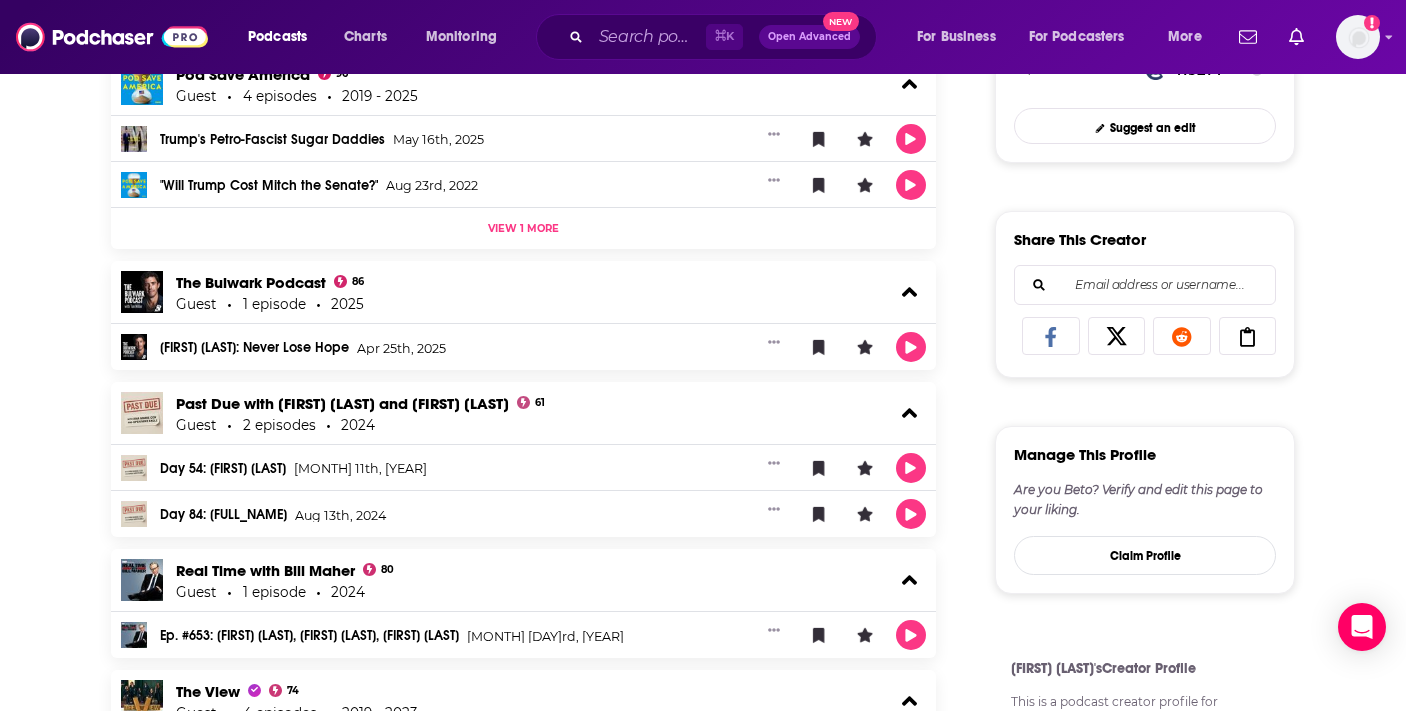 scroll, scrollTop: 824, scrollLeft: 0, axis: vertical 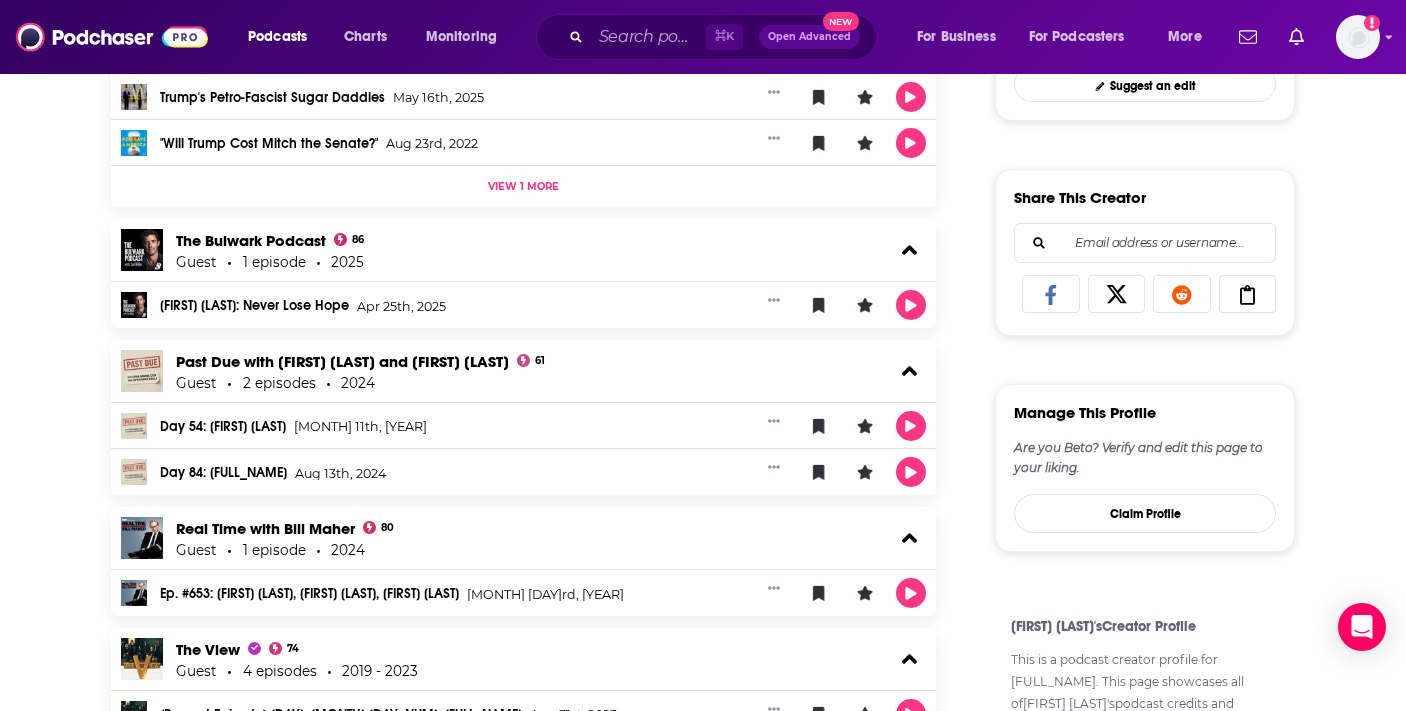 click on "About Credits 61 Links Beto O'Rourke's Podcast Credits & Interviews Add Credits Explore podcast episodes featuring   Beto O'Rourke   including guest interviews, hosted podcasts, and production roles. Guest 43 Podcasts Bulwark Takes 74 Guest 1 episode 2025 Beto O’Rourke: Democrats Need to Get RUTHLESS! Jul 23rd, 2025 Pod Save America 96 Guest 4 episodes 2019 - 2025 Trump's Petro-Fascist Sugar Daddies May 16th, 2025 "Will Trump Cost Mitch the Senate?" Aug 23rd, 2022 View 1 more The Bulwark Podcast 86 Guest 1 episode 2025 Beto O'Rourke: Never Lose Hope Apr 25th, 2025 Past Due with Ana Marie Cox and Open Mike Eagle 61 Guest 2 episodes 2024 Day 54: Beto O'Rourke Sep 11th, 2024 Day 84: Beto O'Rourke Aug 13th, 2024 Real Time with Bill Maher 80 Guest 1 episode 2024 Ep. #653: Kara Swisher, Beto O'Rourke, Sarah Isgur Mar 23rd, 2024 The View 74 Guest 4 episodes 2019 - 2023 (Repeat Episode) Thursday, Aug. 31: Beto O'Rourke Aug 31st, 2023 Thursday, July 27: Beto O'Rourke Jul 27th, 2023 May 10th, 2022 View 1 more 66 2023" at bounding box center [703, 2726] 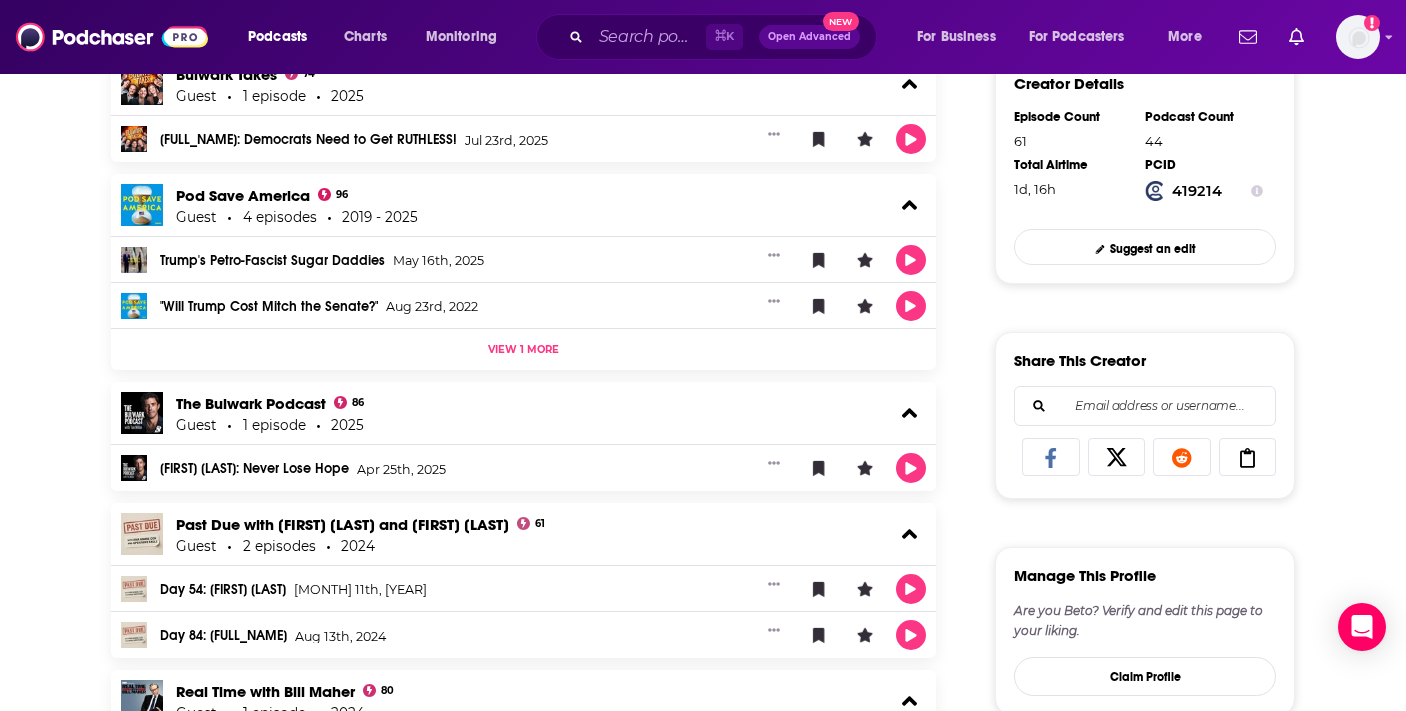 scroll, scrollTop: 614, scrollLeft: 0, axis: vertical 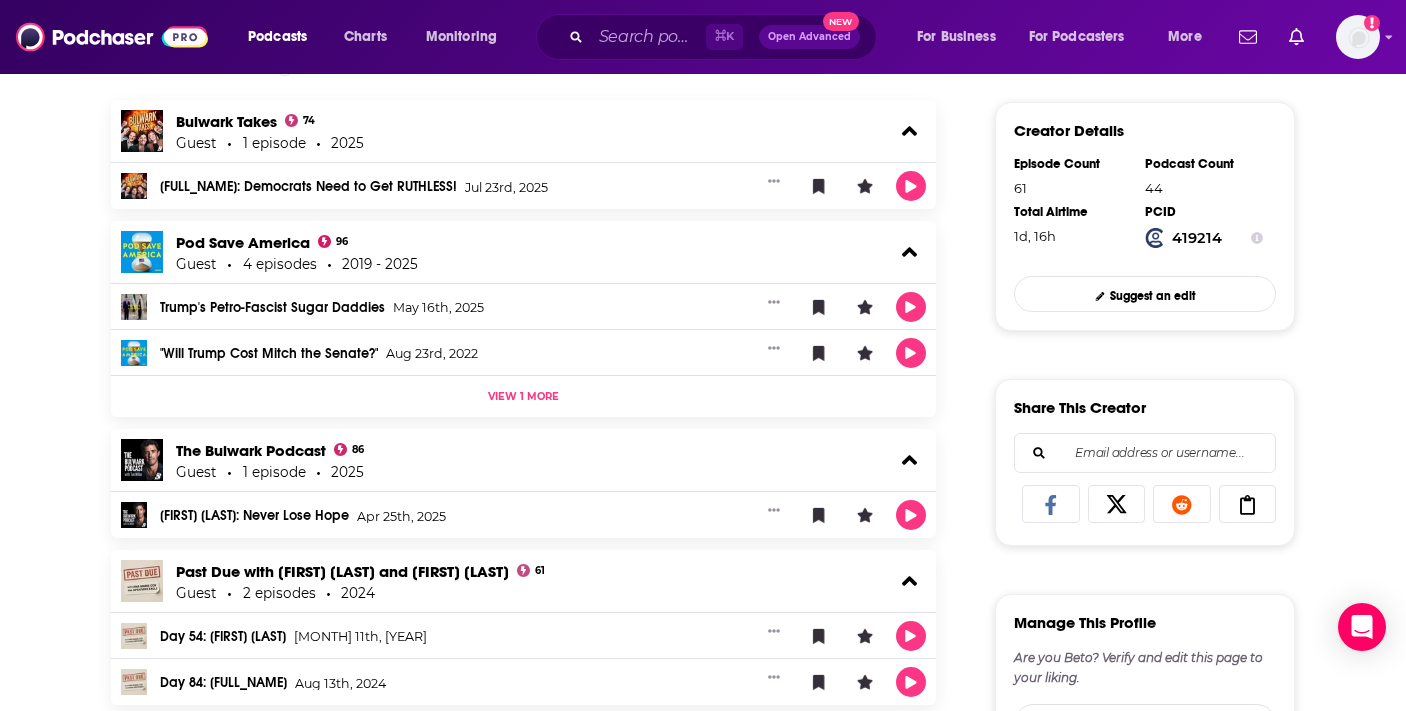 click on "About Credits 61 Links Beto O'Rourke's Podcast Credits & Interviews Add Credits Explore podcast episodes featuring   Beto O'Rourke   including guest interviews, hosted podcasts, and production roles. Guest 43 Podcasts Bulwark Takes 74 Guest 1 episode 2025 Beto O’Rourke: Democrats Need to Get RUTHLESS! Jul 23rd, 2025 Pod Save America 96 Guest 4 episodes 2019 - 2025 Trump's Petro-Fascist Sugar Daddies May 16th, 2025 "Will Trump Cost Mitch the Senate?" Aug 23rd, 2022 View 1 more The Bulwark Podcast 86 Guest 1 episode 2025 Beto O'Rourke: Never Lose Hope Apr 25th, 2025 Past Due with Ana Marie Cox and Open Mike Eagle 61 Guest 2 episodes 2024 Day 54: Beto O'Rourke Sep 11th, 2024 Day 84: Beto O'Rourke Aug 13th, 2024 Real Time with Bill Maher 80 Guest 1 episode 2024 Ep. #653: Kara Swisher, Beto O'Rourke, Sarah Isgur Mar 23rd, 2024 The View 74 Guest 4 episodes 2019 - 2023 (Repeat Episode) Thursday, Aug. 31: Beto O'Rourke Aug 31st, 2023 Thursday, July 27: Beto O'Rourke Jul 27th, 2023 May 10th, 2022 View 1 more 66 2023" at bounding box center (537, 2962) 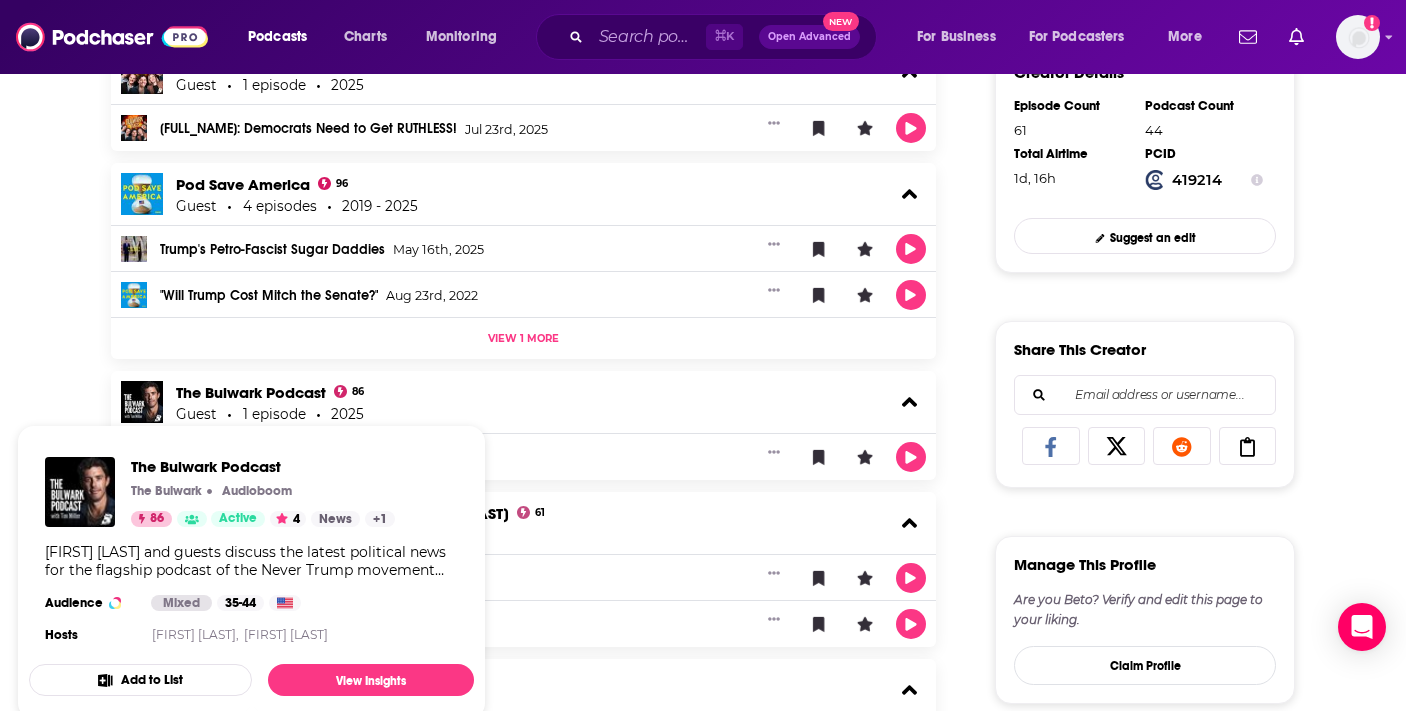scroll, scrollTop: 786, scrollLeft: 0, axis: vertical 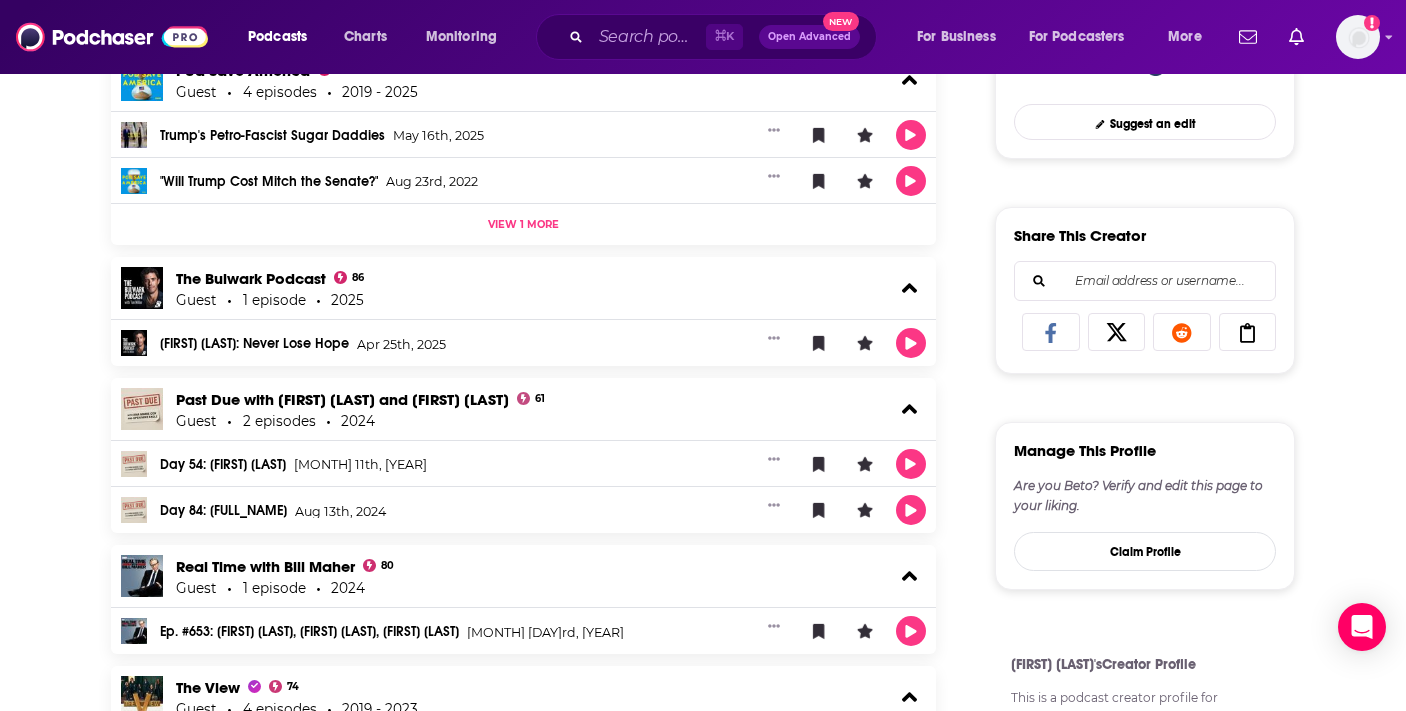 click on "About Credits 61 Links Beto O'Rourke's Podcast Credits & Interviews Add Credits Explore podcast episodes featuring   Beto O'Rourke   including guest interviews, hosted podcasts, and production roles. Guest 43 Podcasts Bulwark Takes 74 Guest 1 episode 2025 Beto O’Rourke: Democrats Need to Get RUTHLESS! Jul 23rd, 2025 Pod Save America 96 Guest 4 episodes 2019 - 2025 Trump's Petro-Fascist Sugar Daddies May 16th, 2025 "Will Trump Cost Mitch the Senate?" Aug 23rd, 2022 View 1 more The Bulwark Podcast 86 Guest 1 episode 2025 Beto O'Rourke: Never Lose Hope Apr 25th, 2025 Past Due with Ana Marie Cox and Open Mike Eagle 61 Guest 2 episodes 2024 Day 54: Beto O'Rourke Sep 11th, 2024 Day 84: Beto O'Rourke Aug 13th, 2024 Real Time with Bill Maher 80 Guest 1 episode 2024 Ep. #653: Kara Swisher, Beto O'Rourke, Sarah Isgur Mar 23rd, 2024 The View 74 Guest 4 episodes 2019 - 2023 (Repeat Episode) Thursday, Aug. 31: Beto O'Rourke Aug 31st, 2023 Thursday, July 27: Beto O'Rourke Jul 27th, 2023 May 10th, 2022 View 1 more 66 2023" at bounding box center [537, 2790] 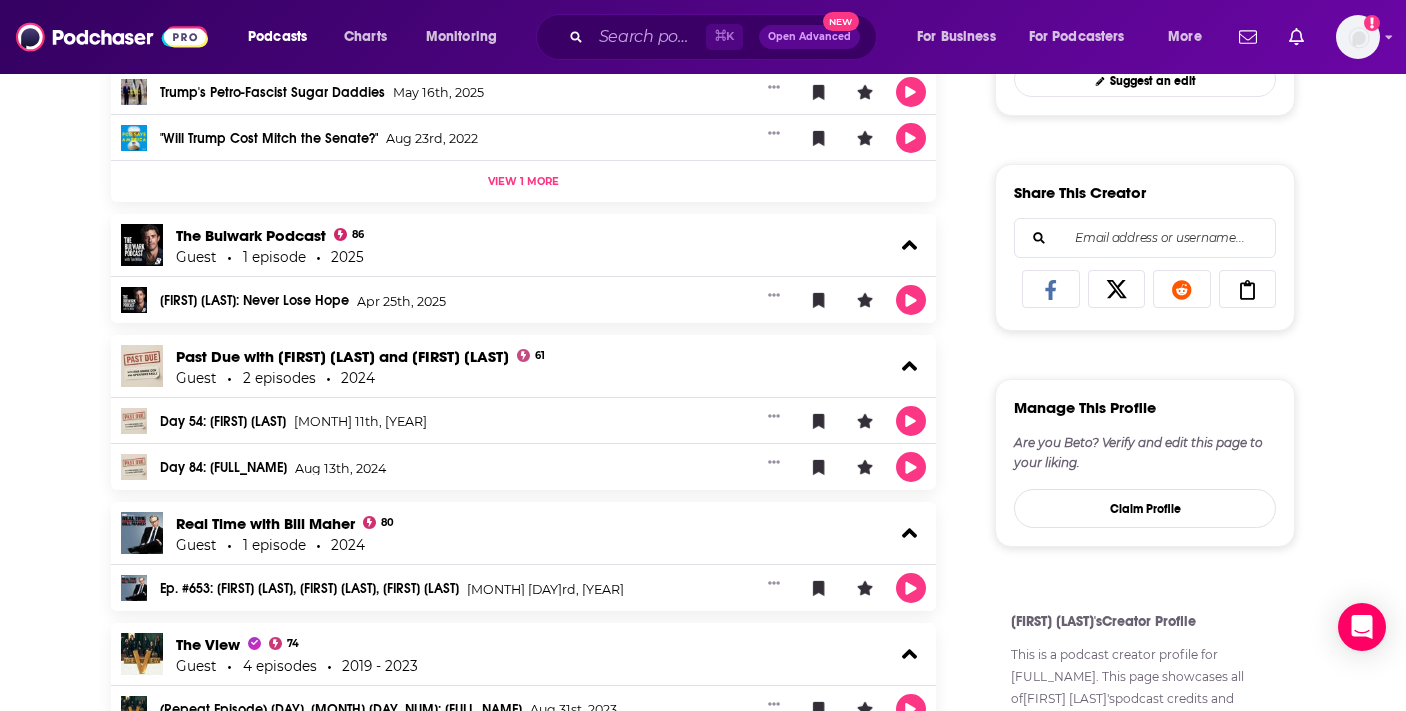 click on "About Credits 61 Links Beto O'Rourke's Podcast Credits & Interviews Add Credits Explore podcast episodes featuring   Beto O'Rourke   including guest interviews, hosted podcasts, and production roles. Guest 43 Podcasts Bulwark Takes 74 Guest 1 episode 2025 Beto O’Rourke: Democrats Need to Get RUTHLESS! Jul 23rd, 2025 Pod Save America 96 Guest 4 episodes 2019 - 2025 Trump's Petro-Fascist Sugar Daddies May 16th, 2025 "Will Trump Cost Mitch the Senate?" Aug 23rd, 2022 View 1 more The Bulwark Podcast 86 Guest 1 episode 2025 Beto O'Rourke: Never Lose Hope Apr 25th, 2025 Past Due with Ana Marie Cox and Open Mike Eagle 61 Guest 2 episodes 2024 Day 54: Beto O'Rourke Sep 11th, 2024 Day 84: Beto O'Rourke Aug 13th, 2024 Real Time with Bill Maher 80 Guest 1 episode 2024 Ep. #653: Kara Swisher, Beto O'Rourke, Sarah Isgur Mar 23rd, 2024 The View 74 Guest 4 episodes 2019 - 2023 (Repeat Episode) Thursday, Aug. 31: Beto O'Rourke Aug 31st, 2023 Thursday, July 27: Beto O'Rourke Jul 27th, 2023 May 10th, 2022 View 1 more 66 2023" at bounding box center (703, 2721) 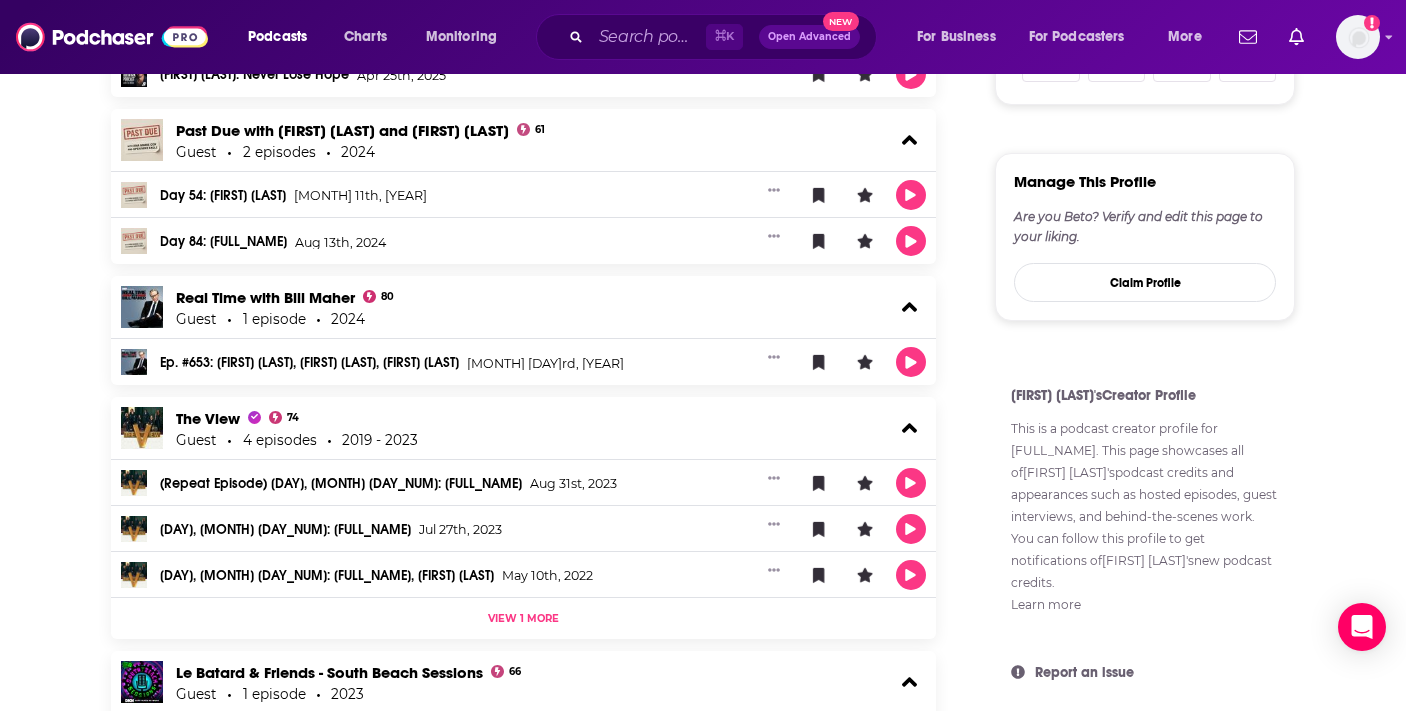 scroll, scrollTop: 918, scrollLeft: 0, axis: vertical 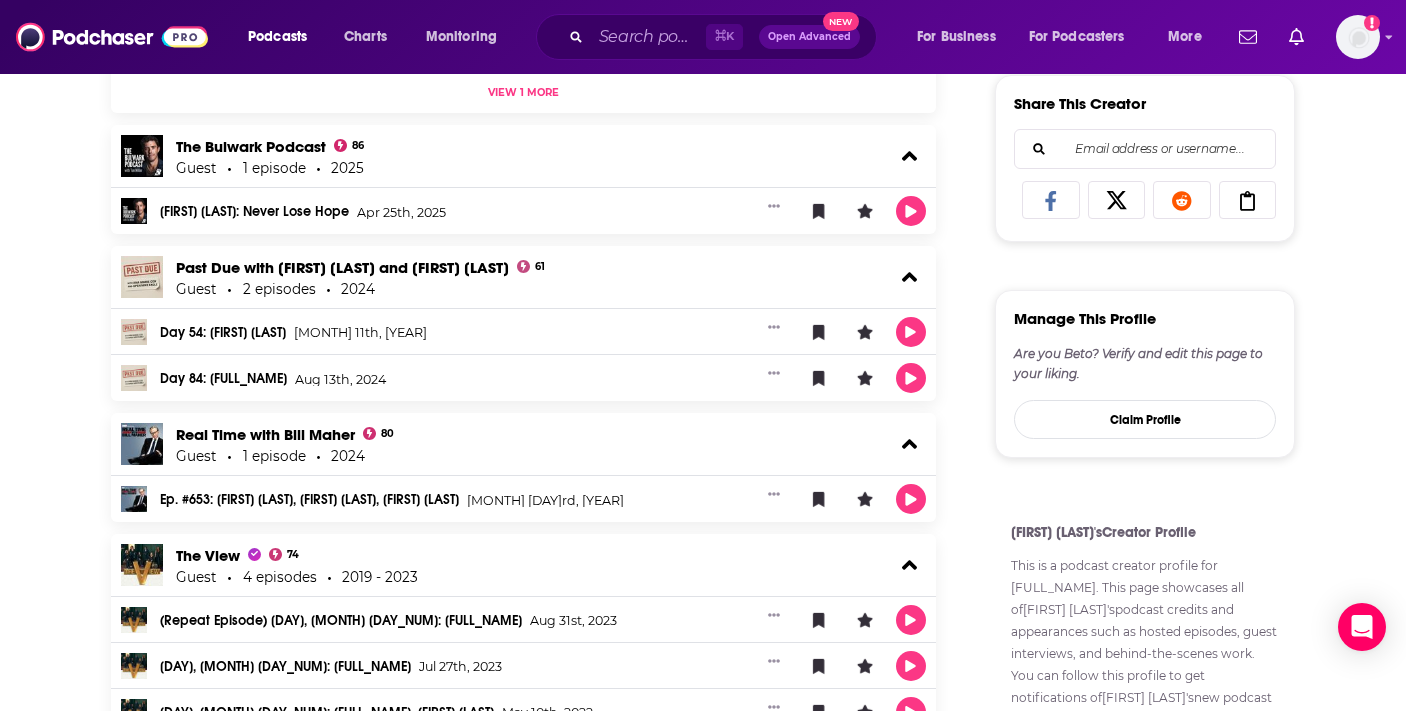 click on "About Credits 61 Links Beto O'Rourke's Podcast Credits & Interviews Add Credits Explore podcast episodes featuring   Beto O'Rourke   including guest interviews, hosted podcasts, and production roles. Guest 43 Podcasts Bulwark Takes 74 Guest 1 episode 2025 Beto O’Rourke: Democrats Need to Get RUTHLESS! Jul 23rd, 2025 Pod Save America 96 Guest 4 episodes 2019 - 2025 Trump's Petro-Fascist Sugar Daddies May 16th, 2025 "Will Trump Cost Mitch the Senate?" Aug 23rd, 2022 View 1 more The Bulwark Podcast 86 Guest 1 episode 2025 Beto O'Rourke: Never Lose Hope Apr 25th, 2025 Past Due with Ana Marie Cox and Open Mike Eagle 61 Guest 2 episodes 2024 Day 54: Beto O'Rourke Sep 11th, 2024 Day 84: Beto O'Rourke Aug 13th, 2024 Real Time with Bill Maher 80 Guest 1 episode 2024 Ep. #653: Kara Swisher, Beto O'Rourke, Sarah Isgur Mar 23rd, 2024 The View 74 Guest 4 episodes 2019 - 2023 (Repeat Episode) Thursday, Aug. 31: Beto O'Rourke Aug 31st, 2023 Thursday, July 27: Beto O'Rourke Jul 27th, 2023 May 10th, 2022 View 1 more 66 2023" at bounding box center (703, 2632) 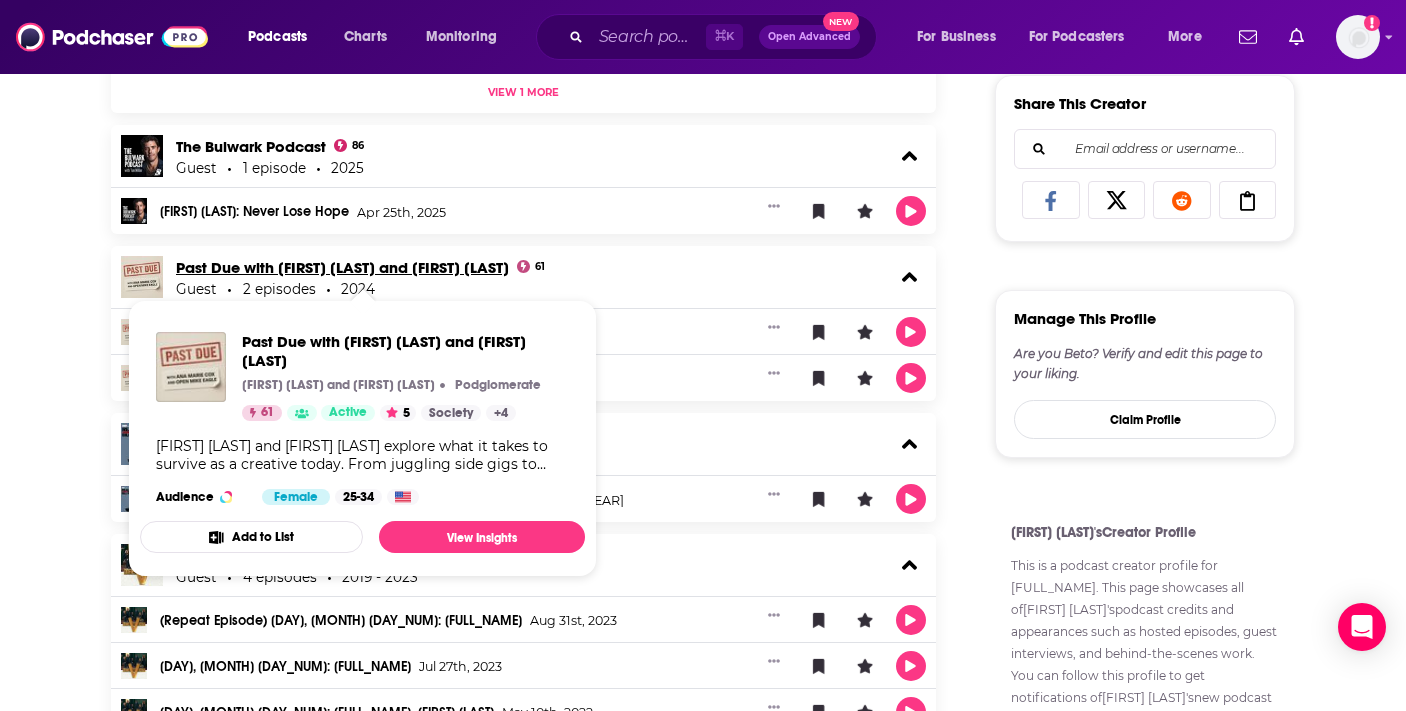 click on "Past Due with Ana Marie Cox and Open Mike Eagle" at bounding box center [342, 267] 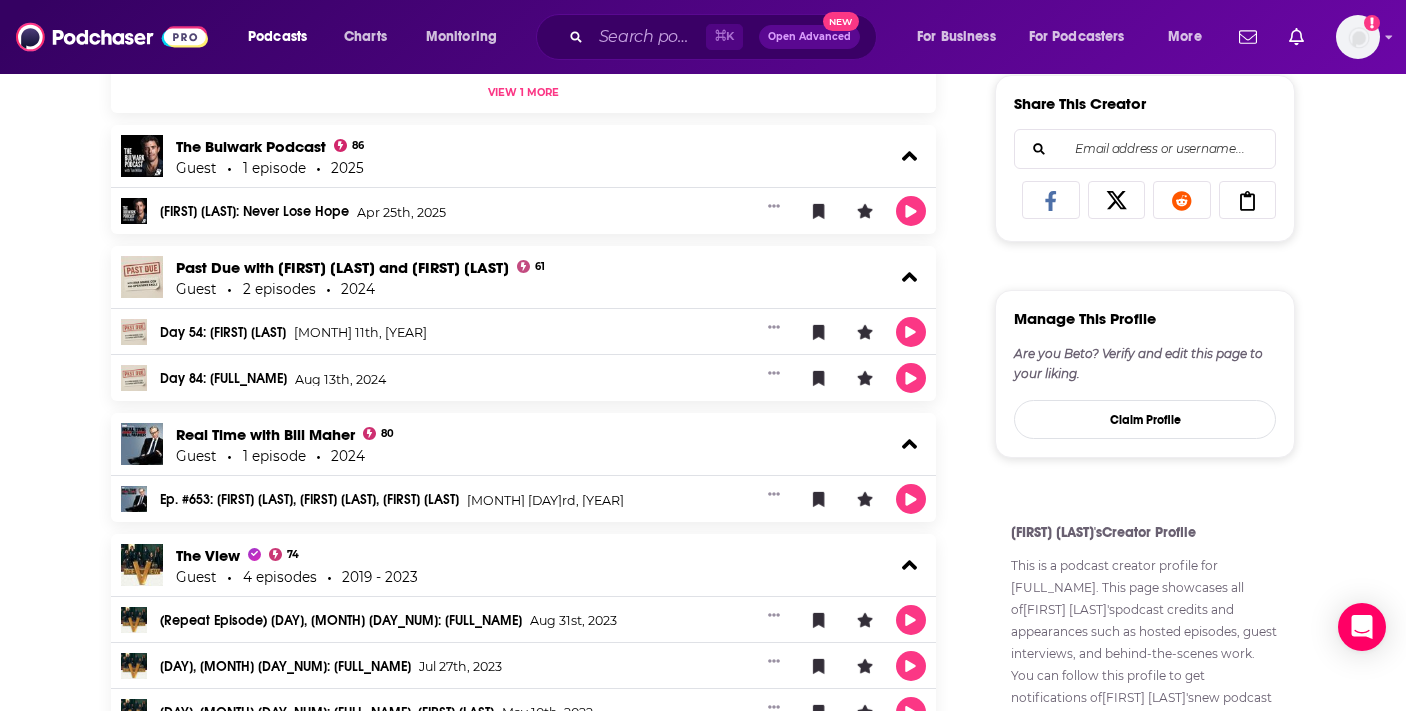 click on "About Credits 61 Links Beto O'Rourke's Podcast Credits & Interviews Add Credits Explore podcast episodes featuring   Beto O'Rourke   including guest interviews, hosted podcasts, and production roles. Guest 43 Podcasts Bulwark Takes 74 Guest 1 episode 2025 Beto O’Rourke: Democrats Need to Get RUTHLESS! Jul 23rd, 2025 Pod Save America 96 Guest 4 episodes 2019 - 2025 Trump's Petro-Fascist Sugar Daddies May 16th, 2025 "Will Trump Cost Mitch the Senate?" Aug 23rd, 2022 View 1 more The Bulwark Podcast 86 Guest 1 episode 2025 Beto O'Rourke: Never Lose Hope Apr 25th, 2025 Past Due with Ana Marie Cox and Open Mike Eagle 61 Guest 2 episodes 2024 Day 54: Beto O'Rourke Sep 11th, 2024 Day 84: Beto O'Rourke Aug 13th, 2024 Real Time with Bill Maher 80 Guest 1 episode 2024 Ep. #653: Kara Swisher, Beto O'Rourke, Sarah Isgur Mar 23rd, 2024 The View 74 Guest 4 episodes 2019 - 2023 (Repeat Episode) Thursday, Aug. 31: Beto O'Rourke Aug 31st, 2023 Thursday, July 27: Beto O'Rourke Jul 27th, 2023 May 10th, 2022 View 1 more 66 2023" at bounding box center (703, 2632) 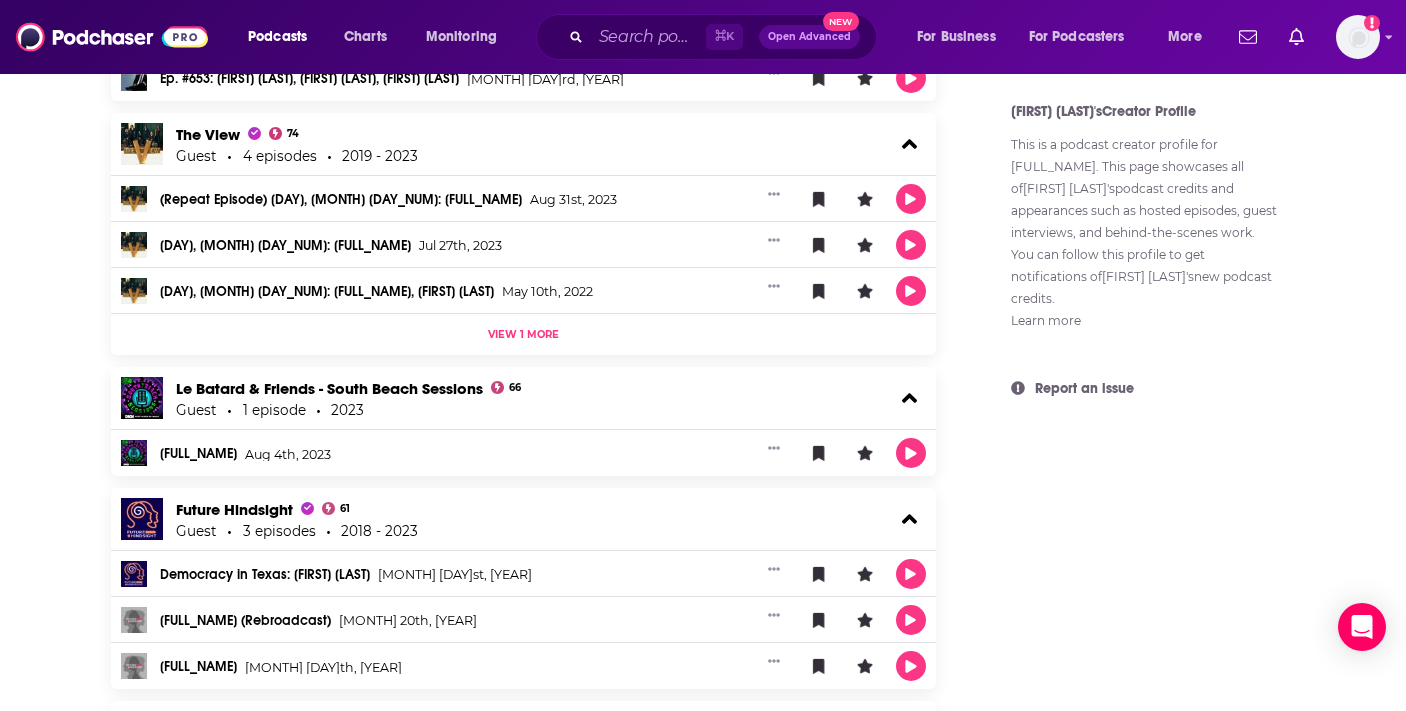 scroll, scrollTop: 1339, scrollLeft: 0, axis: vertical 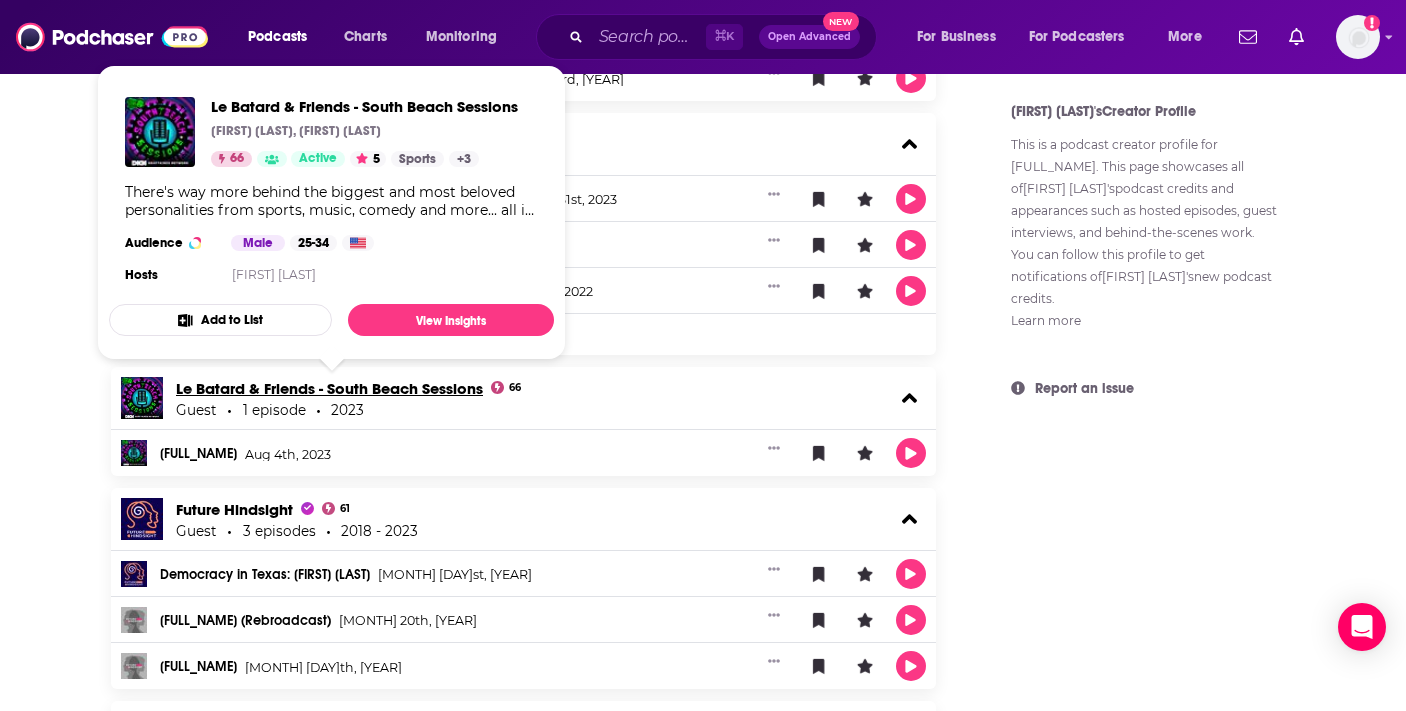 click on "Le Batard & Friends - South Beach Sessions" at bounding box center (329, 388) 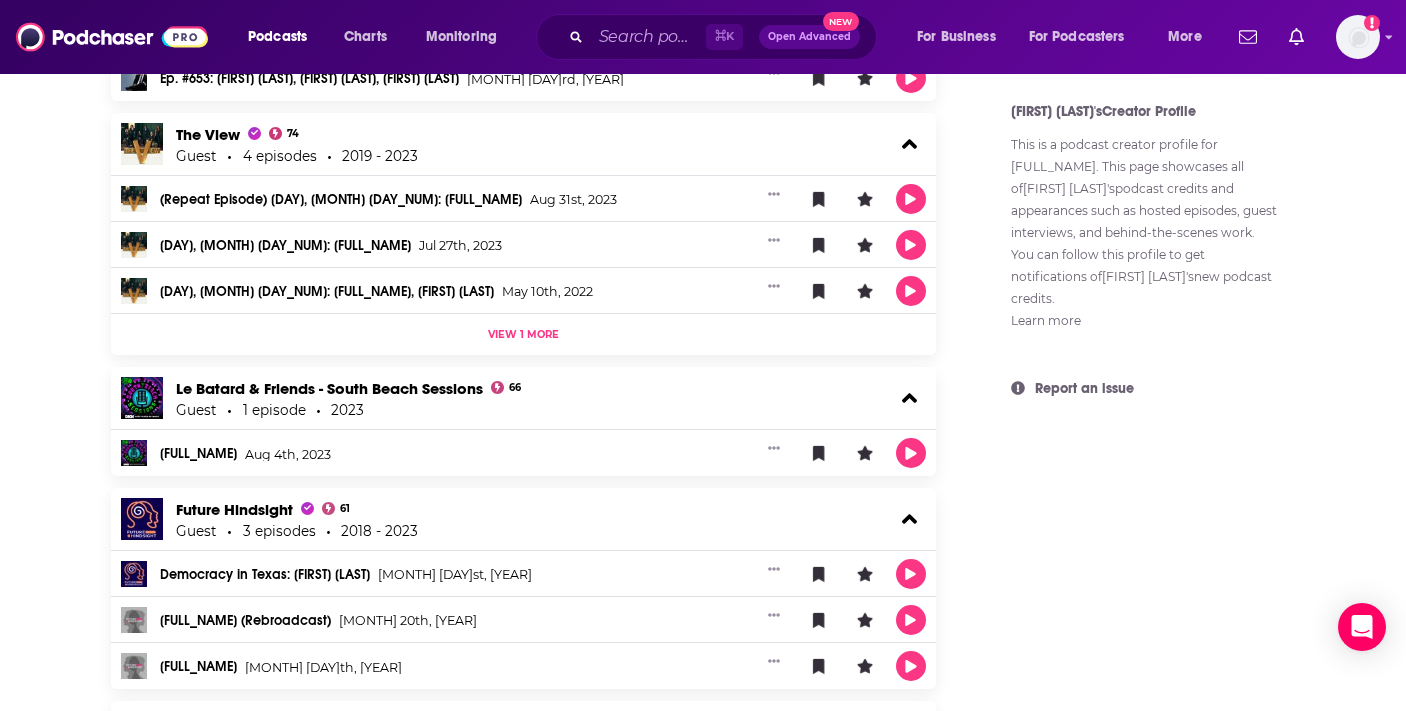click on "About Credits 61 Links Beto O'Rourke's Podcast Credits & Interviews Add Credits Explore podcast episodes featuring   Beto O'Rourke   including guest interviews, hosted podcasts, and production roles. Guest 43 Podcasts Bulwark Takes 74 Guest 1 episode 2025 Beto O’Rourke: Democrats Need to Get RUTHLESS! Jul 23rd, 2025 Pod Save America 96 Guest 4 episodes 2019 - 2025 Trump's Petro-Fascist Sugar Daddies May 16th, 2025 "Will Trump Cost Mitch the Senate?" Aug 23rd, 2022 View 1 more The Bulwark Podcast 86 Guest 1 episode 2025 Beto O'Rourke: Never Lose Hope Apr 25th, 2025 Past Due with Ana Marie Cox and Open Mike Eagle 61 Guest 2 episodes 2024 Day 54: Beto O'Rourke Sep 11th, 2024 Day 84: Beto O'Rourke Aug 13th, 2024 Real Time with Bill Maher 80 Guest 1 episode 2024 Ep. #653: Kara Swisher, Beto O'Rourke, Sarah Isgur Mar 23rd, 2024 The View 74 Guest 4 episodes 2019 - 2023 (Repeat Episode) Thursday, Aug. 31: Beto O'Rourke Aug 31st, 2023 Thursday, July 27: Beto O'Rourke Jul 27th, 2023 May 10th, 2022 View 1 more 66 2023" at bounding box center (537, 2237) 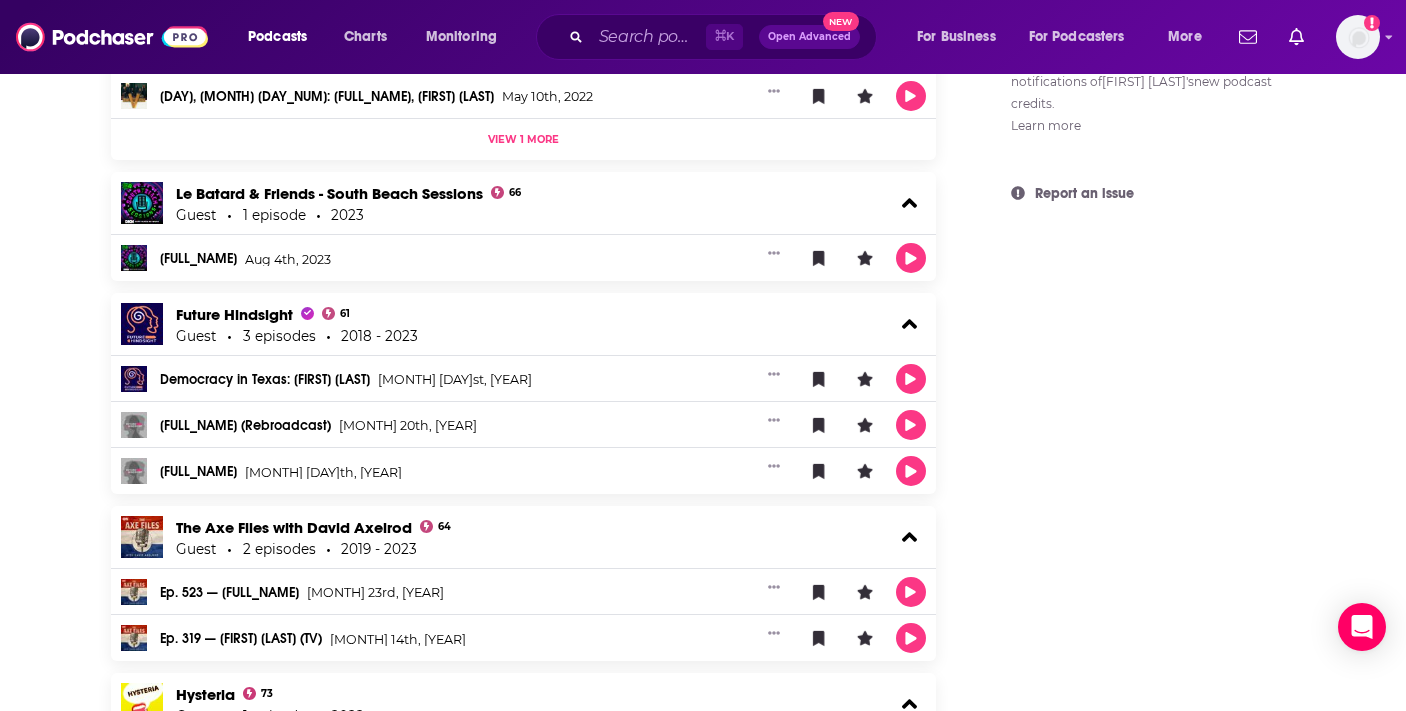 scroll, scrollTop: 1919, scrollLeft: 0, axis: vertical 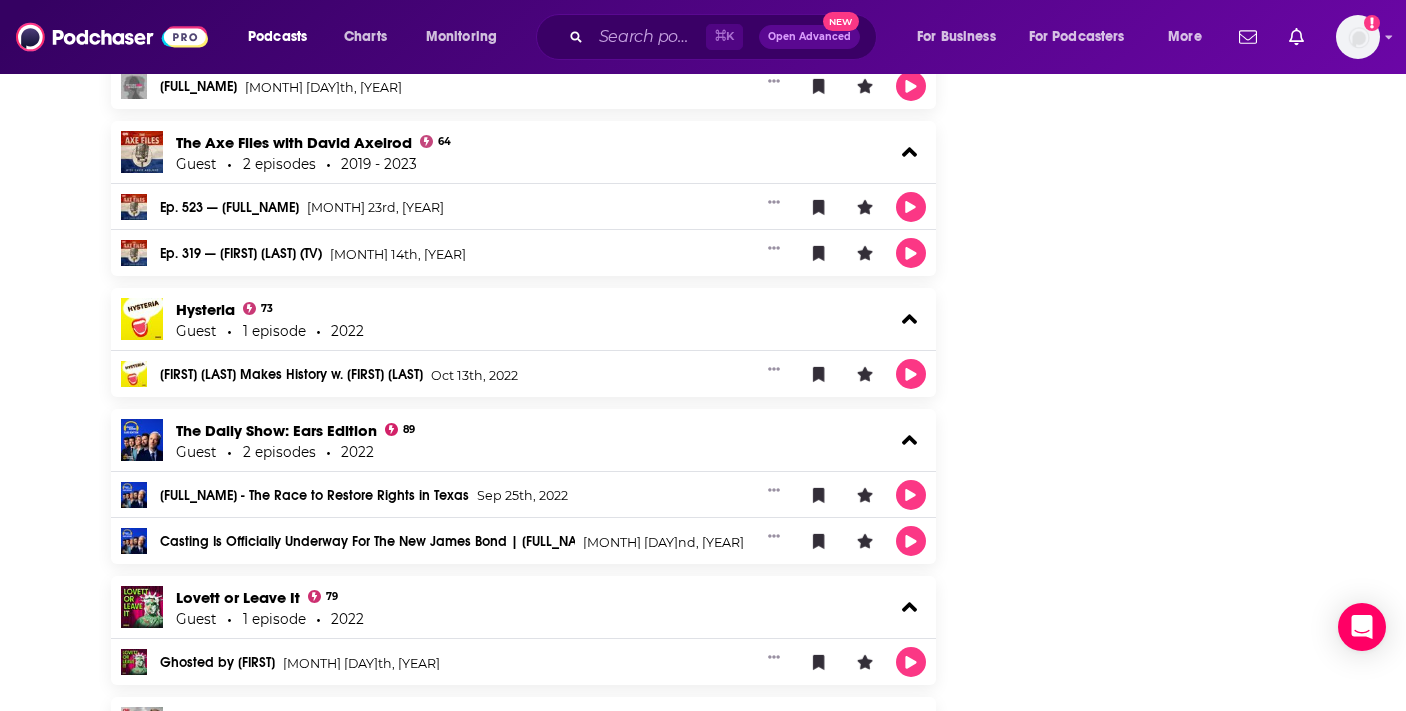 click on "About Credits 61 Links Beto O'Rourke's Podcast Credits & Interviews Add Credits Explore podcast episodes featuring   Beto O'Rourke   including guest interviews, hosted podcasts, and production roles. Guest 43 Podcasts Bulwark Takes 74 Guest 1 episode 2025 Beto O’Rourke: Democrats Need to Get RUTHLESS! Jul 23rd, 2025 Pod Save America 96 Guest 4 episodes 2019 - 2025 Trump's Petro-Fascist Sugar Daddies May 16th, 2025 "Will Trump Cost Mitch the Senate?" Aug 23rd, 2022 View 1 more The Bulwark Podcast 86 Guest 1 episode 2025 Beto O'Rourke: Never Lose Hope Apr 25th, 2025 Past Due with Ana Marie Cox and Open Mike Eagle 61 Guest 2 episodes 2024 Day 54: Beto O'Rourke Sep 11th, 2024 Day 84: Beto O'Rourke Aug 13th, 2024 Real Time with Bill Maher 80 Guest 1 episode 2024 Ep. #653: Kara Swisher, Beto O'Rourke, Sarah Isgur Mar 23rd, 2024 The View 74 Guest 4 episodes 2019 - 2023 (Repeat Episode) Thursday, Aug. 31: Beto O'Rourke Aug 31st, 2023 Thursday, July 27: Beto O'Rourke Jul 27th, 2023 May 10th, 2022 View 1 more 66 2023" at bounding box center [703, 1631] 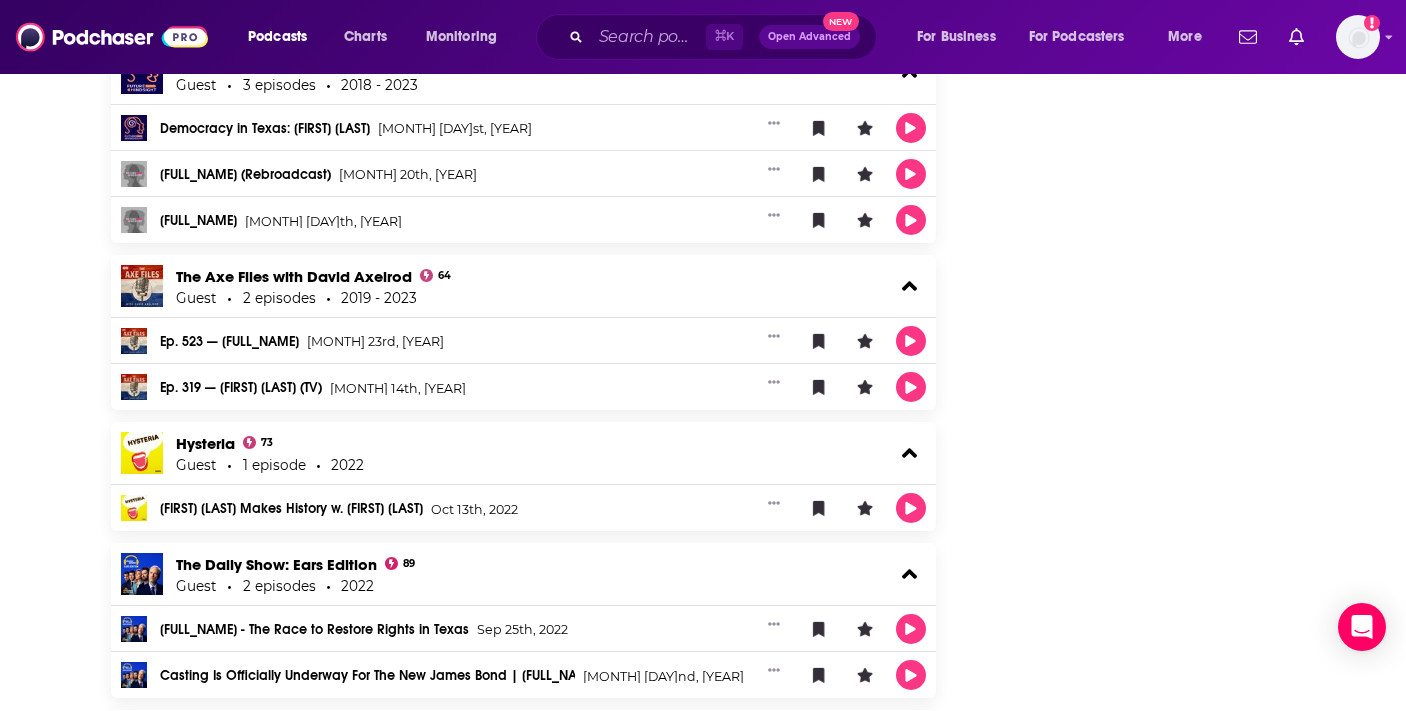scroll, scrollTop: 1693, scrollLeft: 0, axis: vertical 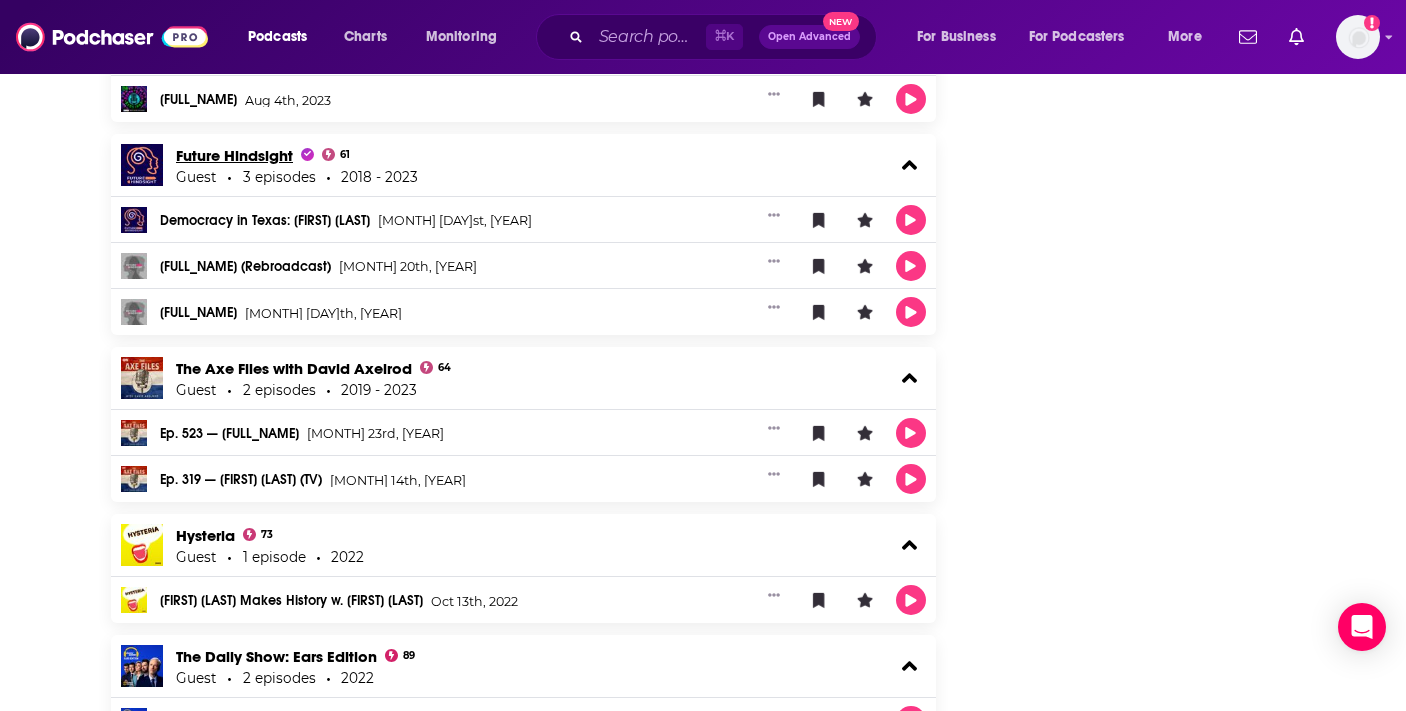 click on "Future Hindsight" at bounding box center [245, 155] 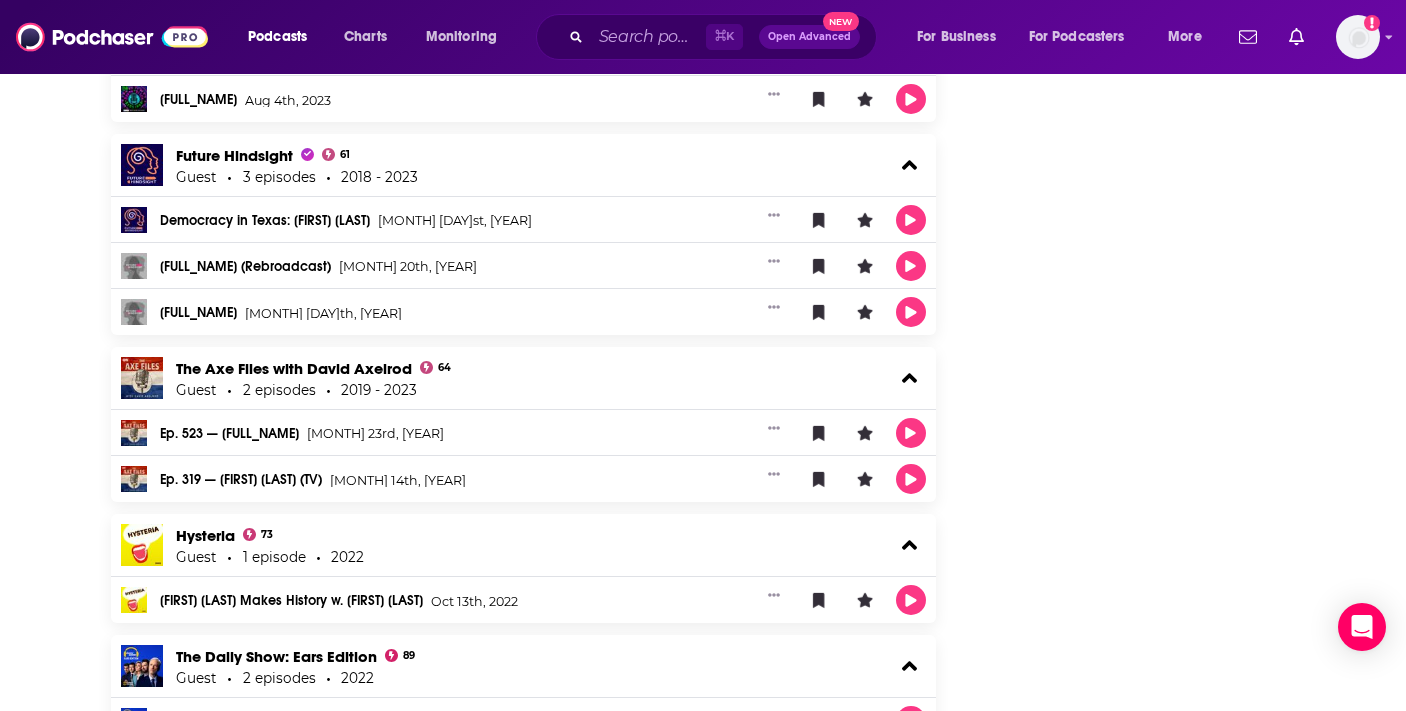 click on "Follow Share Profile Followers 9 +4 Creator Details Episode Count 61 Podcast Count 44 Total Airtime 1d, 16h PCID   419214 Suggest an edit Share This Creator Recommendation sent https://www.podchaser.com/creators/beto-orourke-107ZztJE6K Copy Link Manage This Profile Are you Beto? Verify and edit this page to your liking. Claim Profile Beto O'Rourke's  Creator Profile This is a podcast creator profile for   Beto O'Rourke . This page showcases all of  Beto O'Rourke's  podcast credits and appearances such as hosted episodes, guest interviews, and behind-the-scenes work. You can follow this profile to get notifications of  Beto O'Rourke's  new podcast credits. Learn more   Report an issue" at bounding box center [1145, 1841] 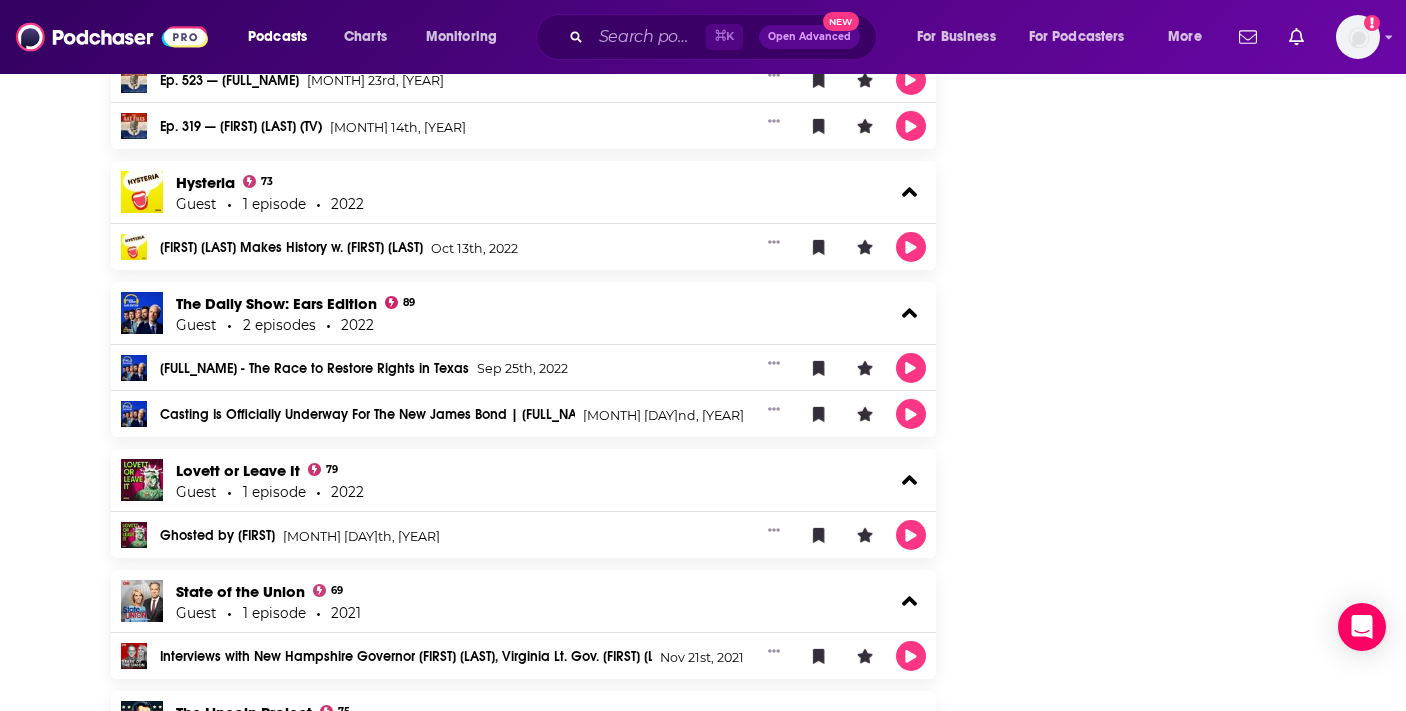 scroll, scrollTop: 2186, scrollLeft: 0, axis: vertical 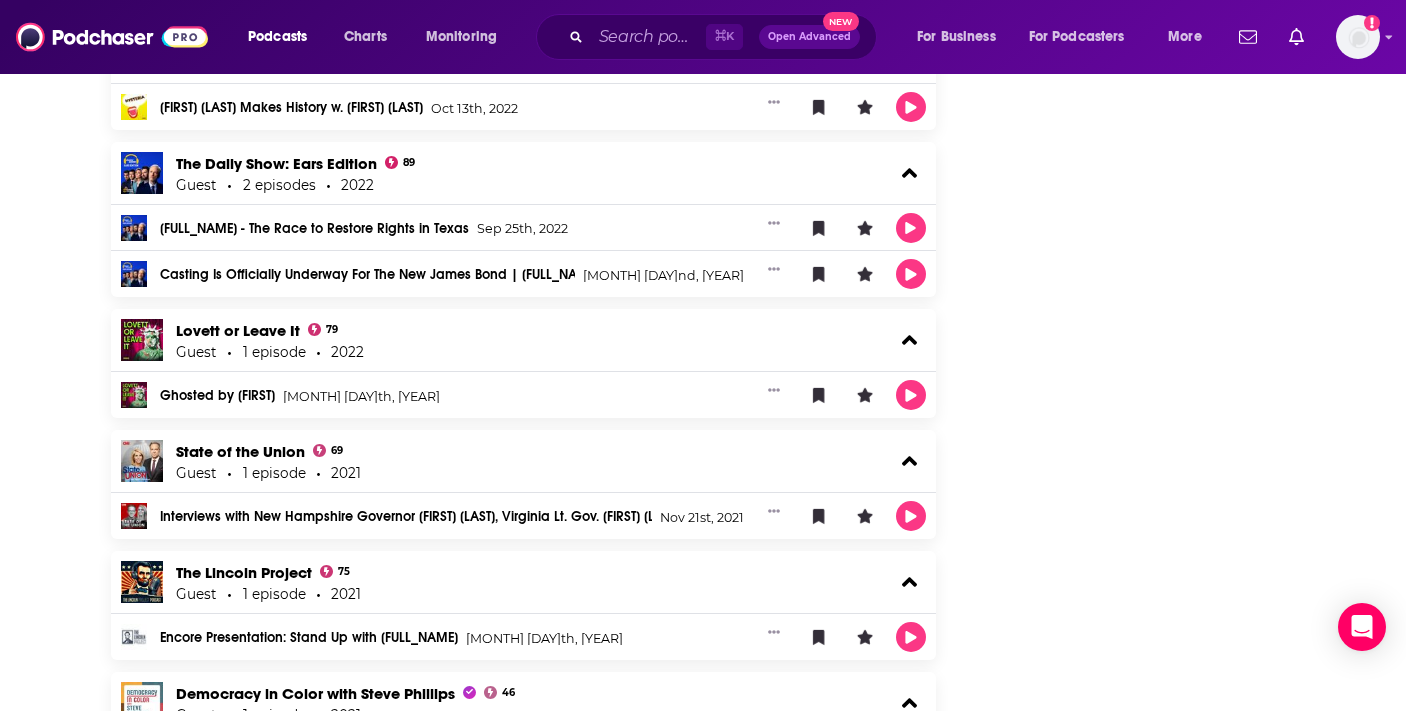 drag, startPoint x: 13, startPoint y: 290, endPoint x: 148, endPoint y: 323, distance: 138.97482 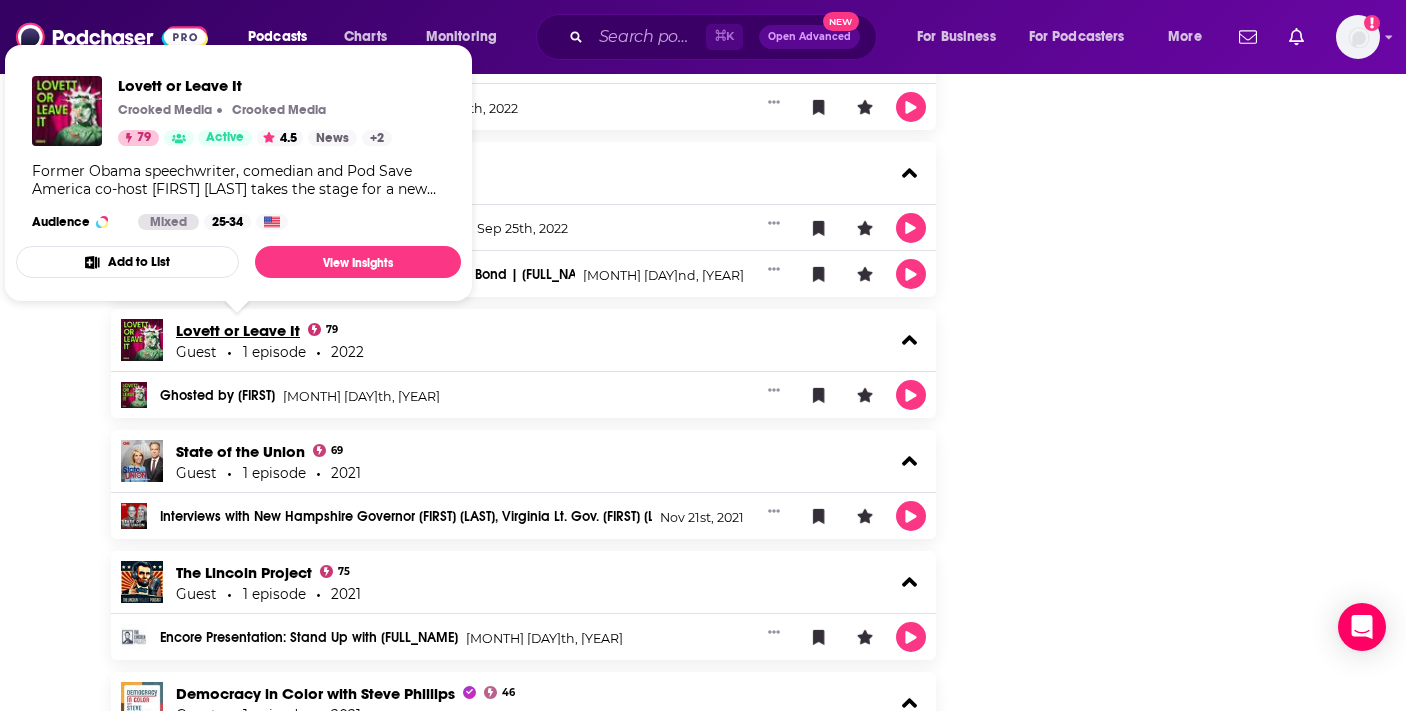 click on "Lovett or Leave It" at bounding box center (238, 330) 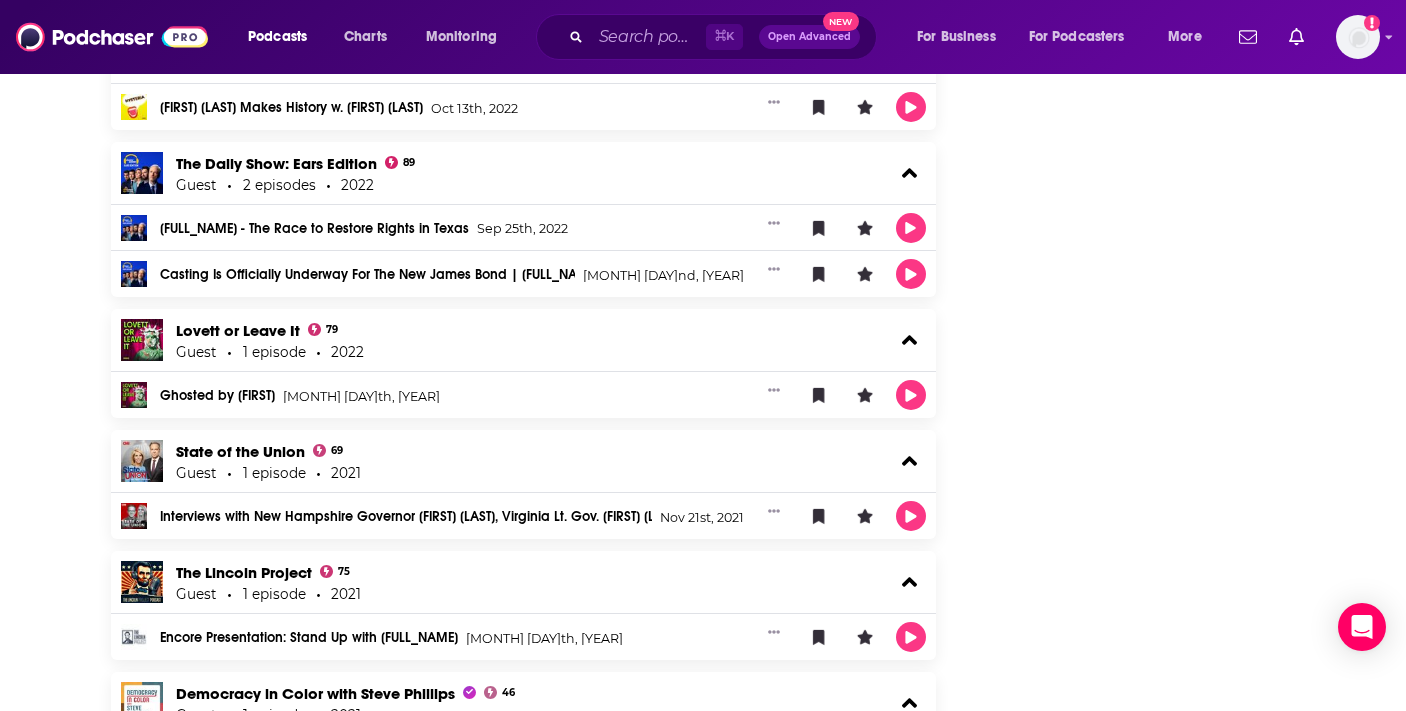 click on "Follow Share Profile Followers 9 +4 Creator Details Episode Count 61 Podcast Count 44 Total Airtime 1d, 16h PCID   419214 Suggest an edit Share This Creator Recommendation sent https://www.podchaser.com/creators/beto-orourke-107ZztJE6K Copy Link Manage This Profile Are you Beto? Verify and edit this page to your liking. Claim Profile Beto O'Rourke's  Creator Profile This is a podcast creator profile for   Beto O'Rourke . This page showcases all of  Beto O'Rourke's  podcast credits and appearances such as hosted episodes, guest interviews, and behind-the-scenes work. You can follow this profile to get notifications of  Beto O'Rourke's  new podcast credits. Learn more   Report an issue" at bounding box center [1145, 1348] 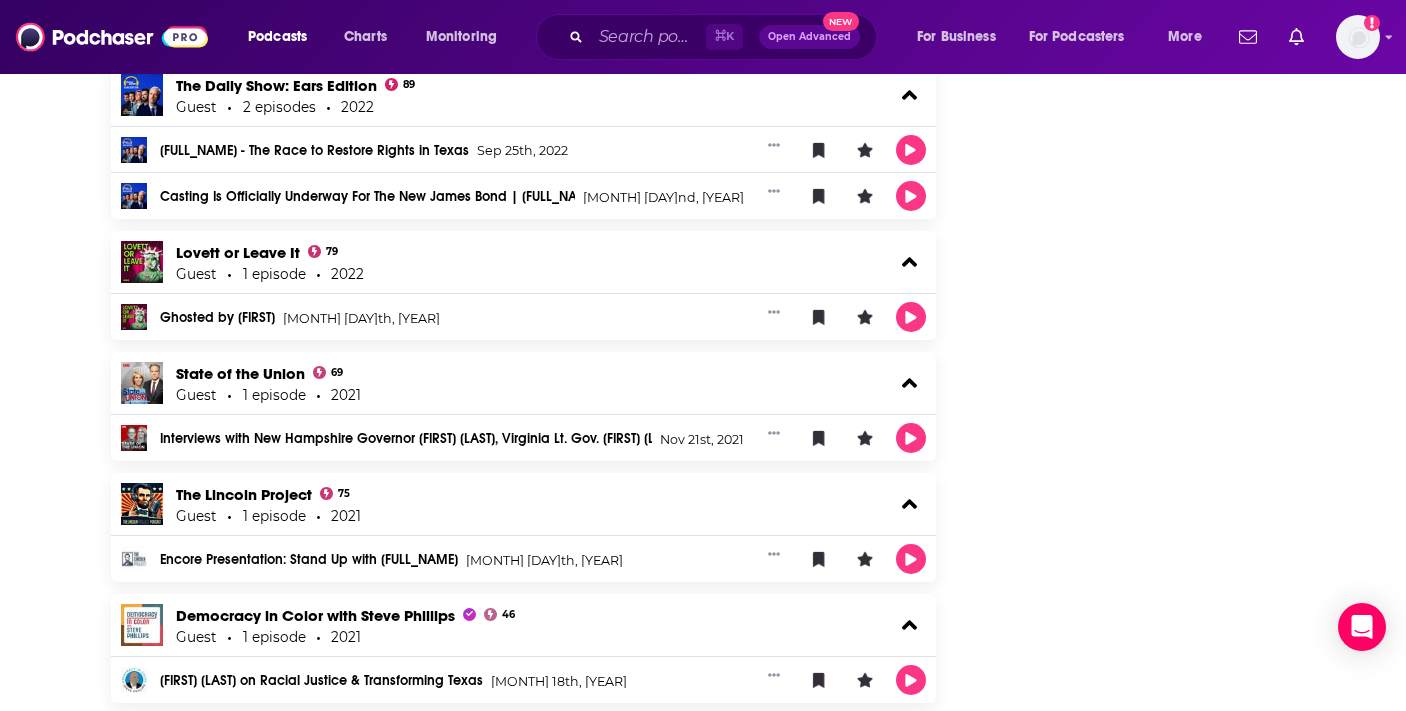 scroll, scrollTop: 2290, scrollLeft: 0, axis: vertical 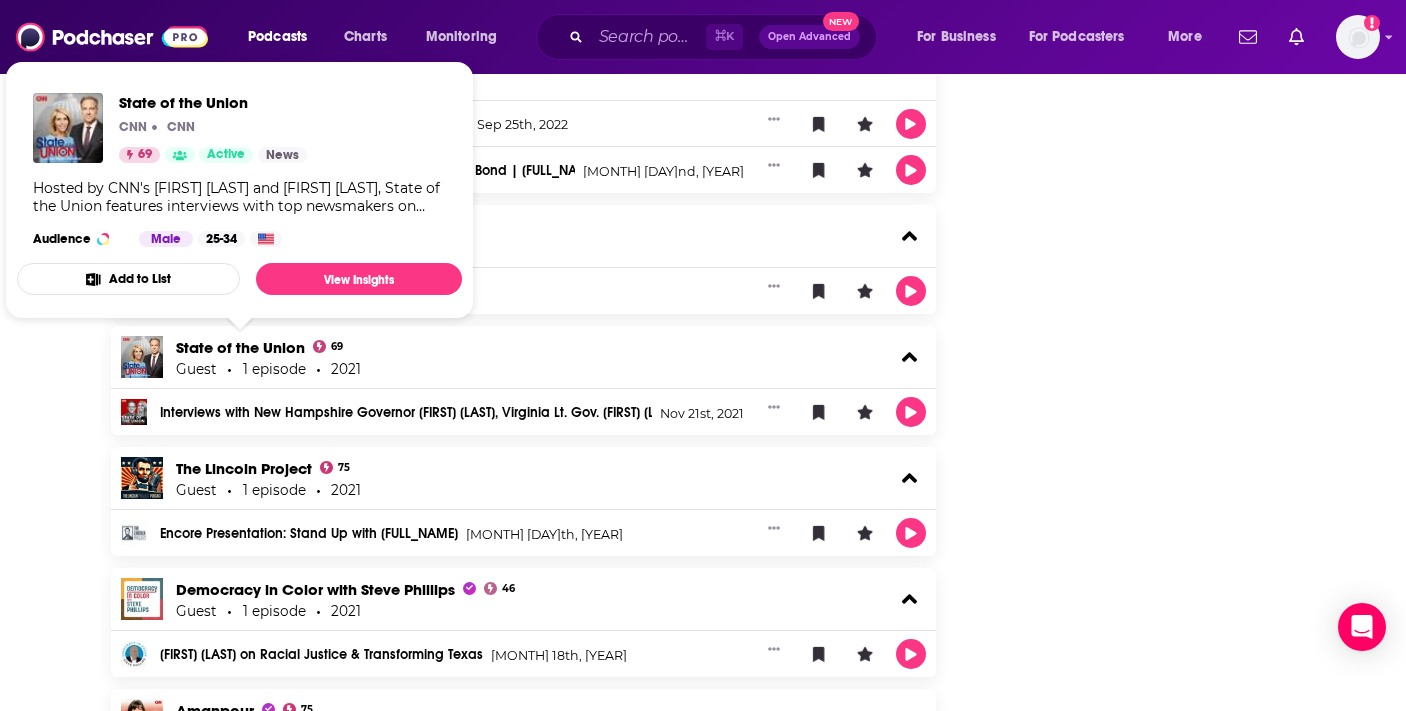 click on "About Credits 61 Links Beto O'Rourke's Podcast Credits & Interviews Add Credits Explore podcast episodes featuring   Beto O'Rourke   including guest interviews, hosted podcasts, and production roles. Guest 43 Podcasts Bulwark Takes 74 Guest 1 episode 2025 Beto O’Rourke: Democrats Need to Get RUTHLESS! Jul 23rd, 2025 Pod Save America 96 Guest 4 episodes 2019 - 2025 Trump's Petro-Fascist Sugar Daddies May 16th, 2025 "Will Trump Cost Mitch the Senate?" Aug 23rd, 2022 View 1 more The Bulwark Podcast 86 Guest 1 episode 2025 Beto O'Rourke: Never Lose Hope Apr 25th, 2025 Past Due with Ana Marie Cox and Open Mike Eagle 61 Guest 2 episodes 2024 Day 54: Beto O'Rourke Sep 11th, 2024 Day 84: Beto O'Rourke Aug 13th, 2024 Real Time with Bill Maher 80 Guest 1 episode 2024 Ep. #653: Kara Swisher, Beto O'Rourke, Sarah Isgur Mar 23rd, 2024 The View 74 Guest 4 episodes 2019 - 2023 (Repeat Episode) Thursday, Aug. 31: Beto O'Rourke Aug 31st, 2023 Thursday, July 27: Beto O'Rourke Jul 27th, 2023 May 10th, 2022 View 1 more 66 2023" at bounding box center [703, 1260] 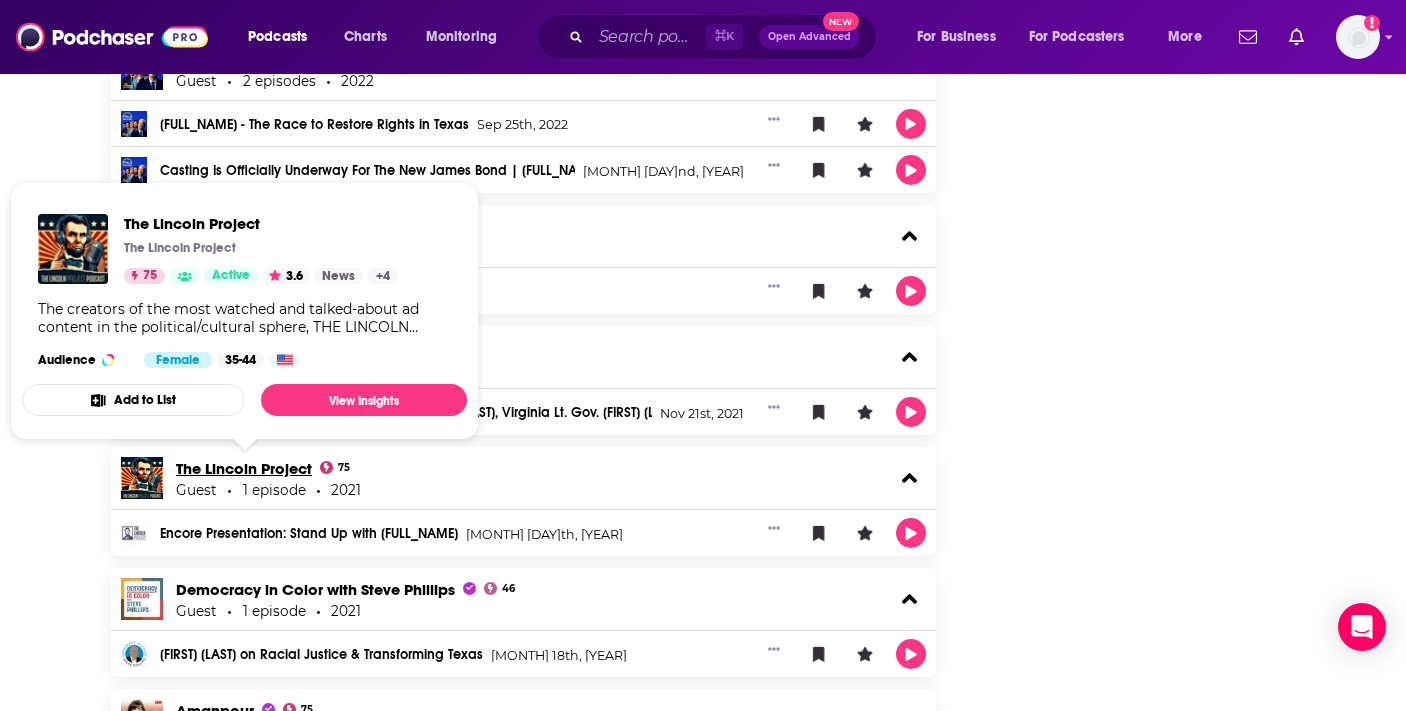 click on "The Lincoln Project" at bounding box center [244, 468] 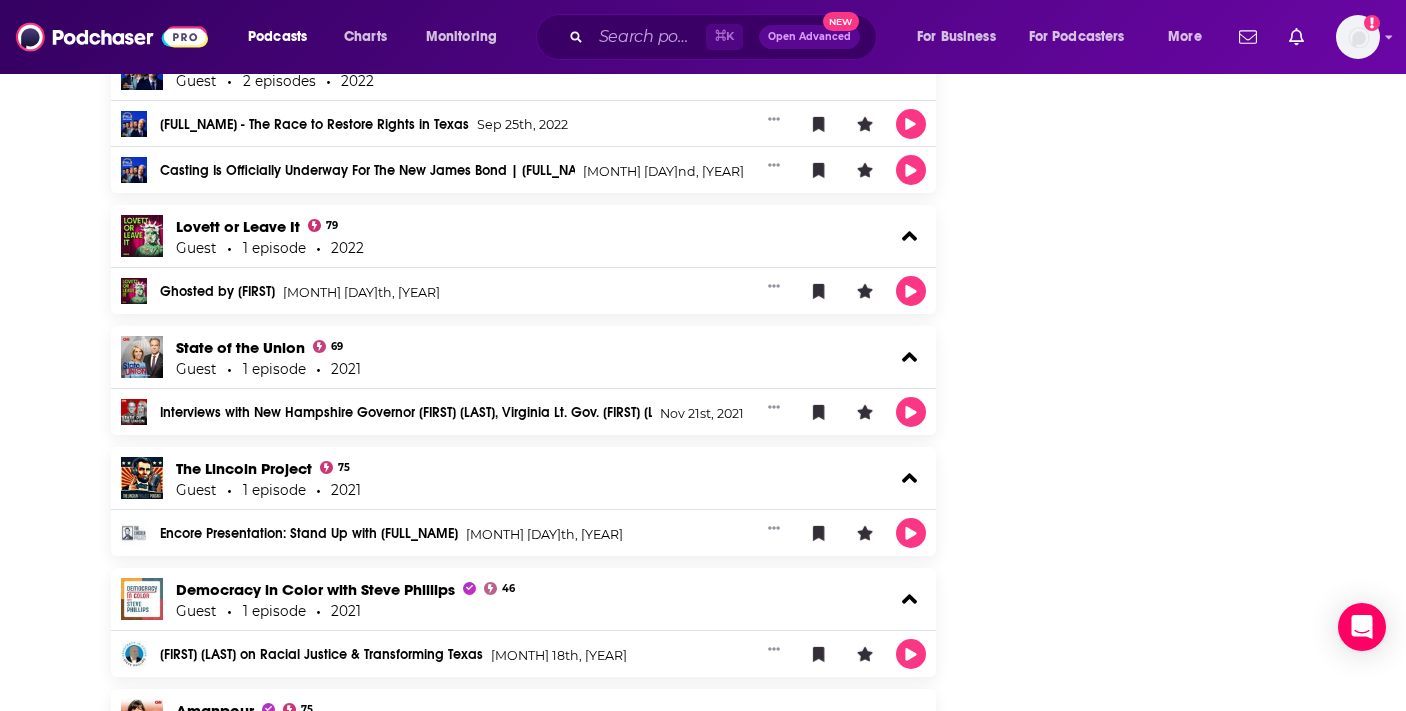 click on "Follow Share Profile Followers 9 +4 Creator Details Episode Count 61 Podcast Count 44 Total Airtime 1d, 16h PCID   419214 Suggest an edit Share This Creator Recommendation sent https://www.podchaser.com/creators/beto-orourke-107ZztJE6K Copy Link Manage This Profile Are you Beto? Verify and edit this page to your liking. Claim Profile Beto O'Rourke's  Creator Profile This is a podcast creator profile for   Beto O'Rourke . This page showcases all of  Beto O'Rourke's  podcast credits and appearances such as hosted episodes, guest interviews, and behind-the-scenes work. You can follow this profile to get notifications of  Beto O'Rourke's  new podcast credits. Learn more   Report an issue" at bounding box center (1145, 1244) 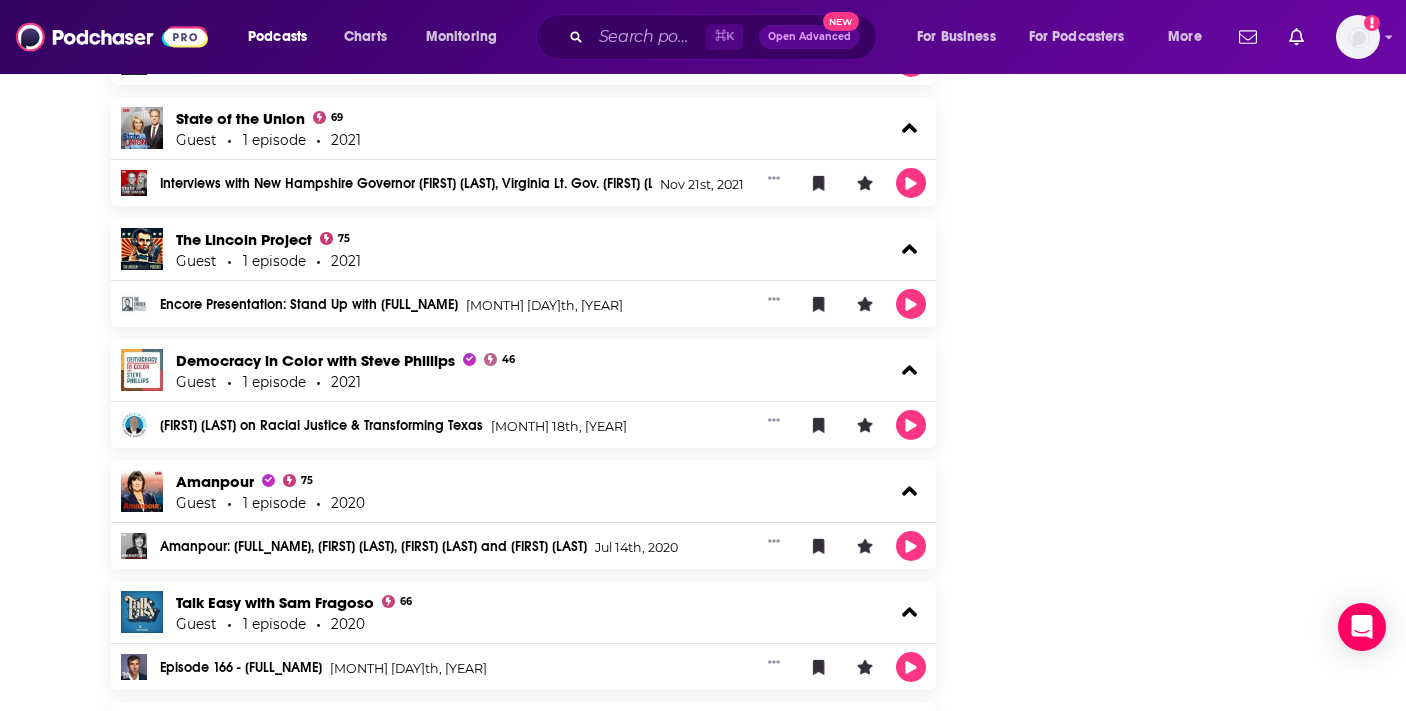 scroll, scrollTop: 2524, scrollLeft: 0, axis: vertical 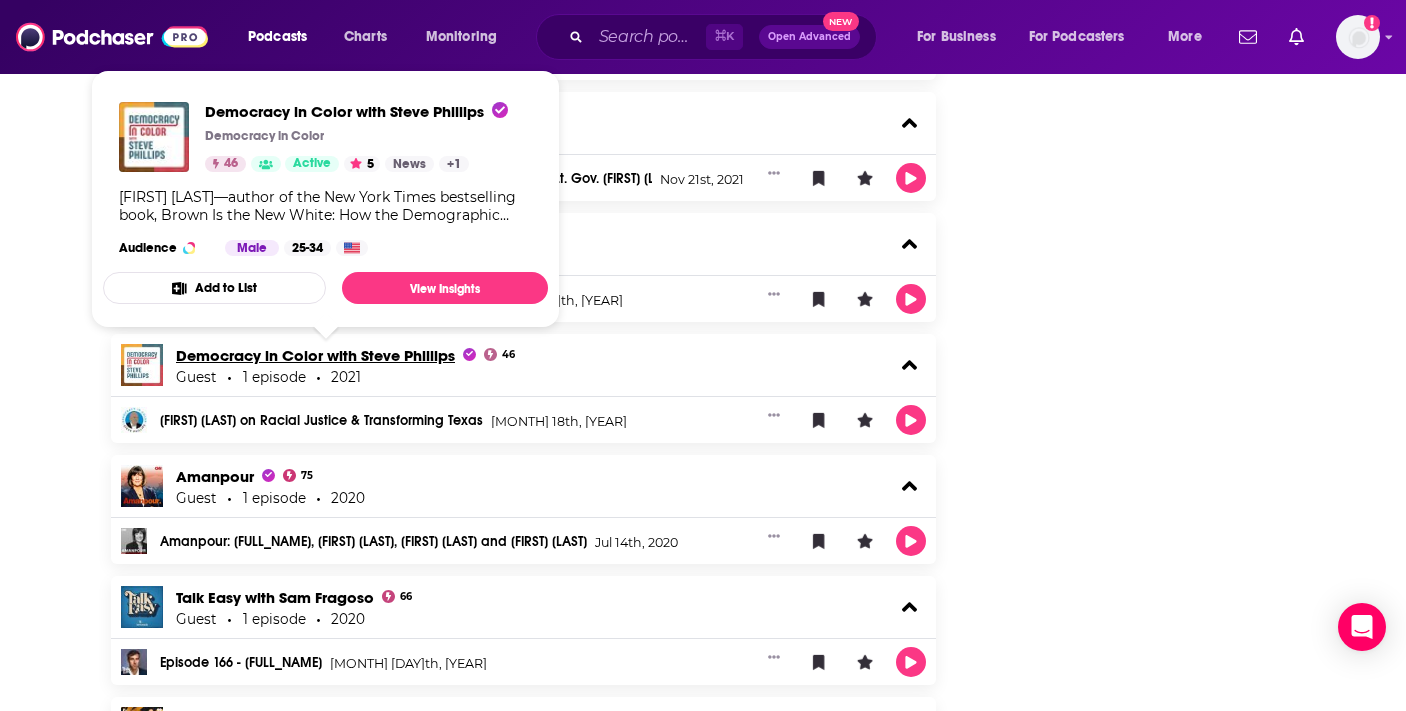 click on "Democracy in Color with Steve Phillips" at bounding box center [326, 355] 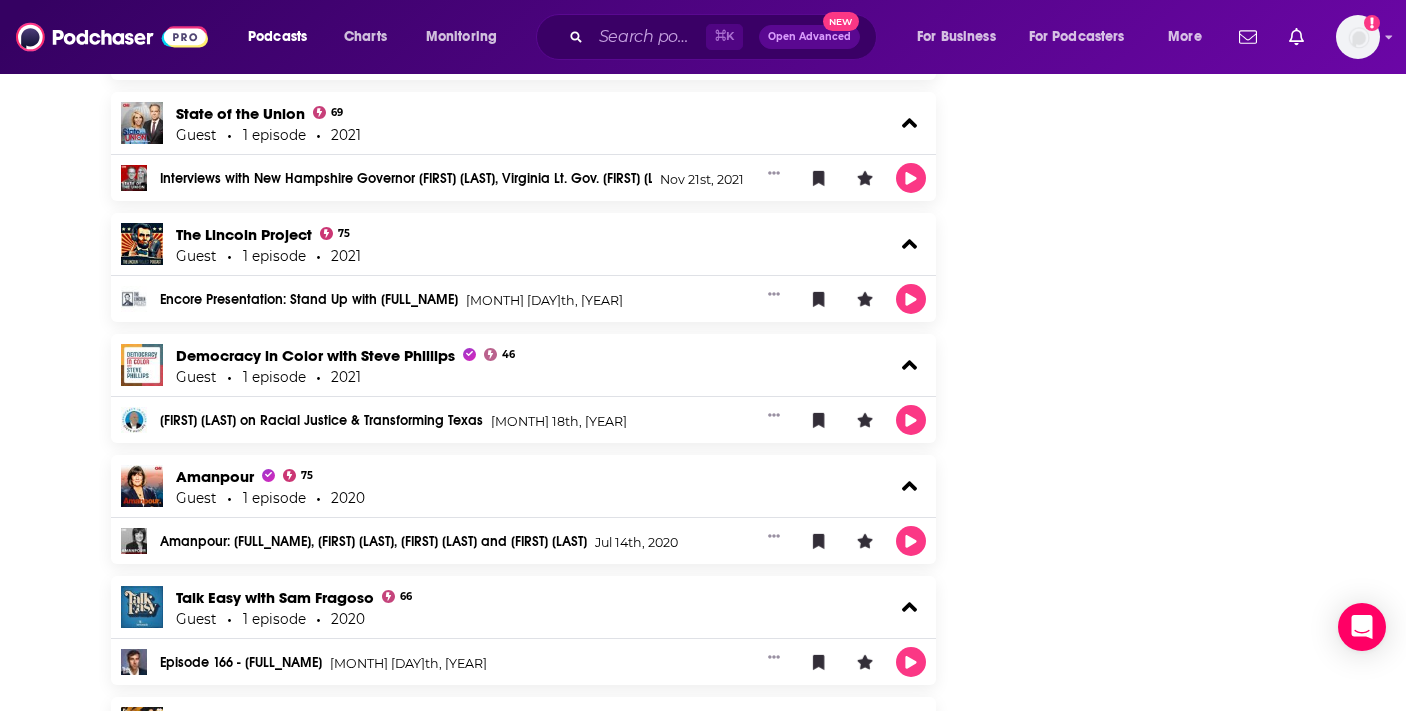 click on "Follow Share Profile Followers 9 +4 Creator Details Episode Count 61 Podcast Count 44 Total Airtime 1d, 16h PCID   419214 Suggest an edit Share This Creator Recommendation sent https://www.podchaser.com/creators/beto-orourke-107ZztJE6K Copy Link Manage This Profile Are you Beto? Verify and edit this page to your liking. Claim Profile Beto O'Rourke's  Creator Profile This is a podcast creator profile for   Beto O'Rourke . This page showcases all of  Beto O'Rourke's  podcast credits and appearances such as hosted episodes, guest interviews, and behind-the-scenes work. You can follow this profile to get notifications of  Beto O'Rourke's  new podcast credits. Learn more   Report an issue" at bounding box center (1145, 1010) 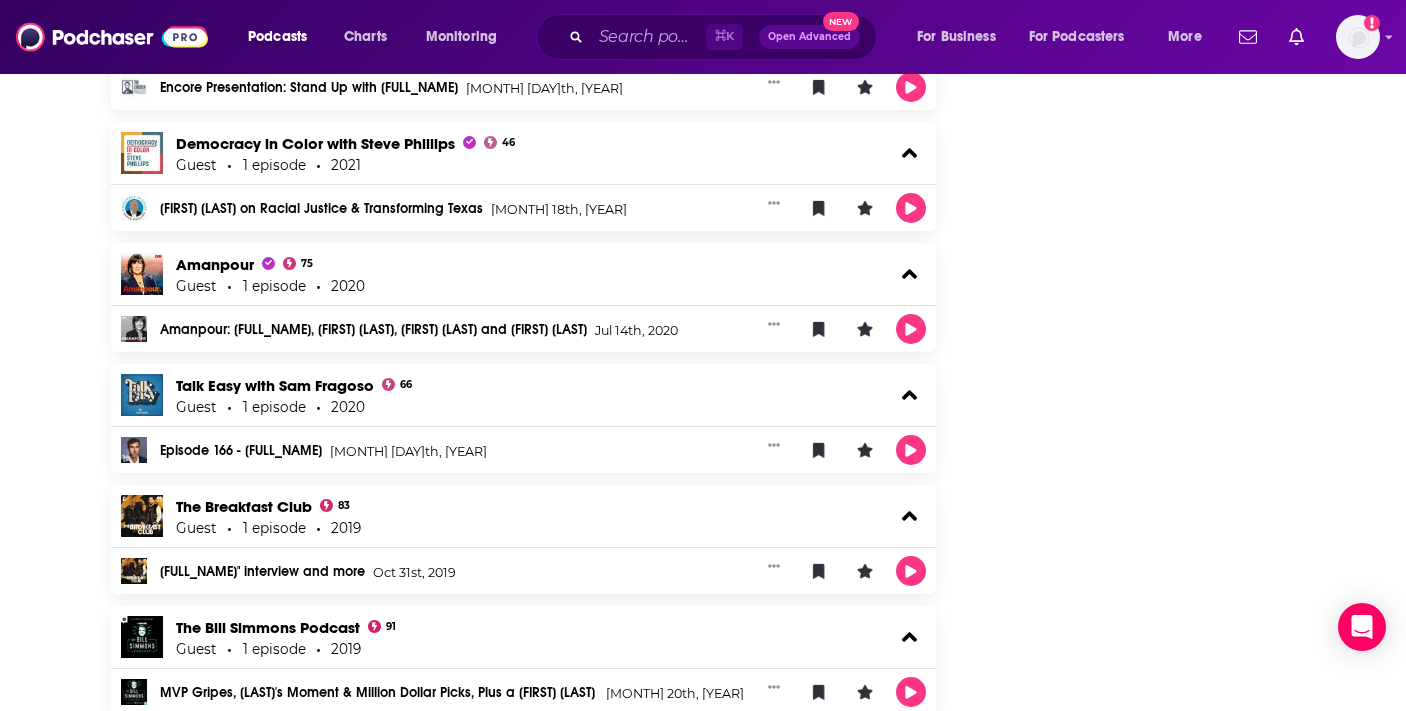 scroll, scrollTop: 2737, scrollLeft: 0, axis: vertical 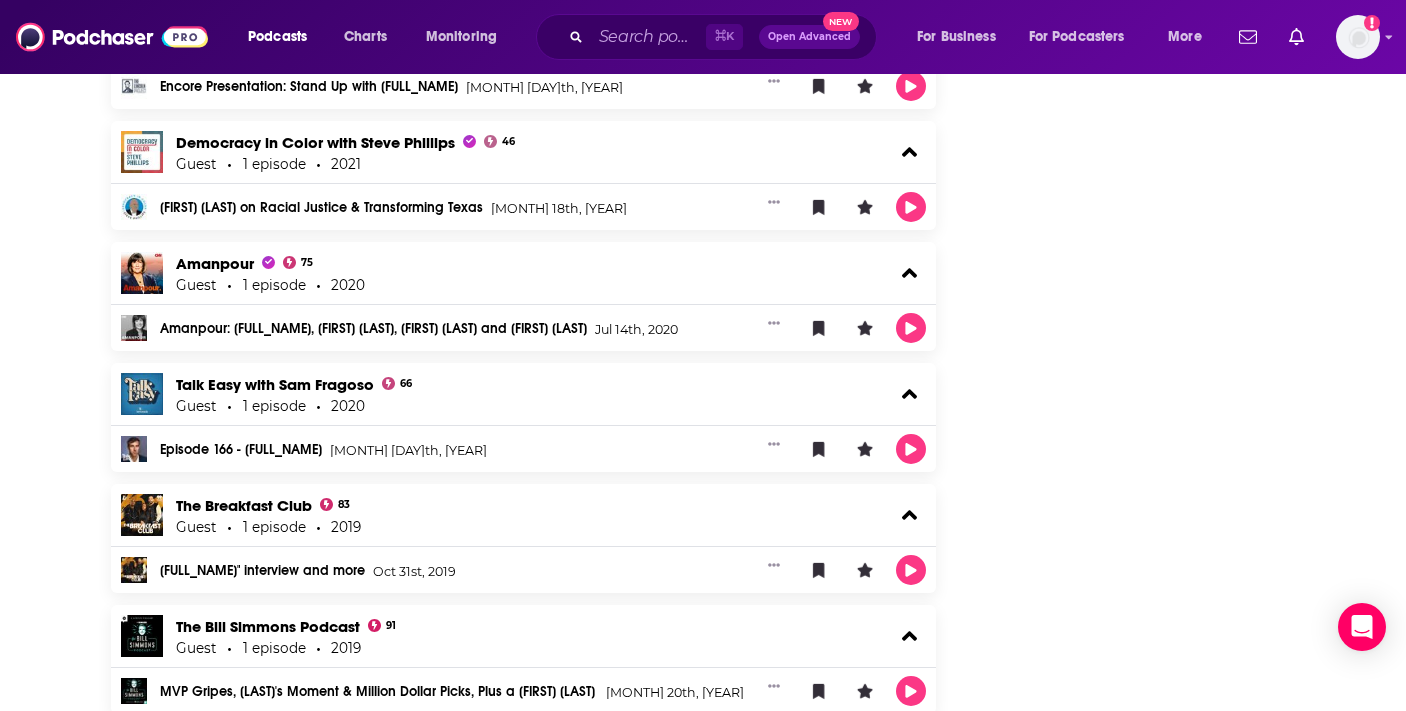click on "Follow Share Profile Followers 9 +4 Creator Details Episode Count 61 Podcast Count 44 Total Airtime 1d, 16h PCID   419214 Suggest an edit Share This Creator Recommendation sent https://www.podchaser.com/creators/beto-orourke-107ZztJE6K Copy Link Manage This Profile Are you Beto? Verify and edit this page to your liking. Claim Profile Beto O'Rourke's  Creator Profile This is a podcast creator profile for   Beto O'Rourke . This page showcases all of  Beto O'Rourke's  podcast credits and appearances such as hosted episodes, guest interviews, and behind-the-scenes work. You can follow this profile to get notifications of  Beto O'Rourke's  new podcast credits. Learn more   Report an issue" at bounding box center (1145, 797) 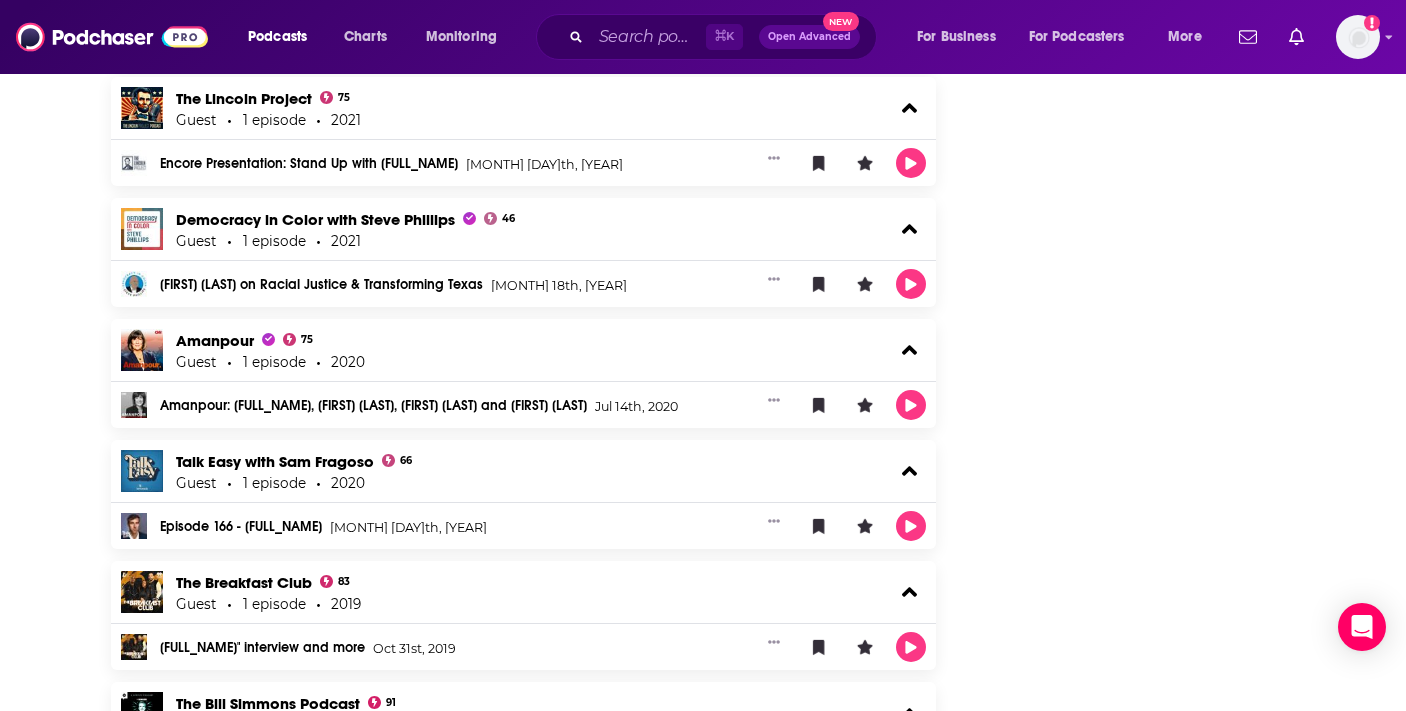 scroll, scrollTop: 2540, scrollLeft: 0, axis: vertical 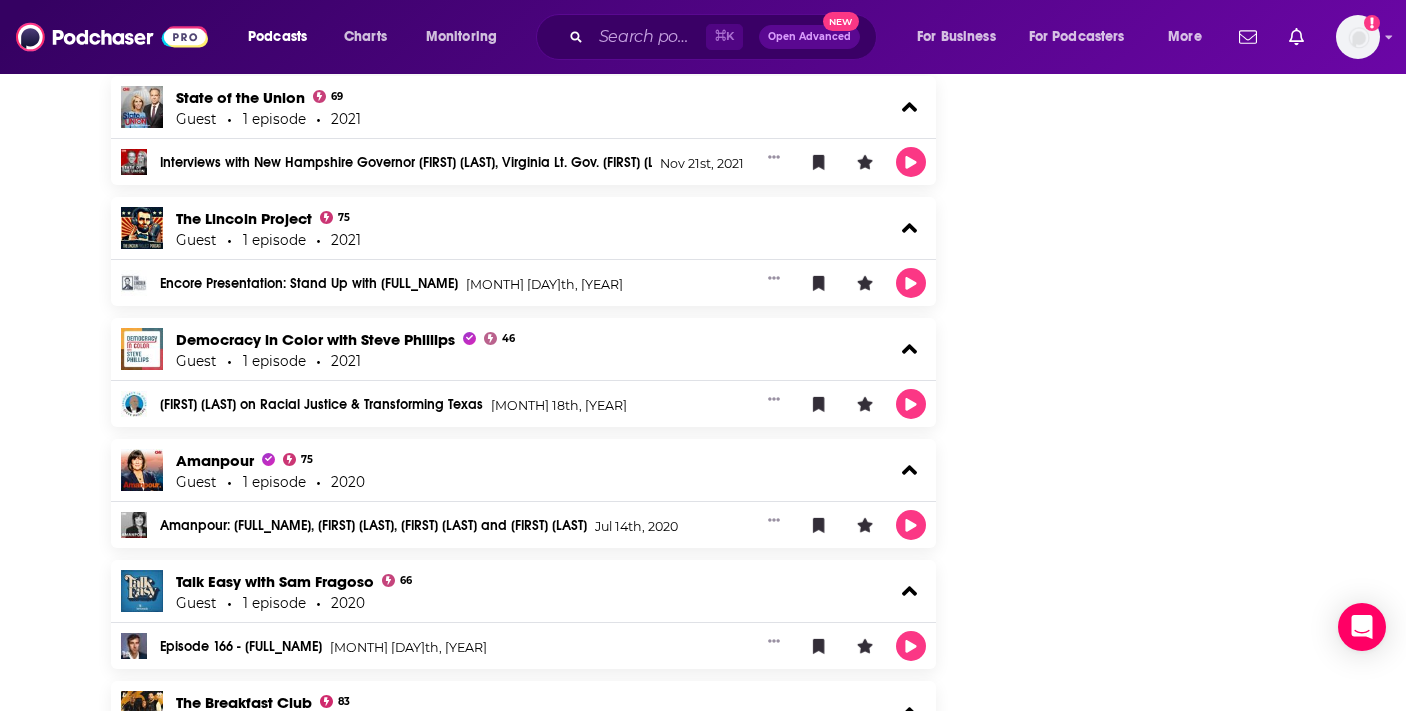 click on "Follow Share Profile Followers 9 +4 Creator Details Episode Count 61 Podcast Count 44 Total Airtime 1d, 16h PCID   419214 Suggest an edit Share This Creator Recommendation sent https://www.podchaser.com/creators/beto-orourke-107ZztJE6K Copy Link Manage This Profile Are you Beto? Verify and edit this page to your liking. Claim Profile Beto O'Rourke's  Creator Profile This is a podcast creator profile for   Beto O'Rourke . This page showcases all of  Beto O'Rourke's  podcast credits and appearances such as hosted episodes, guest interviews, and behind-the-scenes work. You can follow this profile to get notifications of  Beto O'Rourke's  new podcast credits. Learn more   Report an issue" at bounding box center [1145, 994] 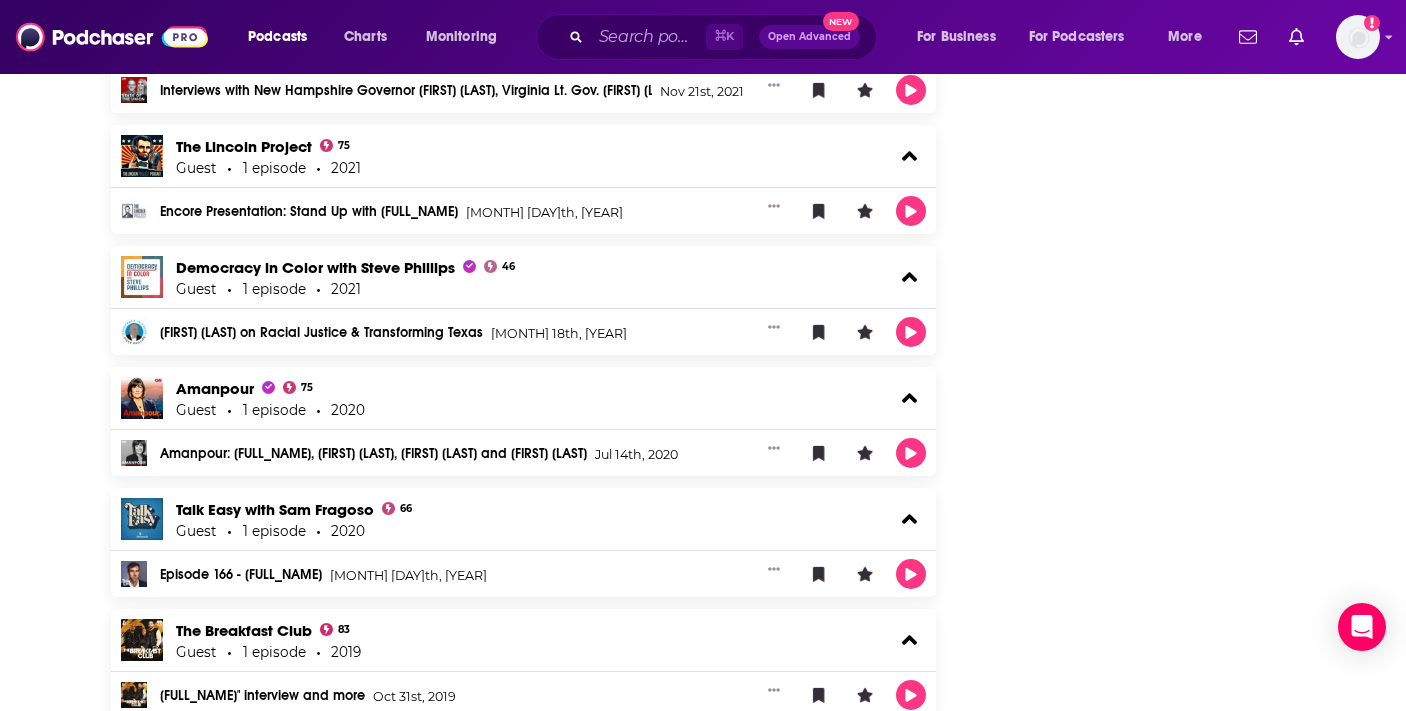 scroll, scrollTop: 2613, scrollLeft: 0, axis: vertical 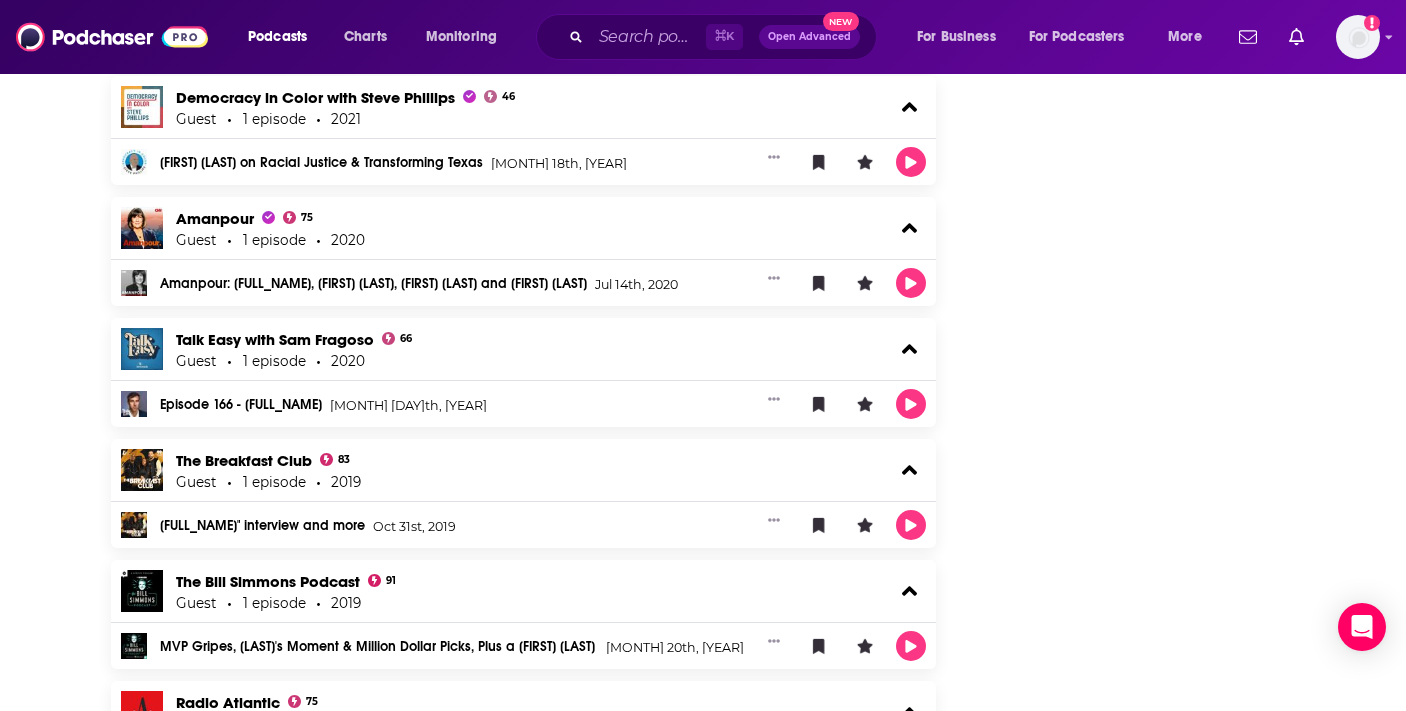 click on "Follow Share Profile Followers 9 +4 Creator Details Episode Count 61 Podcast Count 44 Total Airtime 1d, 16h PCID   419214 Suggest an edit Share This Creator Recommendation sent https://www.podchaser.com/creators/beto-orourke-107ZztJE6K Copy Link Manage This Profile Are you Beto? Verify and edit this page to your liking. Claim Profile Beto O'Rourke's  Creator Profile This is a podcast creator profile for   Beto O'Rourke . This page showcases all of  Beto O'Rourke's  podcast credits and appearances such as hosted episodes, guest interviews, and behind-the-scenes work. You can follow this profile to get notifications of  Beto O'Rourke's  new podcast credits. Learn more   Report an issue" at bounding box center [1145, 752] 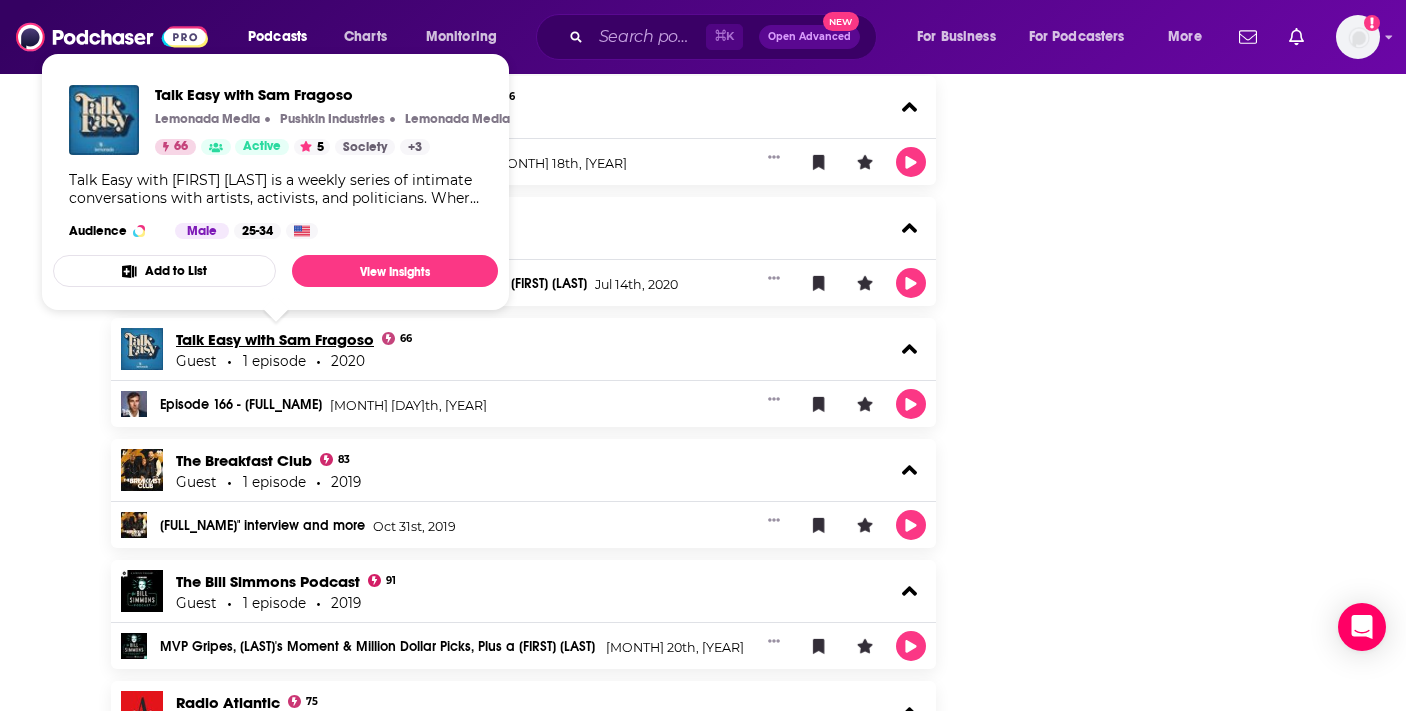 click on "Talk Easy with Sam Fragoso" at bounding box center (275, 339) 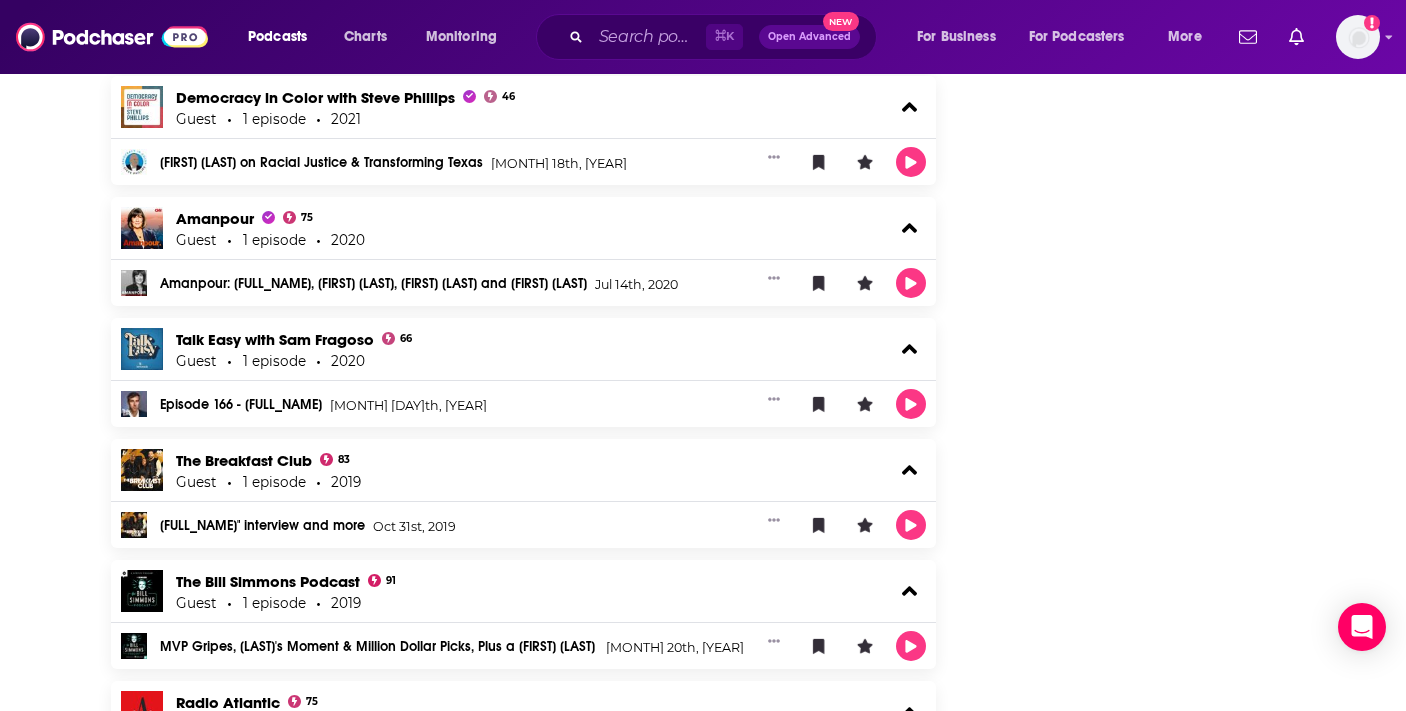 click on "Follow Share Profile Followers 9 +4 Creator Details Episode Count 61 Podcast Count 44 Total Airtime 1d, 16h PCID   419214 Suggest an edit Share This Creator Recommendation sent https://www.podchaser.com/creators/beto-orourke-107ZztJE6K Copy Link Manage This Profile Are you Beto? Verify and edit this page to your liking. Claim Profile Beto O'Rourke's  Creator Profile This is a podcast creator profile for   Beto O'Rourke . This page showcases all of  Beto O'Rourke's  podcast credits and appearances such as hosted episodes, guest interviews, and behind-the-scenes work. You can follow this profile to get notifications of  Beto O'Rourke's  new podcast credits. Learn more   Report an issue" at bounding box center [1145, 752] 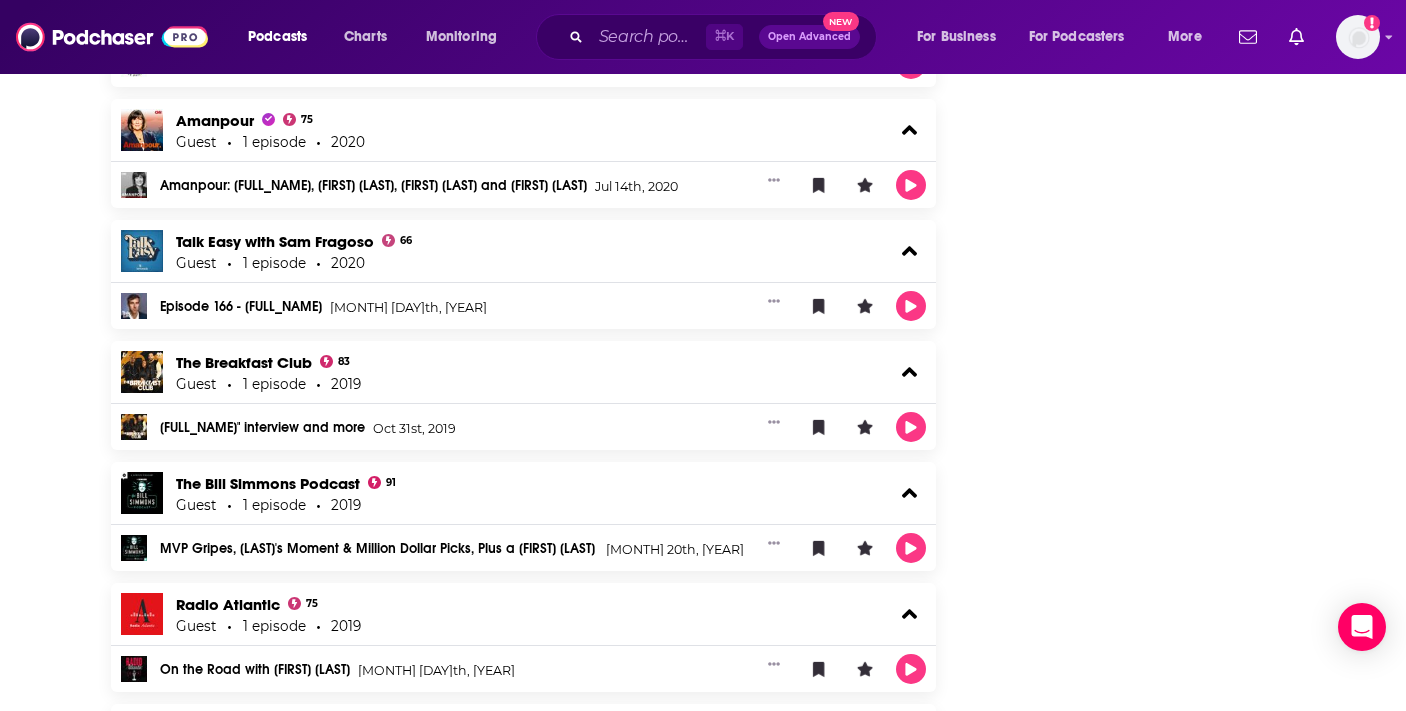 click on "Follow Share Profile Followers 9 +4 Creator Details Episode Count 61 Podcast Count 44 Total Airtime 1d, 16h PCID   419214 Suggest an edit Share This Creator Recommendation sent https://www.podchaser.com/creators/beto-orourke-107ZztJE6K Copy Link Manage This Profile Are you Beto? Verify and edit this page to your liking. Claim Profile Beto O'Rourke's  Creator Profile This is a podcast creator profile for   Beto O'Rourke . This page showcases all of  Beto O'Rourke's  podcast credits and appearances such as hosted episodes, guest interviews, and behind-the-scenes work. You can follow this profile to get notifications of  Beto O'Rourke's  new podcast credits. Learn more   Report an issue" at bounding box center [1145, 654] 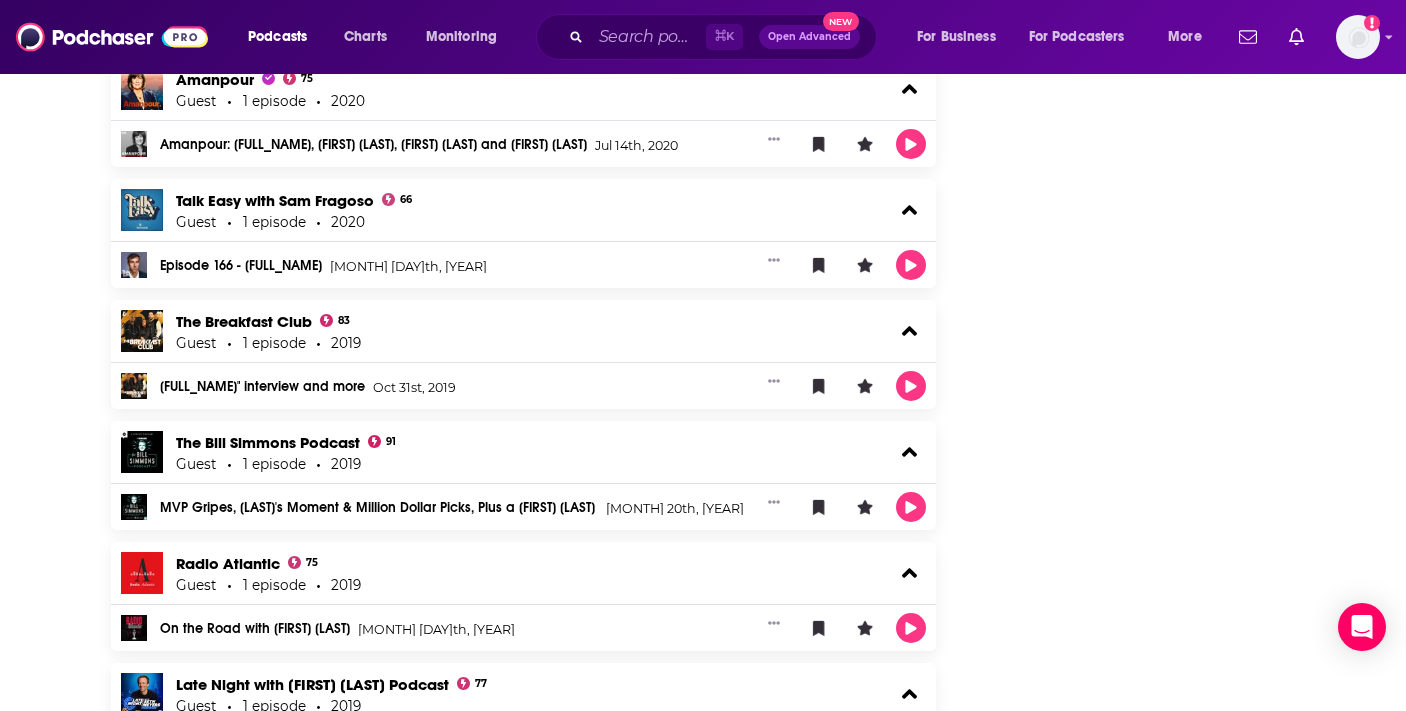 scroll, scrollTop: 3000, scrollLeft: 0, axis: vertical 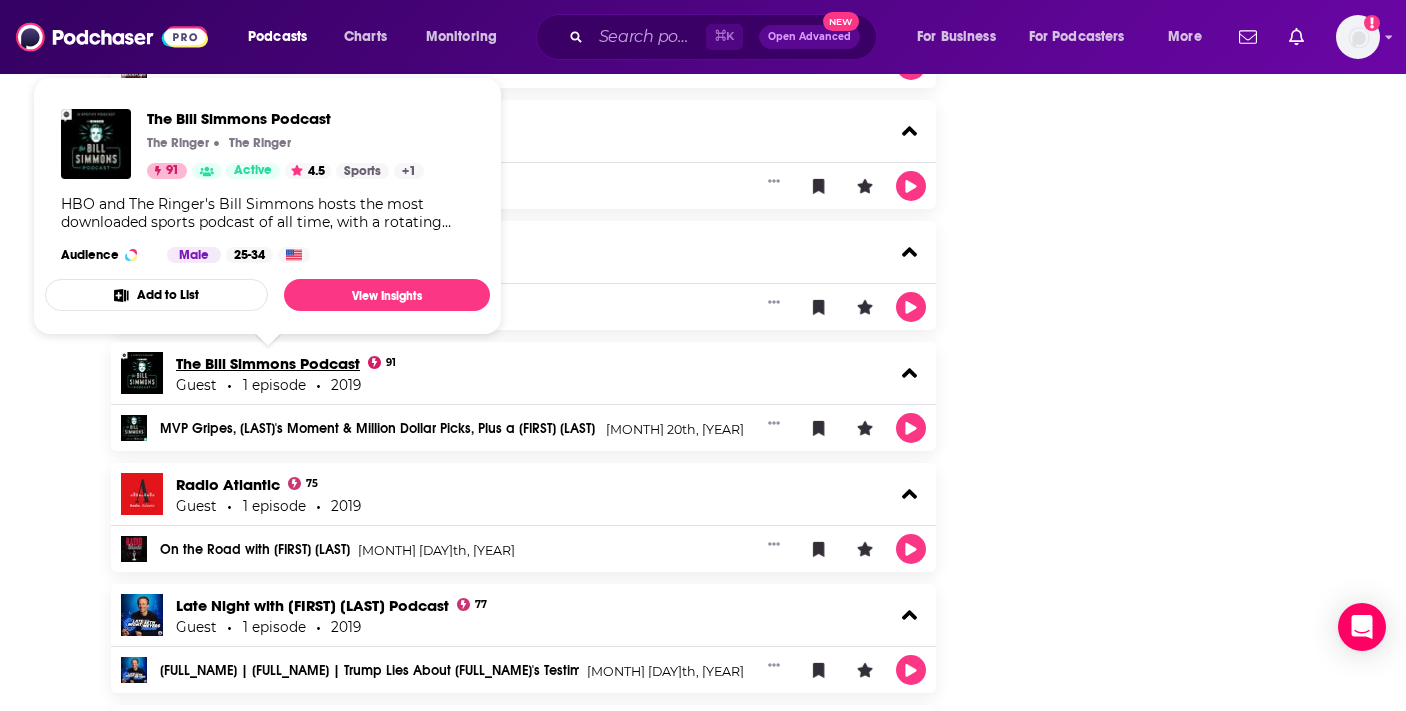 click on "The Bill Simmons Podcast" at bounding box center [268, 363] 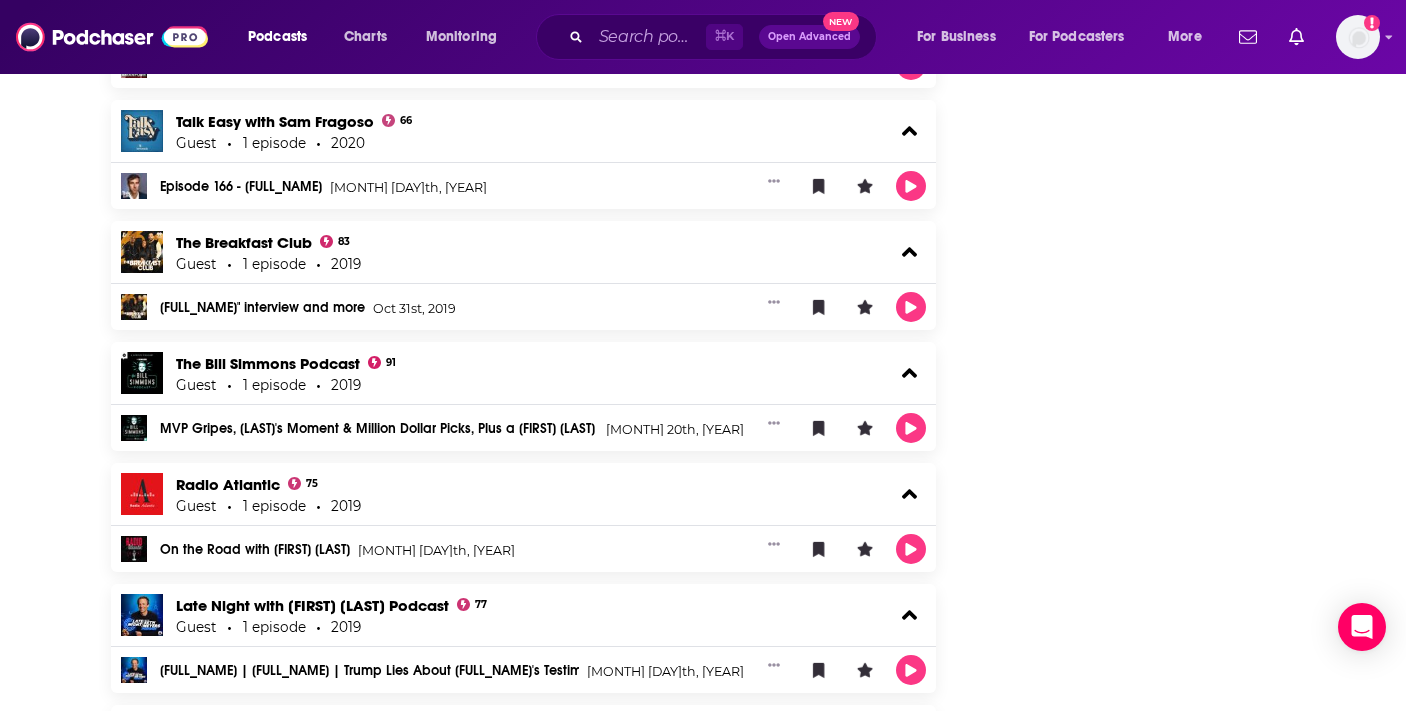 click on "Follow Share Profile Followers 9 +4 Creator Details Episode Count 61 Podcast Count 44 Total Airtime 1d, 16h PCID   419214 Suggest an edit Share This Creator Recommendation sent https://www.podchaser.com/creators/beto-orourke-107ZztJE6K Copy Link Manage This Profile Are you Beto? Verify and edit this page to your liking. Claim Profile Beto O'Rourke's  Creator Profile This is a podcast creator profile for   Beto O'Rourke . This page showcases all of  Beto O'Rourke's  podcast credits and appearances such as hosted episodes, guest interviews, and behind-the-scenes work. You can follow this profile to get notifications of  Beto O'Rourke's  new podcast credits. Learn more   Report an issue" at bounding box center [1145, 534] 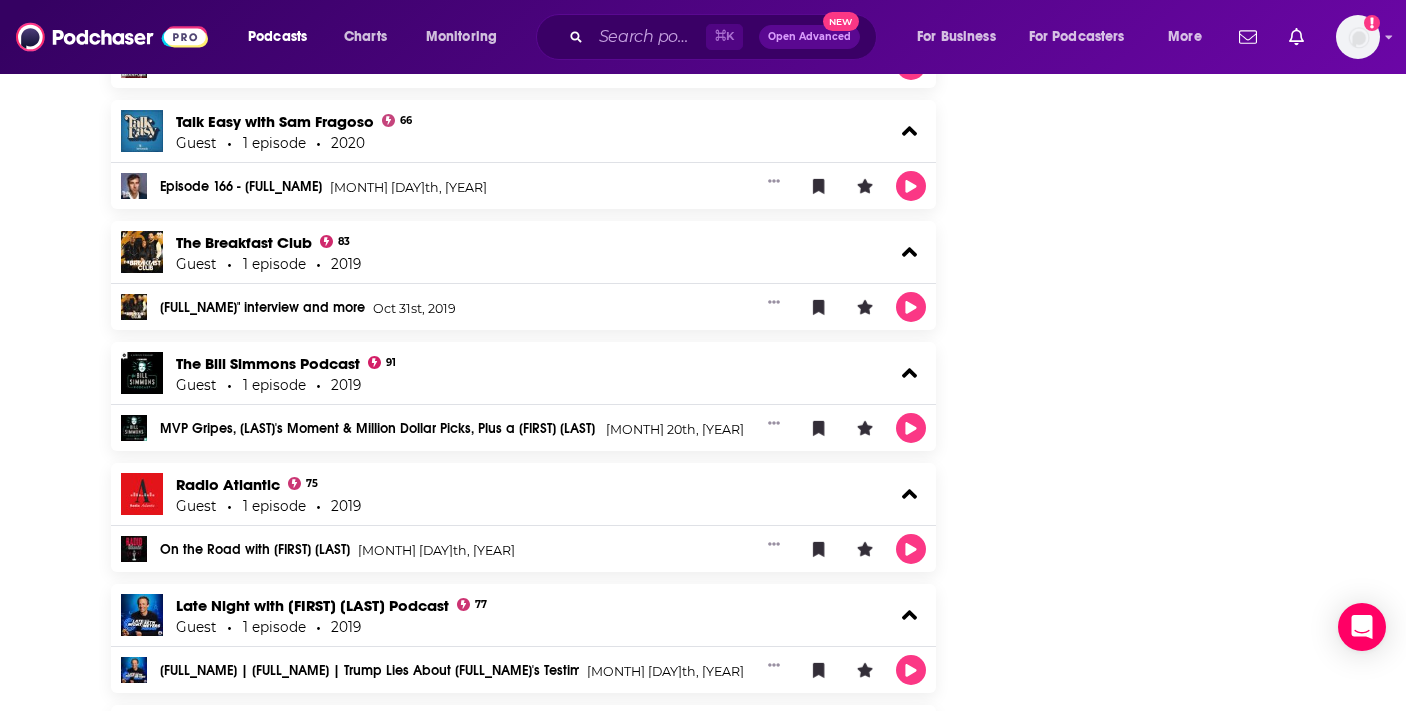 click on "Follow Share Profile Followers 9 +4 Creator Details Episode Count 61 Podcast Count 44 Total Airtime 1d, 16h PCID   419214 Suggest an edit Share This Creator Recommendation sent https://www.podchaser.com/creators/beto-orourke-107ZztJE6K Copy Link Manage This Profile Are you Beto? Verify and edit this page to your liking. Claim Profile Beto O'Rourke's  Creator Profile This is a podcast creator profile for   Beto O'Rourke . This page showcases all of  Beto O'Rourke's  podcast credits and appearances such as hosted episodes, guest interviews, and behind-the-scenes work. You can follow this profile to get notifications of  Beto O'Rourke's  new podcast credits. Learn more   Report an issue" at bounding box center [1145, 534] 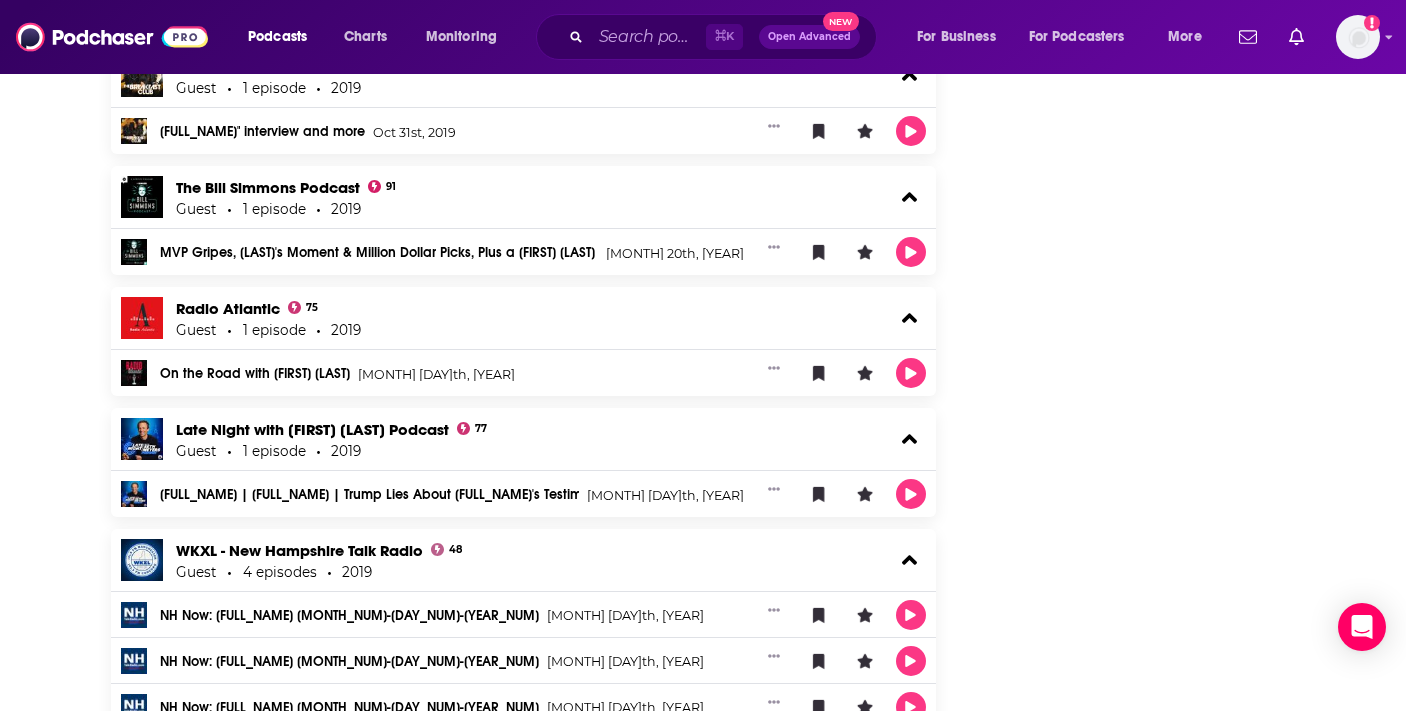scroll, scrollTop: 3329, scrollLeft: 0, axis: vertical 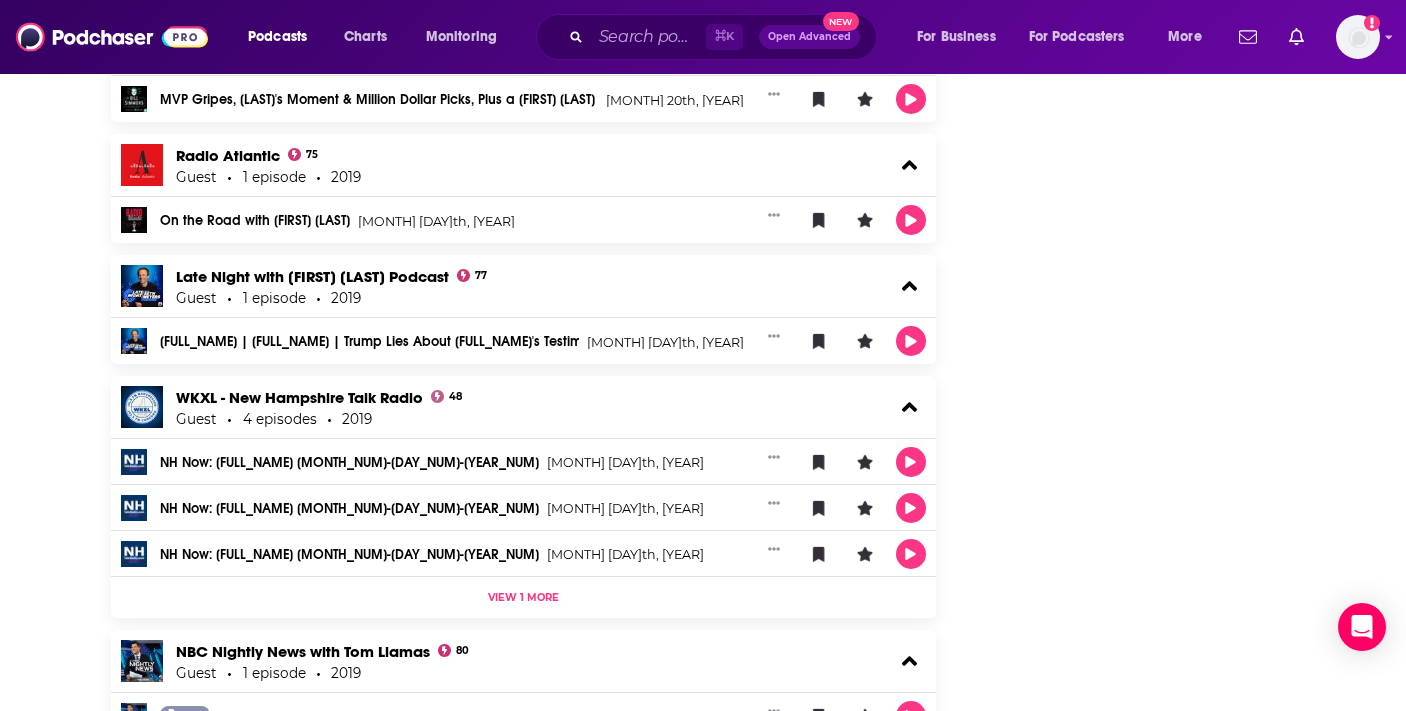 click on "Follow Share Profile Followers 9 +4 Creator Details Episode Count 61 Podcast Count 44 Total Airtime 1d, 16h PCID   419214 Suggest an edit Share This Creator Recommendation sent https://www.podchaser.com/creators/beto-orourke-107ZztJE6K Copy Link Manage This Profile Are you Beto? Verify and edit this page to your liking. Claim Profile Beto O'Rourke's  Creator Profile This is a podcast creator profile for   Beto O'Rourke . This page showcases all of  Beto O'Rourke's  podcast credits and appearances such as hosted episodes, guest interviews, and behind-the-scenes work. You can follow this profile to get notifications of  Beto O'Rourke's  new podcast credits. Learn more   Report an issue" at bounding box center [1145, 205] 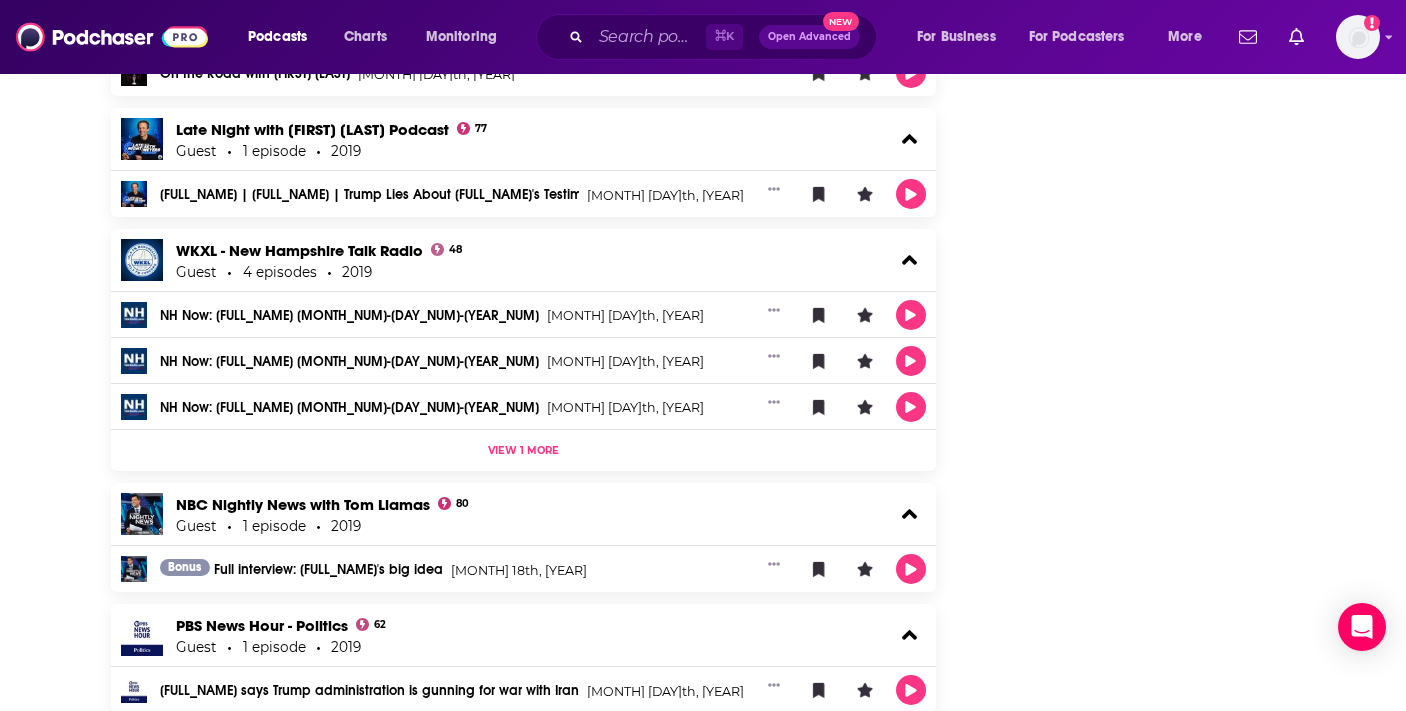 scroll, scrollTop: 3489, scrollLeft: 0, axis: vertical 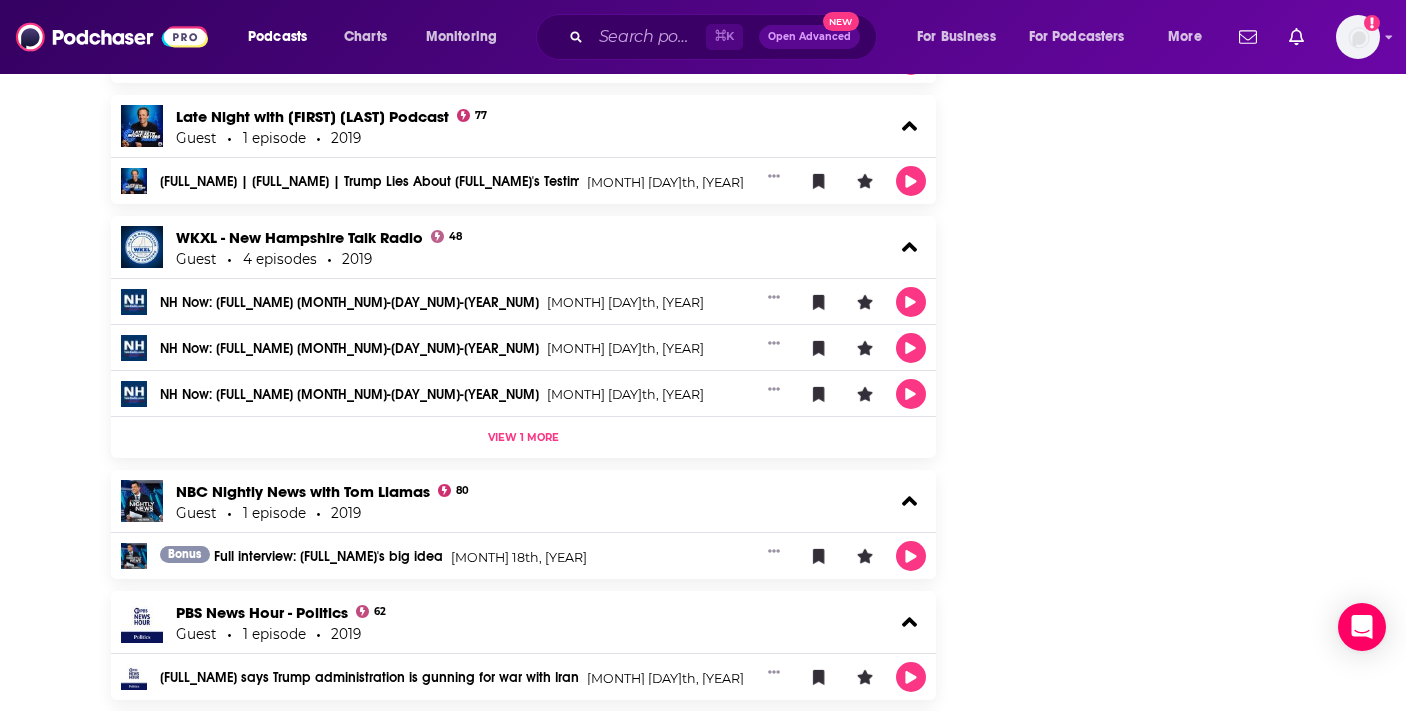 click on "Follow Share Profile Followers 9 +4 Creator Details Episode Count 61 Podcast Count 44 Total Airtime 1d, 16h PCID   419214 Suggest an edit Share This Creator Recommendation sent https://www.podchaser.com/creators/beto-orourke-107ZztJE6K Copy Link Manage This Profile Are you Beto? Verify and edit this page to your liking. Claim Profile Beto O'Rourke's  Creator Profile This is a podcast creator profile for   Beto O'Rourke . This page showcases all of  Beto O'Rourke's  podcast credits and appearances such as hosted episodes, guest interviews, and behind-the-scenes work. You can follow this profile to get notifications of  Beto O'Rourke's  new podcast credits. Learn more   Report an issue" at bounding box center [1145, 45] 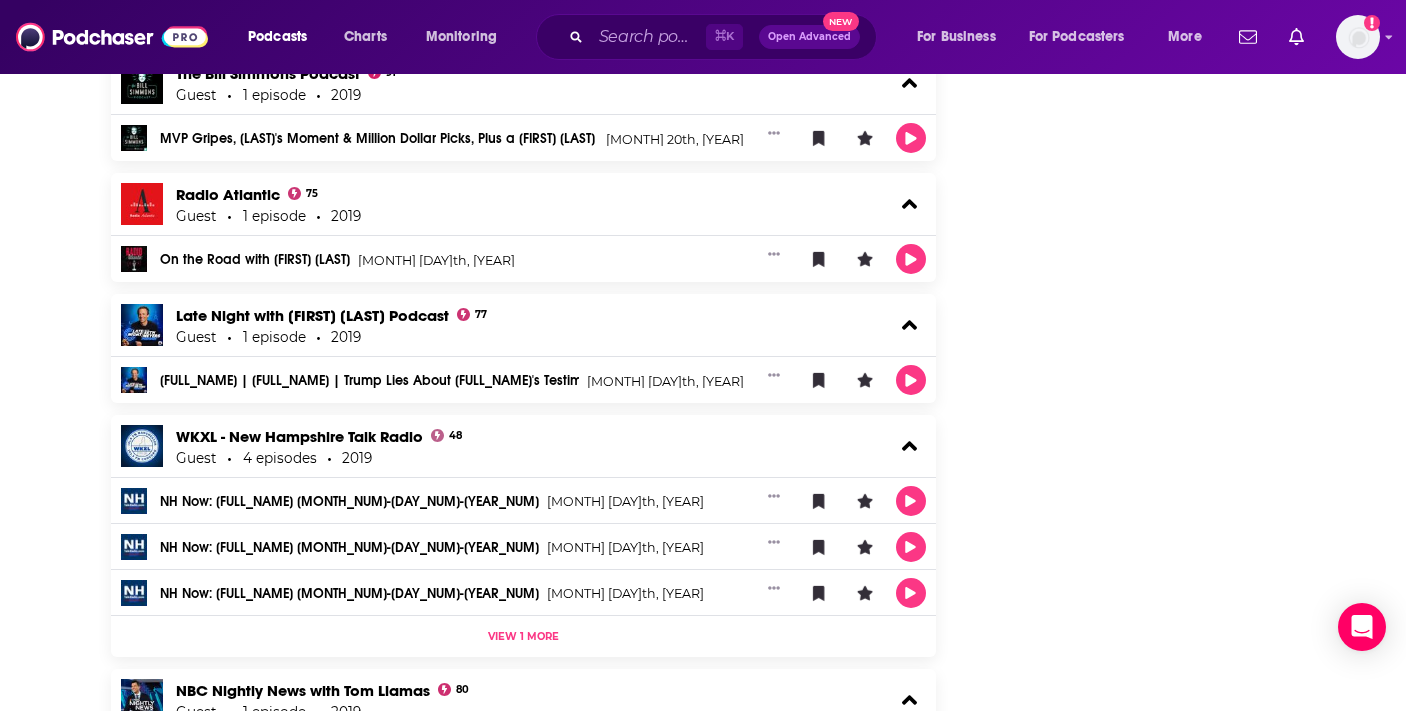 scroll, scrollTop: 3288, scrollLeft: 0, axis: vertical 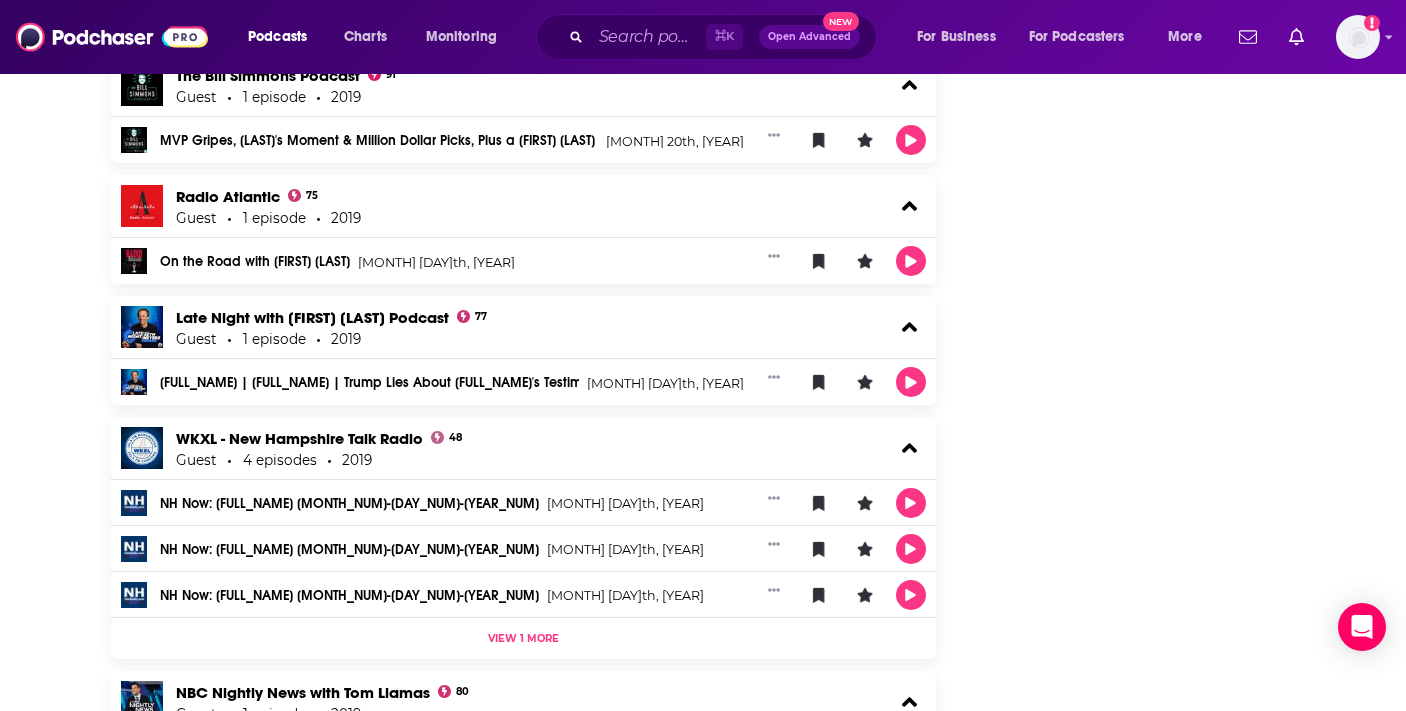 click on "Follow Share Profile Followers 9 +4 Creator Details Episode Count 61 Podcast Count 44 Total Airtime 1d, 16h PCID   419214 Suggest an edit Share This Creator Recommendation sent https://www.podchaser.com/creators/beto-orourke-107ZztJE6K Copy Link Manage This Profile Are you Beto? Verify and edit this page to your liking. Claim Profile Beto O'Rourke's  Creator Profile This is a podcast creator profile for   Beto O'Rourke . This page showcases all of  Beto O'Rourke's  podcast credits and appearances such as hosted episodes, guest interviews, and behind-the-scenes work. You can follow this profile to get notifications of  Beto O'Rourke's  new podcast credits. Learn more   Report an issue" at bounding box center [1145, 246] 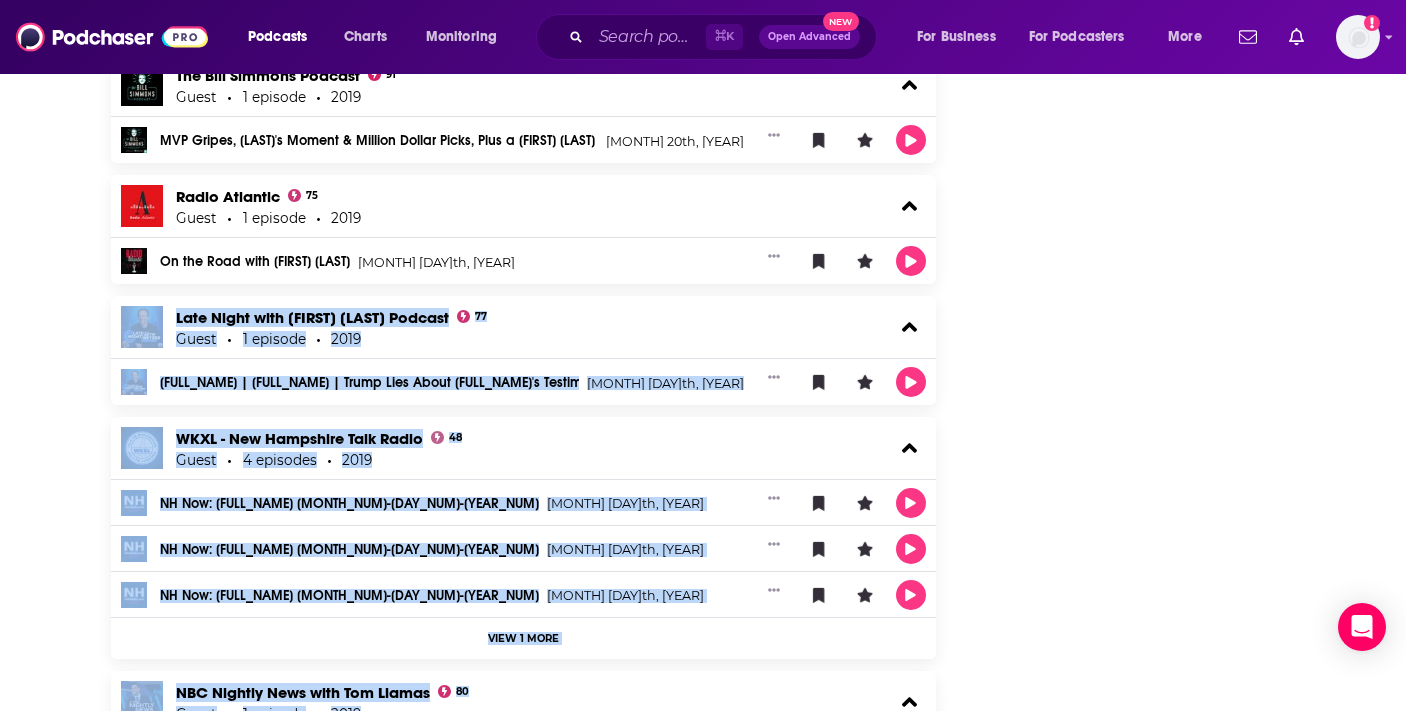 drag, startPoint x: 1035, startPoint y: 319, endPoint x: 46, endPoint y: 307, distance: 989.0728 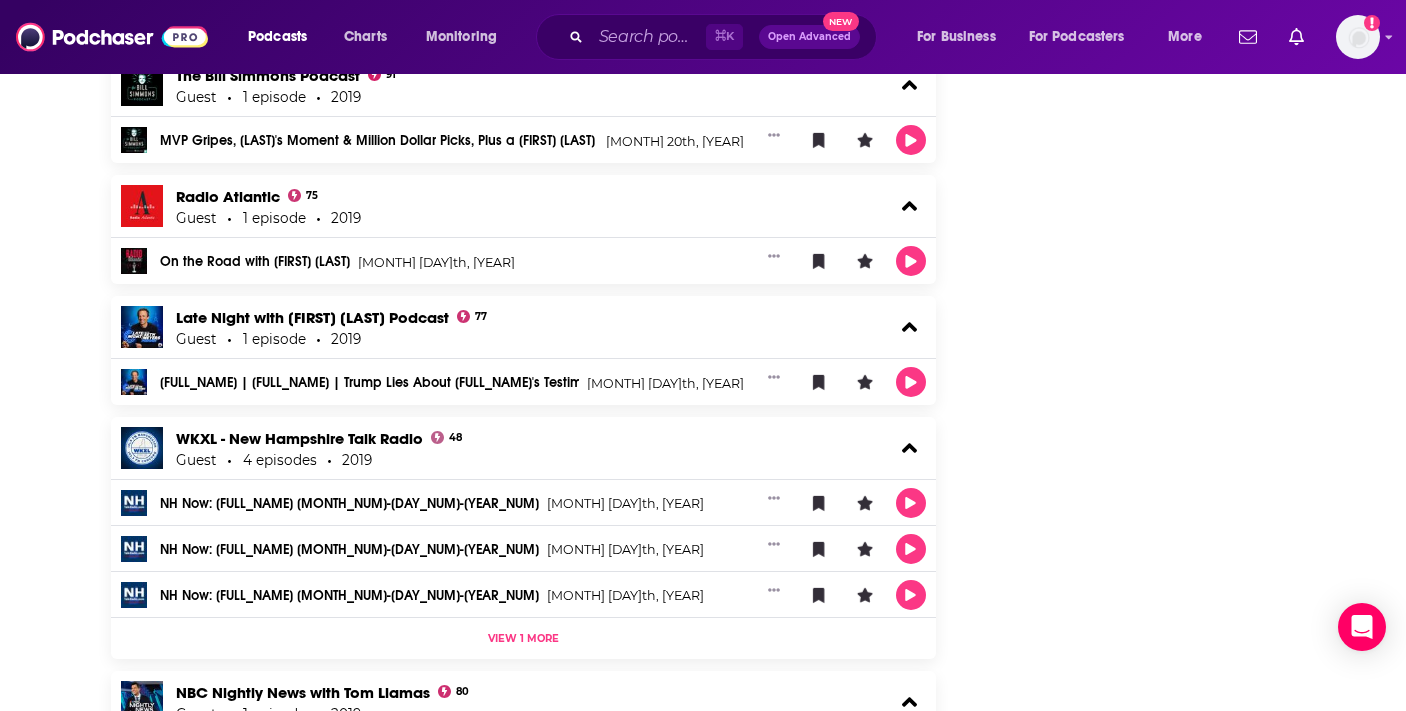click on "About Credits 61 Links Beto O'Rourke's Podcast Credits & Interviews Add Credits Explore podcast episodes featuring   Beto O'Rourke   including guest interviews, hosted podcasts, and production roles. Guest 43 Podcasts Bulwark Takes 74 Guest 1 episode 2025 Beto O’Rourke: Democrats Need to Get RUTHLESS! Jul 23rd, 2025 Pod Save America 96 Guest 4 episodes 2019 - 2025 Trump's Petro-Fascist Sugar Daddies May 16th, 2025 "Will Trump Cost Mitch the Senate?" Aug 23rd, 2022 View 1 more The Bulwark Podcast 86 Guest 1 episode 2025 Beto O'Rourke: Never Lose Hope Apr 25th, 2025 Past Due with Ana Marie Cox and Open Mike Eagle 61 Guest 2 episodes 2024 Day 54: Beto O'Rourke Sep 11th, 2024 Day 84: Beto O'Rourke Aug 13th, 2024 Real Time with Bill Maher 80 Guest 1 episode 2024 Ep. #653: Kara Swisher, Beto O'Rourke, Sarah Isgur Mar 23rd, 2024 The View 74 Guest 4 episodes 2019 - 2023 (Repeat Episode) Thursday, Aug. 31: Beto O'Rourke Aug 31st, 2023 Thursday, July 27: Beto O'Rourke Jul 27th, 2023 May 10th, 2022 View 1 more 66 2023" at bounding box center [703, 262] 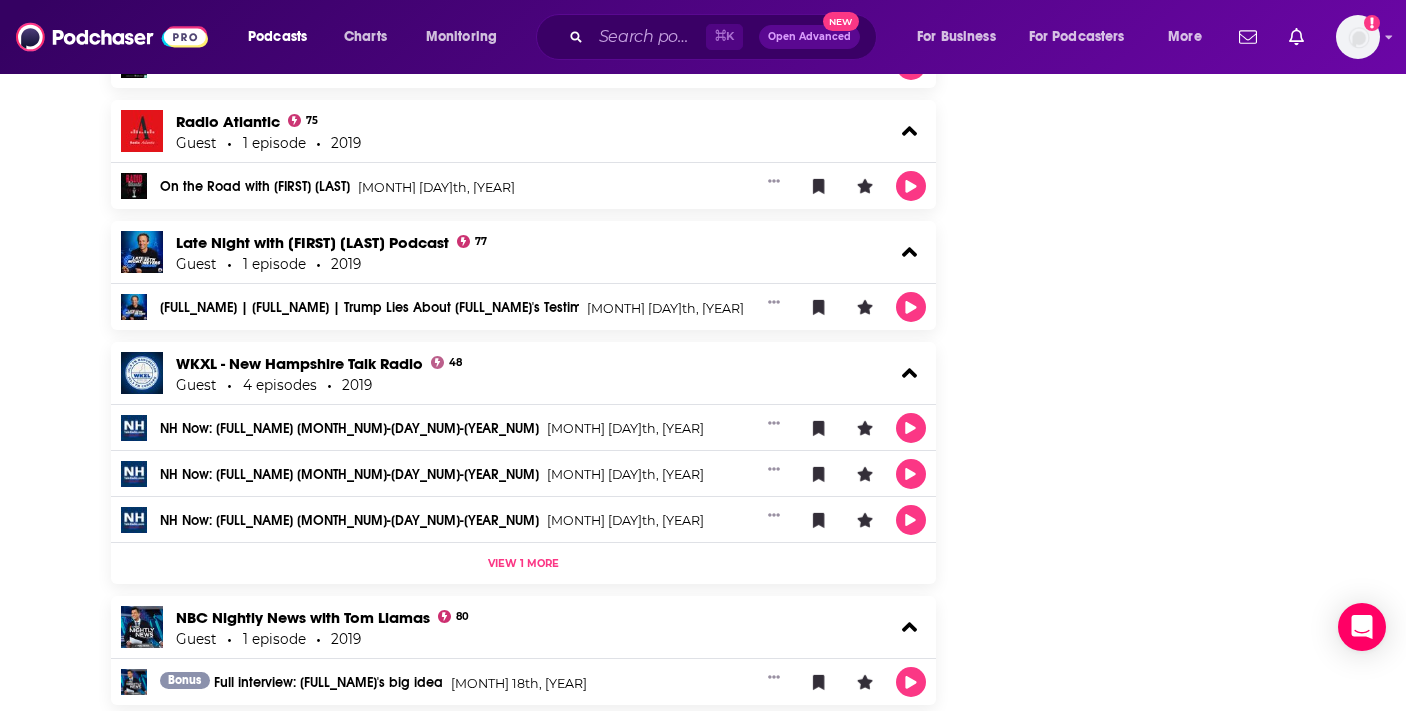 scroll, scrollTop: 3395, scrollLeft: 0, axis: vertical 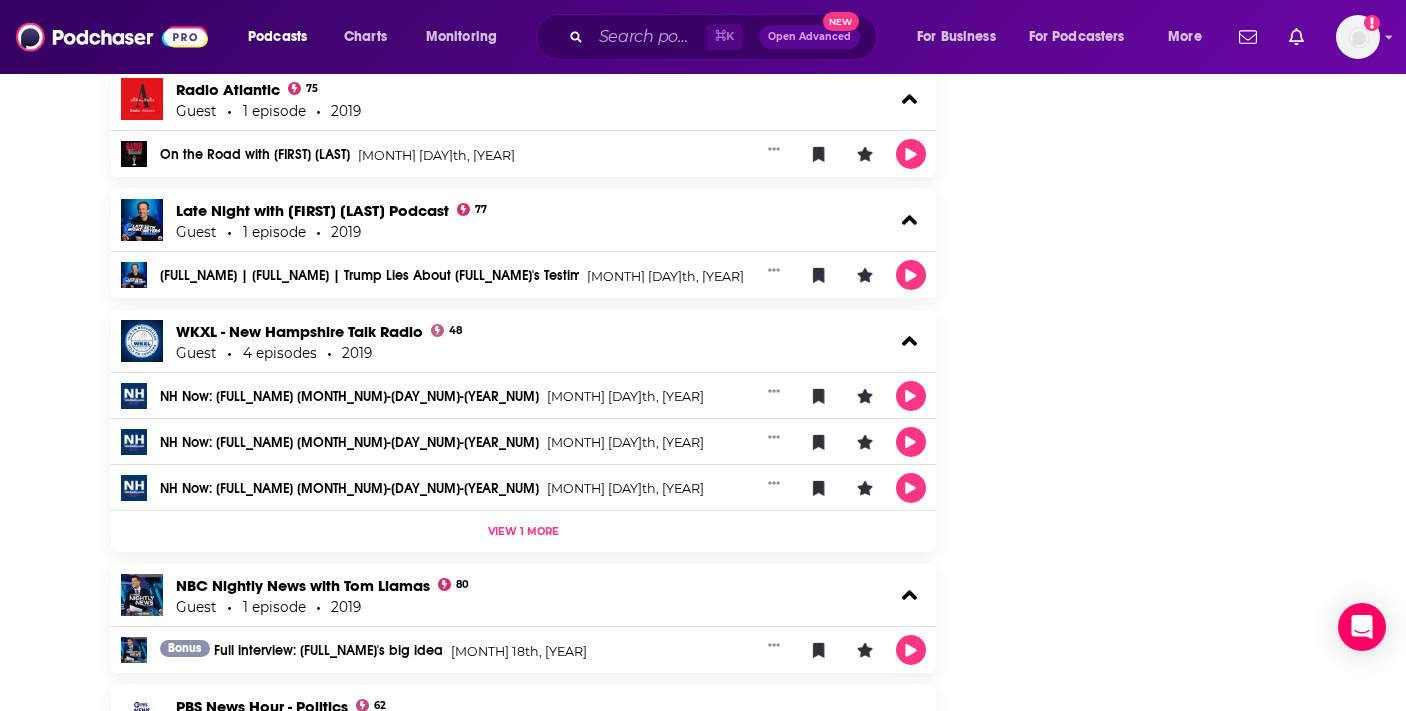 drag, startPoint x: 1151, startPoint y: 437, endPoint x: 1048, endPoint y: 414, distance: 105.53672 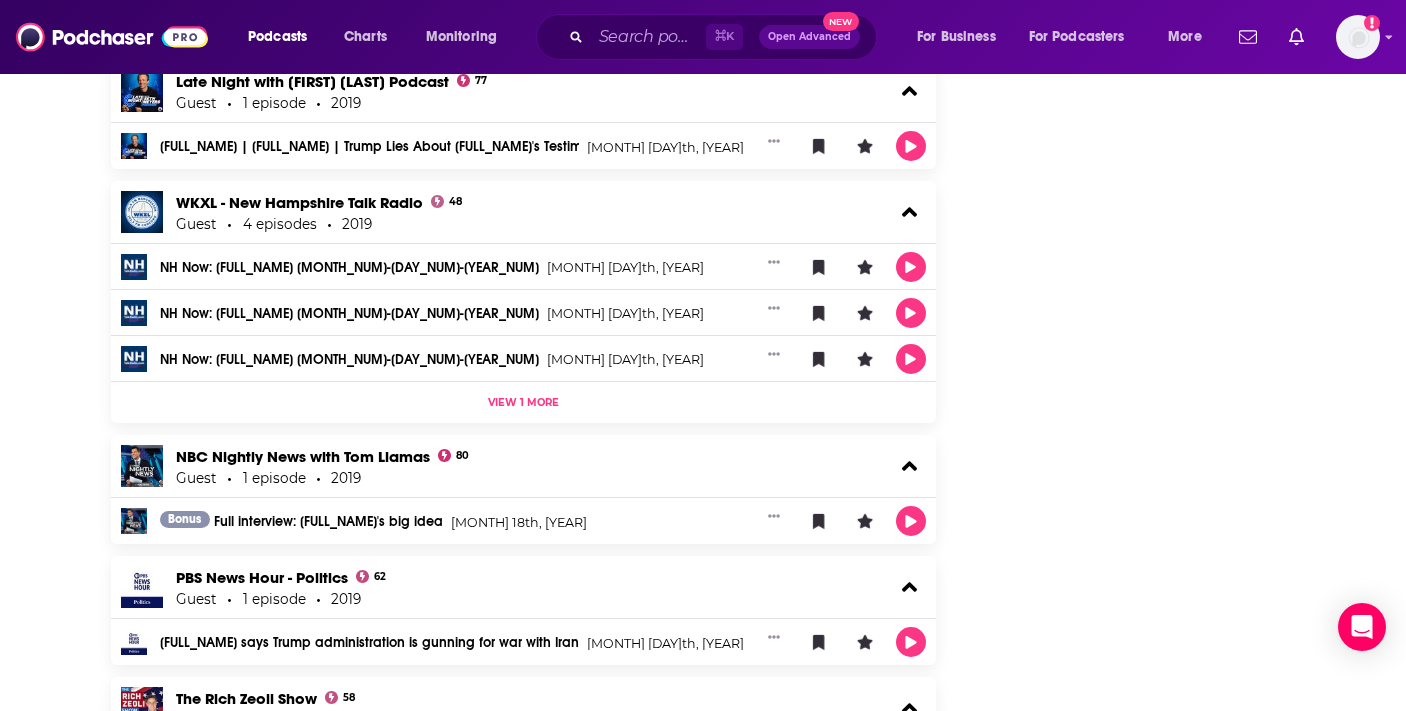 scroll, scrollTop: 3528, scrollLeft: 0, axis: vertical 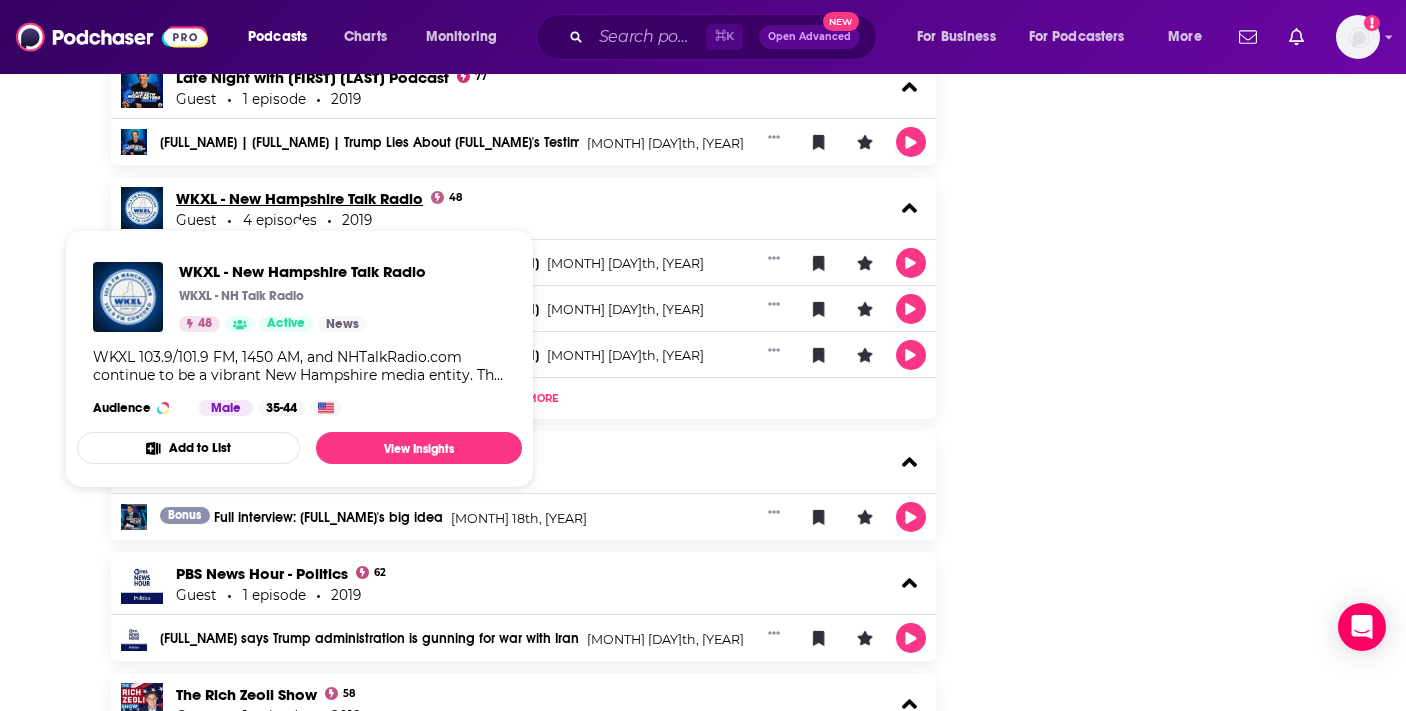 click on "WKXL - New Hampshire Talk Radio" at bounding box center (299, 198) 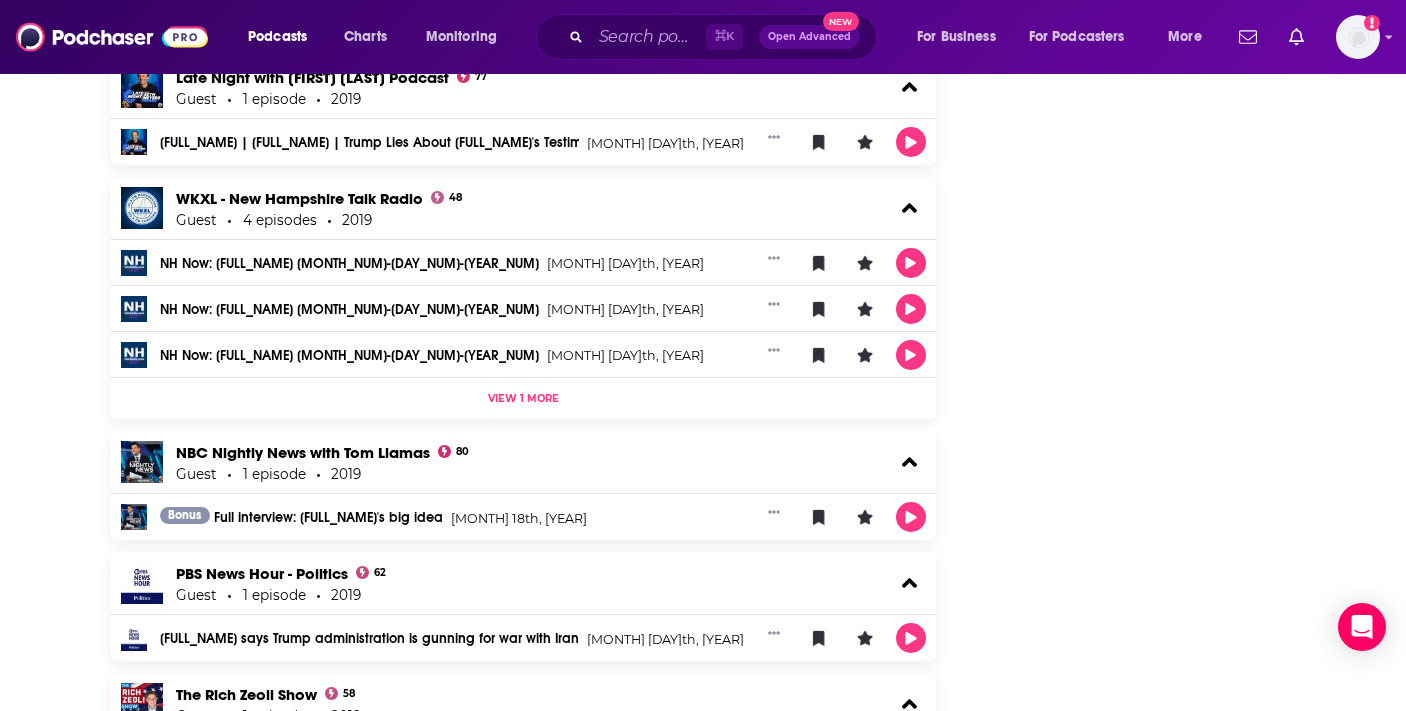 click on "Follow Share Profile Followers 9 +4 Creator Details Episode Count 61 Podcast Count 44 Total Airtime 1d, 16h PCID   419214 Suggest an edit Share This Creator Recommendation sent https://www.podchaser.com/creators/beto-orourke-107ZztJE6K Copy Link Manage This Profile Are you Beto? Verify and edit this page to your liking. Claim Profile Beto O'Rourke's  Creator Profile This is a podcast creator profile for   Beto O'Rourke . This page showcases all of  Beto O'Rourke's  podcast credits and appearances such as hosted episodes, guest interviews, and behind-the-scenes work. You can follow this profile to get notifications of  Beto O'Rourke's  new podcast credits. Learn more   Report an issue" at bounding box center [1145, 6] 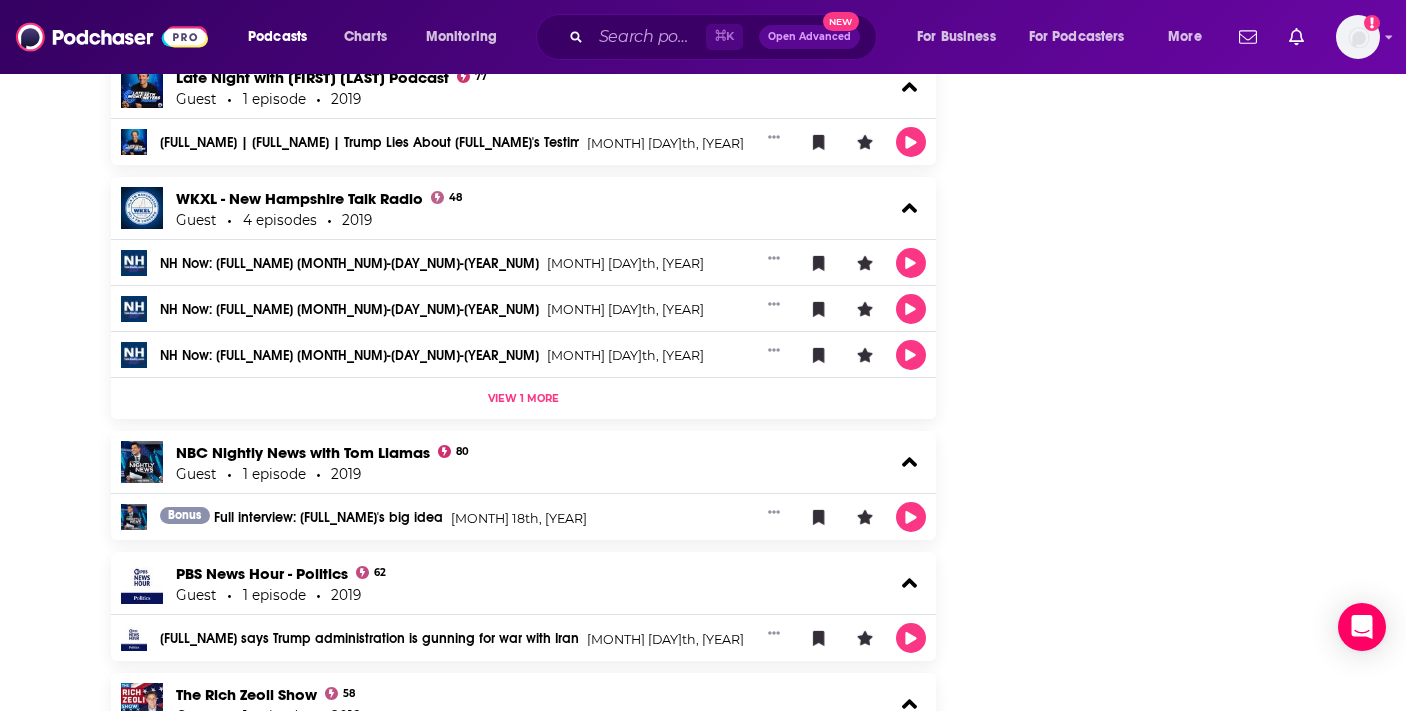 click on "Follow Share Profile Followers 9 +4 Creator Details Episode Count 61 Podcast Count 44 Total Airtime 1d, 16h PCID   419214 Suggest an edit Share This Creator Recommendation sent https://www.podchaser.com/creators/beto-orourke-107ZztJE6K Copy Link Manage This Profile Are you Beto? Verify and edit this page to your liking. Claim Profile Beto O'Rourke's  Creator Profile This is a podcast creator profile for   Beto O'Rourke . This page showcases all of  Beto O'Rourke's  podcast credits and appearances such as hosted episodes, guest interviews, and behind-the-scenes work. You can follow this profile to get notifications of  Beto O'Rourke's  new podcast credits. Learn more   Report an issue" at bounding box center [1145, 6] 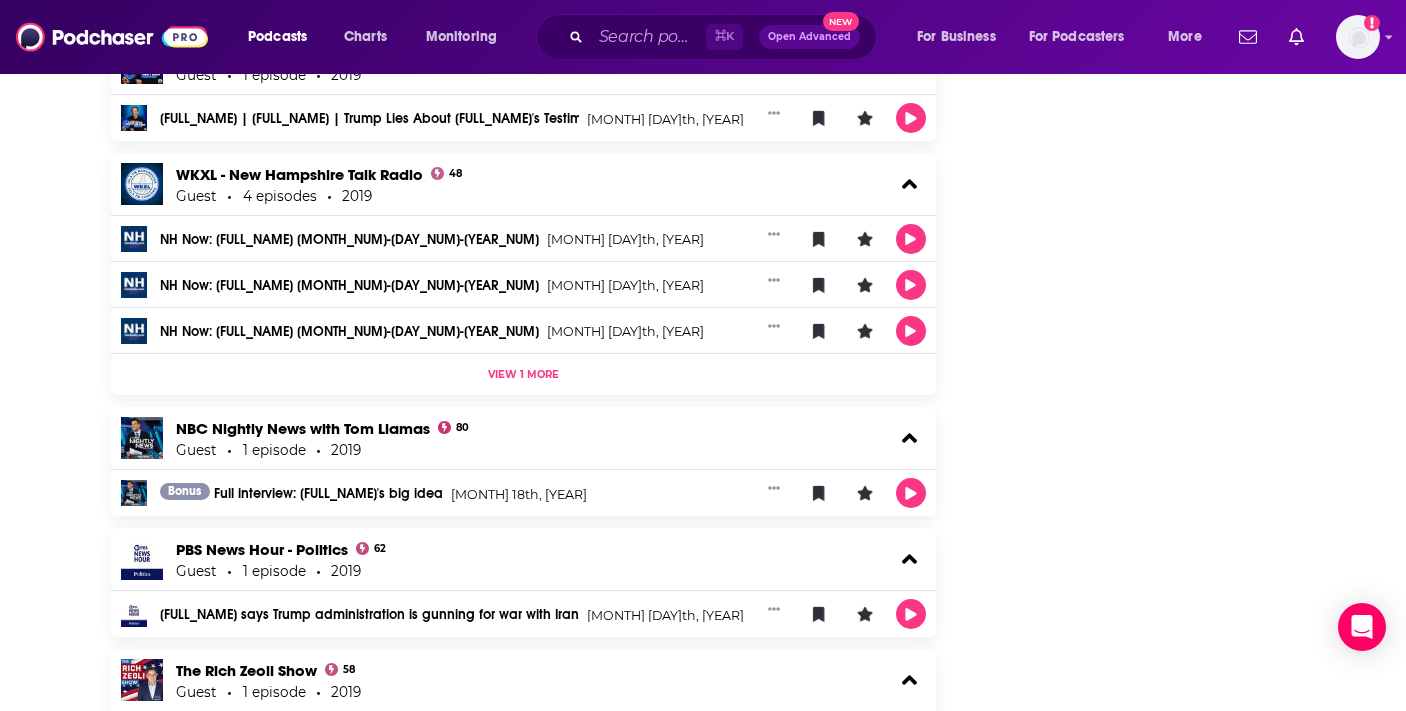 click on "Follow Share Profile Followers 9 +4 Creator Details Episode Count 61 Podcast Count 44 Total Airtime 1d, 16h PCID   419214 Suggest an edit Share This Creator Recommendation sent https://www.podchaser.com/creators/beto-orourke-107ZztJE6K Copy Link Manage This Profile Are you Beto? Verify and edit this page to your liking. Claim Profile Beto O'Rourke's  Creator Profile This is a podcast creator profile for   Beto O'Rourke . This page showcases all of  Beto O'Rourke's  podcast credits and appearances such as hosted episodes, guest interviews, and behind-the-scenes work. You can follow this profile to get notifications of  Beto O'Rourke's  new podcast credits. Learn more   Report an issue" at bounding box center [1145, -18] 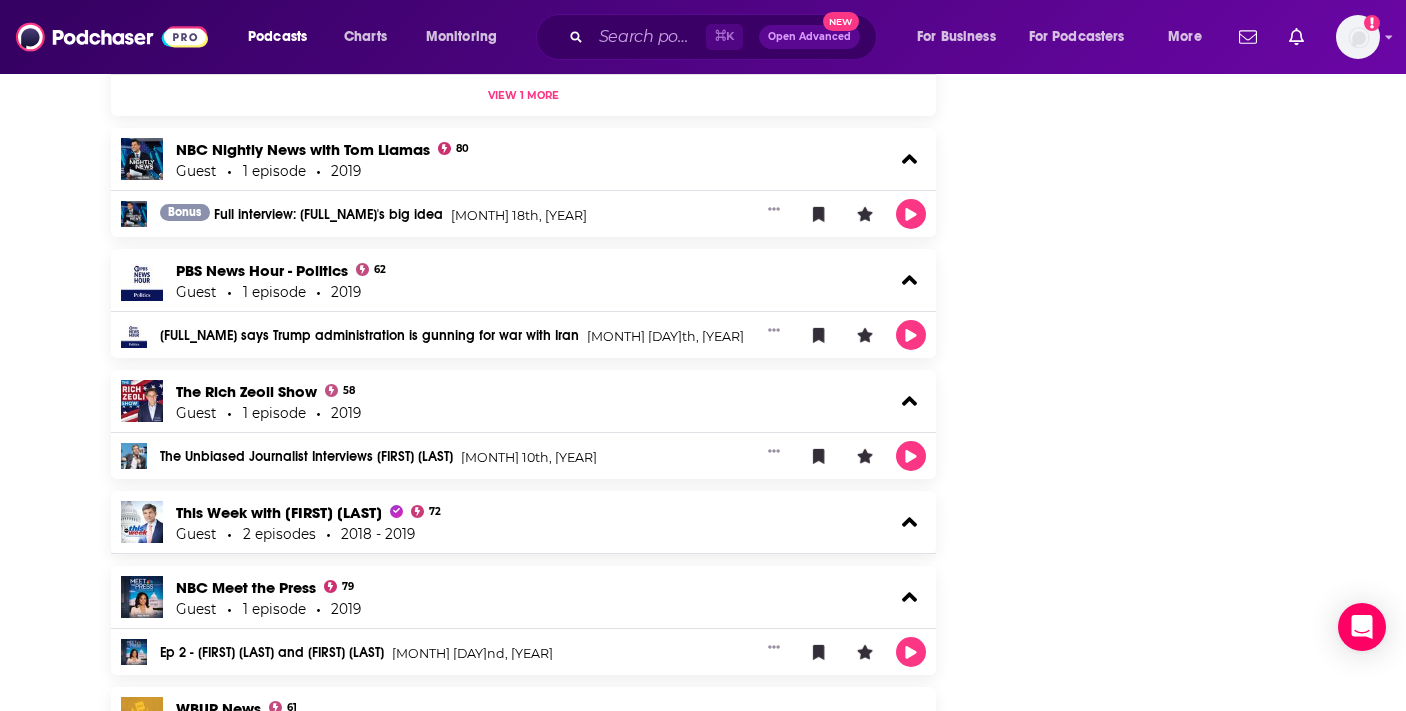scroll, scrollTop: 3851, scrollLeft: 0, axis: vertical 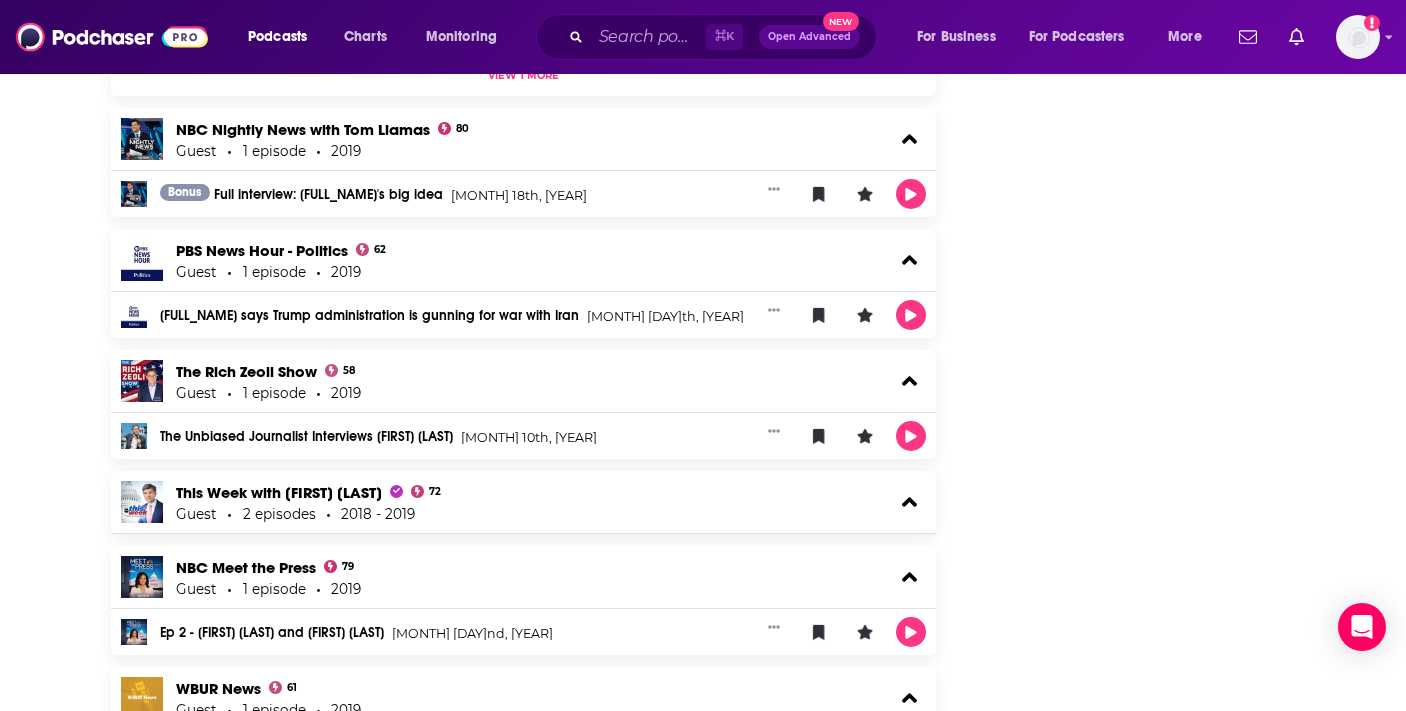 click on "About Credits 61 Links Beto O'Rourke's Podcast Credits & Interviews Add Credits Explore podcast episodes featuring   Beto O'Rourke   including guest interviews, hosted podcasts, and production roles. Guest 43 Podcasts Bulwark Takes 74 Guest 1 episode 2025 Beto O’Rourke: Democrats Need to Get RUTHLESS! Jul 23rd, 2025 Pod Save America 96 Guest 4 episodes 2019 - 2025 Trump's Petro-Fascist Sugar Daddies May 16th, 2025 "Will Trump Cost Mitch the Senate?" Aug 23rd, 2022 View 1 more The Bulwark Podcast 86 Guest 1 episode 2025 Beto O'Rourke: Never Lose Hope Apr 25th, 2025 Past Due with Ana Marie Cox and Open Mike Eagle 61 Guest 2 episodes 2024 Day 54: Beto O'Rourke Sep 11th, 2024 Day 84: Beto O'Rourke Aug 13th, 2024 Real Time with Bill Maher 80 Guest 1 episode 2024 Ep. #653: Kara Swisher, Beto O'Rourke, Sarah Isgur Mar 23rd, 2024 The View 74 Guest 4 episodes 2019 - 2023 (Repeat Episode) Thursday, Aug. 31: Beto O'Rourke Aug 31st, 2023 Thursday, July 27: Beto O'Rourke Jul 27th, 2023 May 10th, 2022 View 1 more 66 2023" at bounding box center [703, -301] 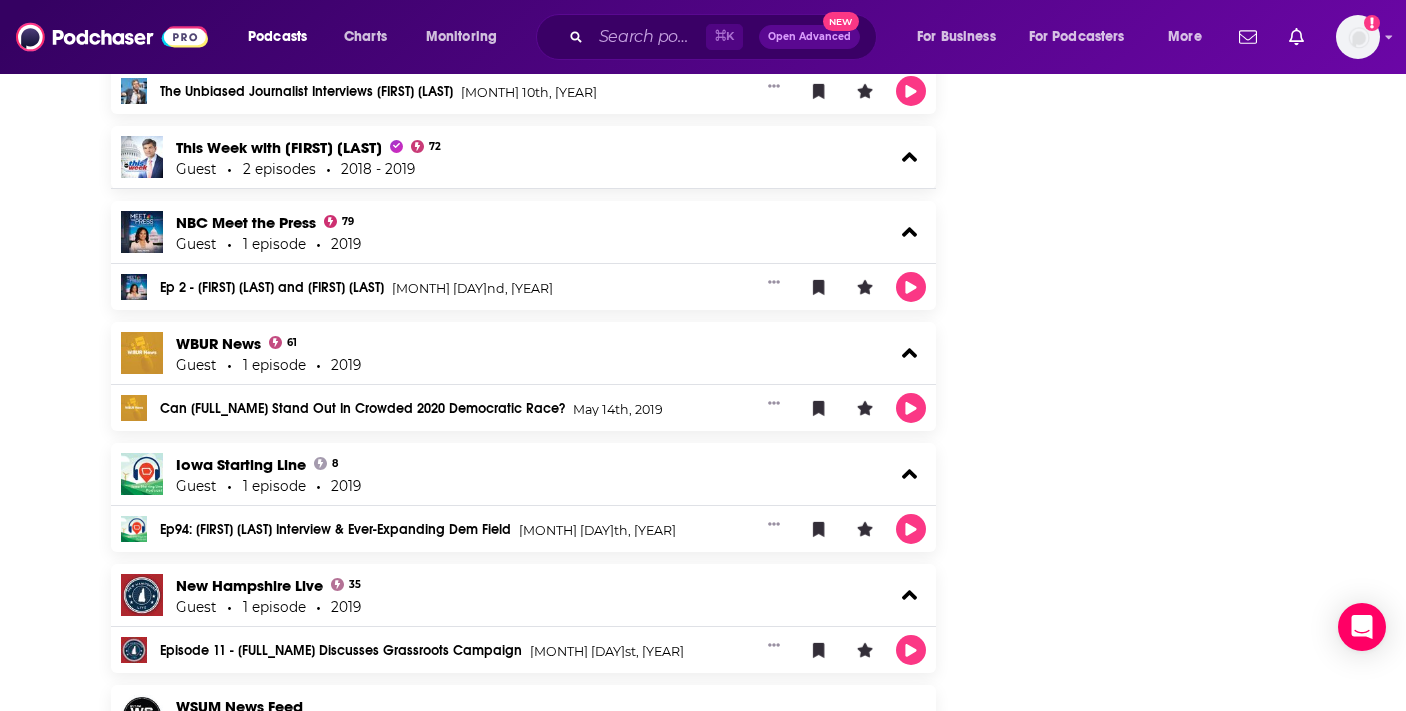 scroll, scrollTop: 4197, scrollLeft: 0, axis: vertical 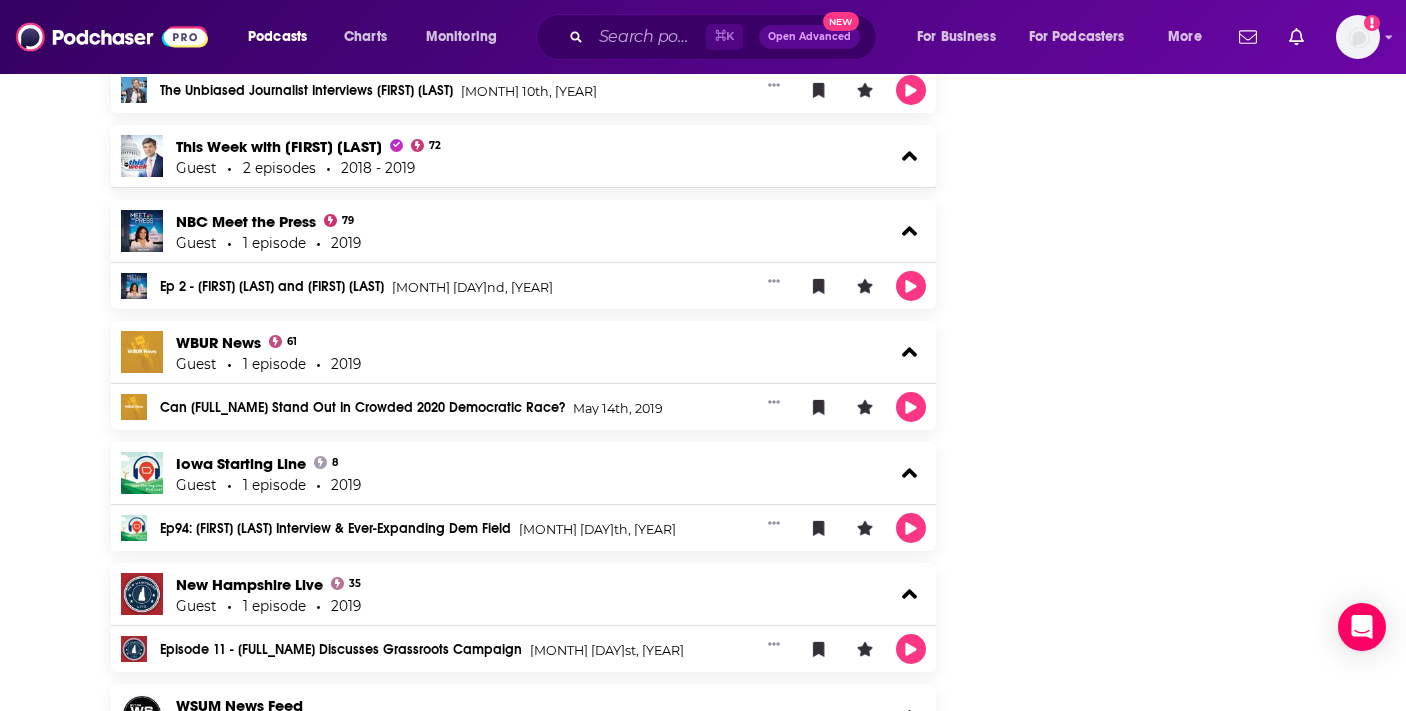 click on "About Credits 61 Links Beto O'Rourke's Podcast Credits & Interviews Add Credits Explore podcast episodes featuring   Beto O'Rourke   including guest interviews, hosted podcasts, and production roles. Guest 43 Podcasts Bulwark Takes 74 Guest 1 episode 2025 Beto O’Rourke: Democrats Need to Get RUTHLESS! Jul 23rd, 2025 Pod Save America 96 Guest 4 episodes 2019 - 2025 Trump's Petro-Fascist Sugar Daddies May 16th, 2025 "Will Trump Cost Mitch the Senate?" Aug 23rd, 2022 View 1 more The Bulwark Podcast 86 Guest 1 episode 2025 Beto O'Rourke: Never Lose Hope Apr 25th, 2025 Past Due with Ana Marie Cox and Open Mike Eagle 61 Guest 2 episodes 2024 Day 54: Beto O'Rourke Sep 11th, 2024 Day 84: Beto O'Rourke Aug 13th, 2024 Real Time with Bill Maher 80 Guest 1 episode 2024 Ep. #653: Kara Swisher, Beto O'Rourke, Sarah Isgur Mar 23rd, 2024 The View 74 Guest 4 episodes 2019 - 2023 (Repeat Episode) Thursday, Aug. 31: Beto O'Rourke Aug 31st, 2023 Thursday, July 27: Beto O'Rourke Jul 27th, 2023 May 10th, 2022 View 1 more 66 2023" at bounding box center [703, -647] 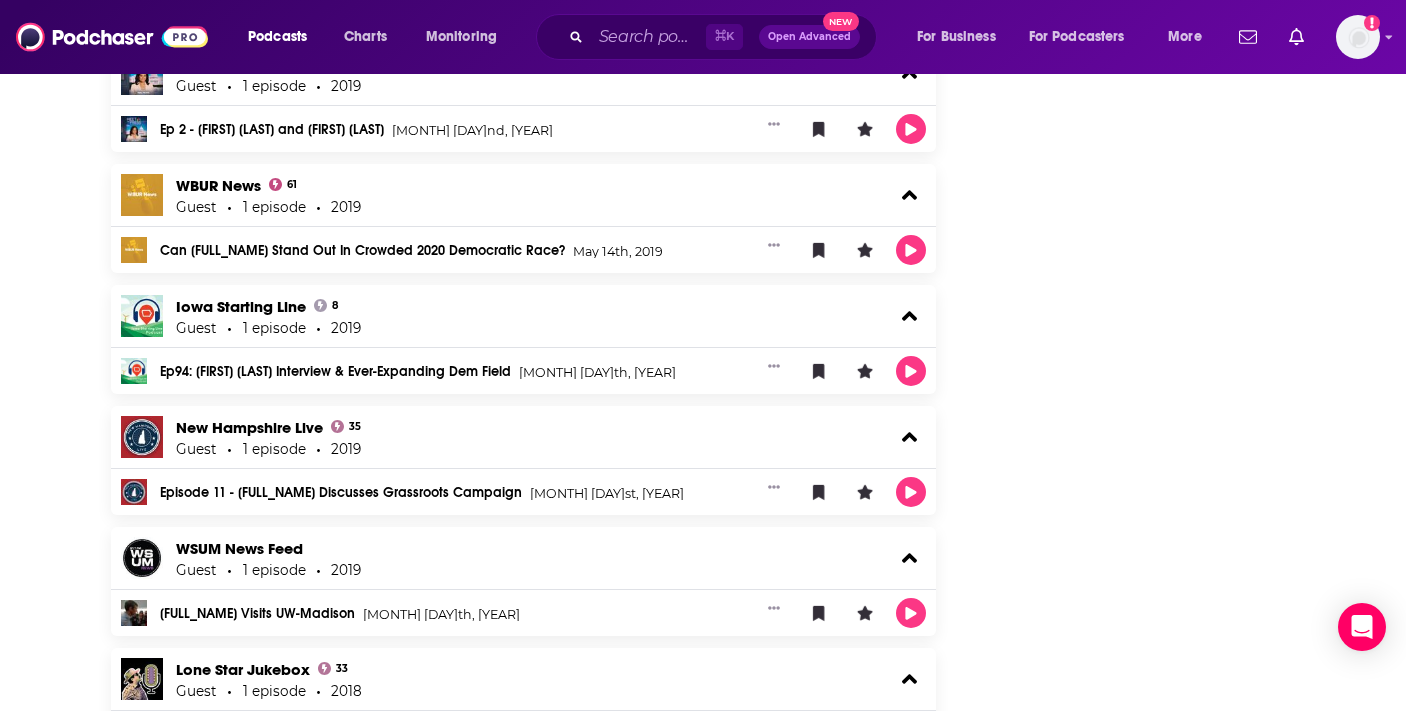 scroll, scrollTop: 4364, scrollLeft: 0, axis: vertical 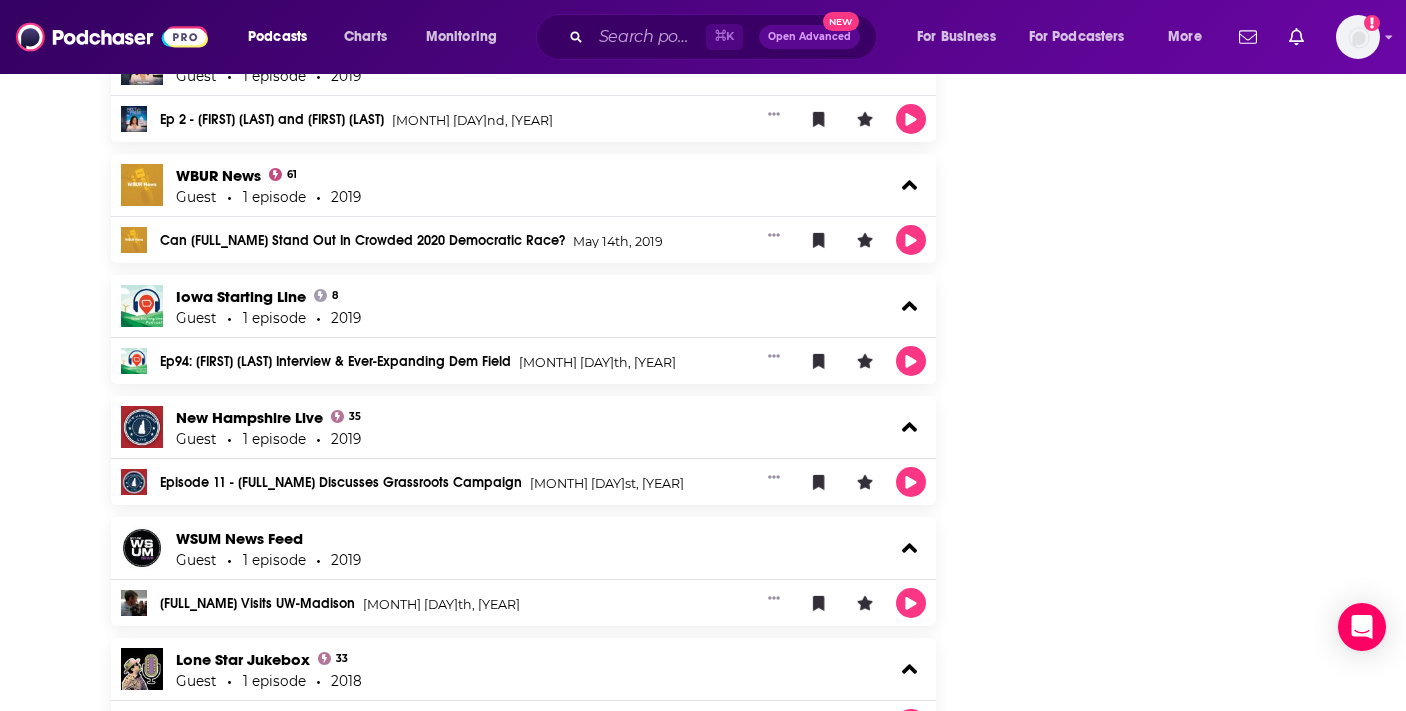 click on "Follow Share Profile Followers 9 +4 Creator Details Episode Count 61 Podcast Count 44 Total Airtime 1d, 16h PCID   419214 Suggest an edit Share This Creator Recommendation sent https://www.podchaser.com/creators/beto-orourke-107ZztJE6K Copy Link Manage This Profile Are you Beto? Verify and edit this page to your liking. Claim Profile Beto O'Rourke's  Creator Profile This is a podcast creator profile for   Beto O'Rourke . This page showcases all of  Beto O'Rourke's  podcast credits and appearances such as hosted episodes, guest interviews, and behind-the-scenes work. You can follow this profile to get notifications of  Beto O'Rourke's  new podcast credits. Learn more   Report an issue" at bounding box center (1145, -830) 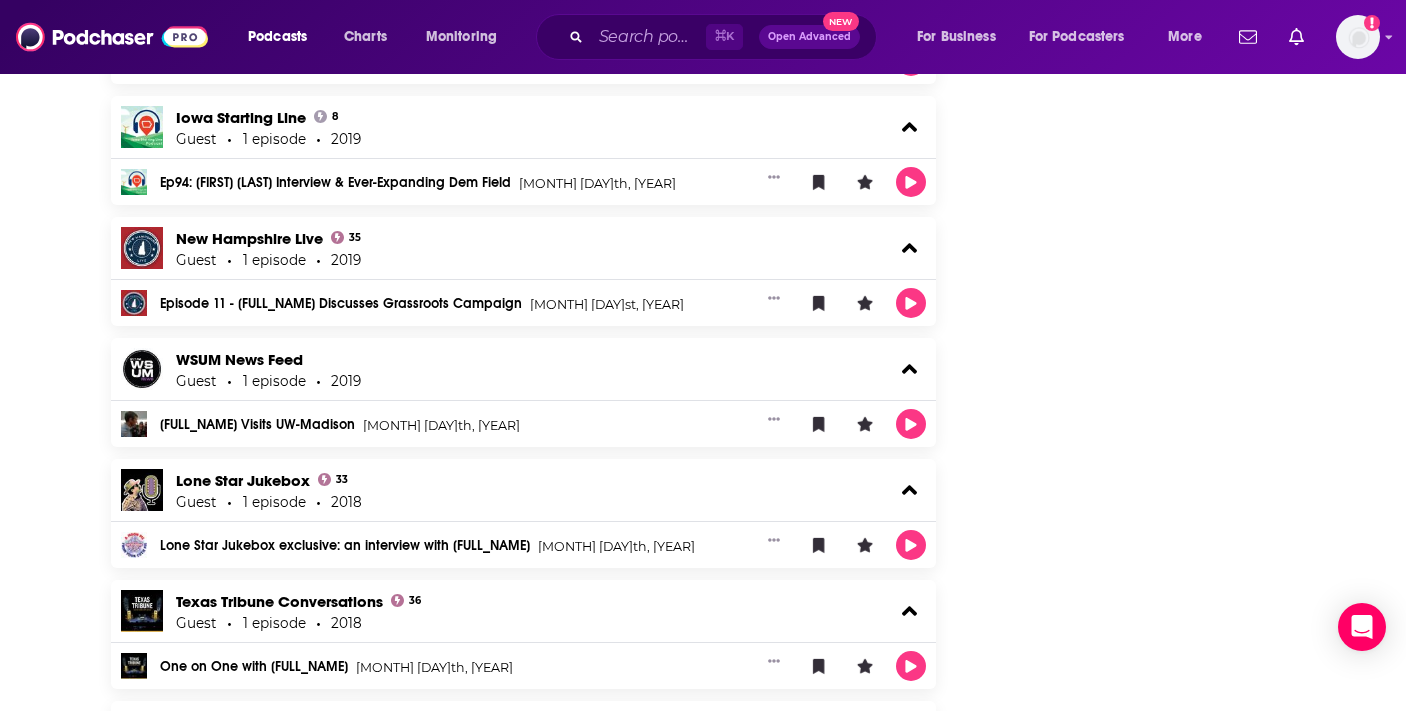 scroll, scrollTop: 4568, scrollLeft: 0, axis: vertical 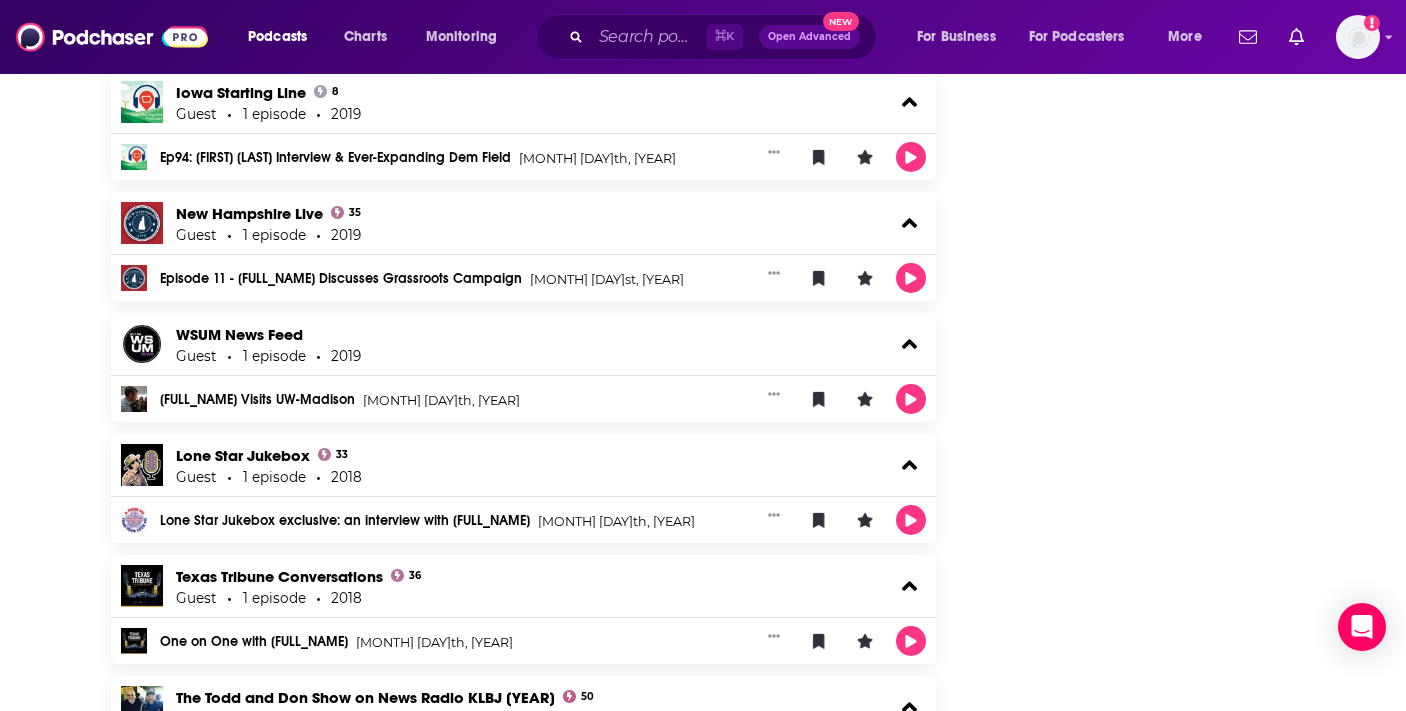 click on "Follow Share Profile Followers 9 +4 Creator Details Episode Count 61 Podcast Count 44 Total Airtime 1d, 16h PCID   419214 Suggest an edit Share This Creator Recommendation sent https://www.podchaser.com/creators/beto-orourke-107ZztJE6K Copy Link Manage This Profile Are you Beto? Verify and edit this page to your liking. Claim Profile Beto O'Rourke's  Creator Profile This is a podcast creator profile for   Beto O'Rourke . This page showcases all of  Beto O'Rourke's  podcast credits and appearances such as hosted episodes, guest interviews, and behind-the-scenes work. You can follow this profile to get notifications of  Beto O'Rourke's  new podcast credits. Learn more   Report an issue" at bounding box center [1145, -1034] 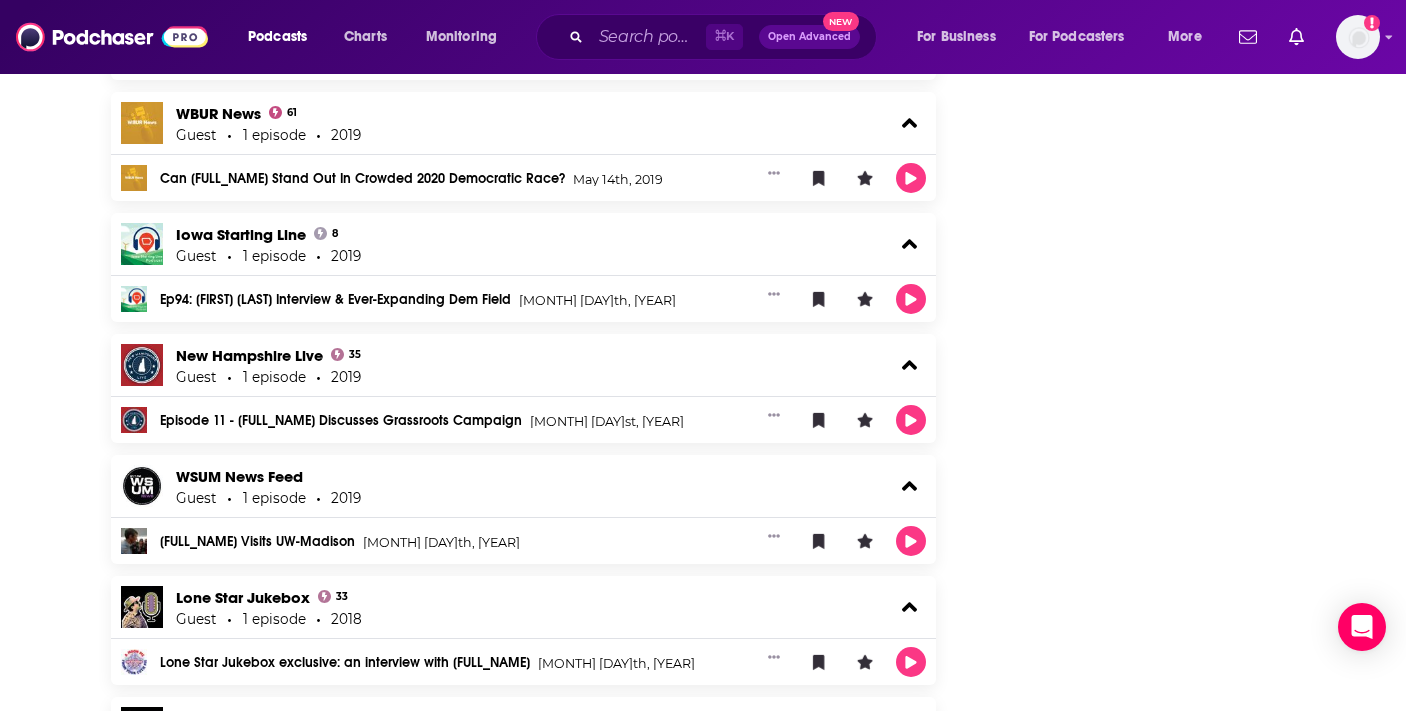 scroll, scrollTop: 4351, scrollLeft: 0, axis: vertical 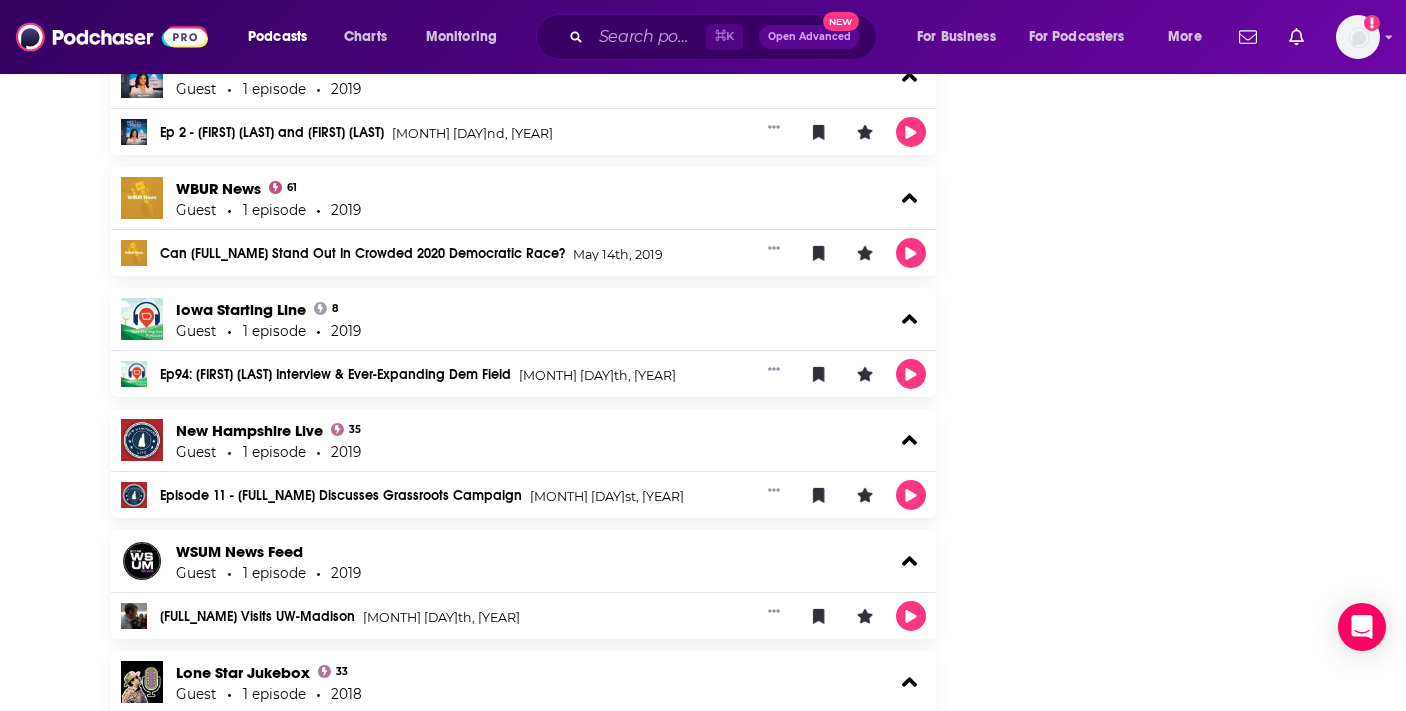 click on "Follow Share Profile Followers 9 +4 Creator Details Episode Count 61 Podcast Count 44 Total Airtime 1d, 16h PCID   419214 Suggest an edit Share This Creator Recommendation sent https://www.podchaser.com/creators/beto-orourke-107ZztJE6K Copy Link Manage This Profile Are you Beto? Verify and edit this page to your liking. Claim Profile Beto O'Rourke's  Creator Profile This is a podcast creator profile for   Beto O'Rourke . This page showcases all of  Beto O'Rourke's  podcast credits and appearances such as hosted episodes, guest interviews, and behind-the-scenes work. You can follow this profile to get notifications of  Beto O'Rourke's  new podcast credits. Learn more   Report an issue" at bounding box center [1145, -817] 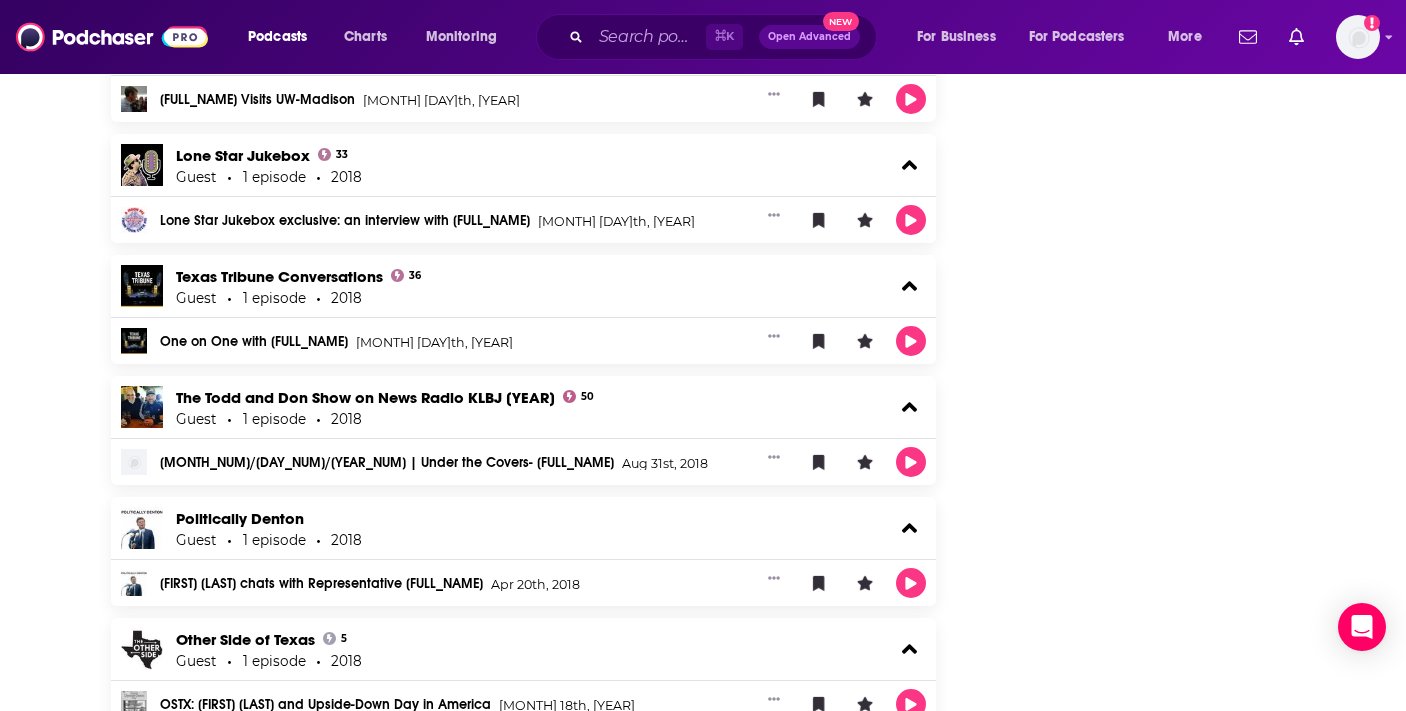 scroll, scrollTop: 4873, scrollLeft: 0, axis: vertical 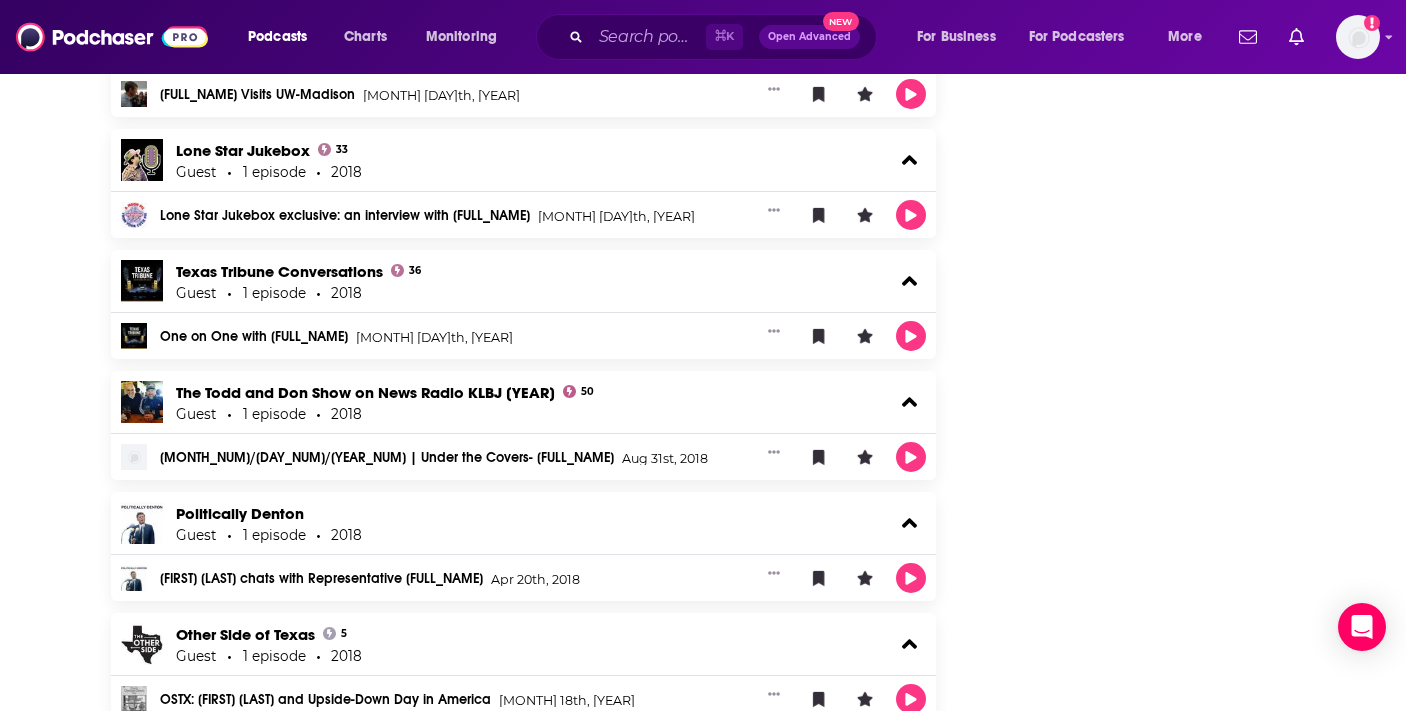 click on "Follow Share Profile Followers 9 +4 Creator Details Episode Count 61 Podcast Count 44 Total Airtime 1d, 16h PCID   419214 Suggest an edit Share This Creator Recommendation sent https://www.podchaser.com/creators/beto-orourke-107ZztJE6K Copy Link Manage This Profile Are you Beto? Verify and edit this page to your liking. Claim Profile Beto O'Rourke's  Creator Profile This is a podcast creator profile for   Beto O'Rourke . This page showcases all of  Beto O'Rourke's  podcast credits and appearances such as hosted episodes, guest interviews, and behind-the-scenes work. You can follow this profile to get notifications of  Beto O'Rourke's  new podcast credits. Learn more   Report an issue" at bounding box center (1145, -1339) 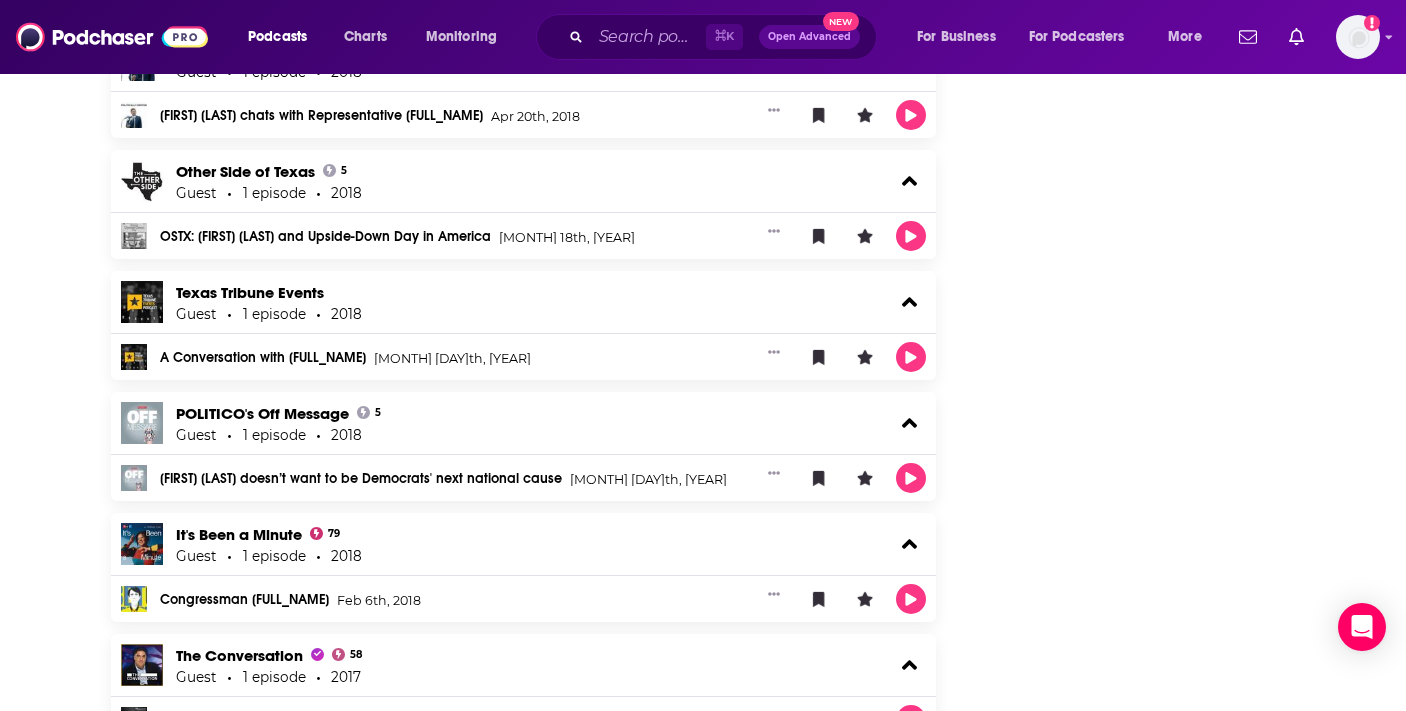 scroll, scrollTop: 5354, scrollLeft: 0, axis: vertical 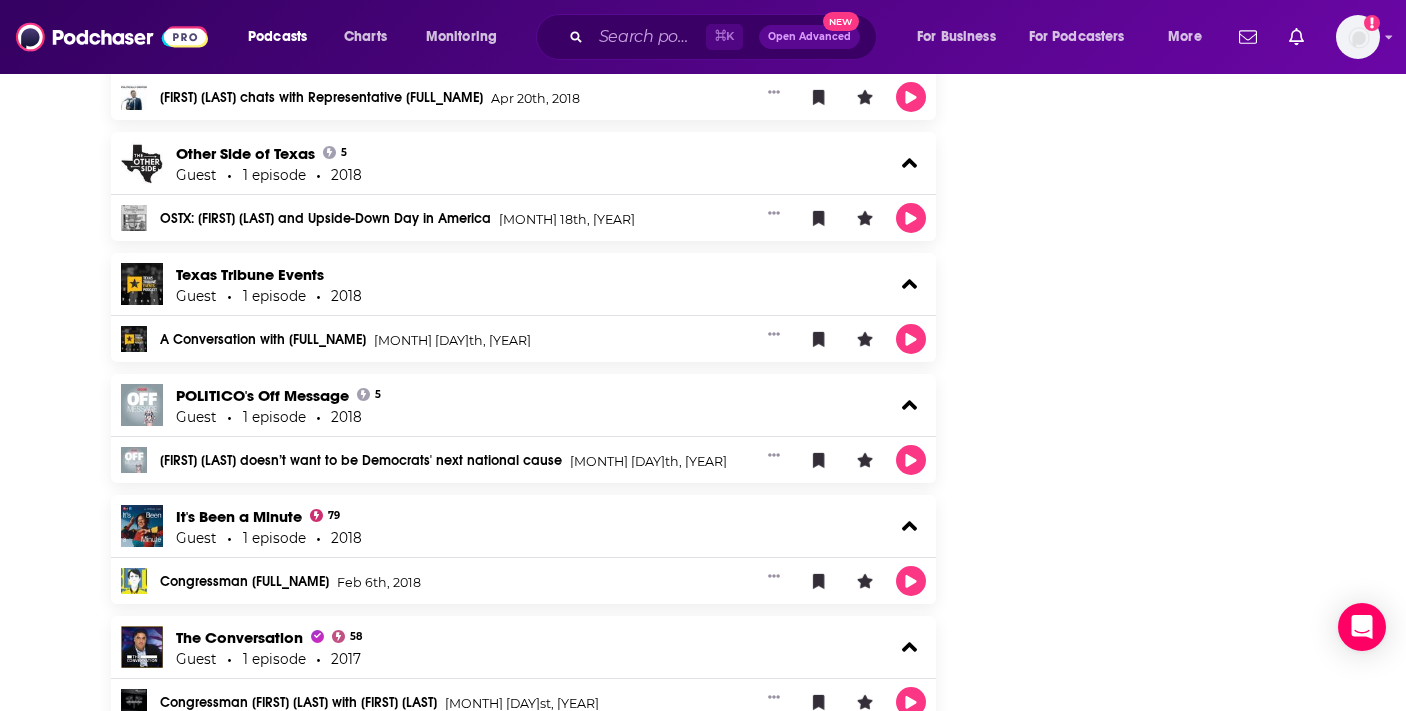 click on "Follow Share Profile Followers 9 +4 Creator Details Episode Count 61 Podcast Count 44 Total Airtime 1d, 16h PCID   419214 Suggest an edit Share This Creator Recommendation sent https://www.podchaser.com/creators/beto-orourke-107ZztJE6K Copy Link Manage This Profile Are you Beto? Verify and edit this page to your liking. Claim Profile Beto O'Rourke's  Creator Profile This is a podcast creator profile for   Beto O'Rourke . This page showcases all of  Beto O'Rourke's  podcast credits and appearances such as hosted episodes, guest interviews, and behind-the-scenes work. You can follow this profile to get notifications of  Beto O'Rourke's  new podcast credits. Learn more   Report an issue" at bounding box center (1145, -1820) 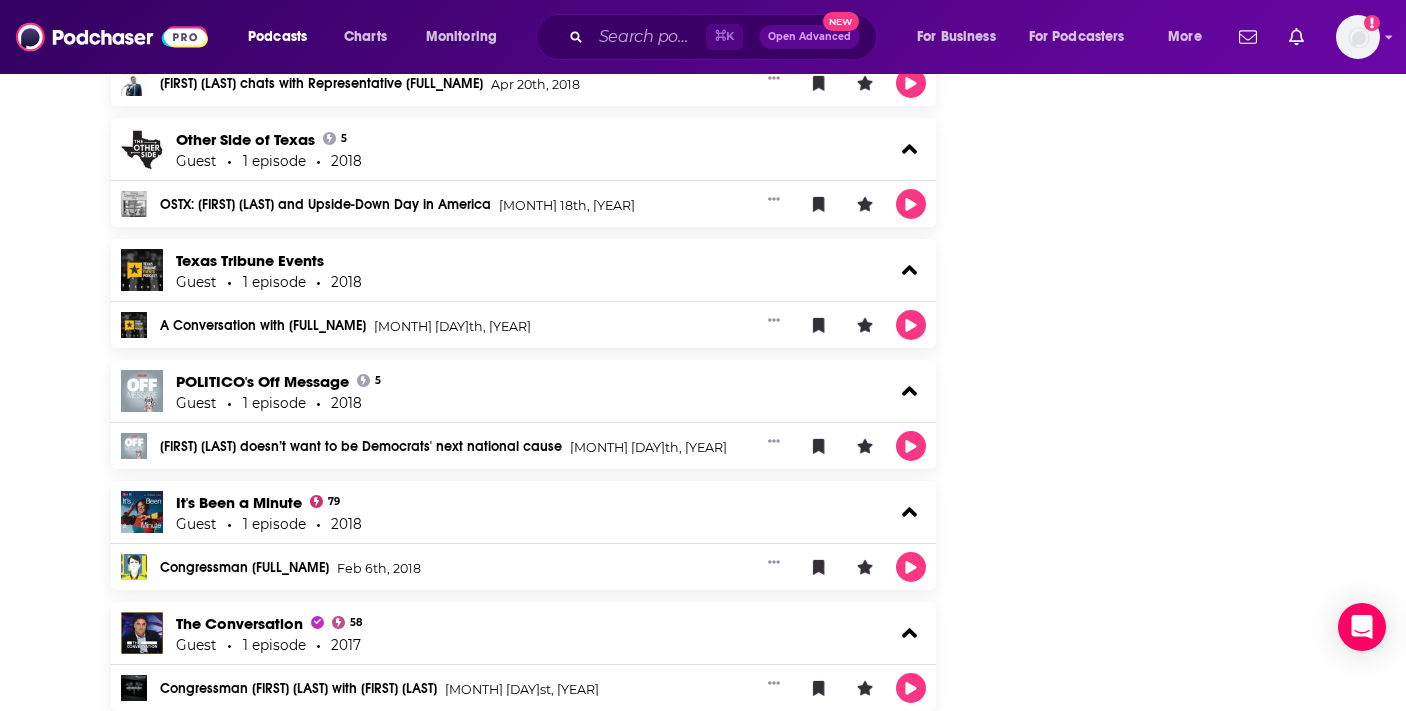 scroll, scrollTop: 5502, scrollLeft: 0, axis: vertical 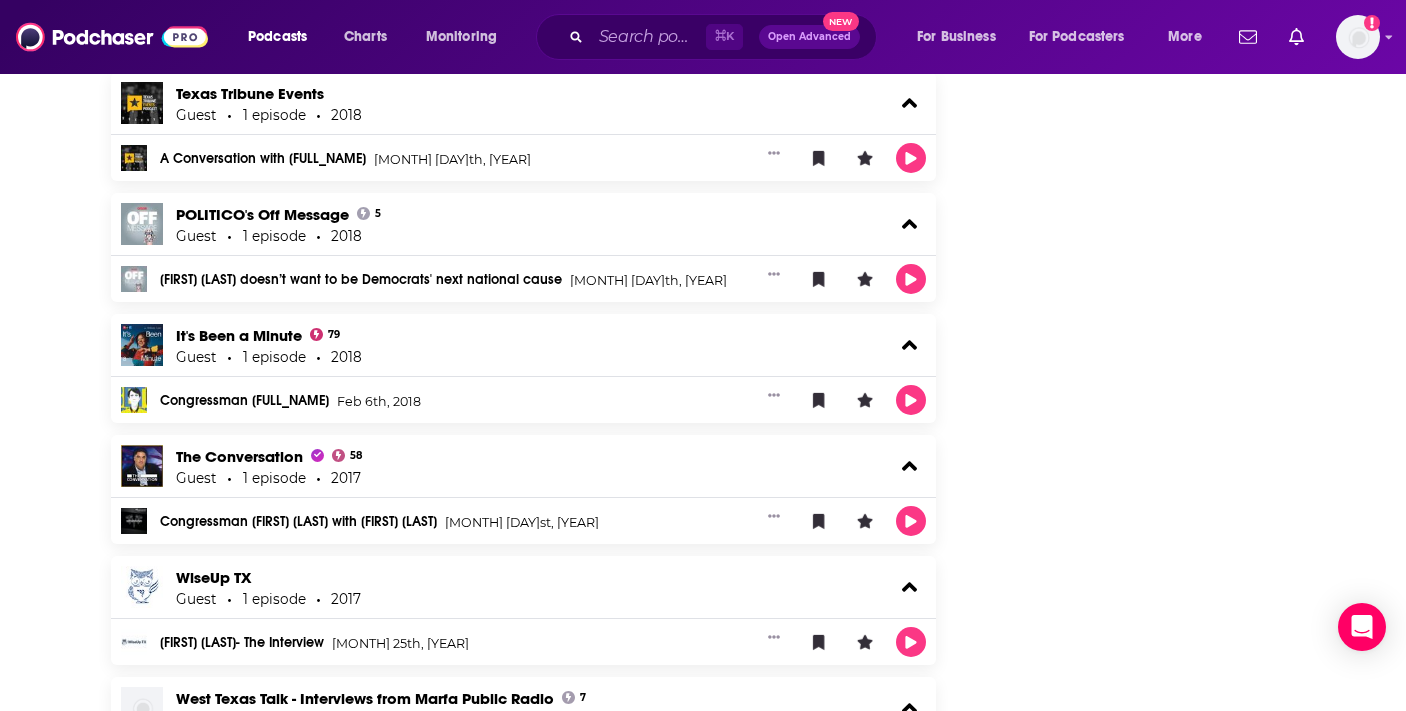 click on "Follow Share Profile Followers 9 +4 Creator Details Episode Count 61 Podcast Count 44 Total Airtime 1d, 16h PCID   419214 Suggest an edit Share This Creator Recommendation sent https://www.podchaser.com/creators/beto-orourke-107ZztJE6K Copy Link Manage This Profile Are you Beto? Verify and edit this page to your liking. Claim Profile Beto O'Rourke's  Creator Profile This is a podcast creator profile for   Beto O'Rourke . This page showcases all of  Beto O'Rourke's  podcast credits and appearances such as hosted episodes, guest interviews, and behind-the-scenes work. You can follow this profile to get notifications of  Beto O'Rourke's  new podcast credits. Learn more   Report an issue" at bounding box center [1145, -2001] 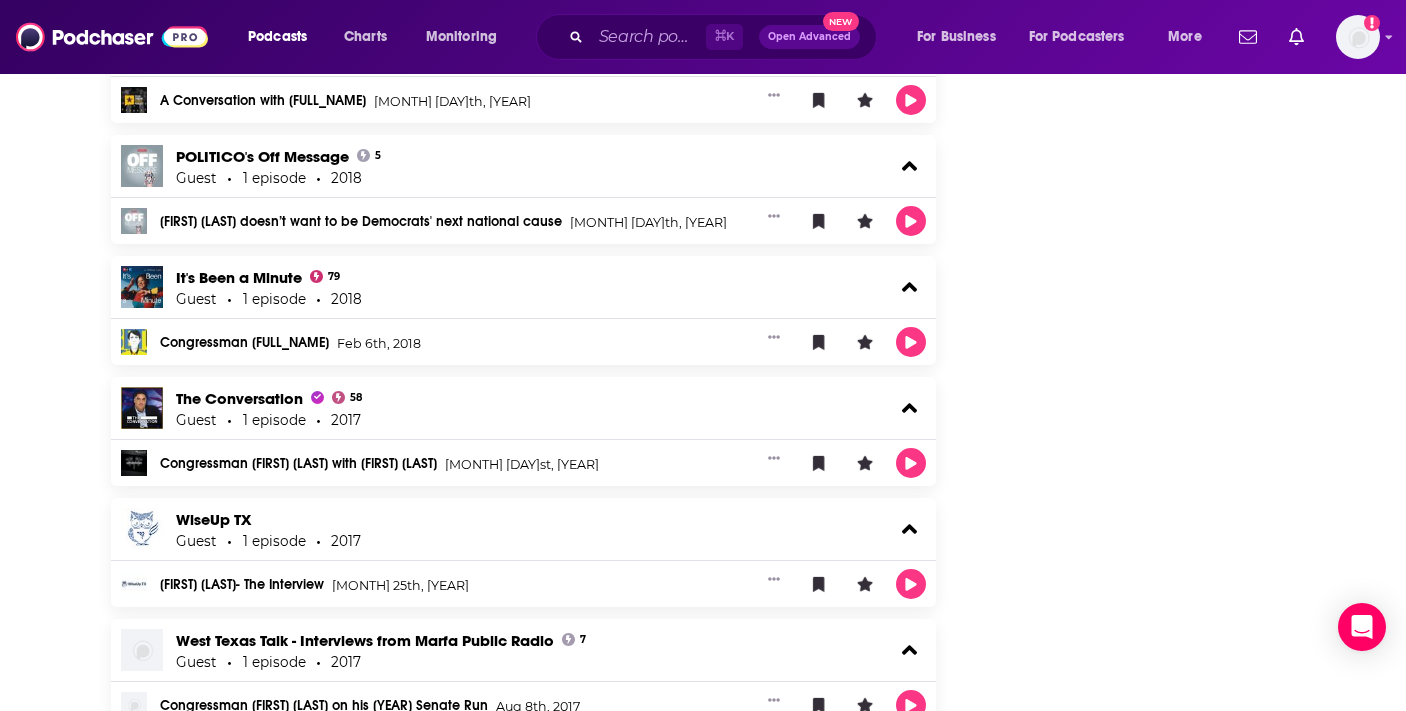 scroll, scrollTop: 5644, scrollLeft: 0, axis: vertical 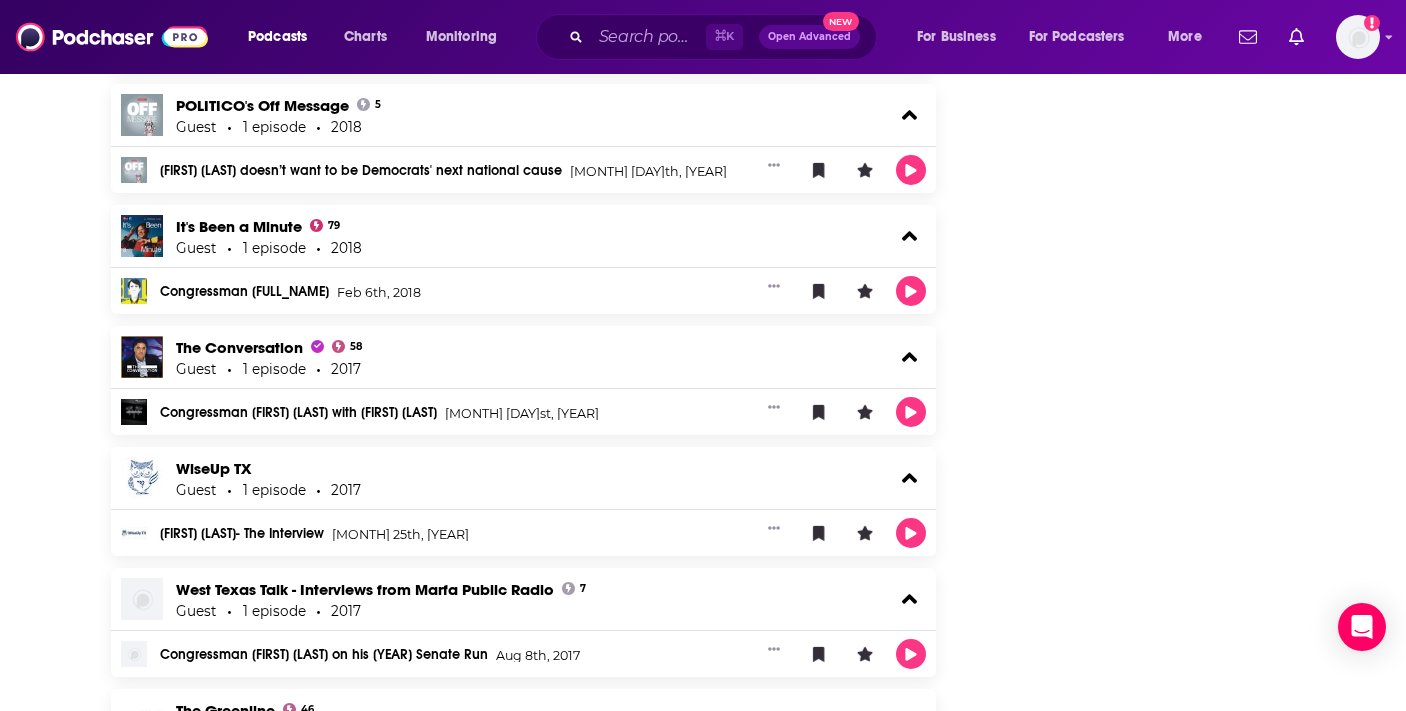 click on "Follow Share Profile Followers 9 +4 Creator Details Episode Count 61 Podcast Count 44 Total Airtime 1d, 16h PCID   419214 Suggest an edit Share This Creator Recommendation sent https://www.podchaser.com/creators/beto-orourke-107ZztJE6K Copy Link Manage This Profile Are you Beto? Verify and edit this page to your liking. Claim Profile Beto O'Rourke's  Creator Profile This is a podcast creator profile for   Beto O'Rourke . This page showcases all of  Beto O'Rourke's  podcast credits and appearances such as hosted episodes, guest interviews, and behind-the-scenes work. You can follow this profile to get notifications of  Beto O'Rourke's  new podcast credits. Learn more   Report an issue" at bounding box center (1145, -2110) 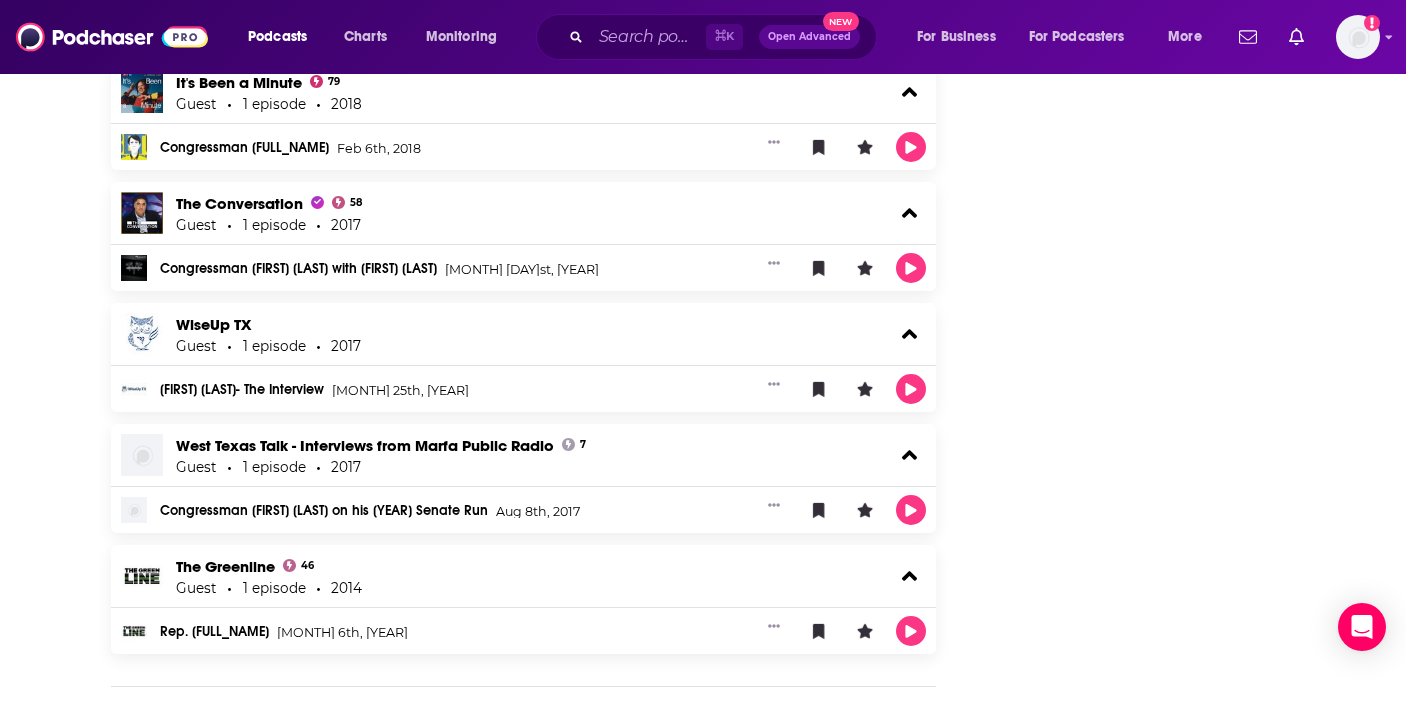 scroll, scrollTop: 5796, scrollLeft: 0, axis: vertical 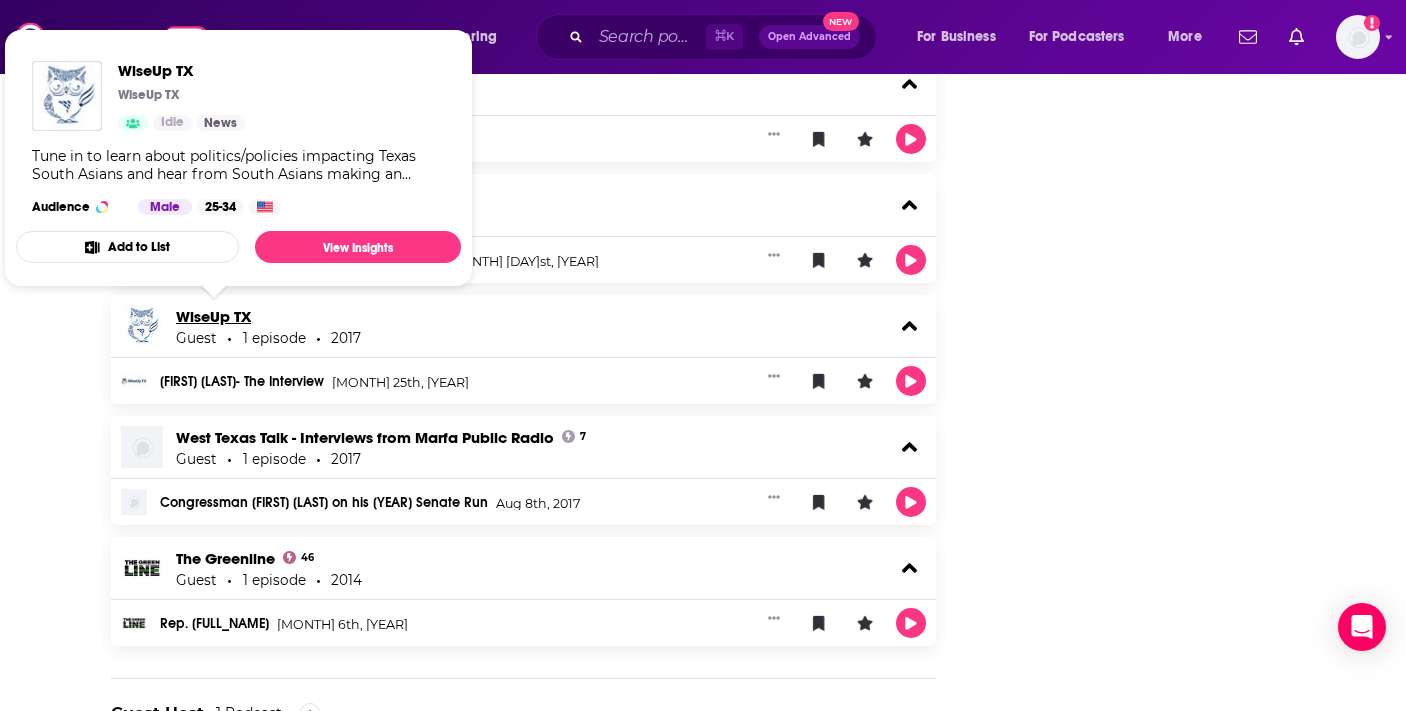click on "WiseUp TX" at bounding box center [213, 316] 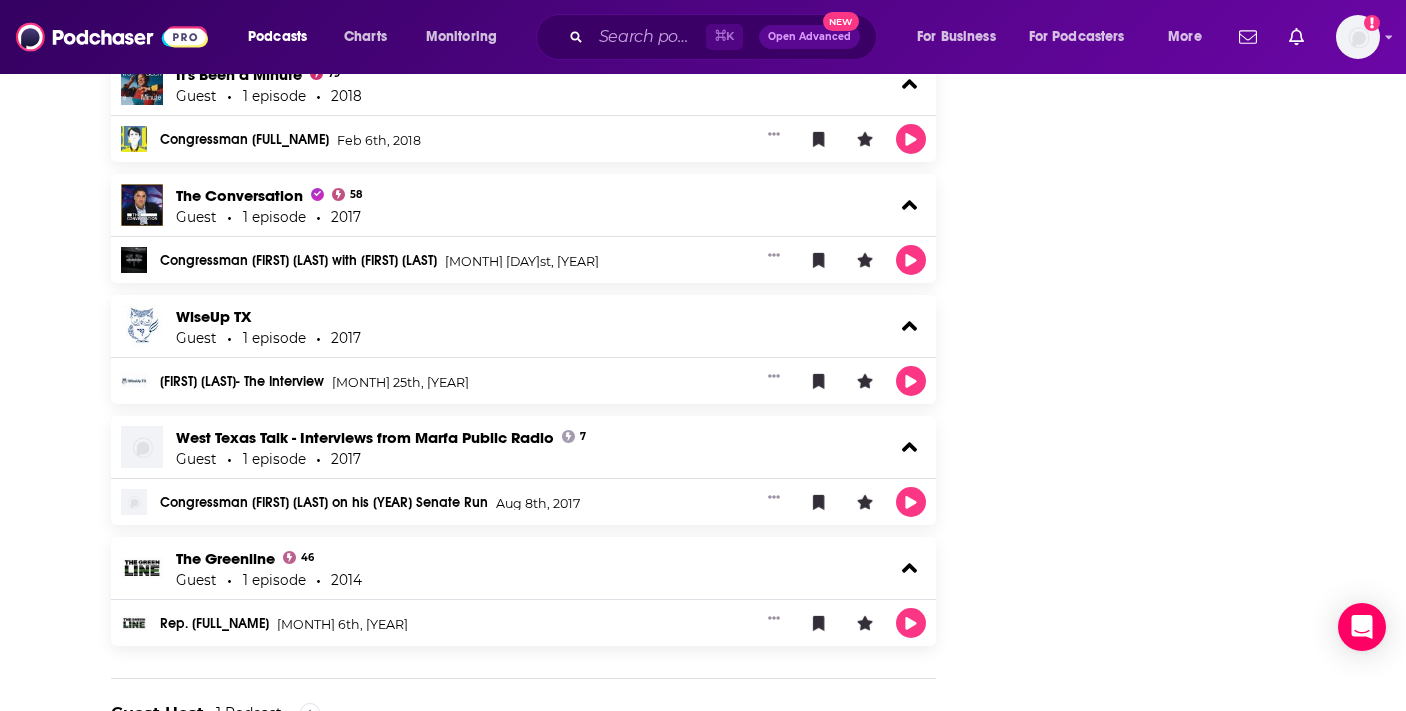 click on "Follow Share Profile Followers 9 +4 Creator Details Episode Count 61 Podcast Count 44 Total Airtime 1d, 16h PCID   419214 Suggest an edit Share This Creator Recommendation sent https://www.podchaser.com/creators/beto-orourke-107ZztJE6K Copy Link Manage This Profile Are you Beto? Verify and edit this page to your liking. Claim Profile Beto O'Rourke's  Creator Profile This is a podcast creator profile for   Beto O'Rourke . This page showcases all of  Beto O'Rourke's  podcast credits and appearances such as hosted episodes, guest interviews, and behind-the-scenes work. You can follow this profile to get notifications of  Beto O'Rourke's  new podcast credits. Learn more   Report an issue" at bounding box center (1145, -2262) 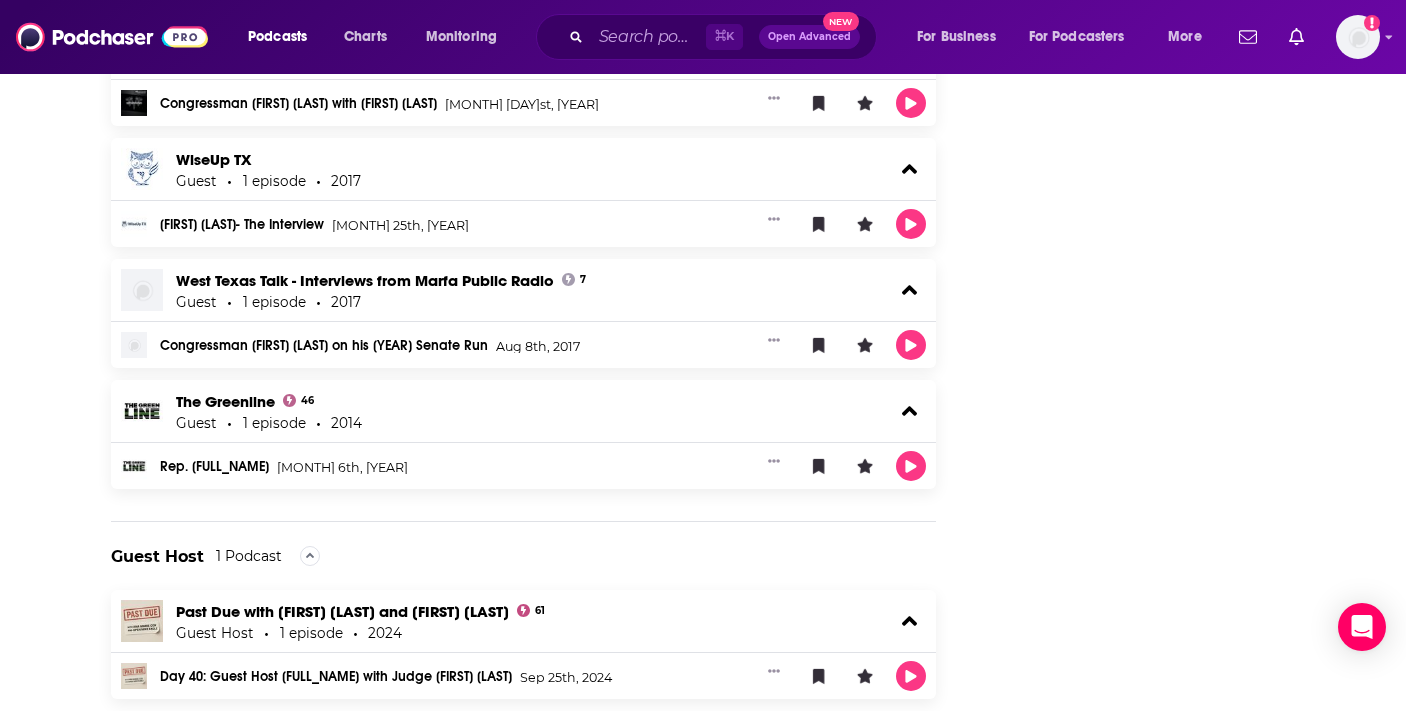 scroll, scrollTop: 5954, scrollLeft: 0, axis: vertical 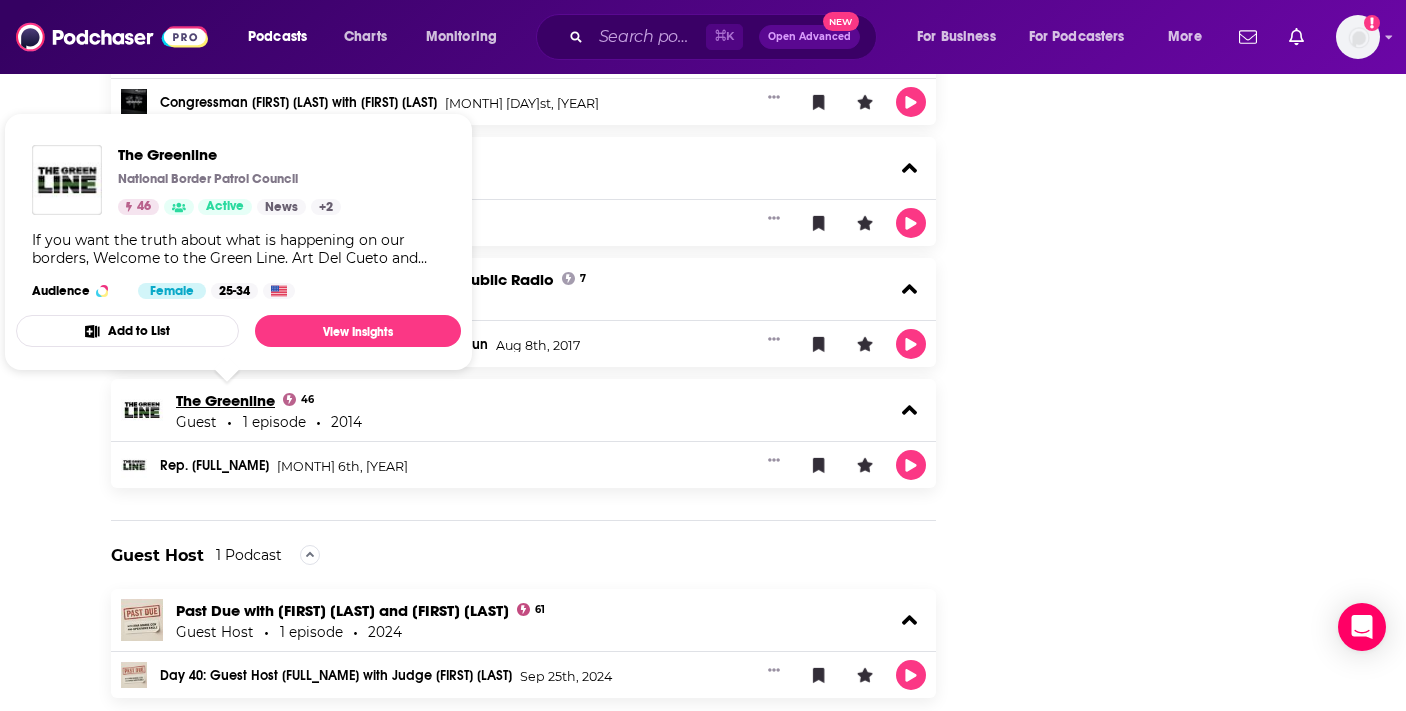 click on "The Greenline" at bounding box center [225, 400] 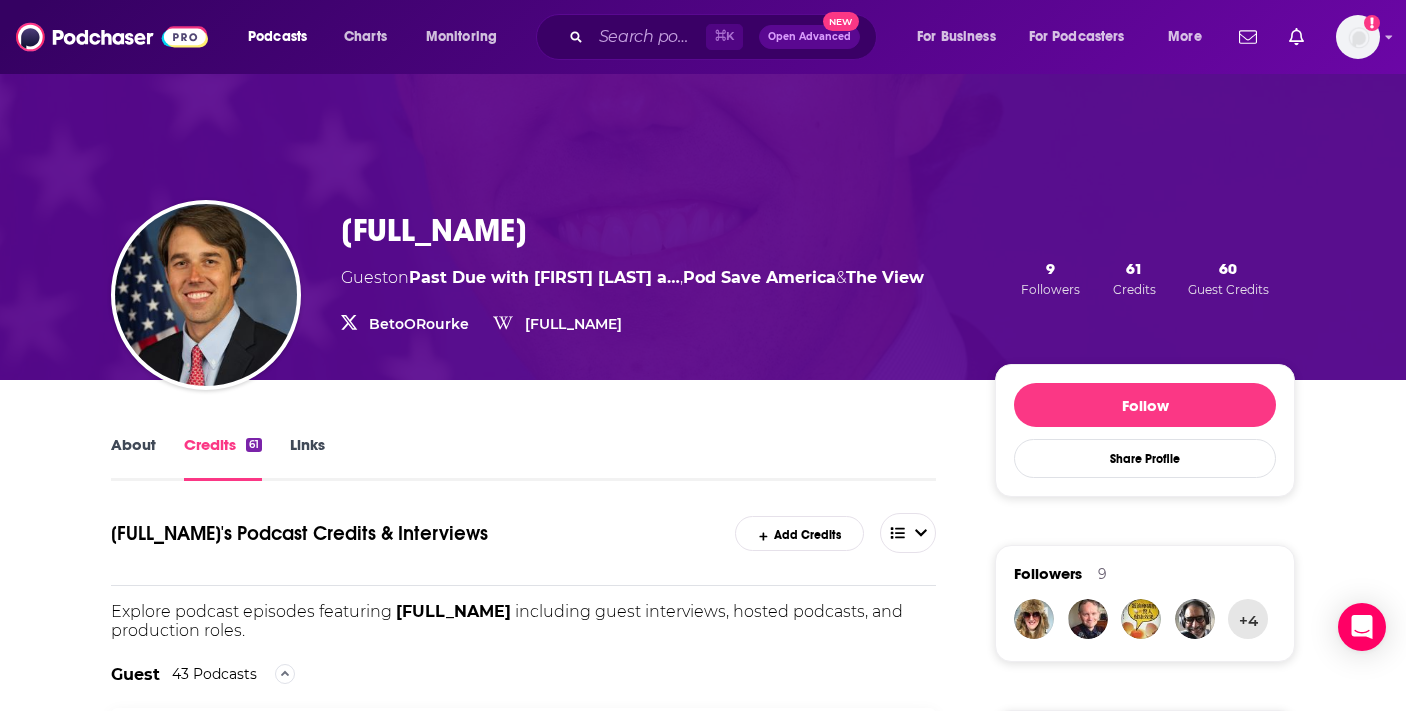 scroll, scrollTop: 0, scrollLeft: 0, axis: both 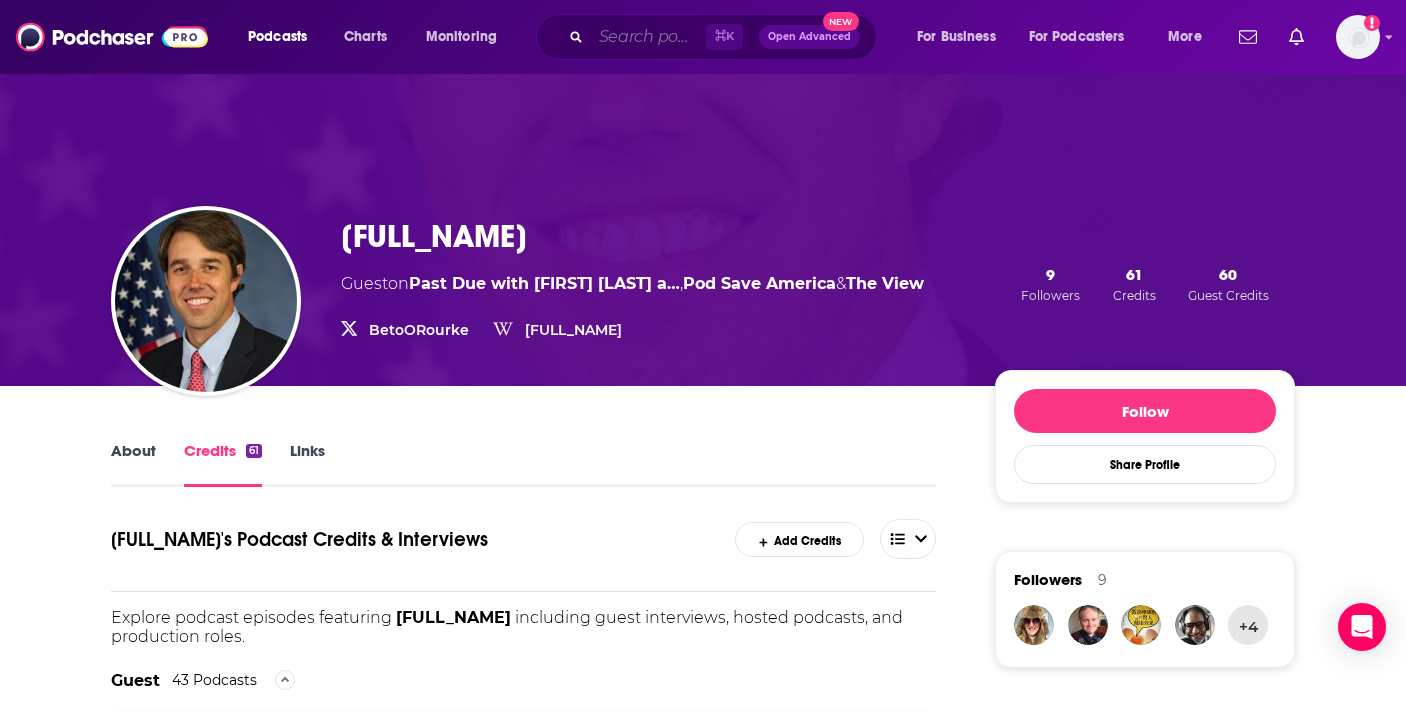 click at bounding box center (648, 37) 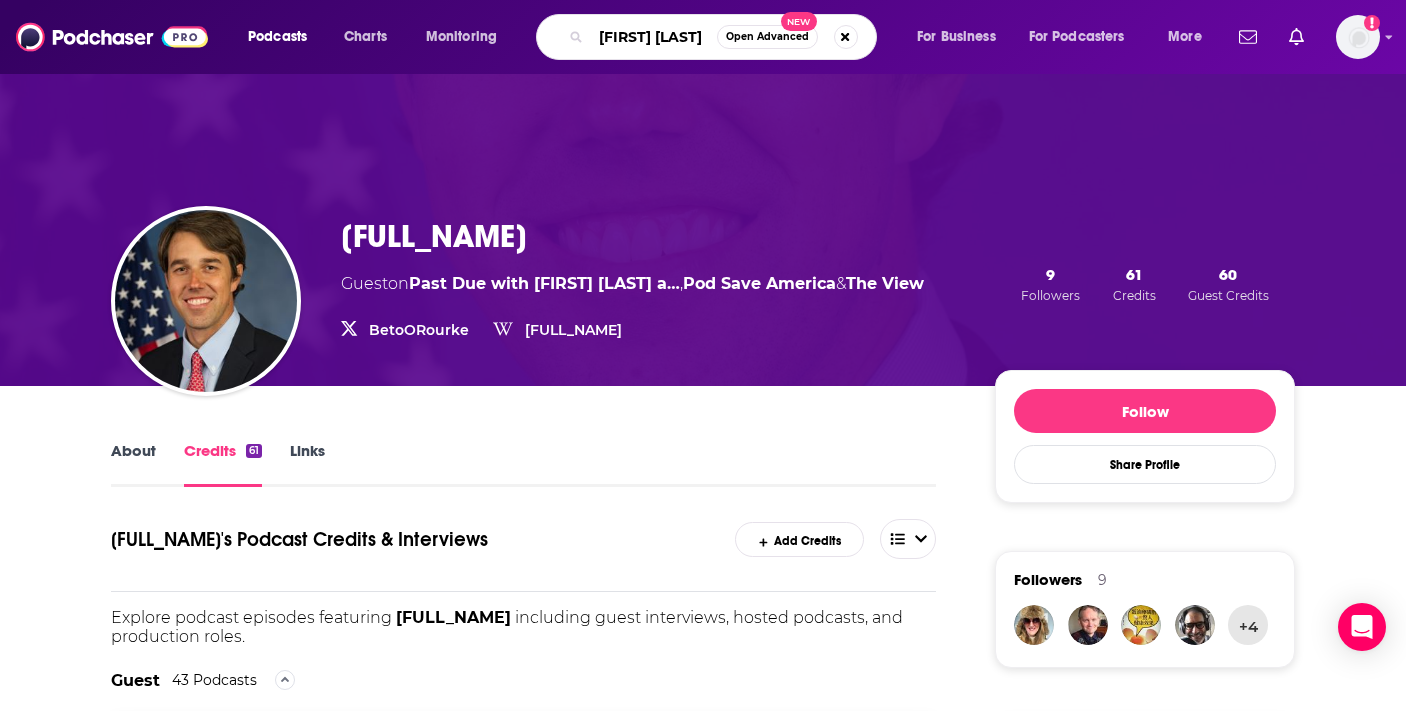 scroll, scrollTop: 0, scrollLeft: 8, axis: horizontal 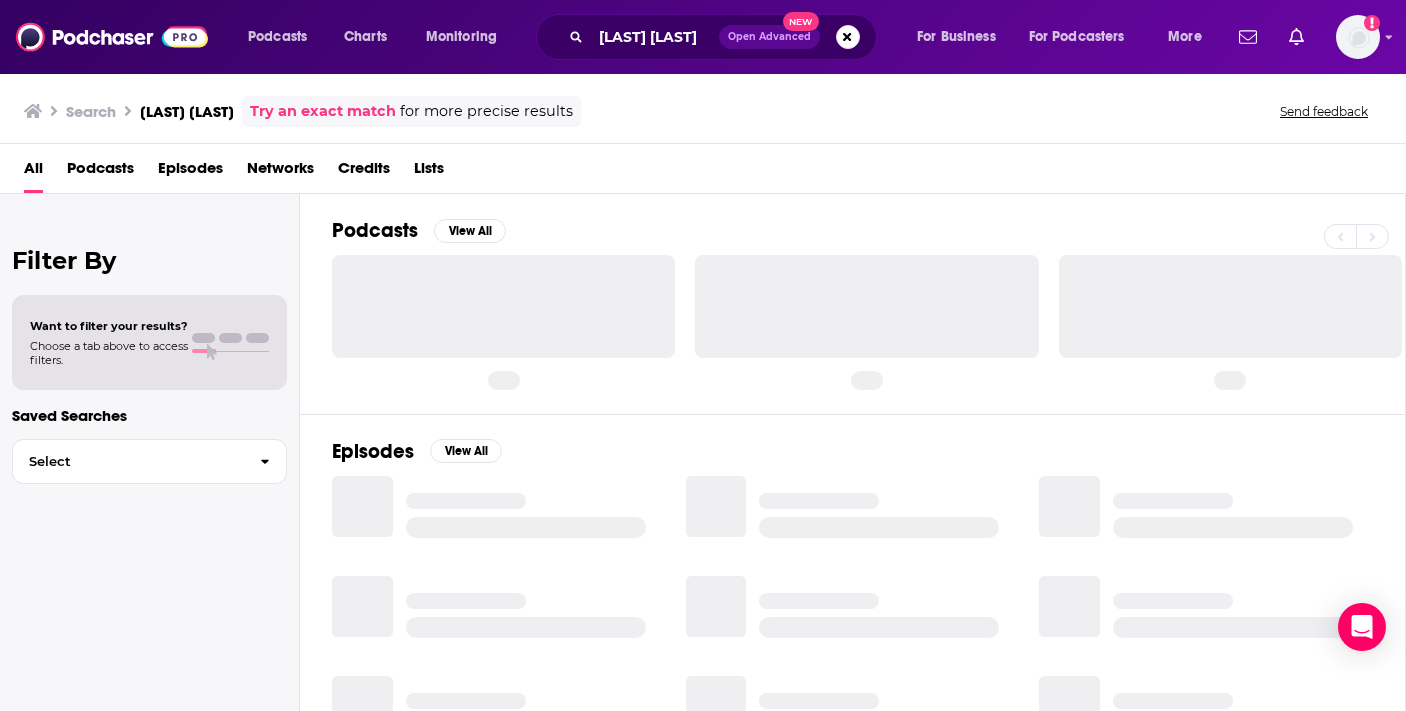 click on "Credits" at bounding box center (364, 172) 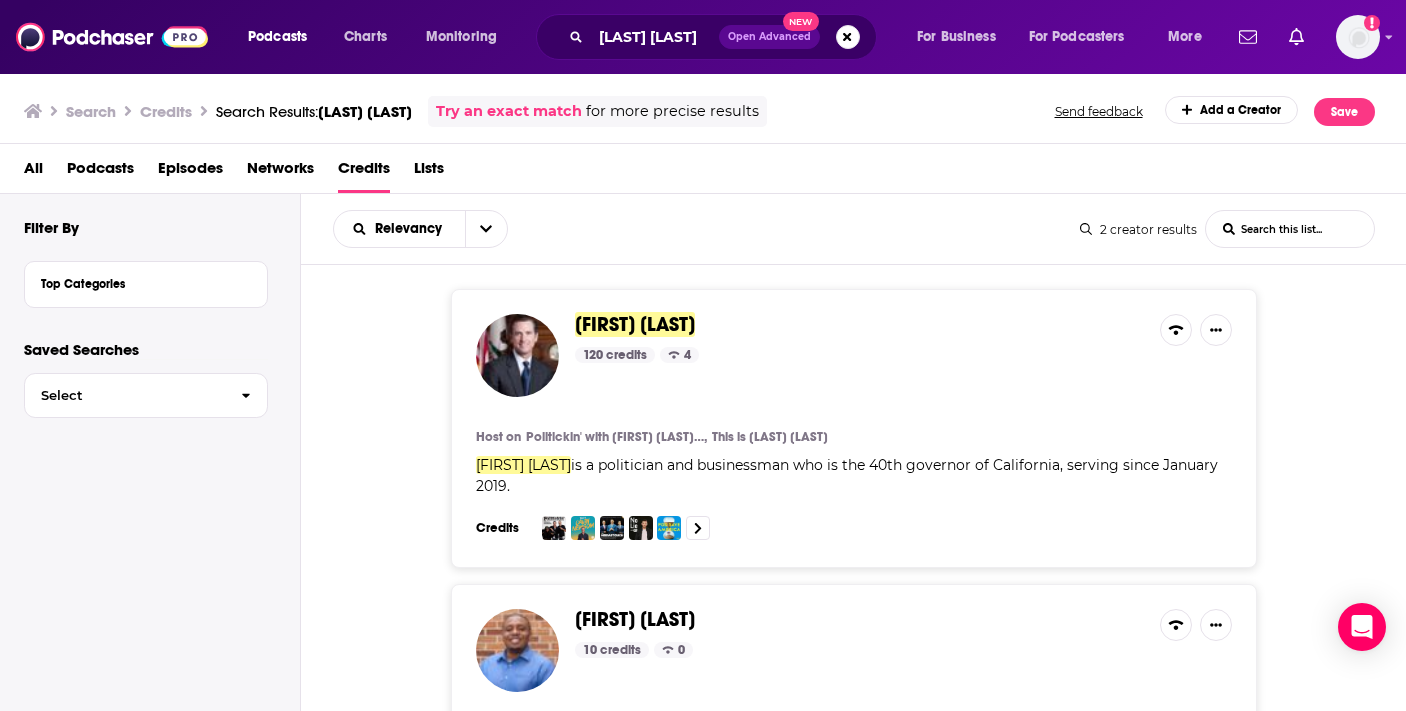 click on "[FIRST] [LAST]" at bounding box center [635, 324] 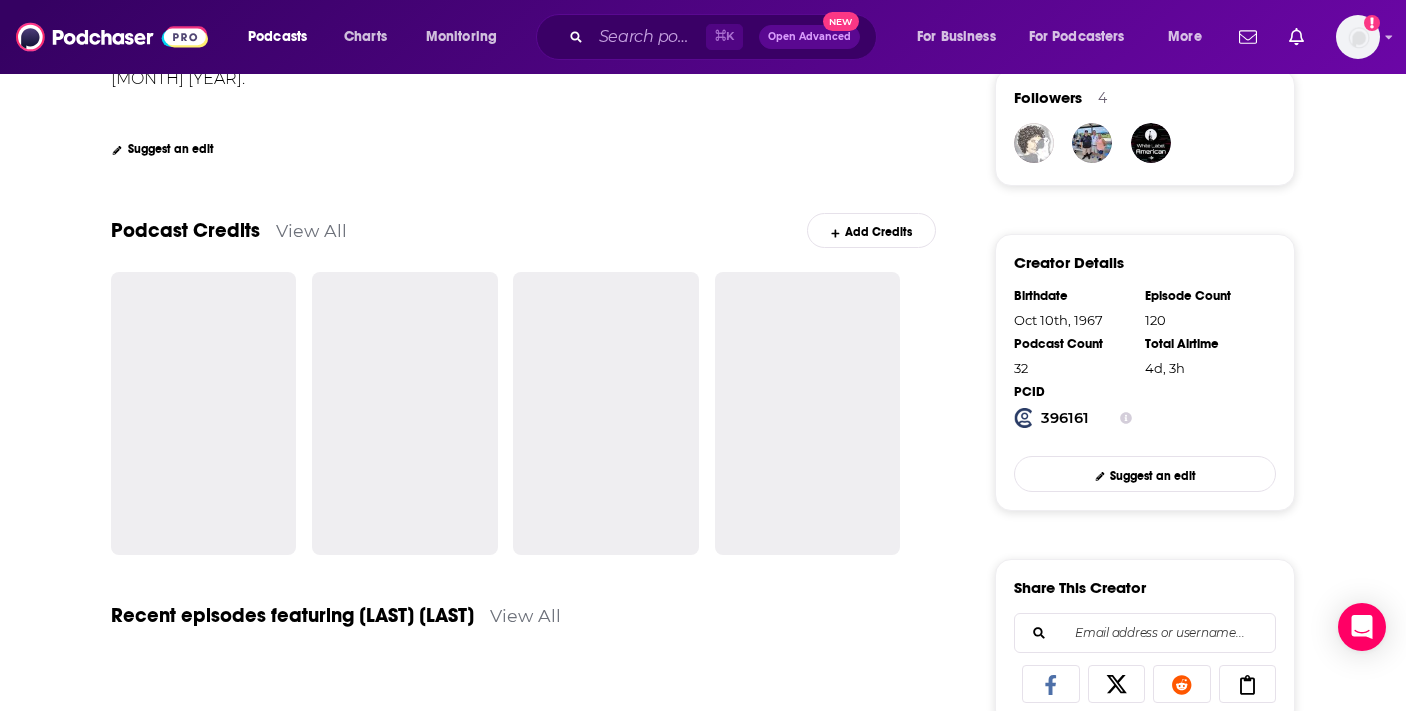 scroll, scrollTop: 483, scrollLeft: 0, axis: vertical 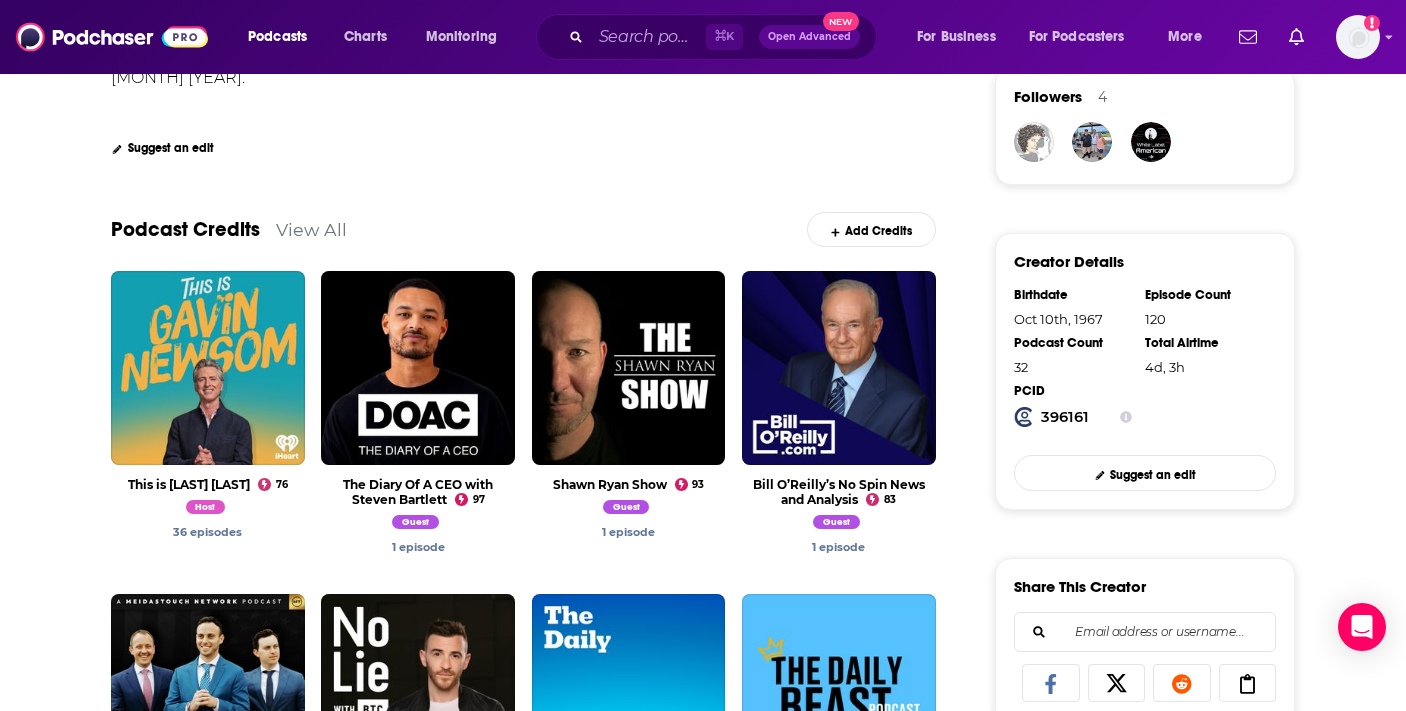 click on "About Credits 120 Links Gavin Newsom is a politician and businessman who is the 40th governor of California, serving since January 2019. Show More Suggest an edit Podcast Credits View All Add Credits View Podcast View  Credit This is Gavin Newsom 76 Host 36   episodes View Podcast View  Credit The Diary Of A CEO with Steven Bartlett 97 Guest 1   episode View Podcast View  Credit Shawn Ryan Show 93 Guest 1   episode View Podcast View  Credit Bill O’Reilly’s No Spin News and Analysis 83 Guest 1   episode View Podcast View  Credit The MeidasTouch Podcast 93 Guest 5   episodes View Podcast View  Credit No Lie with Brian Tyler Cohen 75 Guest 5   episodes View Podcast View  Credit The Daily 99 Guest 1   episode View Podcast View  Credit The Daily Beast Podcast 77 Guest 1   episode View credits on 32 podcasts   Recent episodes featuring Gavin Newsom View All This is Gavin Newsom 76 Active 1 And, This is Jordan Klepper Add to List 1h 26m  Aug 6th, 2025 ... more Categories News Society Culture Add to List Show 76" at bounding box center (703, 1119) 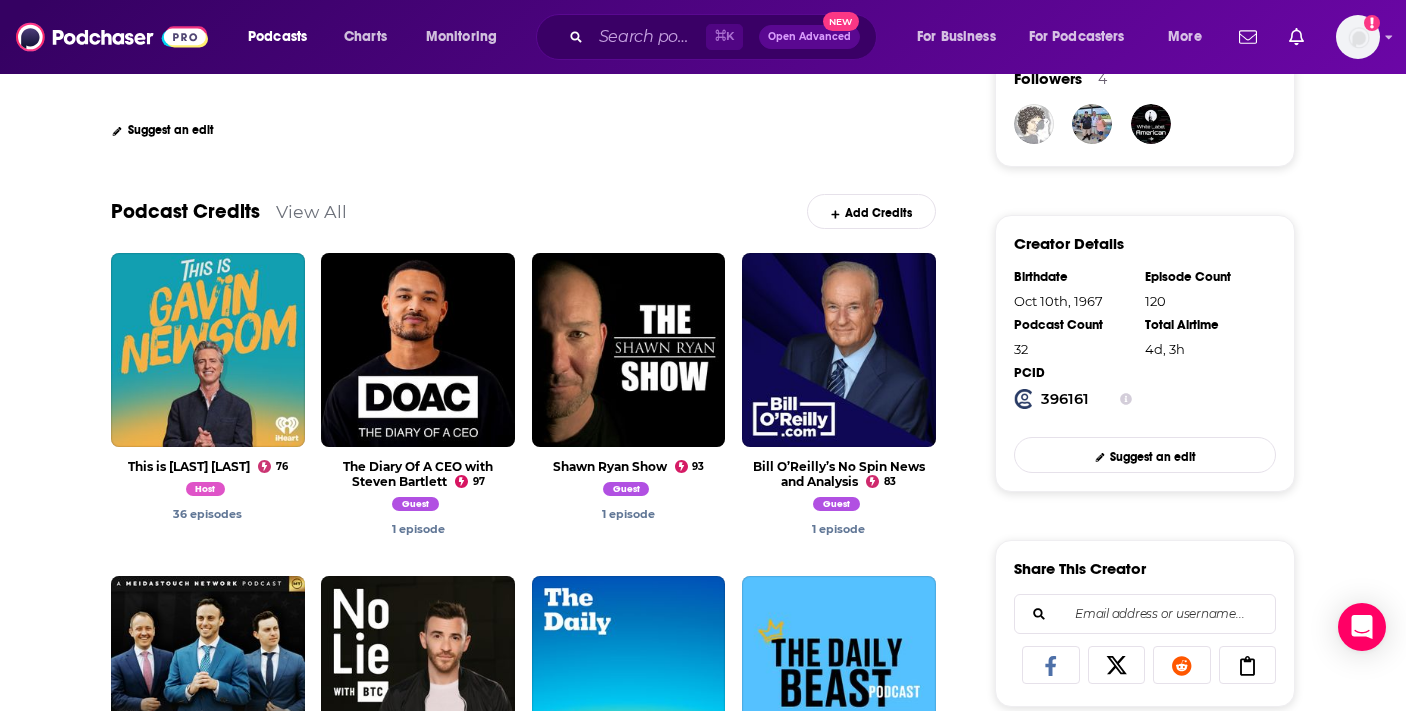 scroll, scrollTop: 448, scrollLeft: 0, axis: vertical 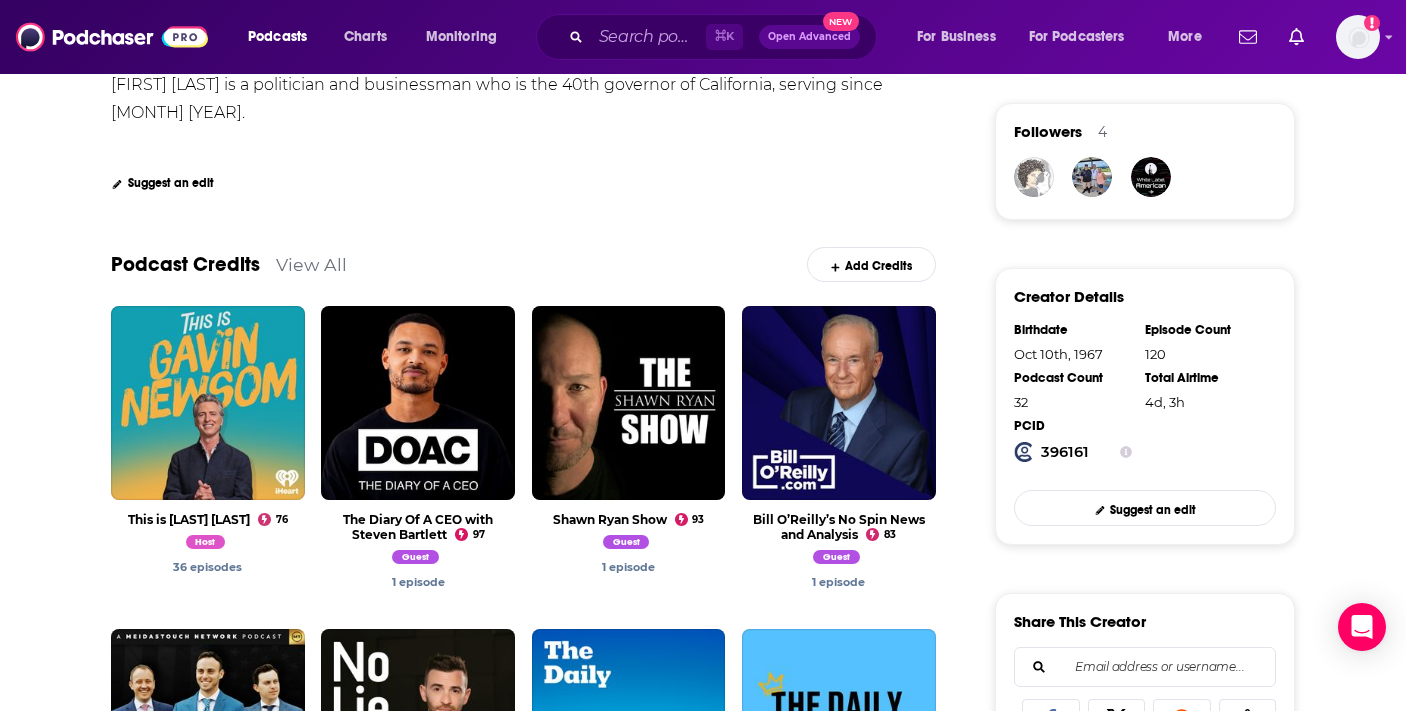 click on "View All" at bounding box center (311, 264) 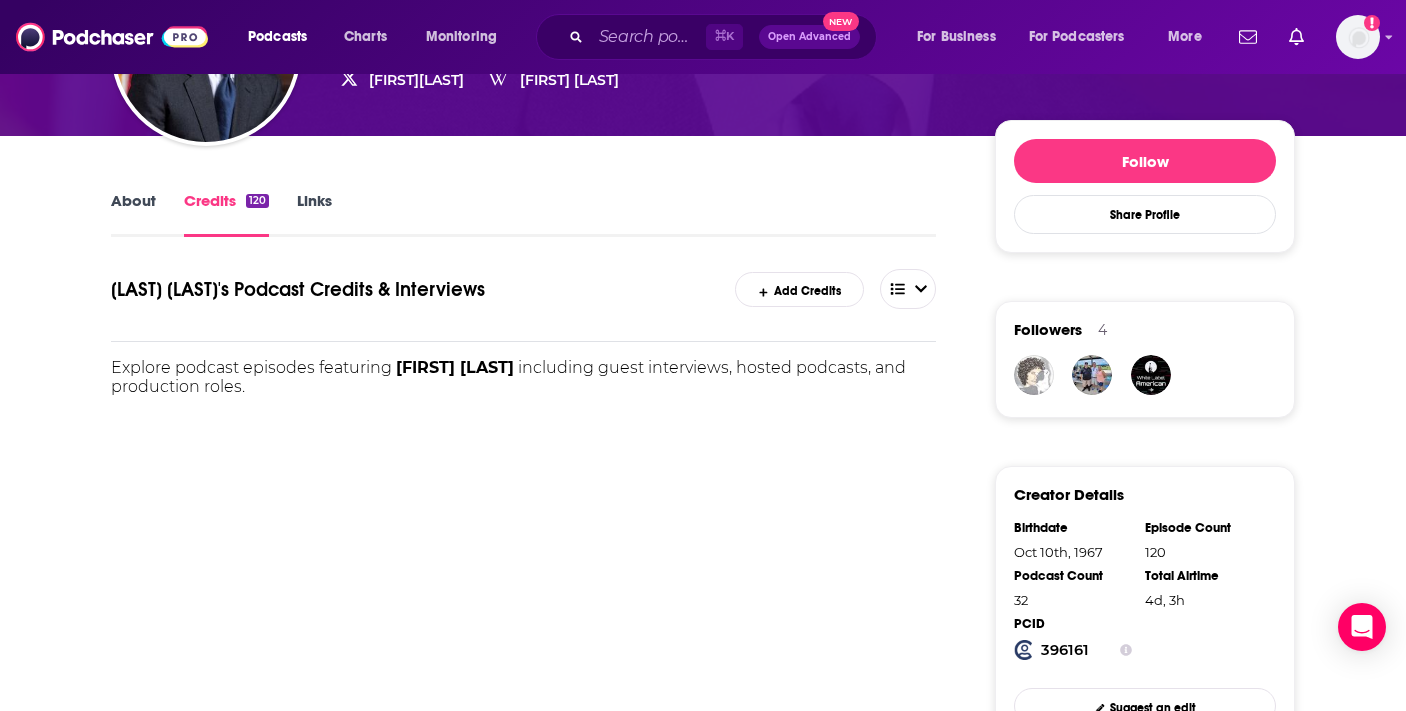 scroll, scrollTop: 377, scrollLeft: 0, axis: vertical 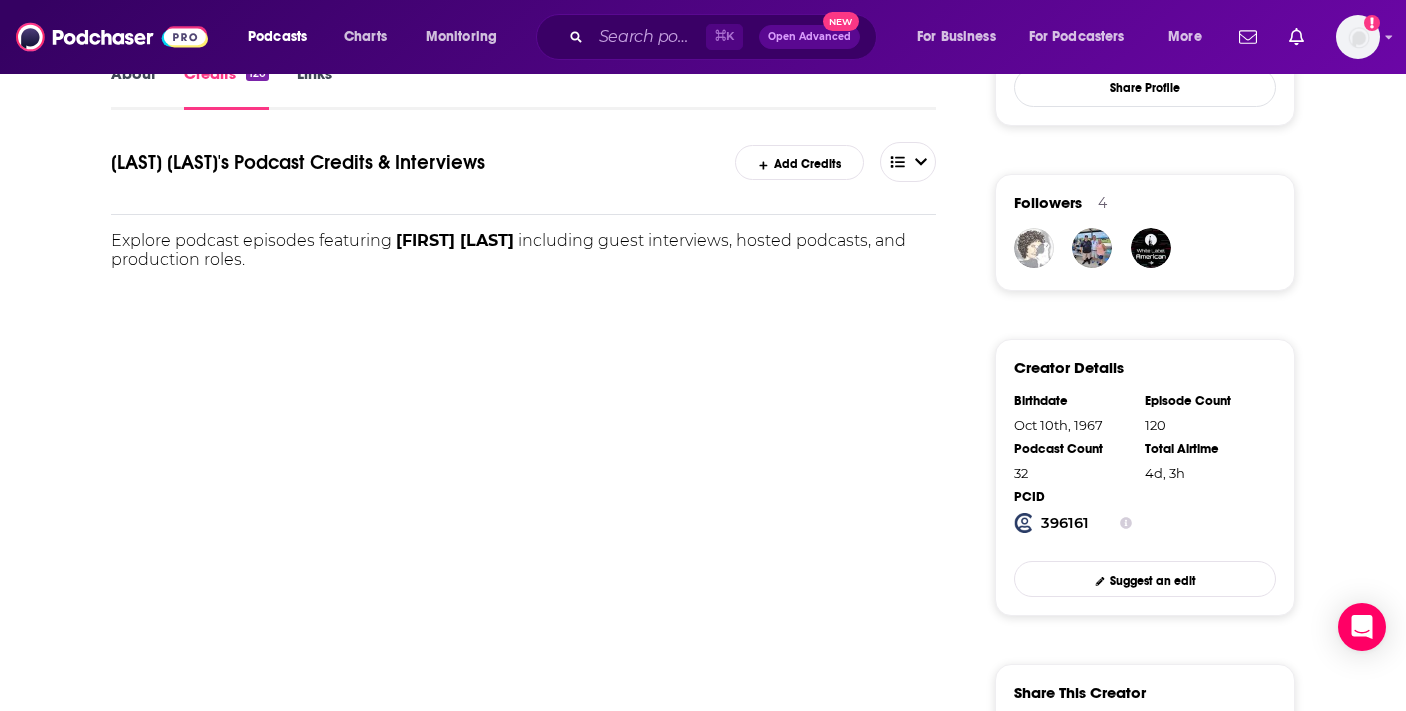 click on "About Credits 120 Links Gavin Newsom's Podcast Credits & Interviews Add Credits Explore podcast episodes featuring   Gavin Newsom   including guest interviews, hosted podcasts, and production roles. spinner Follow Share Profile Followers 4 Creator Details Birthdate Oct 10th, 1967 Episode Count 120 Podcast Count 32 Total Airtime 4d, 3h PCID   396161 Suggest an edit Share This Creator Recommendation sent https://www.podchaser.com/creators/gavin-newsom-107aDwCD7h Copy Link Manage This Profile Are you Gavin? Verify and edit this page to your liking. Claim Profile Gavin Newsom's  Creator Profile This is a podcast creator profile for   Gavin Newsom . This page showcases all of  Gavin Newsom's  podcast credits and appearances such as hosted episodes, guest interviews, and behind-the-scenes work. You can follow this profile to get notifications of  Gavin Newsom's  new podcast credits. Learn more   Report an issue" at bounding box center (703, 729) 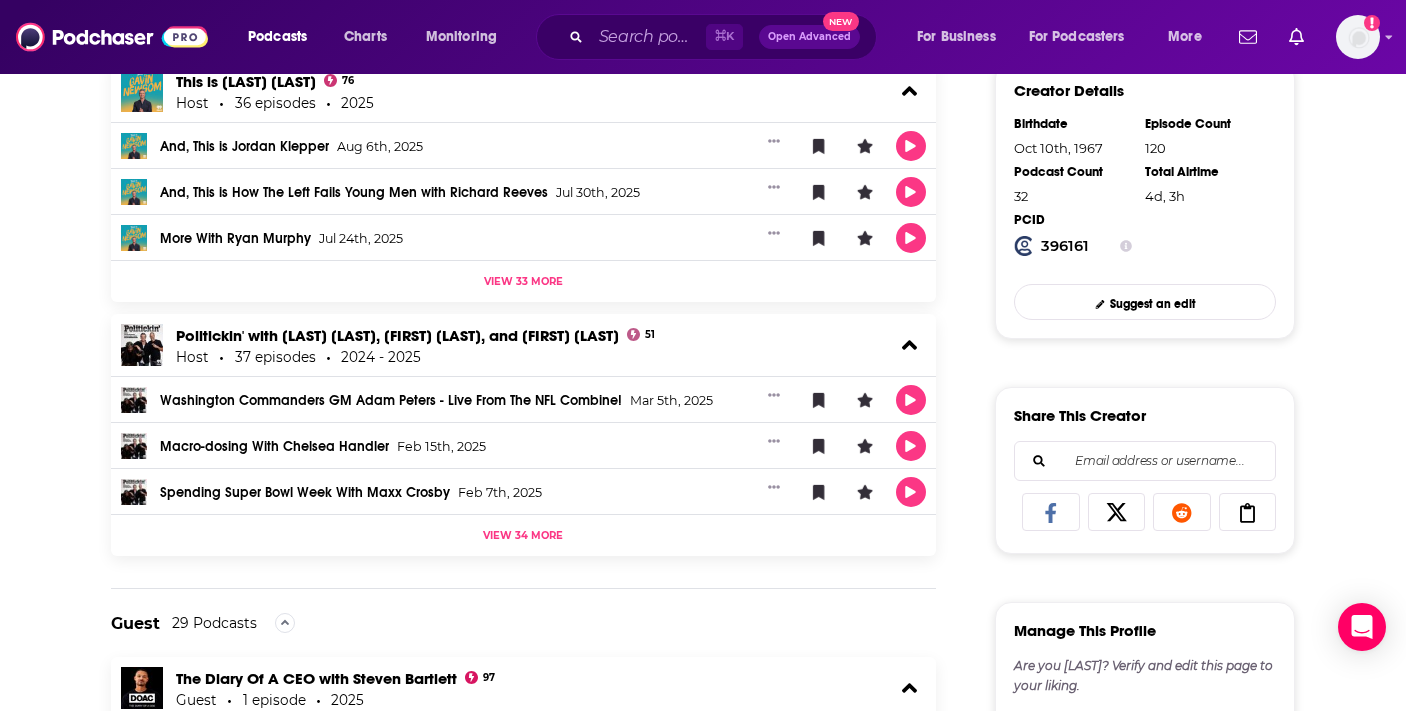 scroll, scrollTop: 328, scrollLeft: 0, axis: vertical 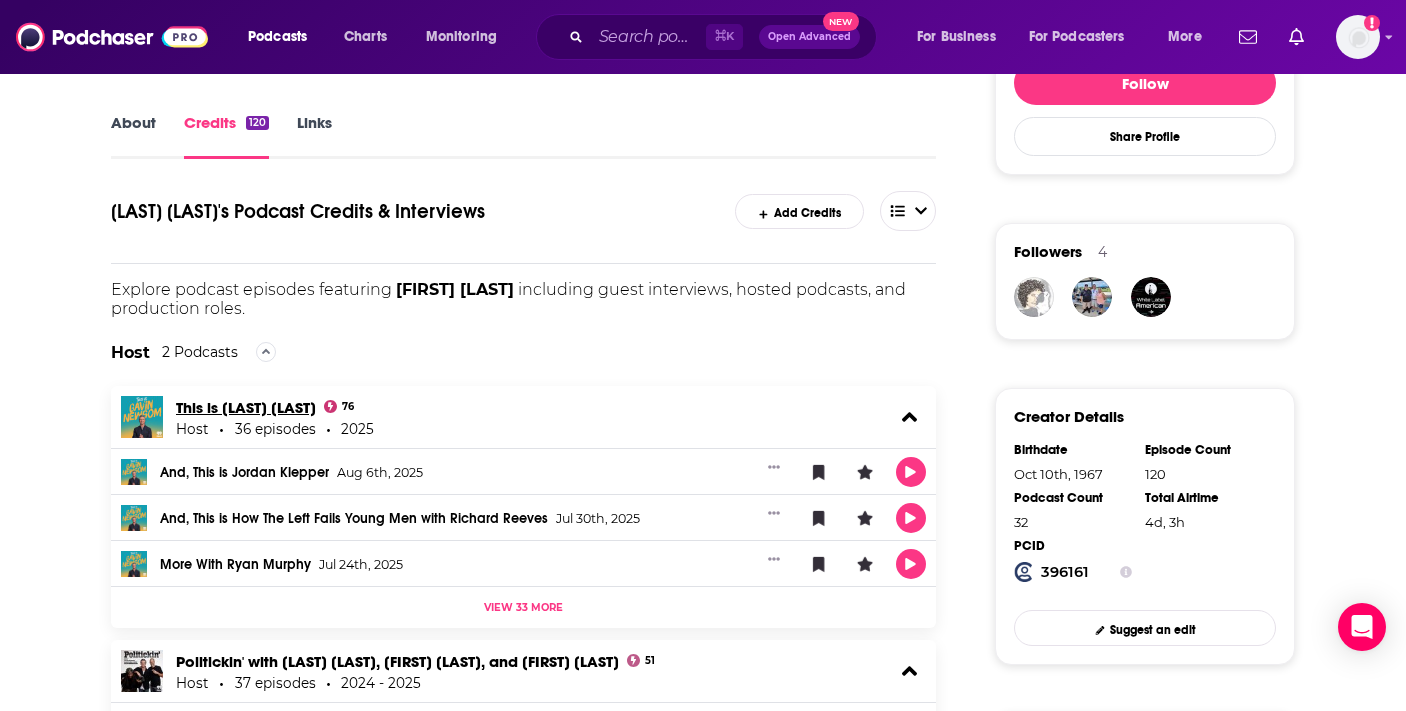 click on "This is Gavin Newsom" at bounding box center [246, 407] 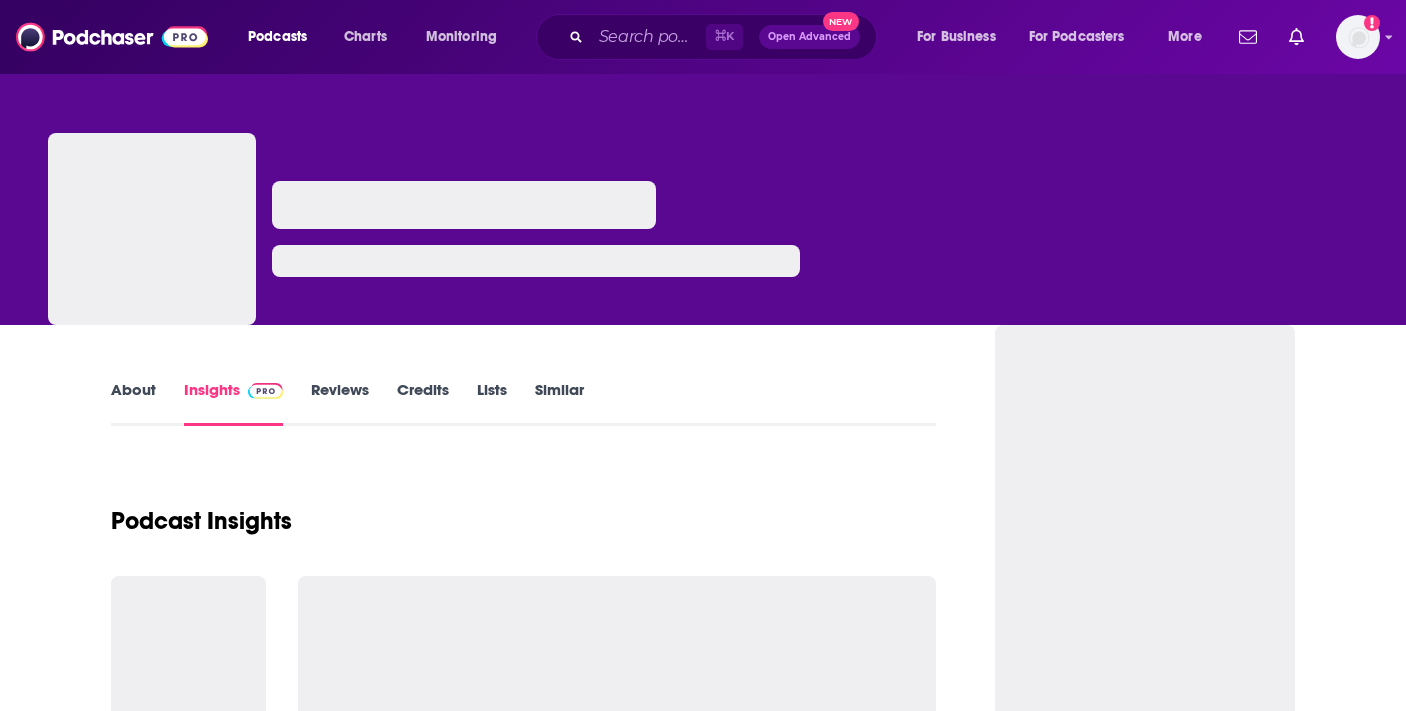 scroll, scrollTop: 0, scrollLeft: 0, axis: both 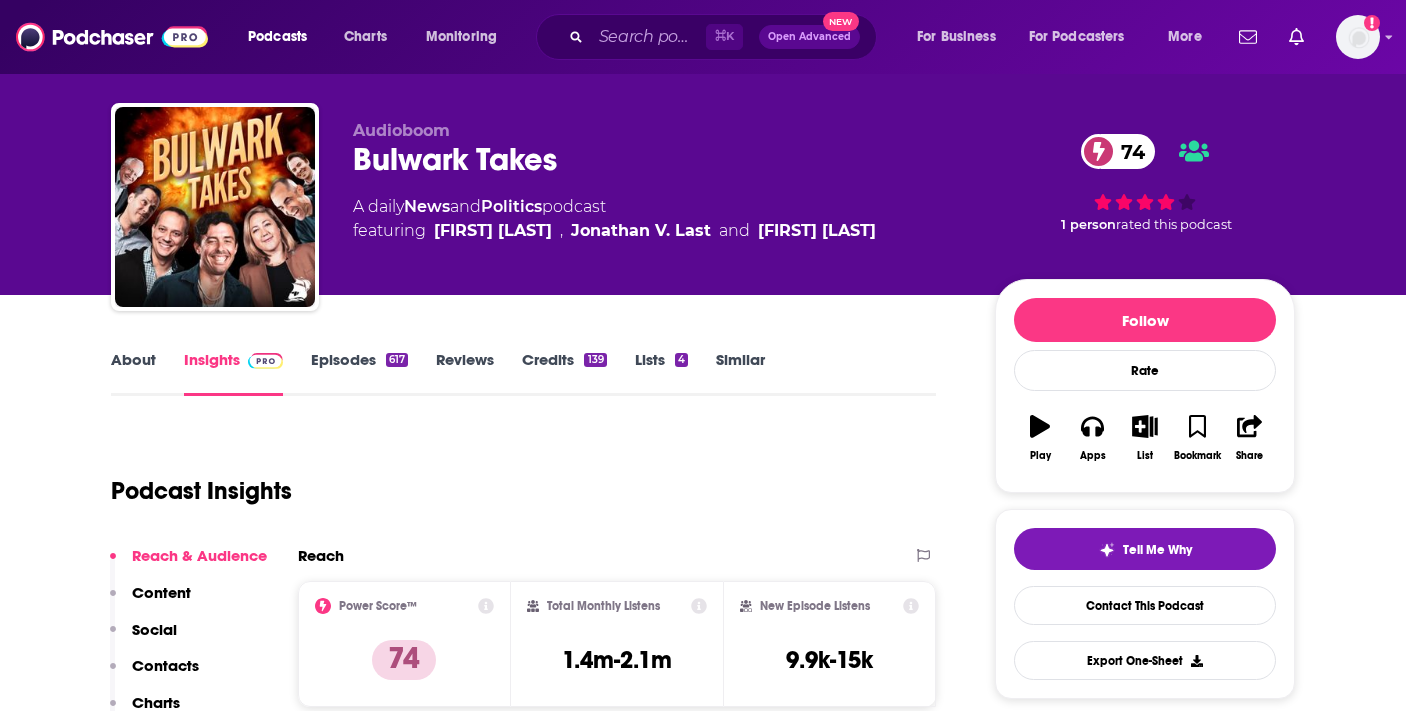 click on "Bulwark Takes 74" at bounding box center [658, 159] 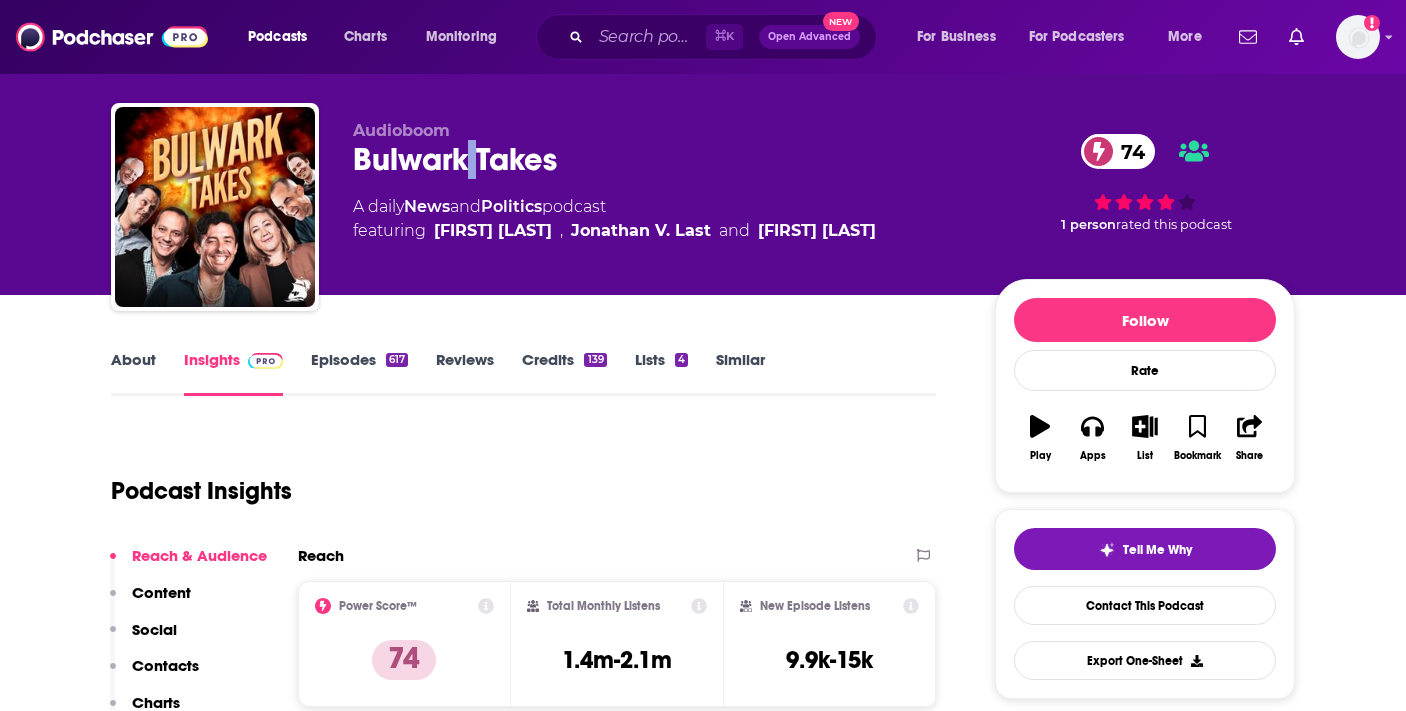 click on "Bulwark Takes 74" at bounding box center (658, 159) 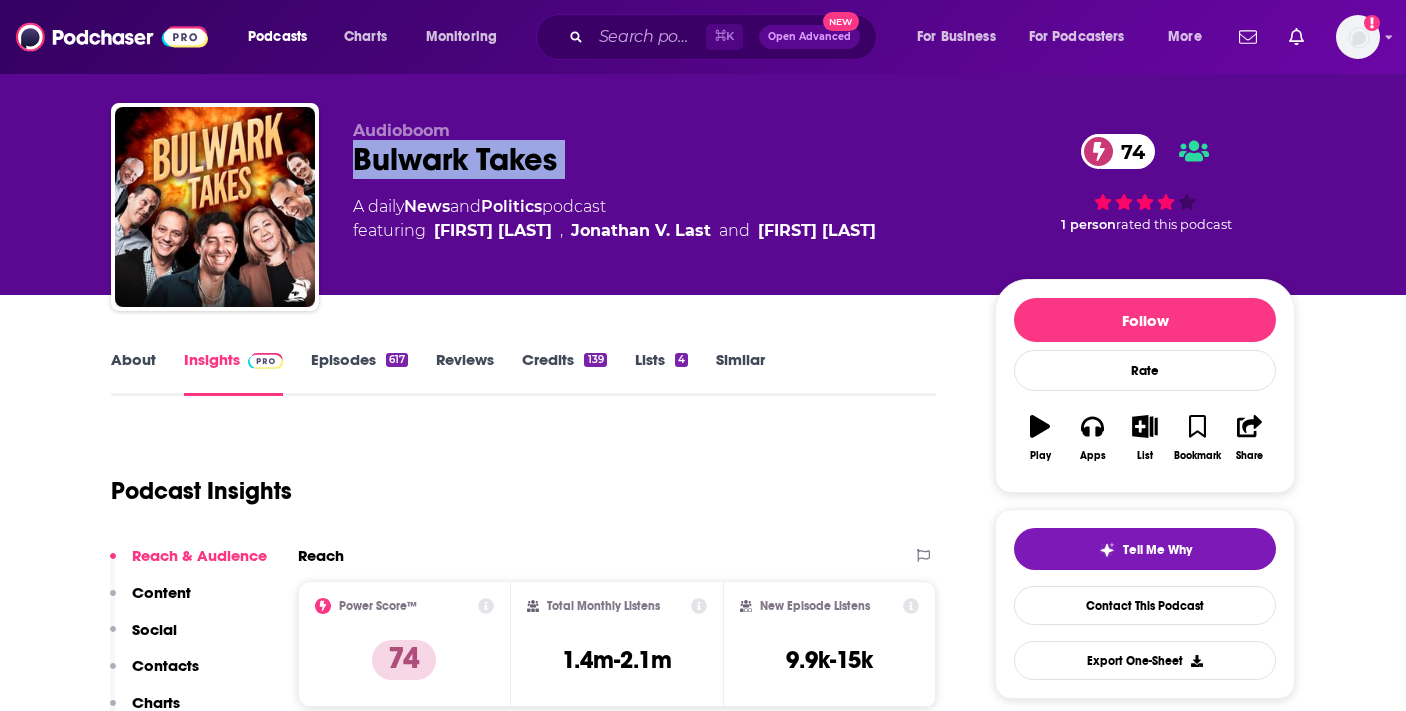 click on "Bulwark Takes 74" at bounding box center [658, 159] 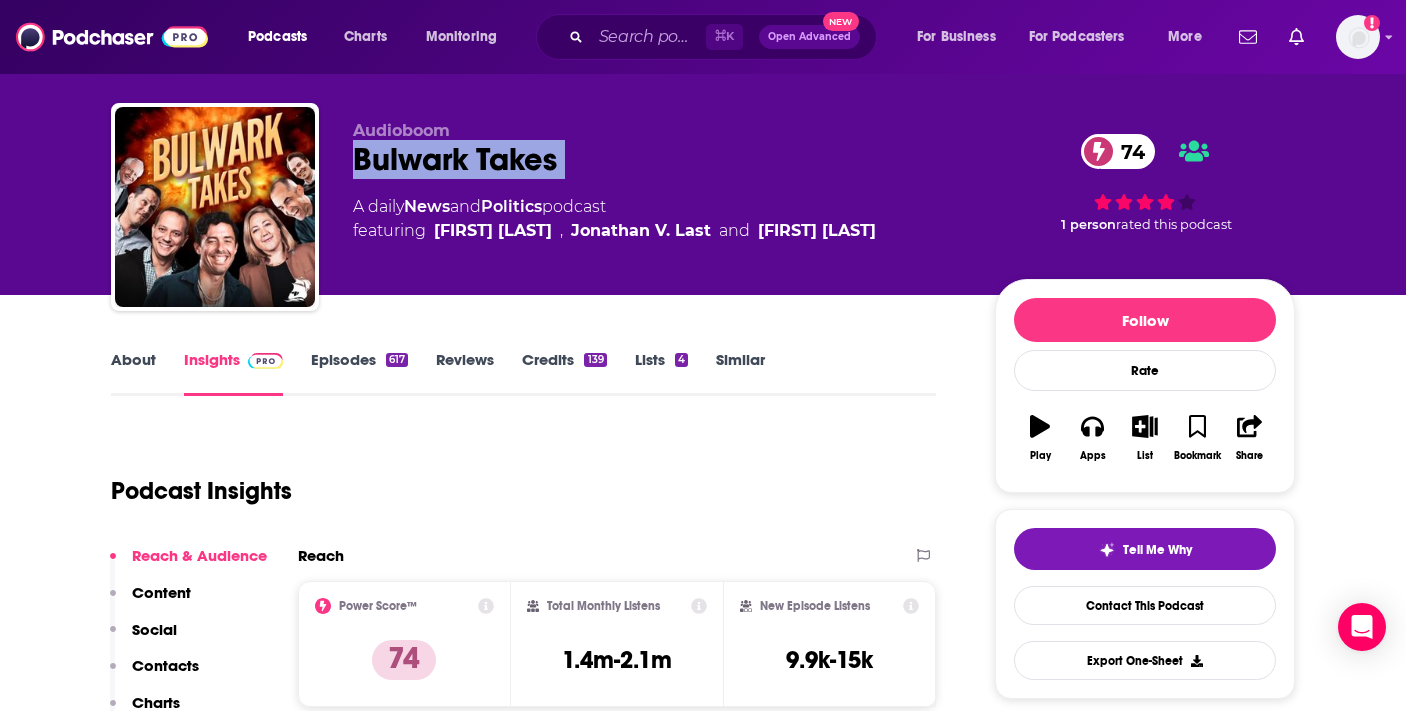 click on "About" at bounding box center (133, 373) 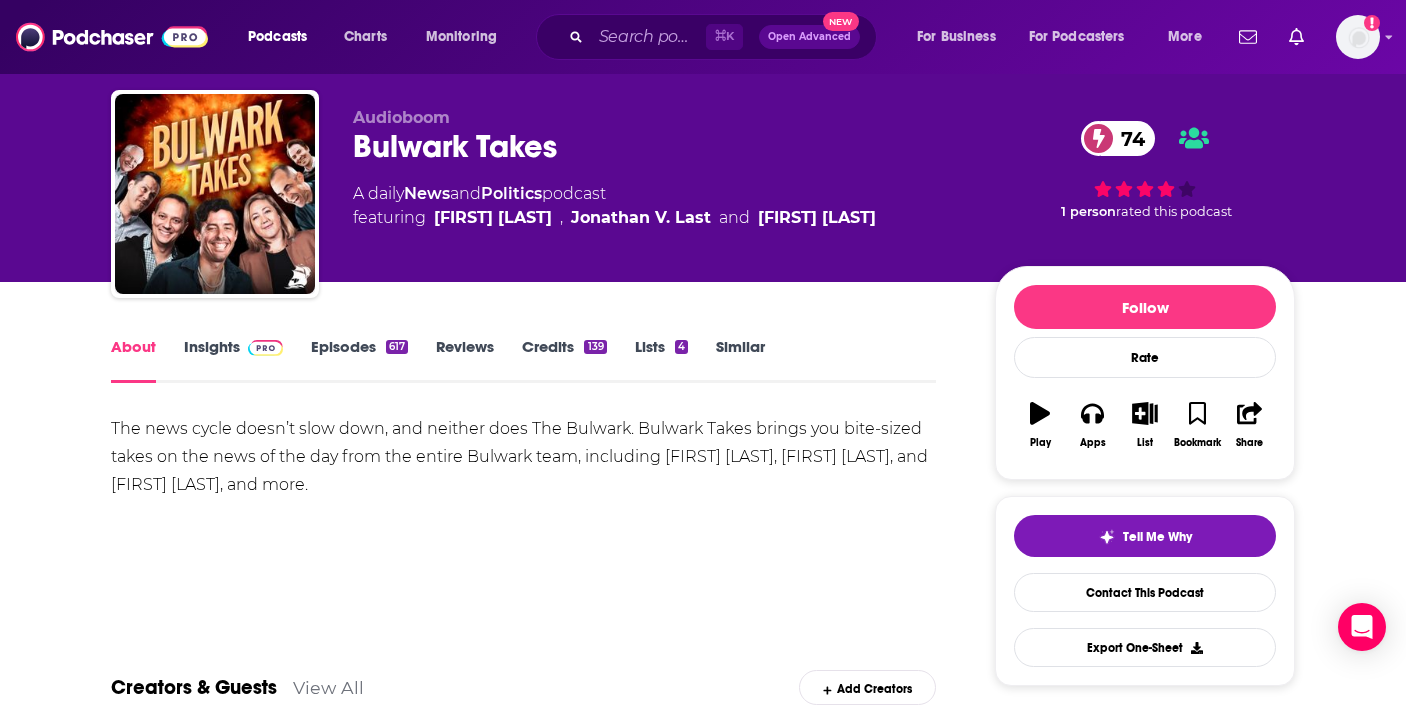 scroll, scrollTop: 0, scrollLeft: 0, axis: both 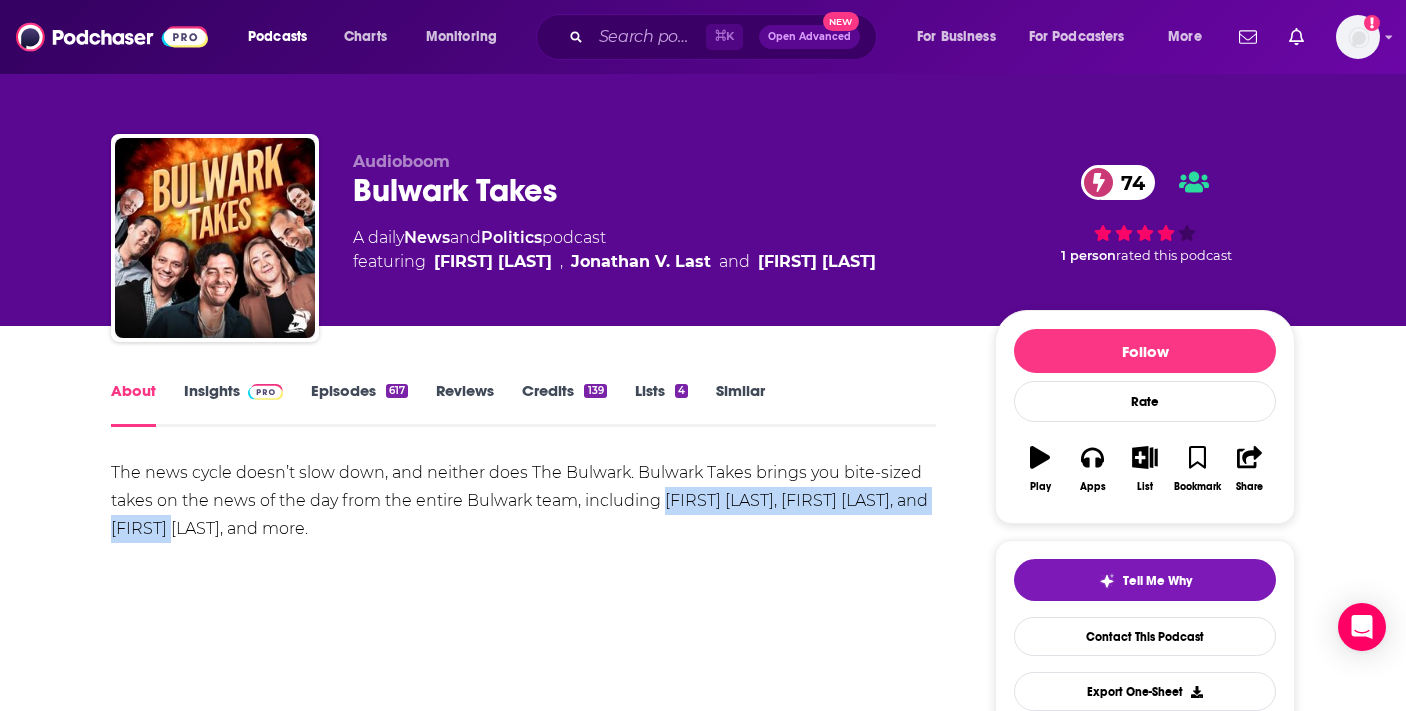 drag, startPoint x: 666, startPoint y: 501, endPoint x: 187, endPoint y: 532, distance: 480.00208 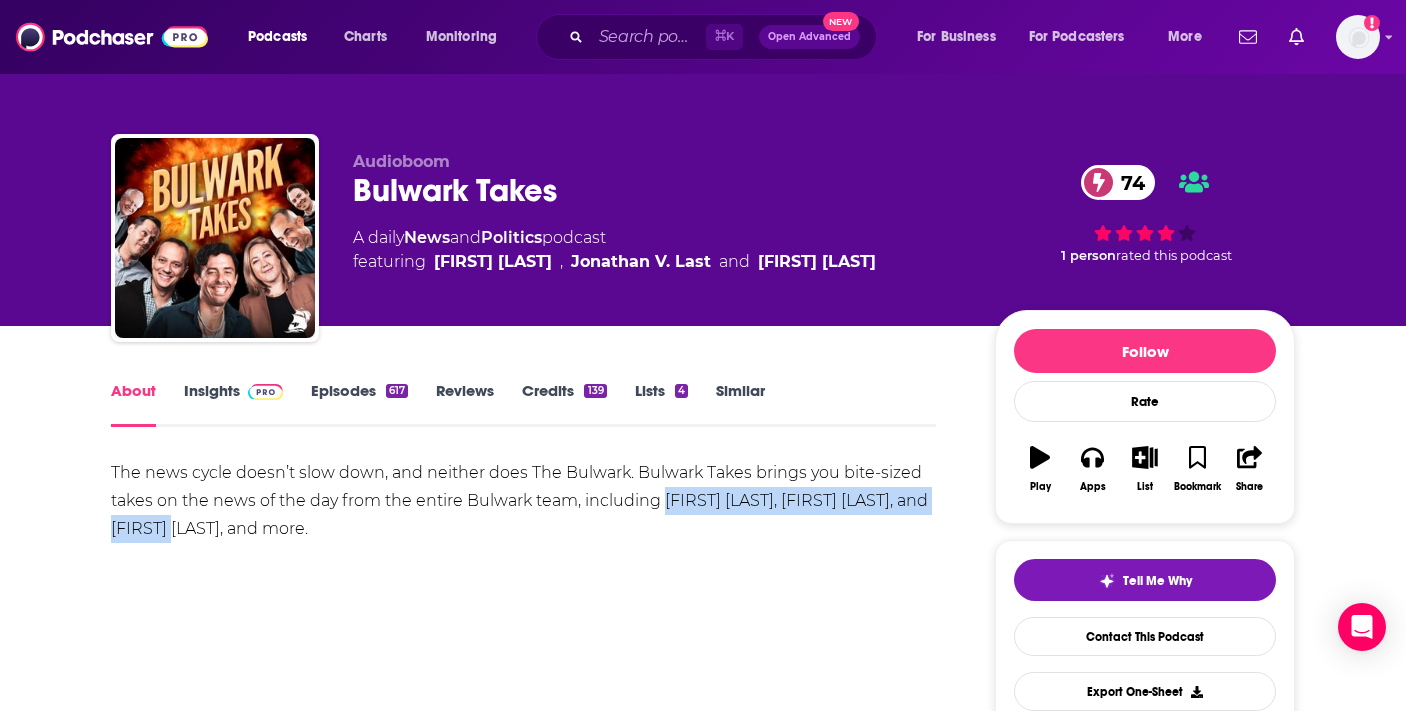 click on "Insights" at bounding box center [233, 404] 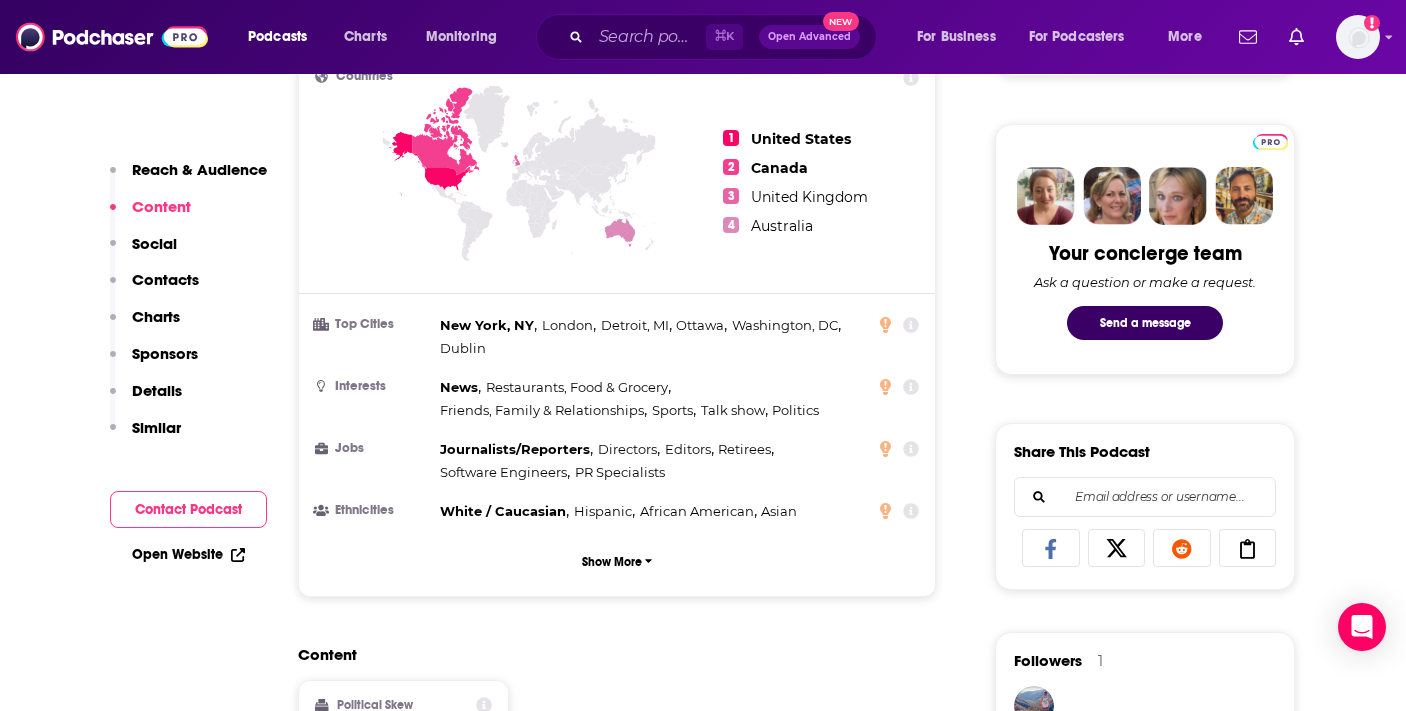 scroll, scrollTop: 1128, scrollLeft: 0, axis: vertical 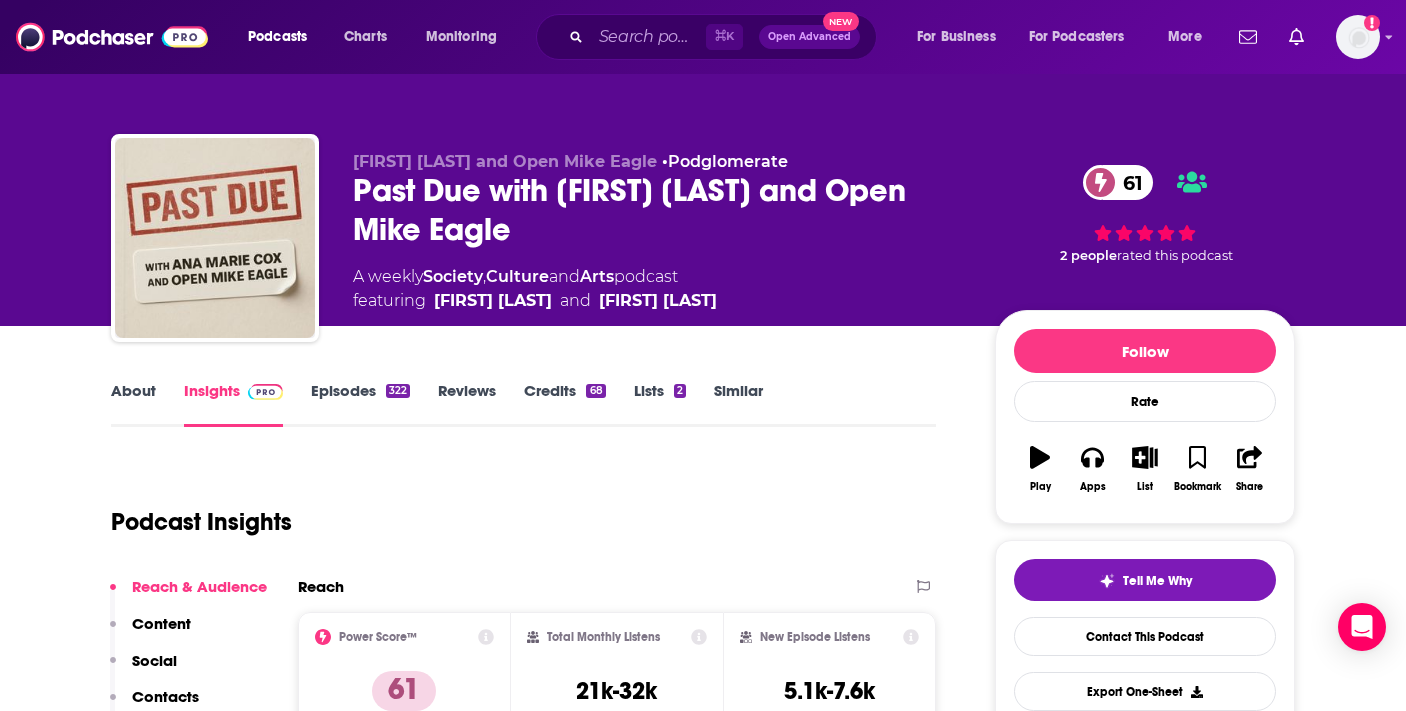 click on "About" at bounding box center [133, 404] 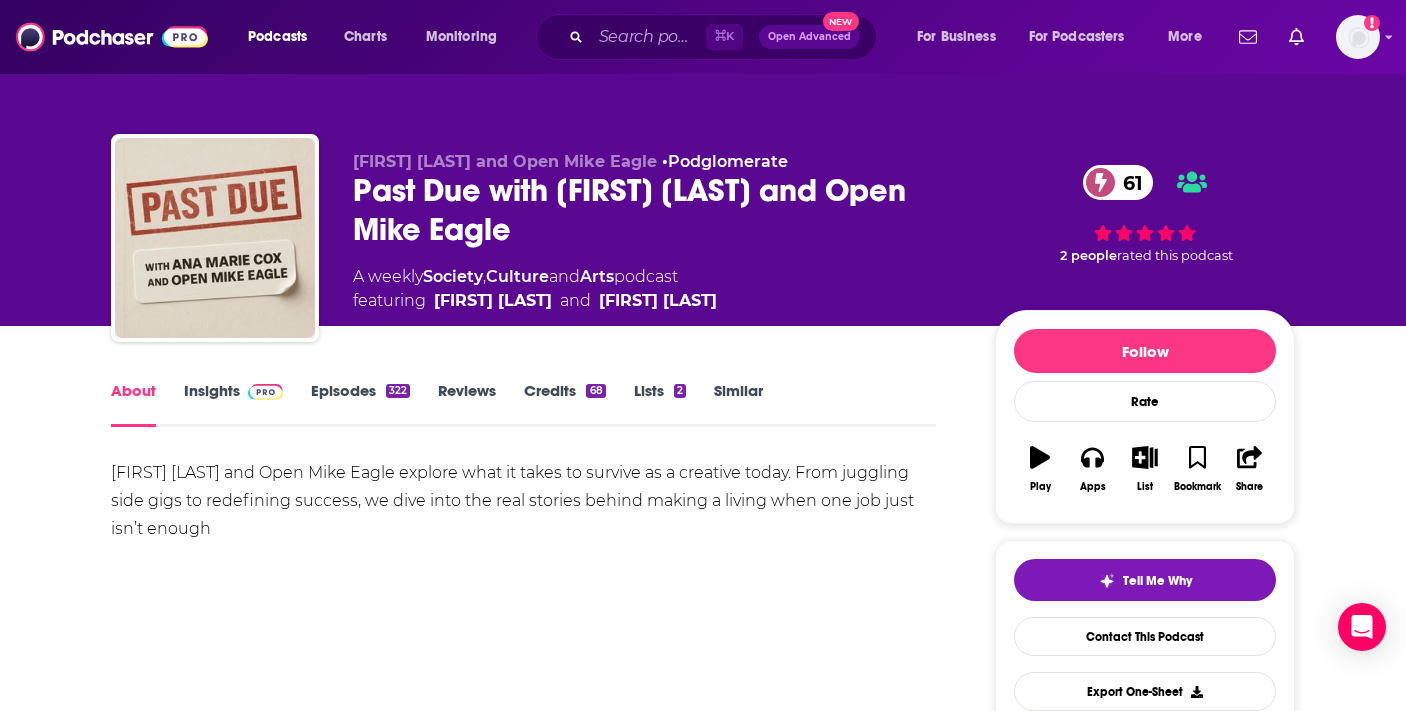 click on "Insights" at bounding box center [233, 404] 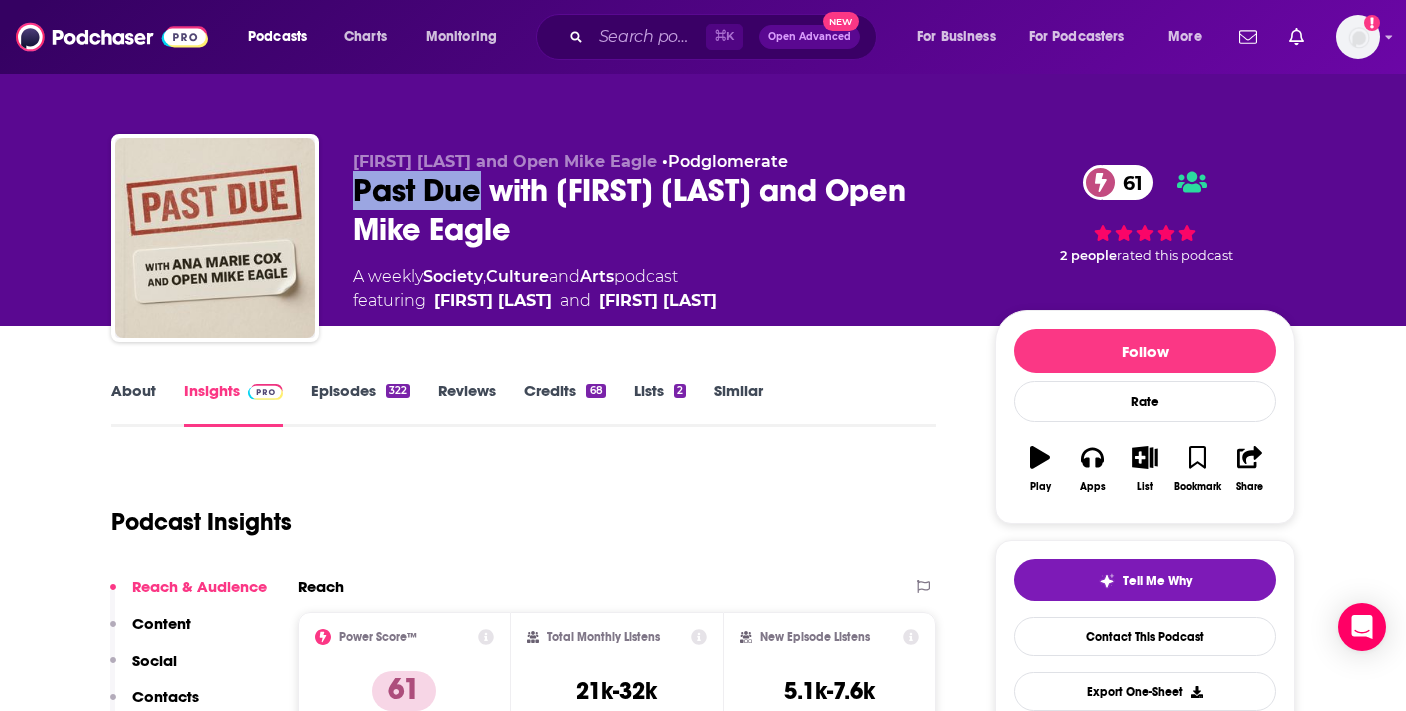 drag, startPoint x: 351, startPoint y: 189, endPoint x: 478, endPoint y: 200, distance: 127.47549 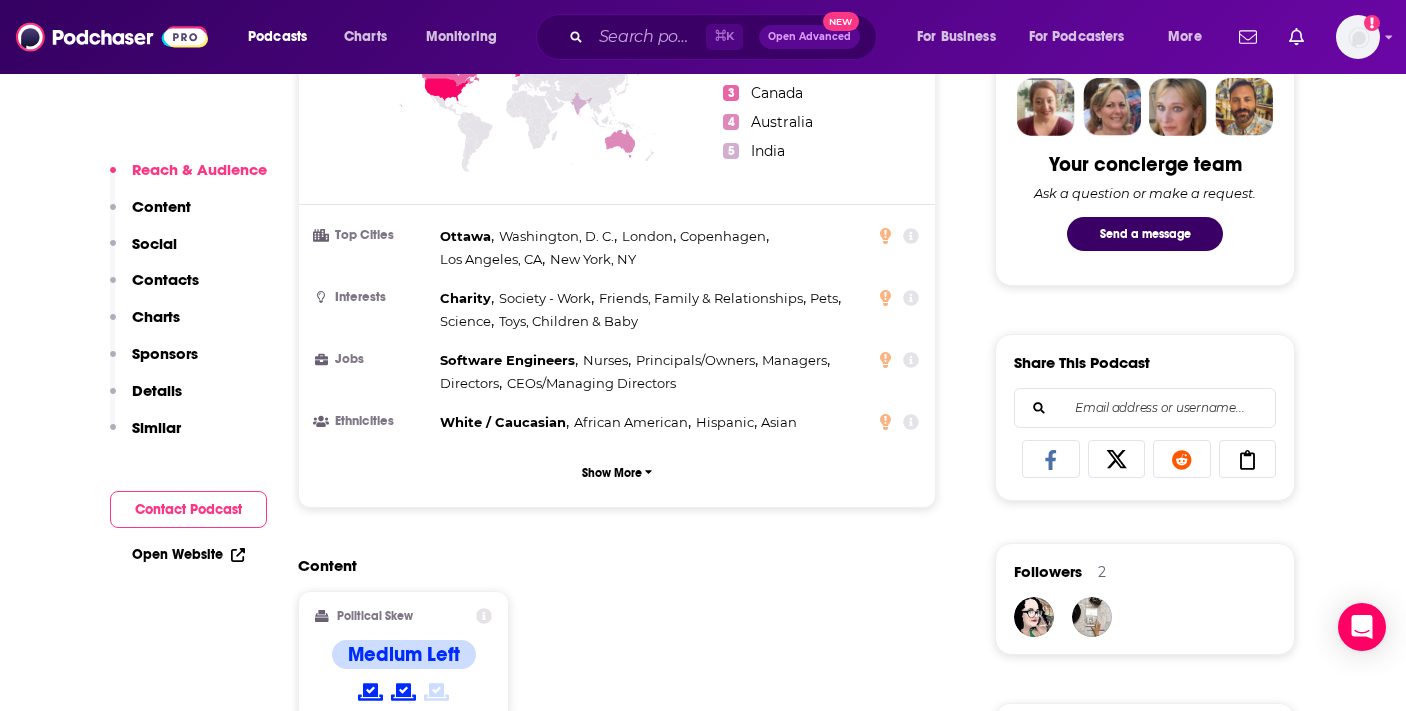 scroll, scrollTop: 45, scrollLeft: 0, axis: vertical 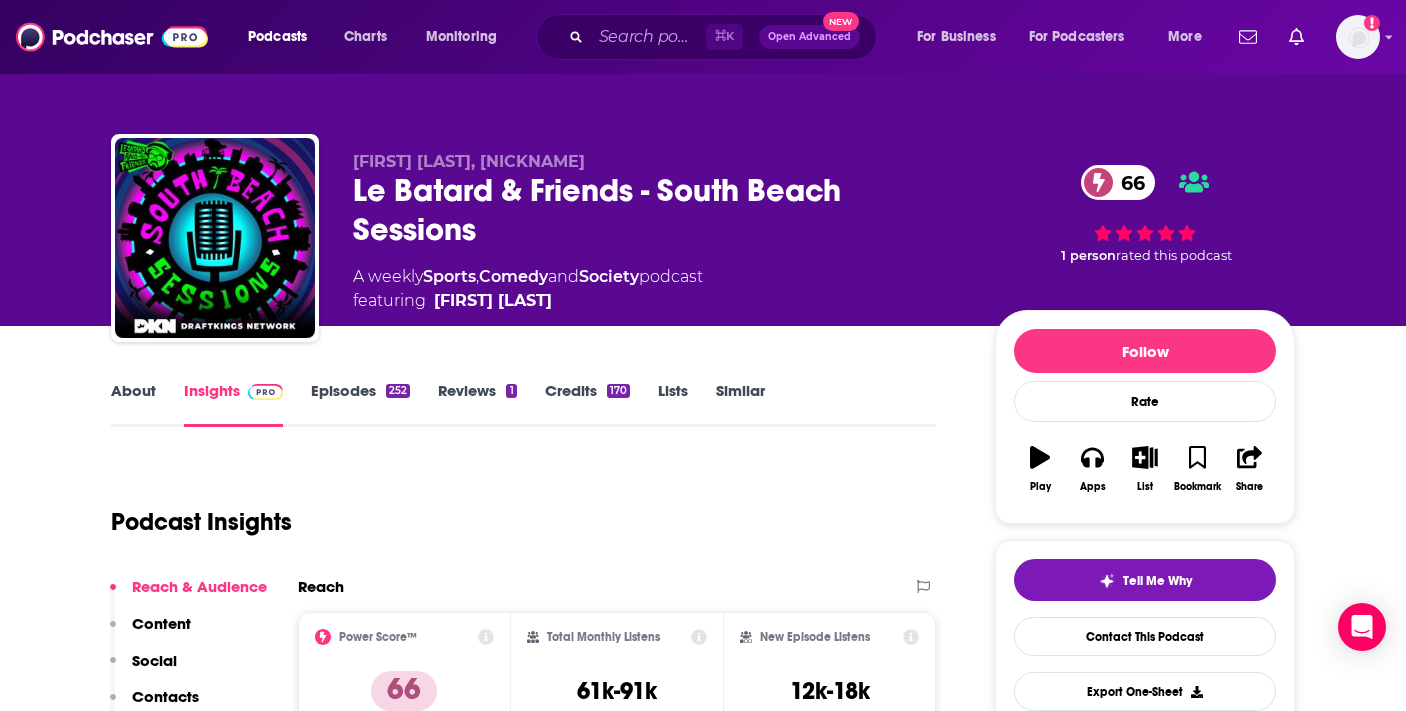 click on "About Insights Episodes 252 Reviews 1 Credits 170 Lists Similar Podcast Insights Reach & Audience Content Social Contacts Charts Sponsors Details Similar Contact Podcast Reach Power Score™ 66 Total Monthly Listens 61k-91k New Episode Listens 12k-18k Export One-Sheet Audience Demographics Gender Male Age 34 yo Income $ $ $ $ $ Parental Status Not Parents Countries 1 United States 2 United Kingdom 3 Canada 4 Australia Top Cities [CITY], [STATE] , [CITY], [STATE] , [CITY], [STATE] , [CITY], [STATE] , [CITY], [STATE] , [CITY], [STATE] Interests Basketball , Sports , American football , Sports - Baseball , Society , Sports - Basketball Jobs Managers , Principals/Owners , Sales Representatives , Directors , Sports Coaches , Machinists/Operators Ethnicities White / Caucasian , African American , Hispanic , Asian Show More Content Political Skew Neutral/Mixed Socials This podcast does not have social handles yet. Contacts   RSS   Podcast Email [EMAIL] [EMAIL]     Staff Writer [FIRST] [LAST]" at bounding box center (537, 5821) 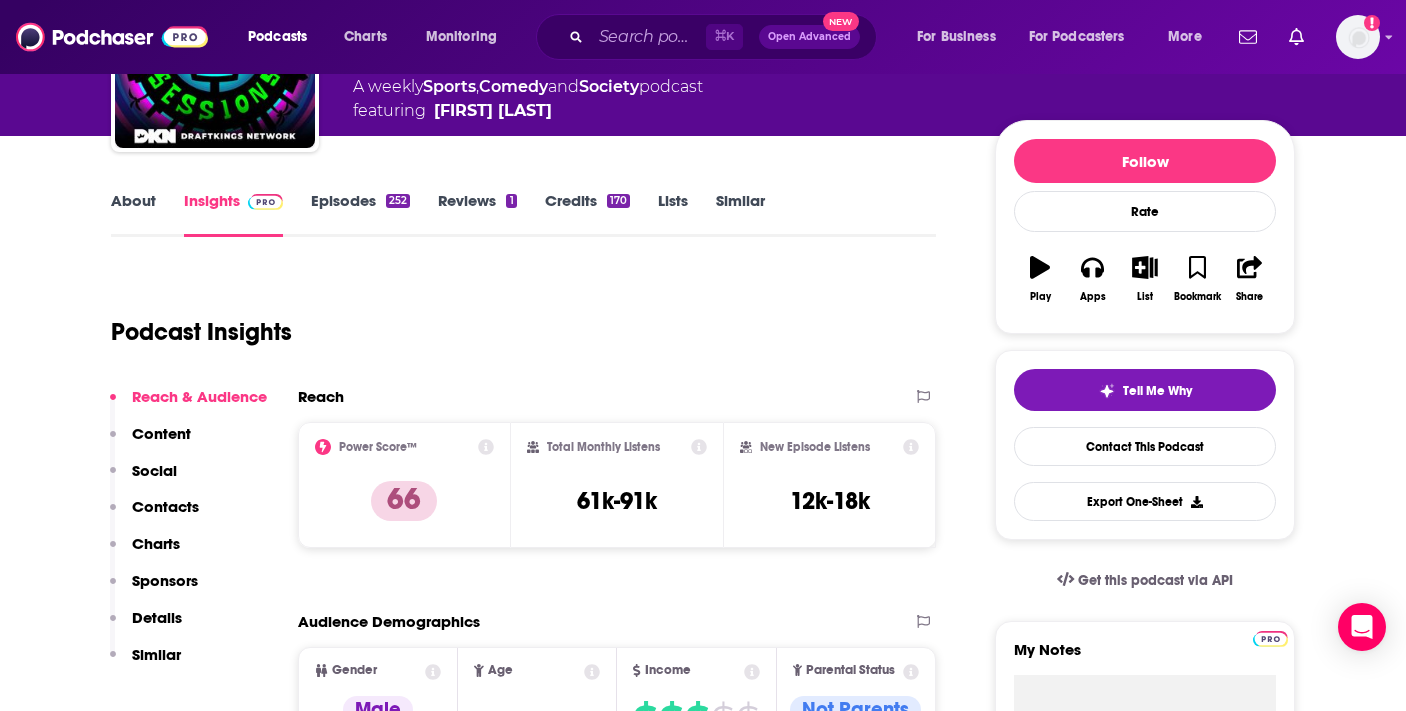 scroll, scrollTop: 274, scrollLeft: 0, axis: vertical 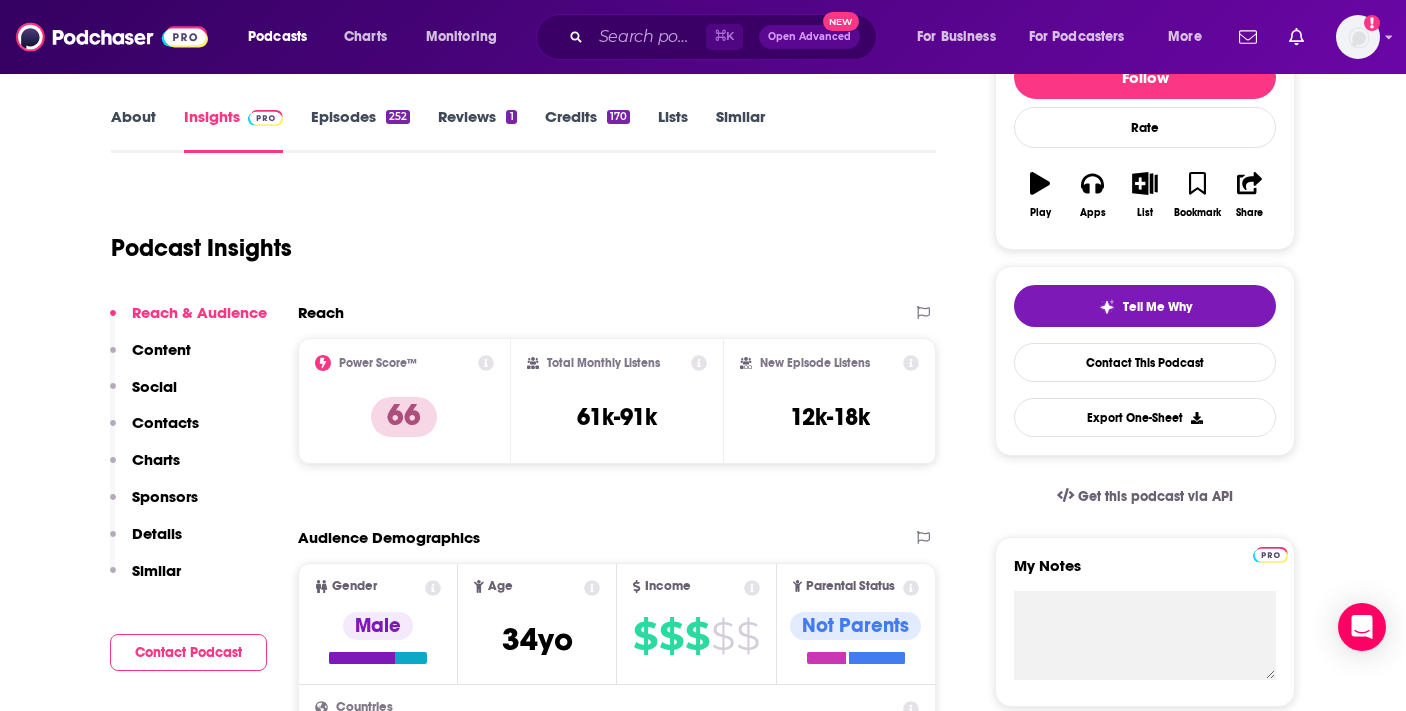 click on "About Insights Episodes 252 Reviews 1 Credits 170 Lists Similar Podcast Insights Reach & Audience Content Social Contacts Charts Sponsors Details Similar Contact Podcast Reach Power Score™ 66 Total Monthly Listens 61k-91k New Episode Listens 12k-18k Export One-Sheet Audience Demographics Gender Male Age 34 yo Income $ $ $ $ $ Parental Status Not Parents Countries 1 United States 2 United Kingdom 3 Canada 4 Australia Top Cities [CITY], [STATE] , [CITY], [STATE] , [CITY], [STATE] , [CITY], [STATE] , [CITY], [STATE] , [CITY], [STATE] Interests Basketball , Sports , American football , Sports - Baseball , Society , Sports - Basketball Jobs Managers , Principals/Owners , Sales Representatives , Directors , Sports Coaches , Machinists/Operators Ethnicities White / Caucasian , African American , Hispanic , Asian Show More Content Political Skew Neutral/Mixed Socials This podcast does not have social handles yet. Contacts   RSS   Podcast Email [EMAIL] [EMAIL]     Staff Writer [FIRST] [LAST]" at bounding box center (537, 5547) 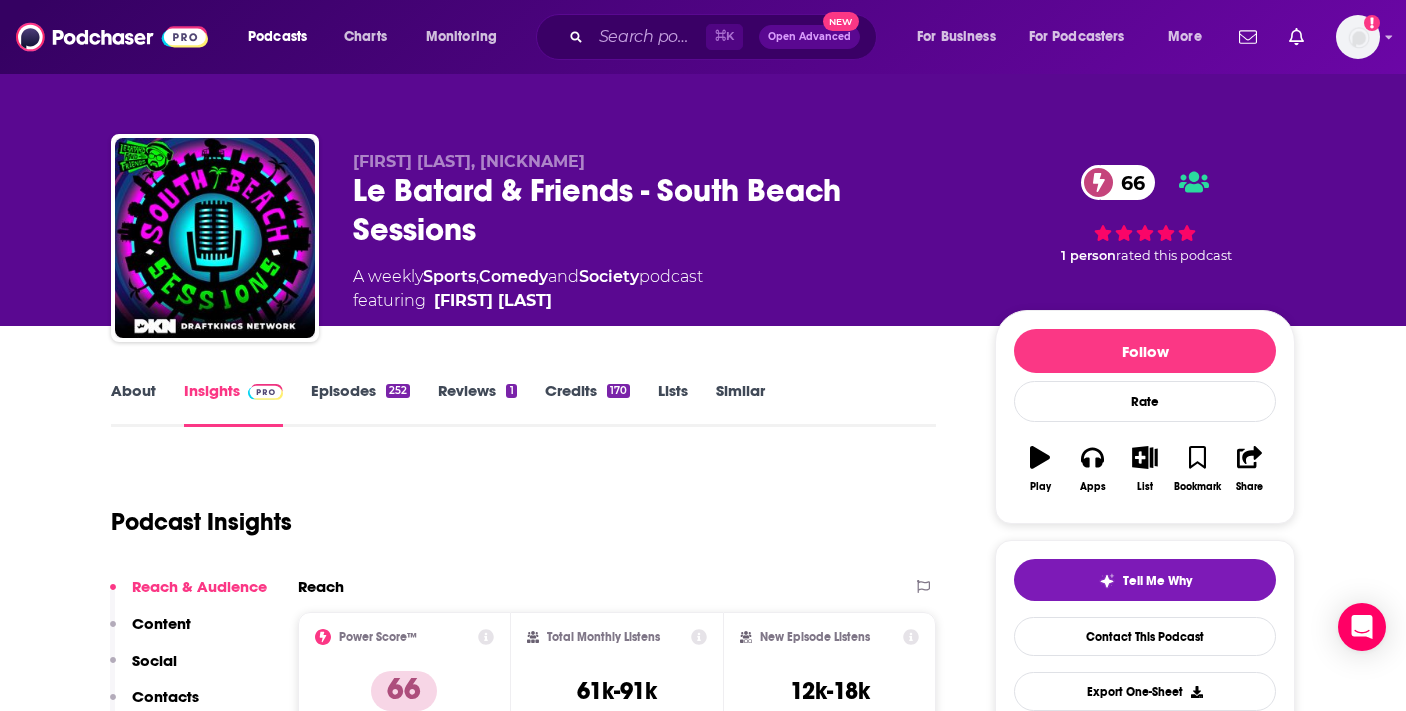 click on "Podcast Insights" at bounding box center [515, 510] 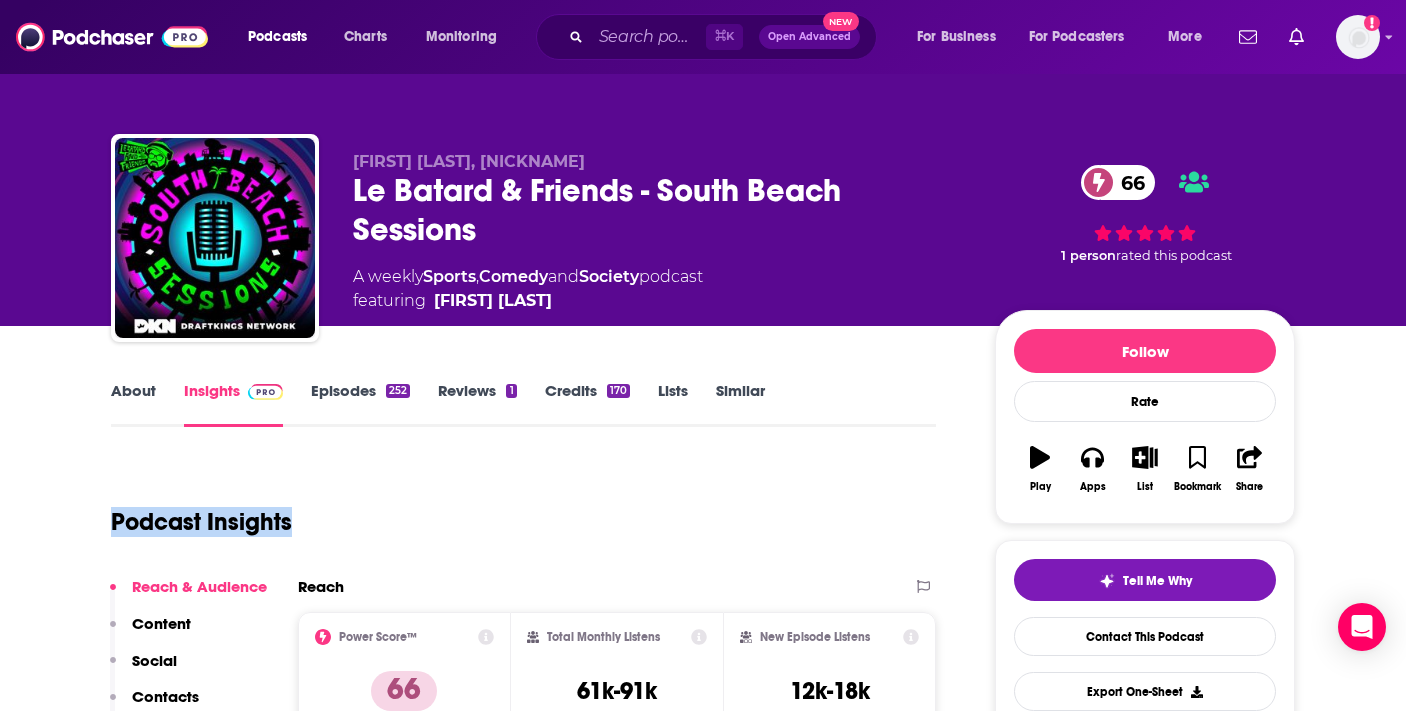 drag, startPoint x: 250, startPoint y: 527, endPoint x: 356, endPoint y: 519, distance: 106.30146 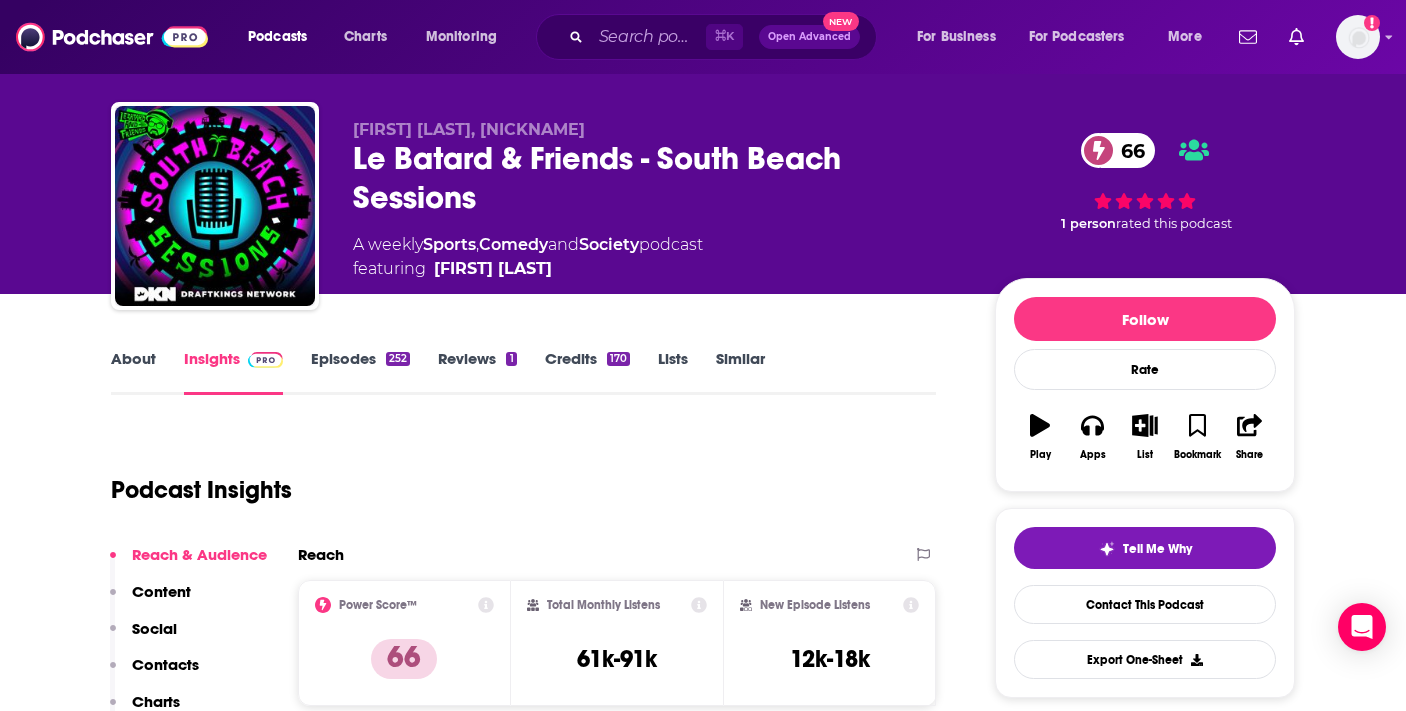 scroll, scrollTop: 172, scrollLeft: 0, axis: vertical 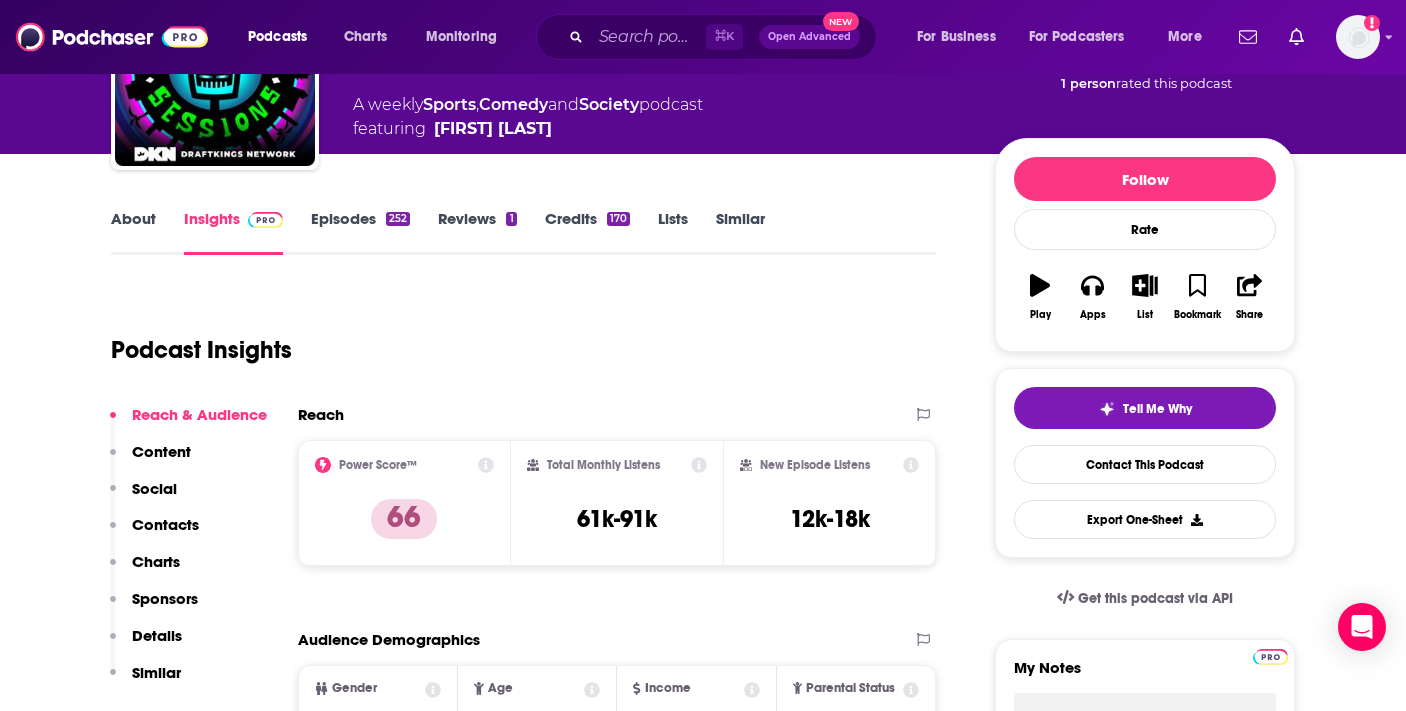 click on "About" at bounding box center (133, 232) 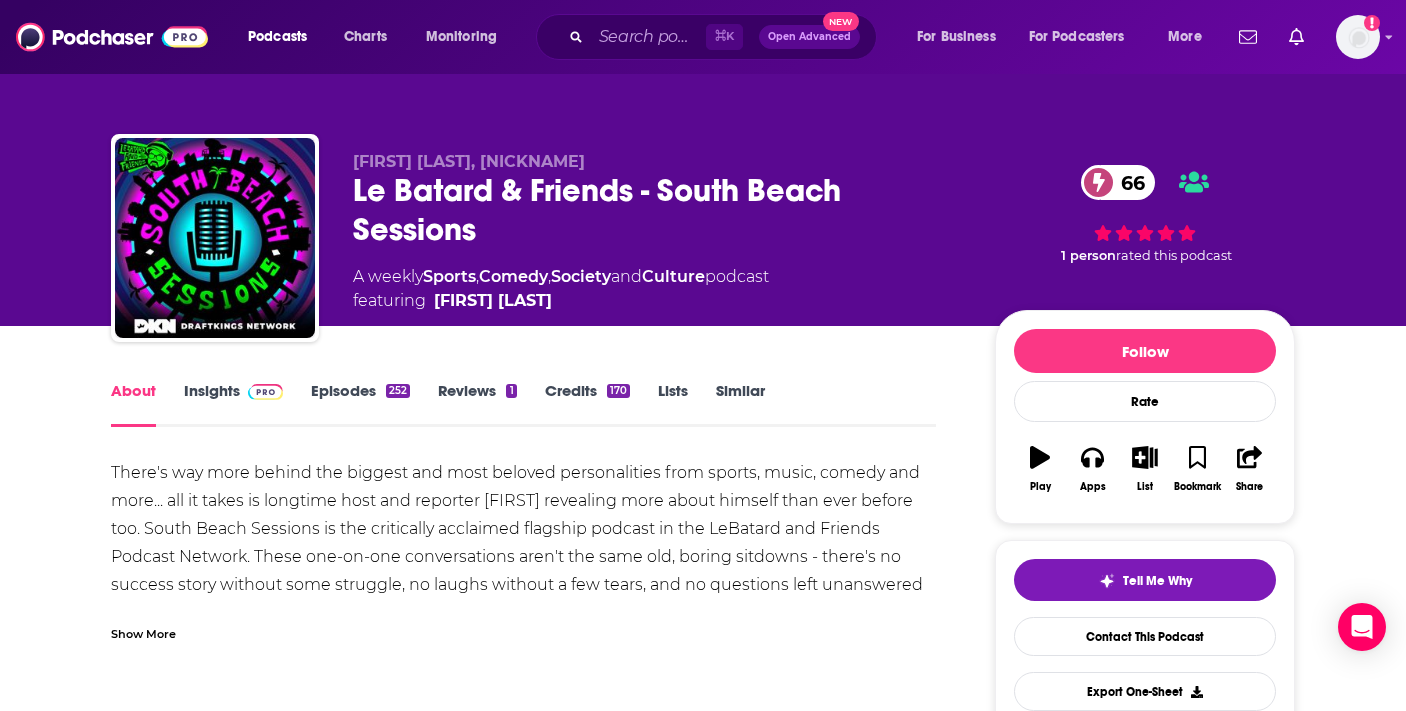 click on "Insights" at bounding box center (233, 404) 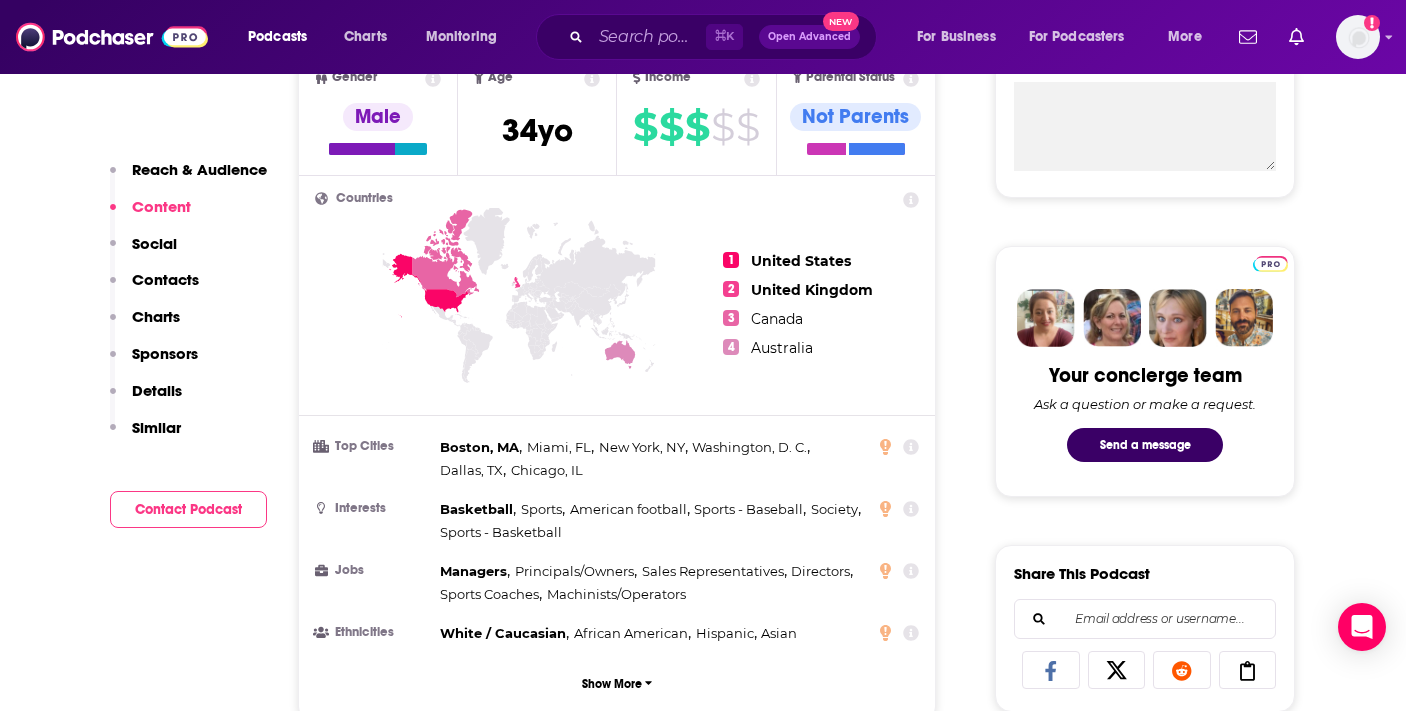 scroll, scrollTop: 779, scrollLeft: 0, axis: vertical 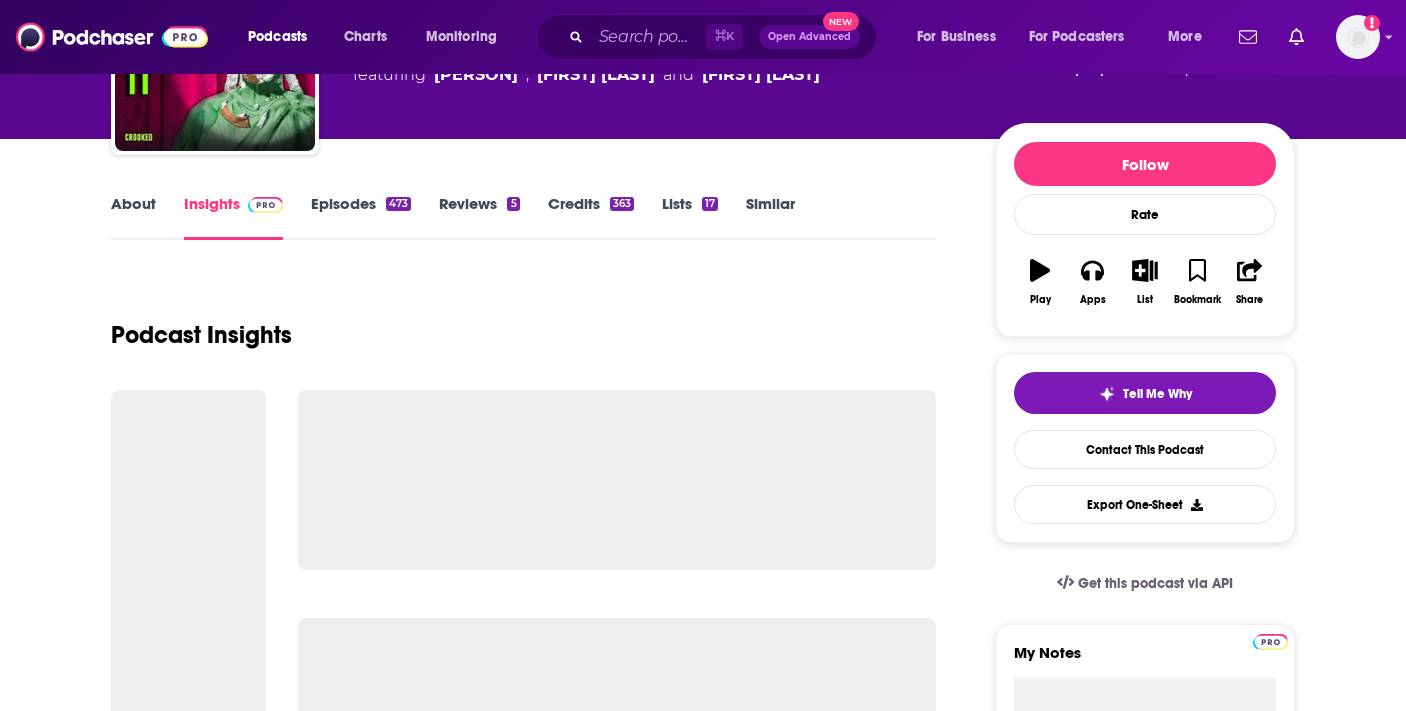 click on "Episodes 473" at bounding box center (361, 217) 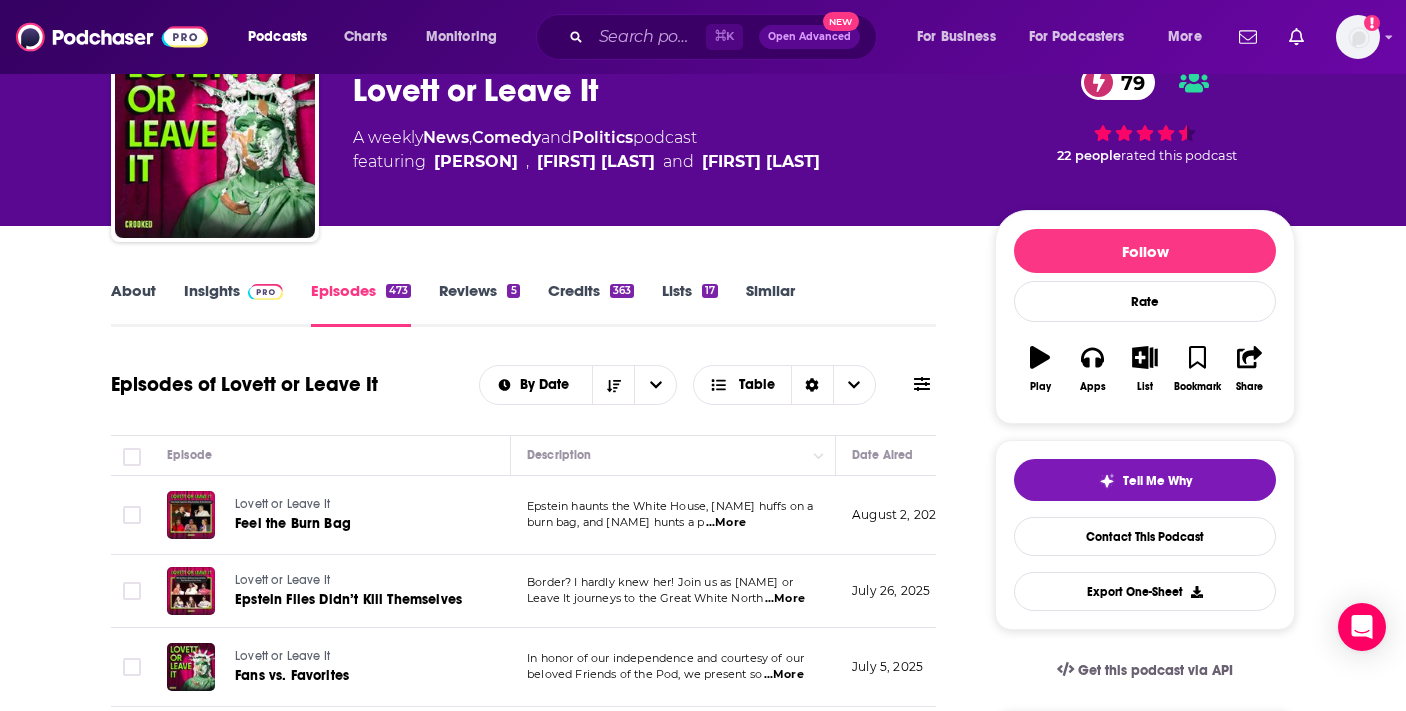 scroll, scrollTop: 132, scrollLeft: 0, axis: vertical 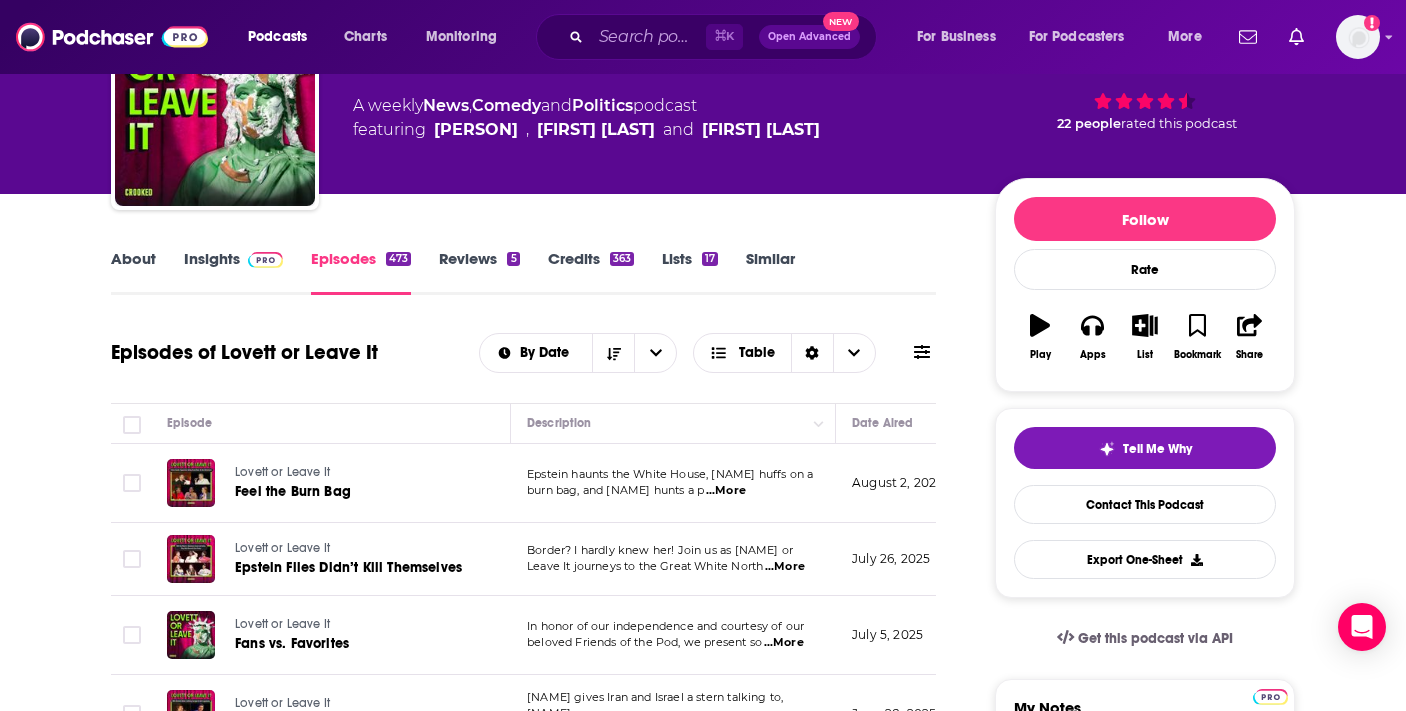 click on "Insights" at bounding box center [233, 272] 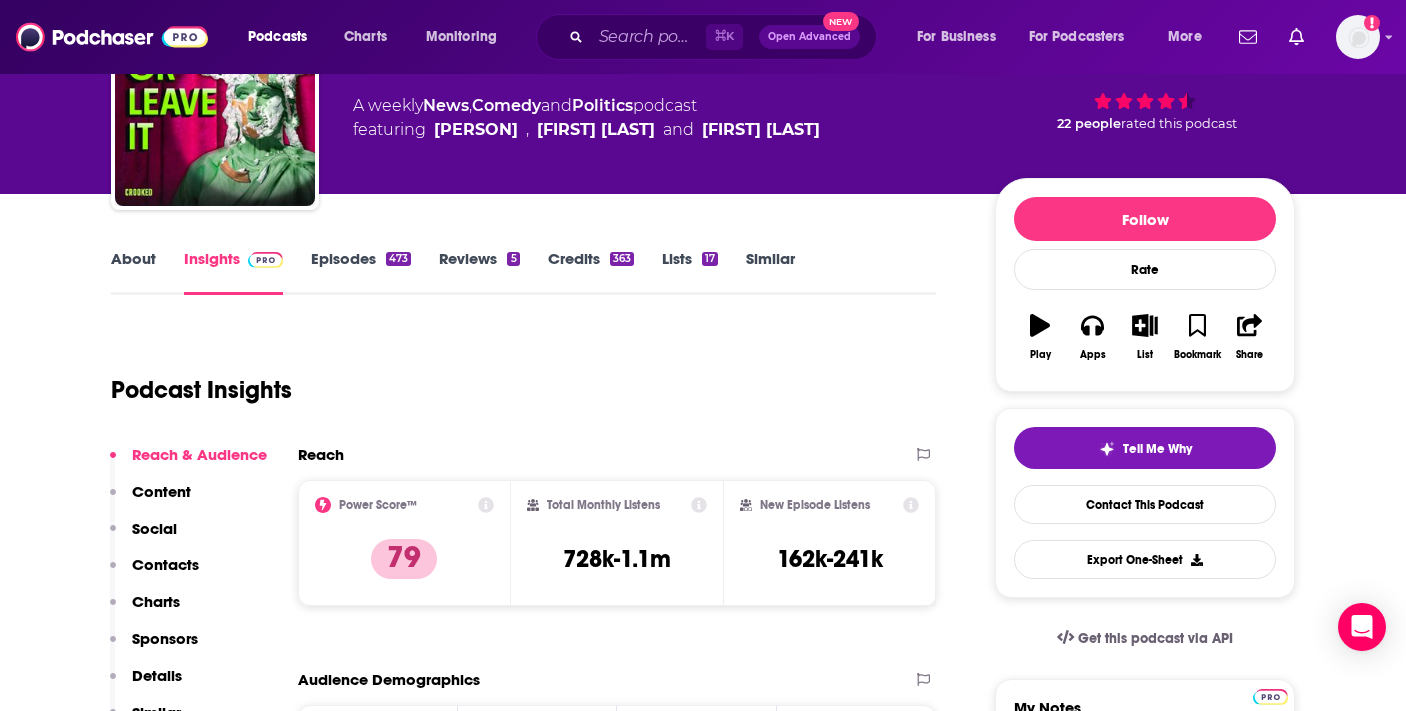scroll, scrollTop: 0, scrollLeft: 0, axis: both 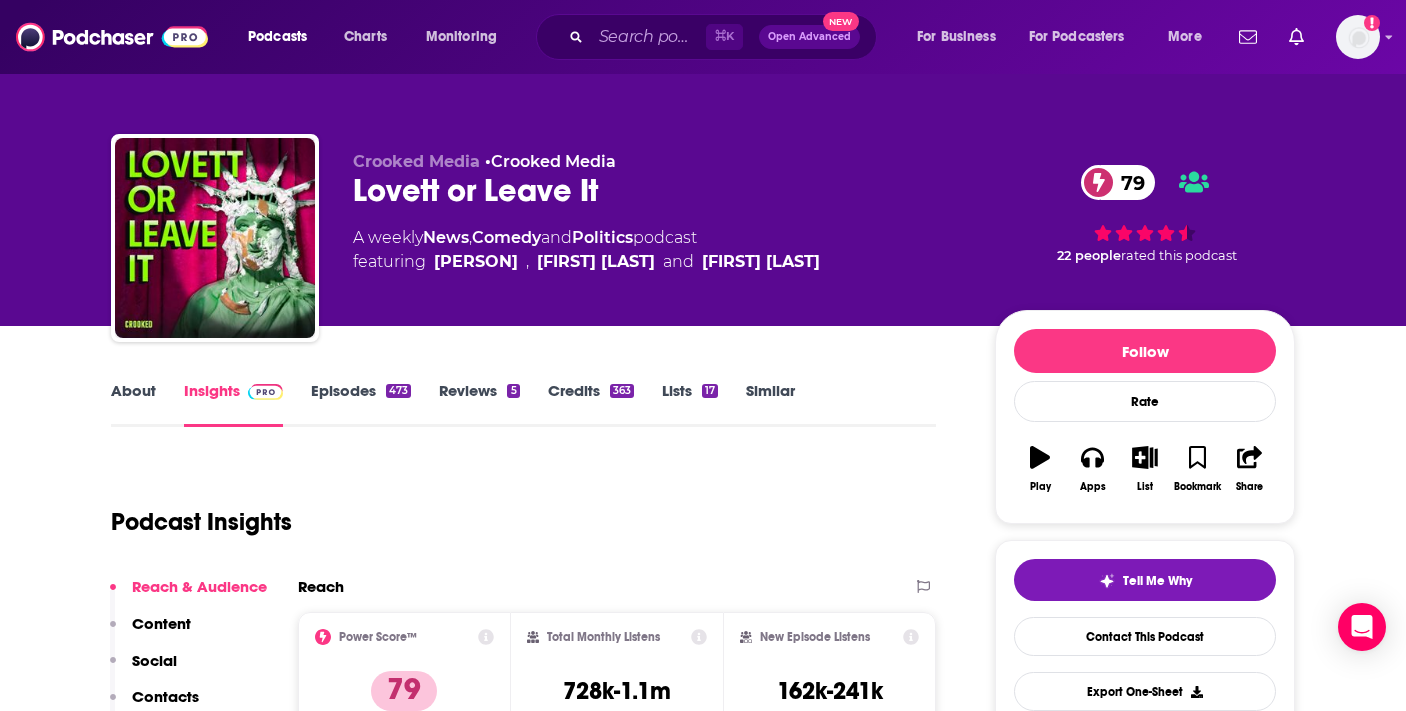 click on "About" at bounding box center [133, 404] 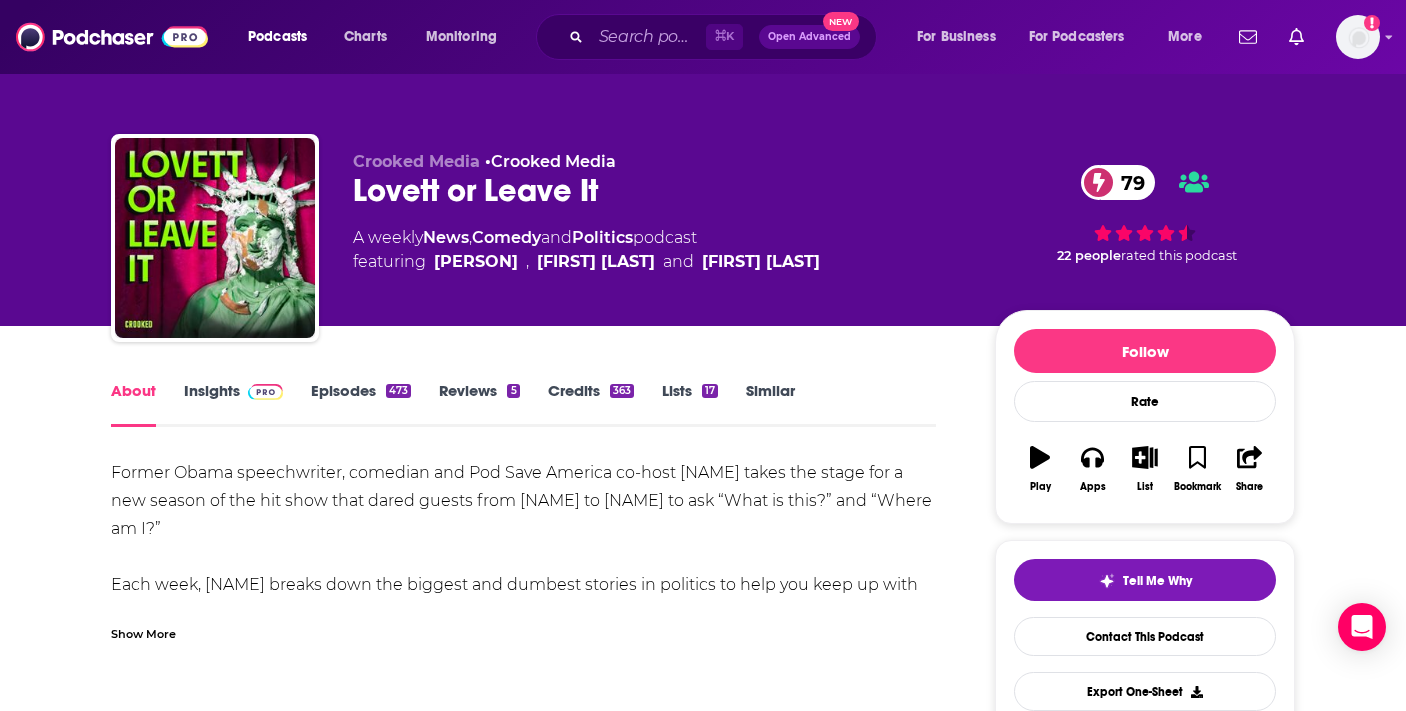 click on "Show More" at bounding box center (143, 632) 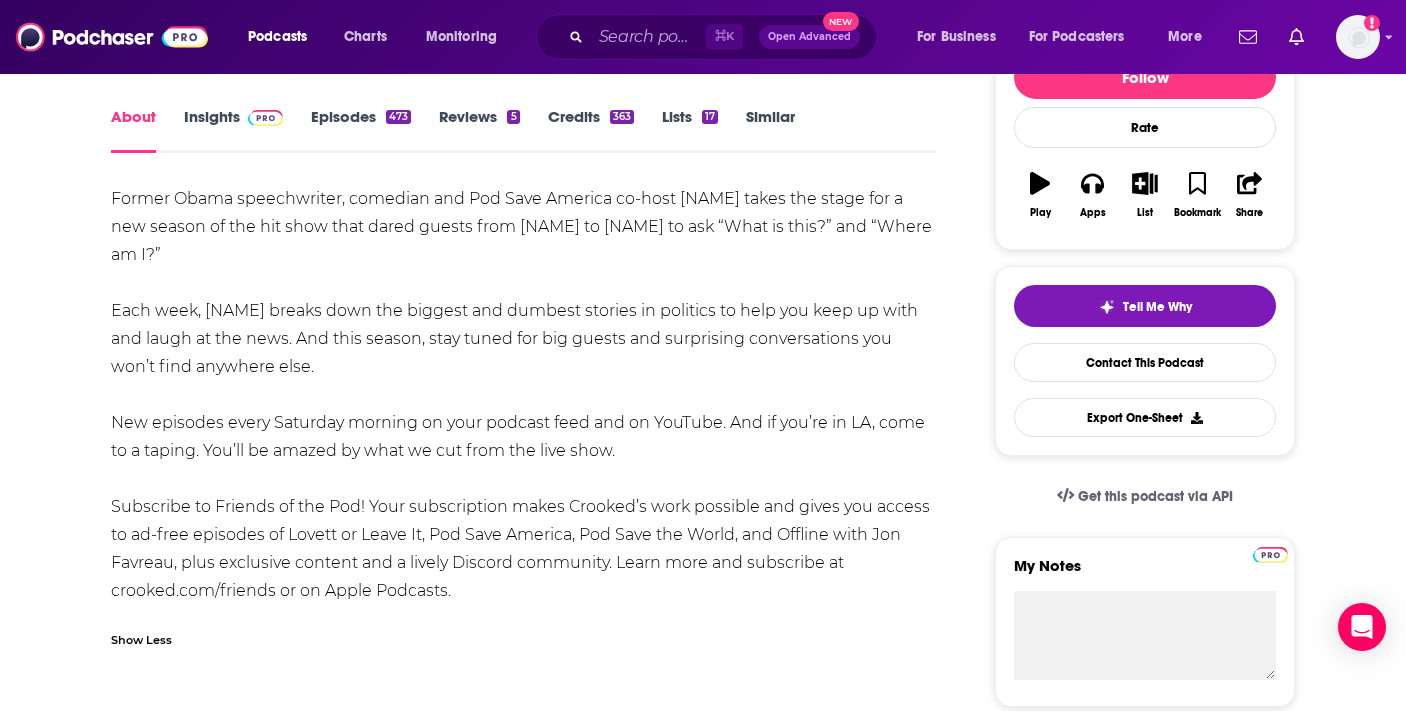 scroll, scrollTop: 0, scrollLeft: 0, axis: both 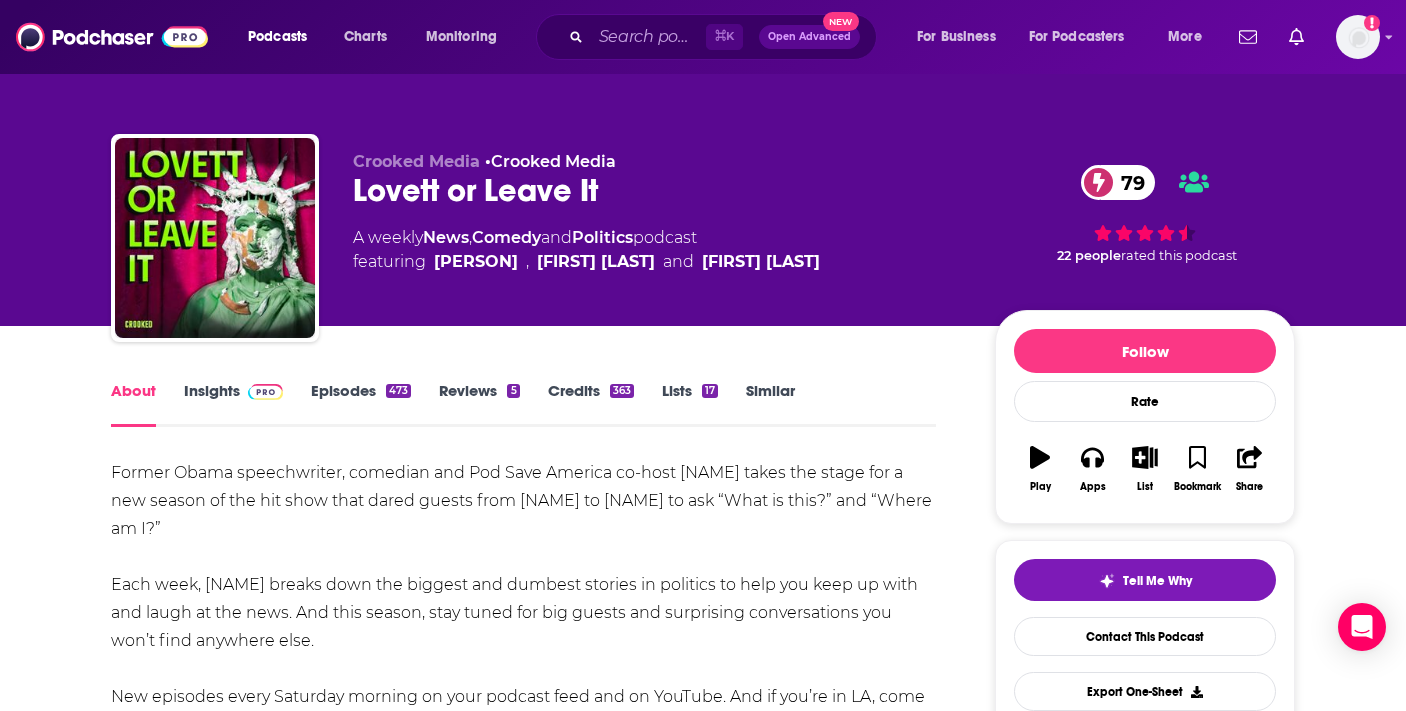 click on "About Insights Episodes 473 Reviews 5 Credits 363 Lists 17 Similar Former Obama speechwriter, comedian and Pod Save America co-host Jon Lovett takes the stage for a new season of the hit show that dared guests from Danny DeVito to Amy Klobuchar to ask “What is this?” and “Where am I?”
Each week, Jon breaks down the biggest and dumbest stories in politics to help you keep up with and laugh at the news. And this season, stay tuned for big guests and surprising conversations you won’t find anywhere else.
New episodes every Saturday morning on your podcast feed and on YouTube. And if you’re in LA, come to a taping. You’ll be amazed by what we cut from the live show. Show Less Creators & Guests View All Add Creators Host Alison Leiby 1 episode Host Jon Lovett 462 episodes Host Halle Kiefer 1 episode Host Stacey Abrams 1 episode Add Creators Recent Episodes View All Feel the Burn Bag +5 Aug 2nd, 2025 Epstein Files Didn’t Kill Themselves Jul 26th, 2025 Fans vs. Favorites +5 Jul 5th, 2025 View All 1" at bounding box center [703, 1978] 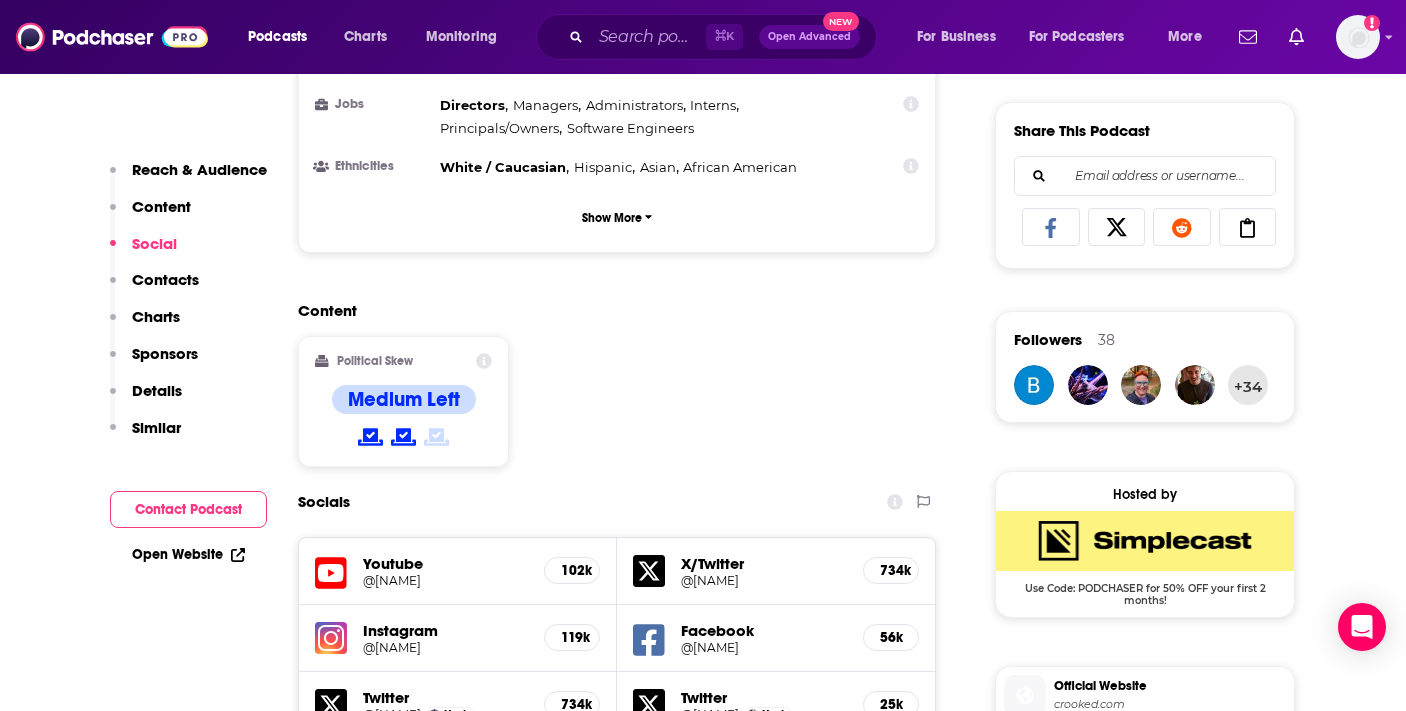 scroll, scrollTop: 1504, scrollLeft: 0, axis: vertical 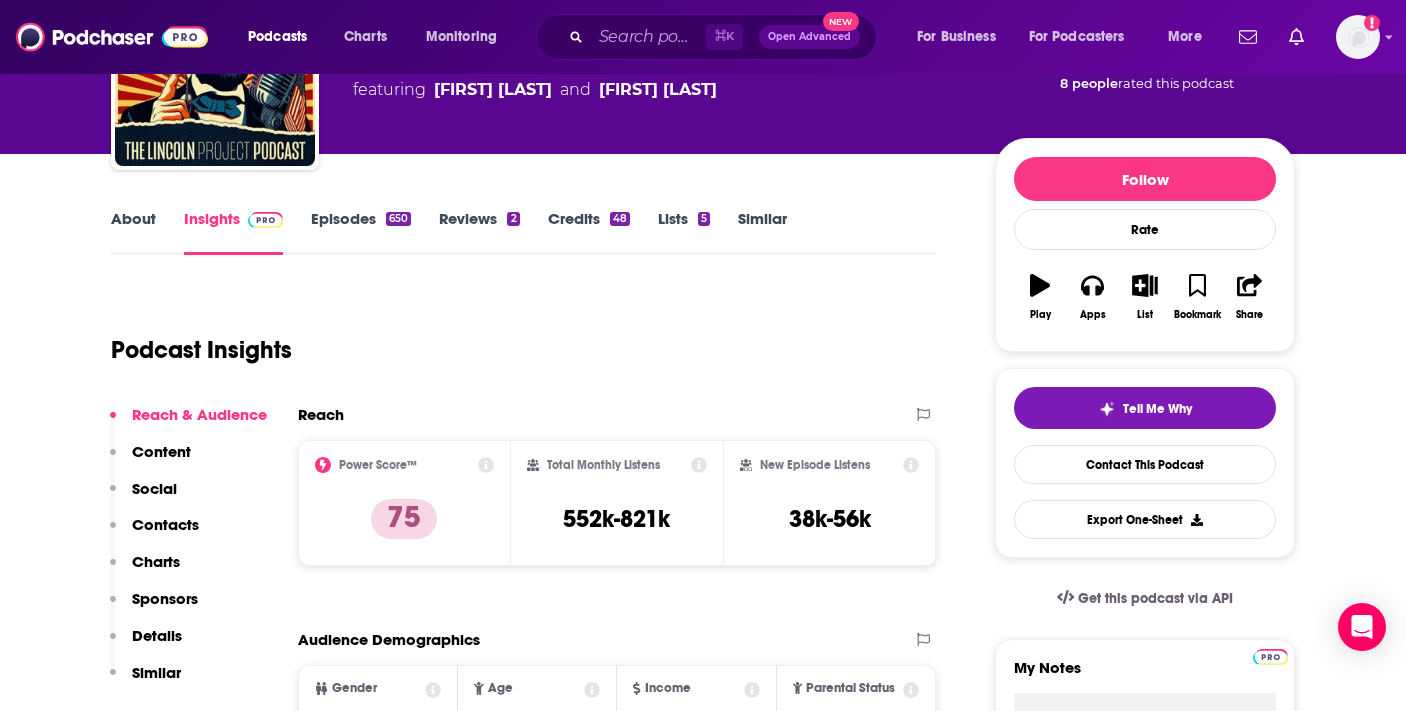 click on "Episodes 650" at bounding box center (361, 232) 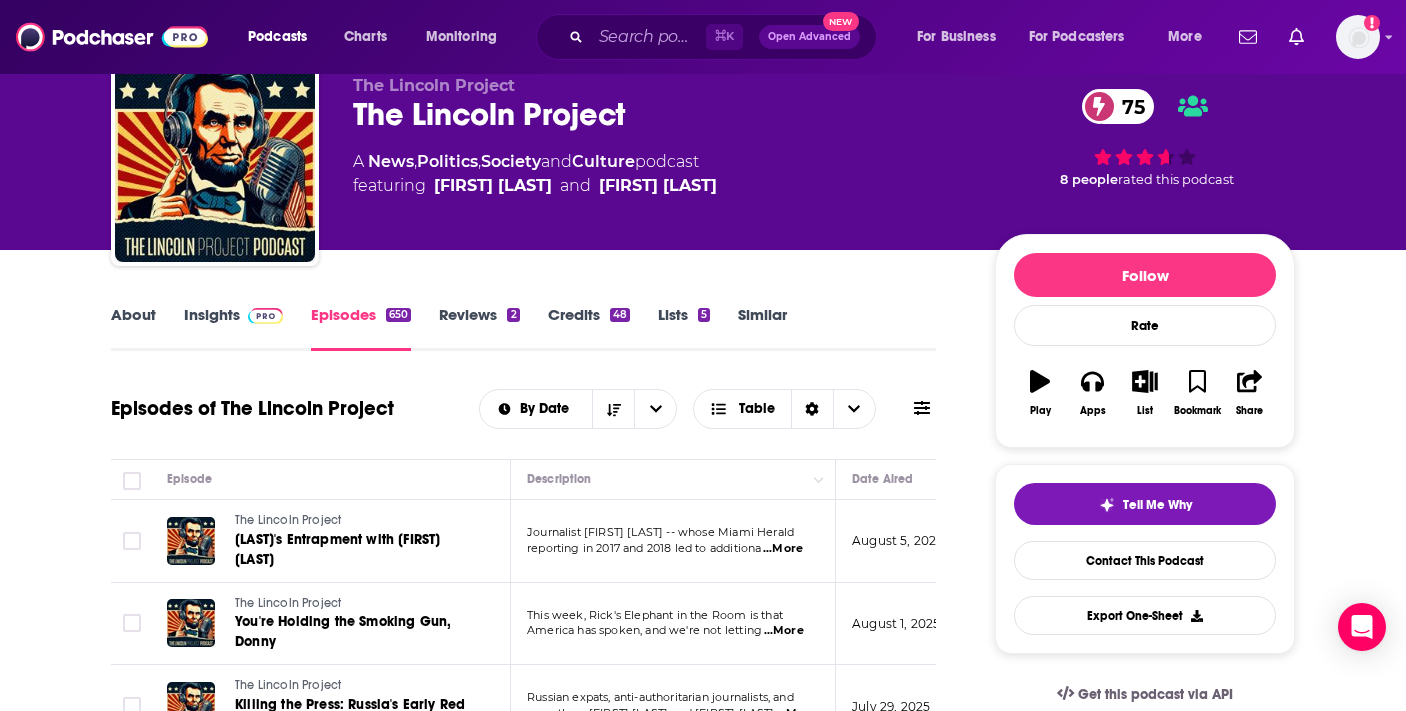 scroll, scrollTop: 0, scrollLeft: 0, axis: both 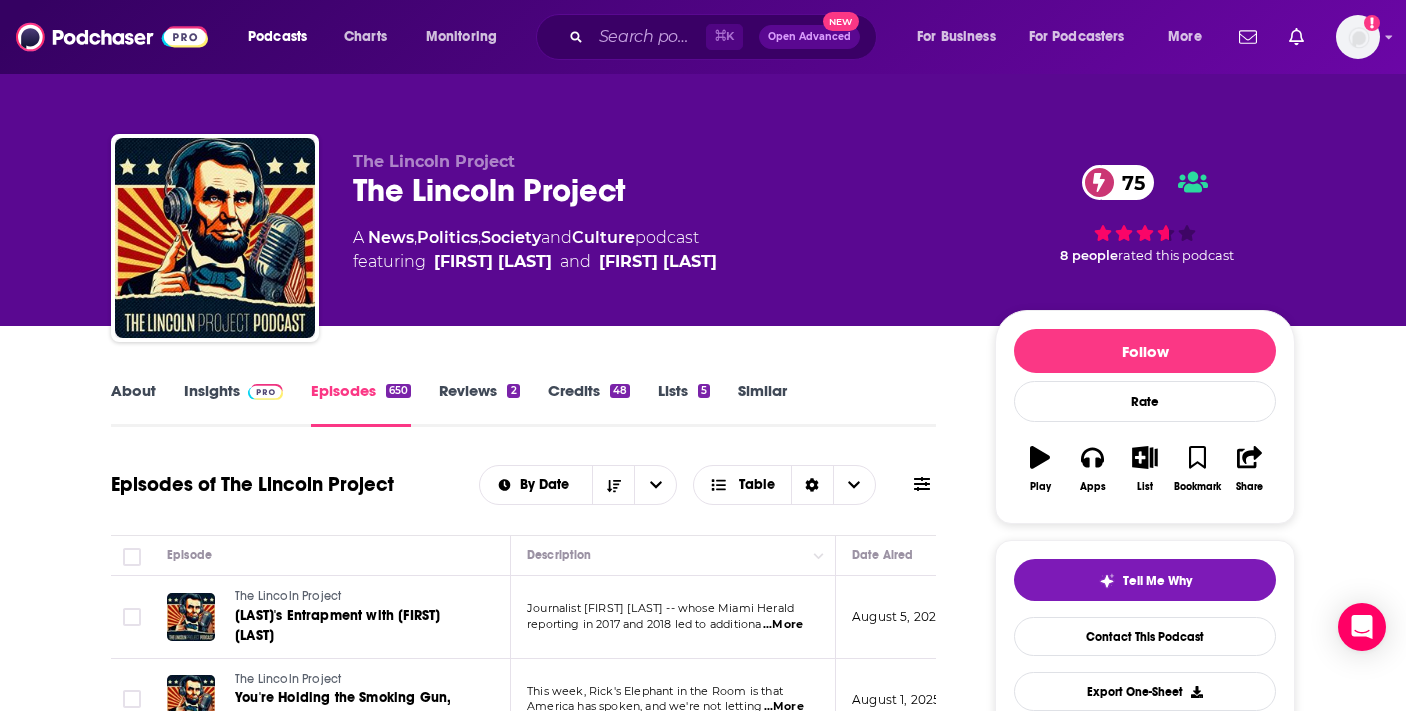 click on "Insights" at bounding box center (233, 404) 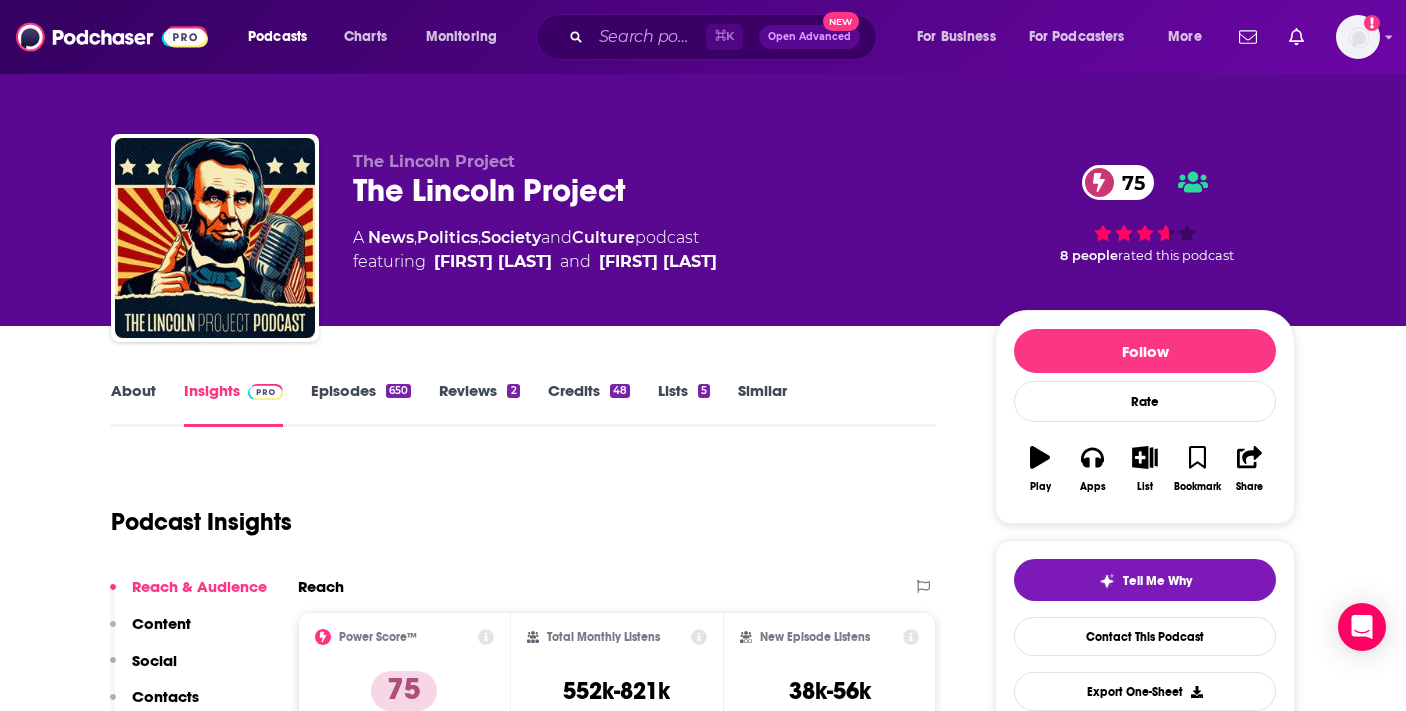 click on "About" at bounding box center (133, 404) 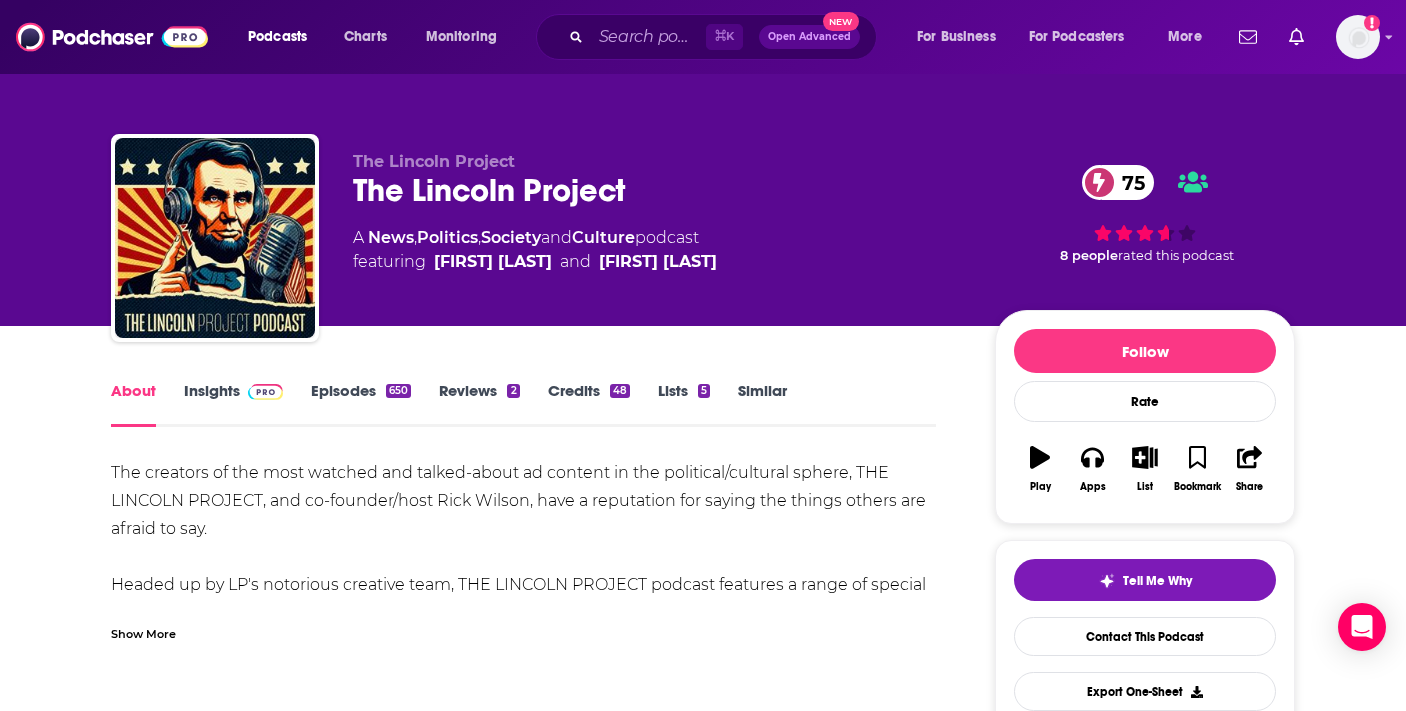 click on "Show More" at bounding box center (143, 632) 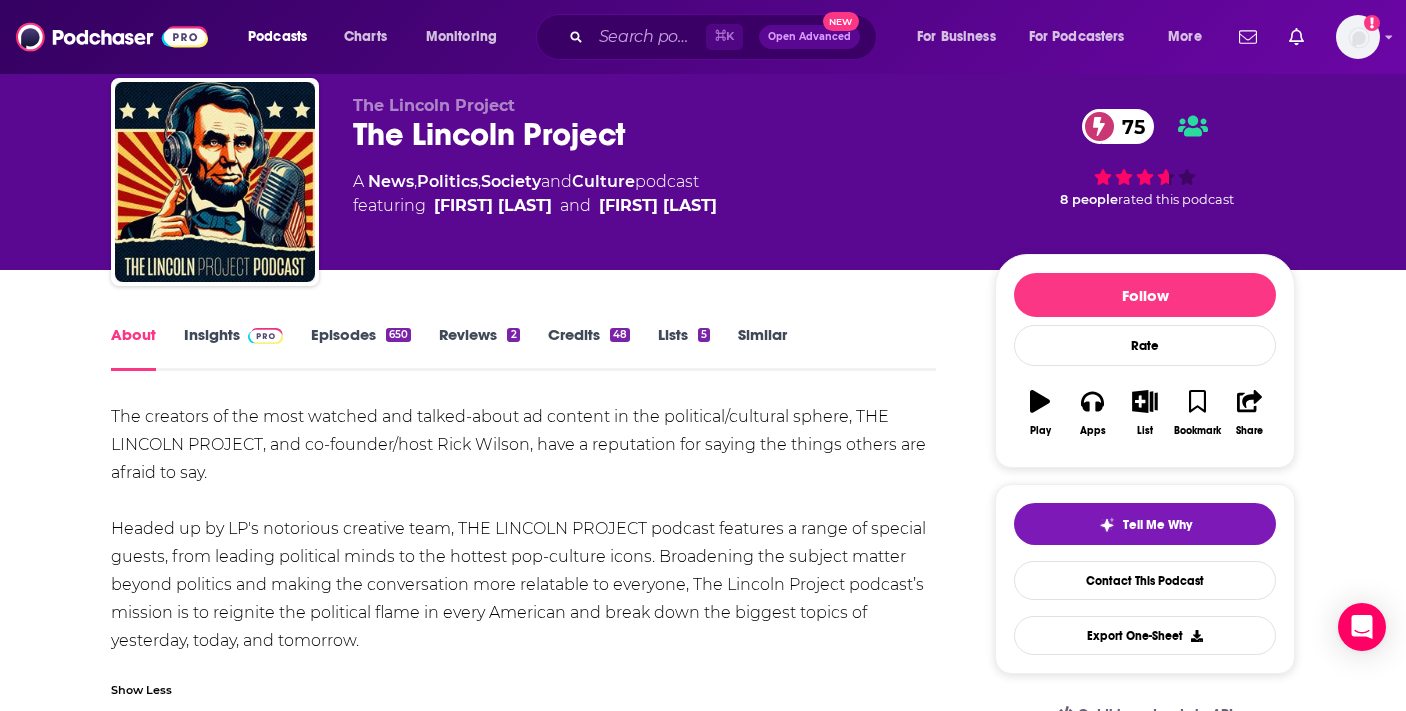 scroll, scrollTop: 0, scrollLeft: 0, axis: both 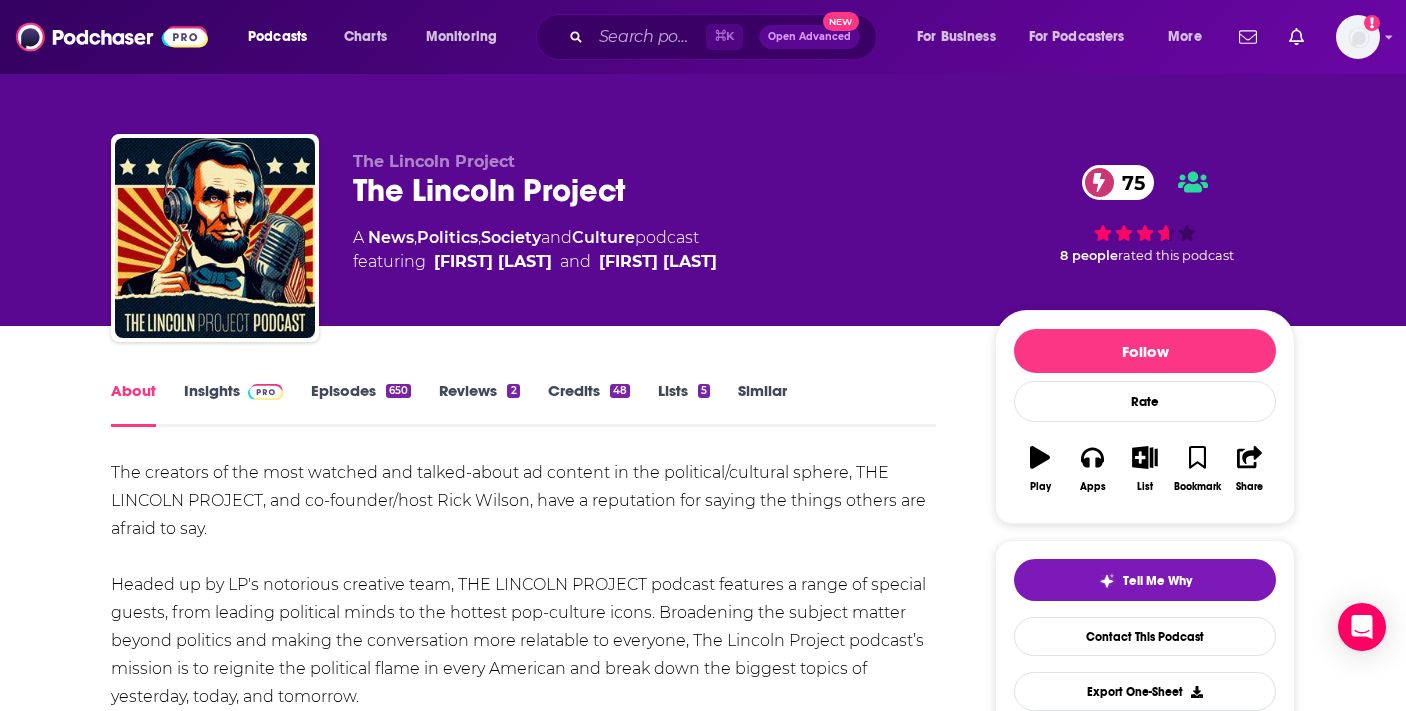 click on "Insights" at bounding box center [233, 404] 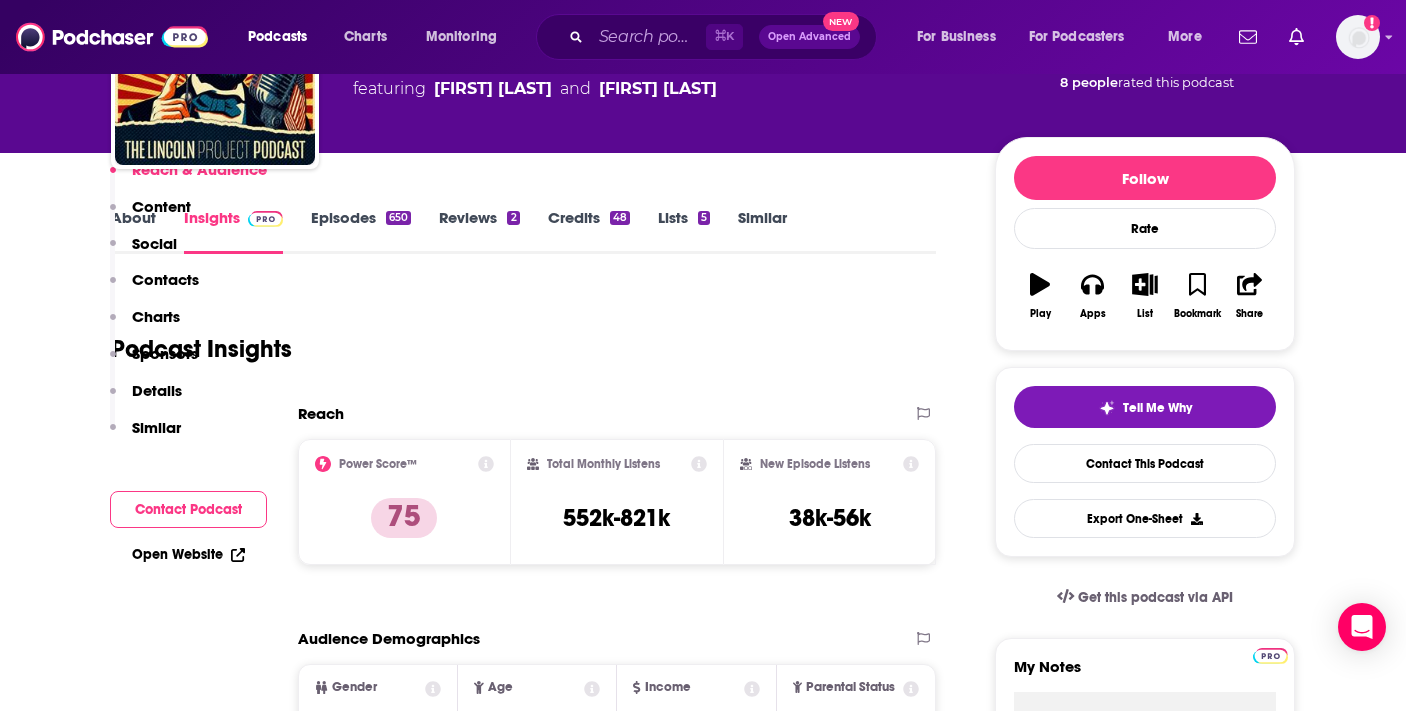 scroll, scrollTop: 456, scrollLeft: 0, axis: vertical 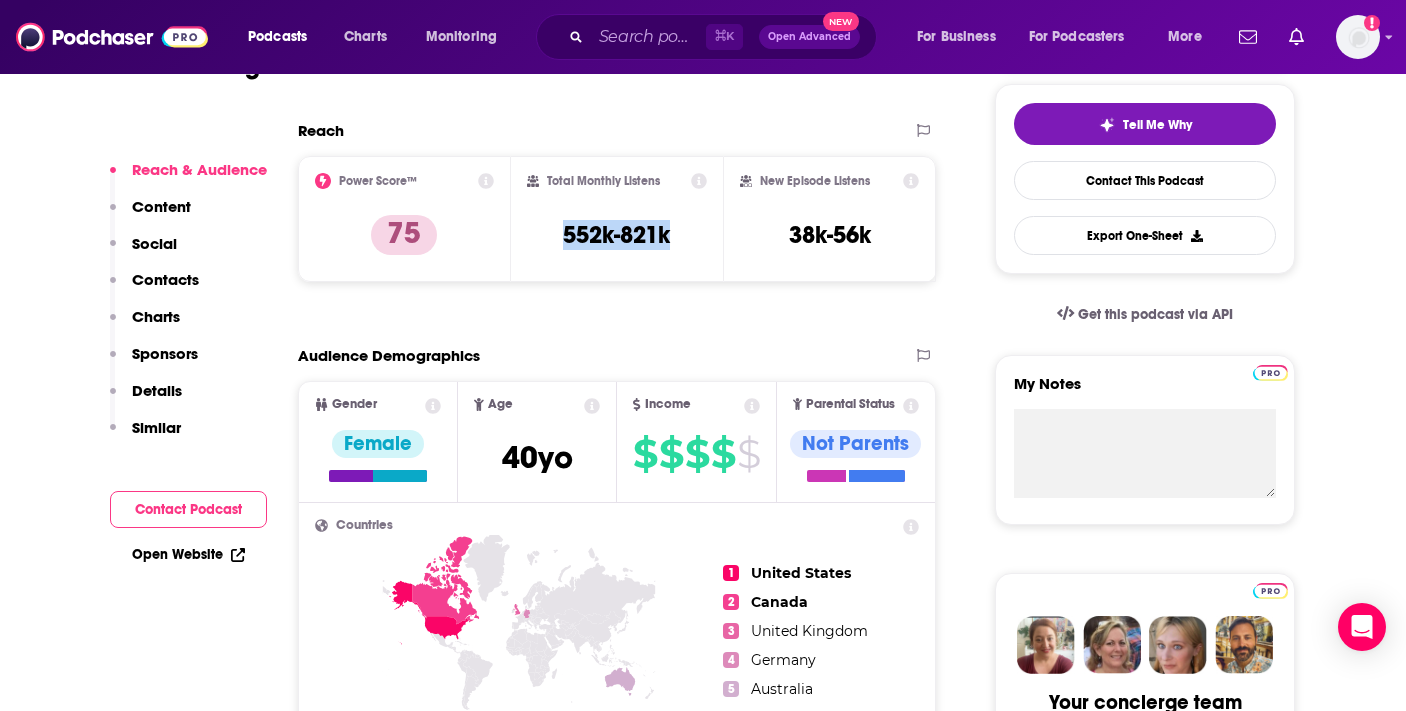drag, startPoint x: 551, startPoint y: 231, endPoint x: 694, endPoint y: 250, distance: 144.25671 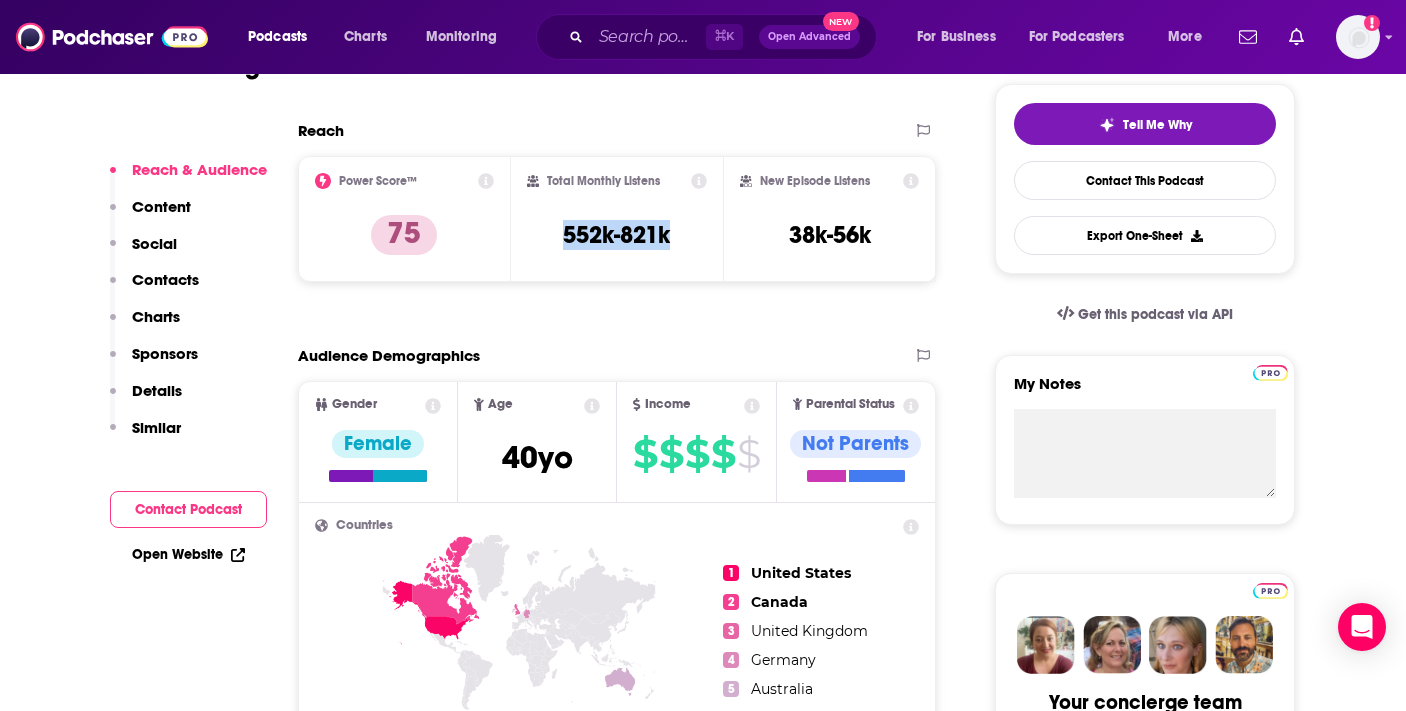 click on "Total Monthly Listens 552k-821k" at bounding box center (617, 219) 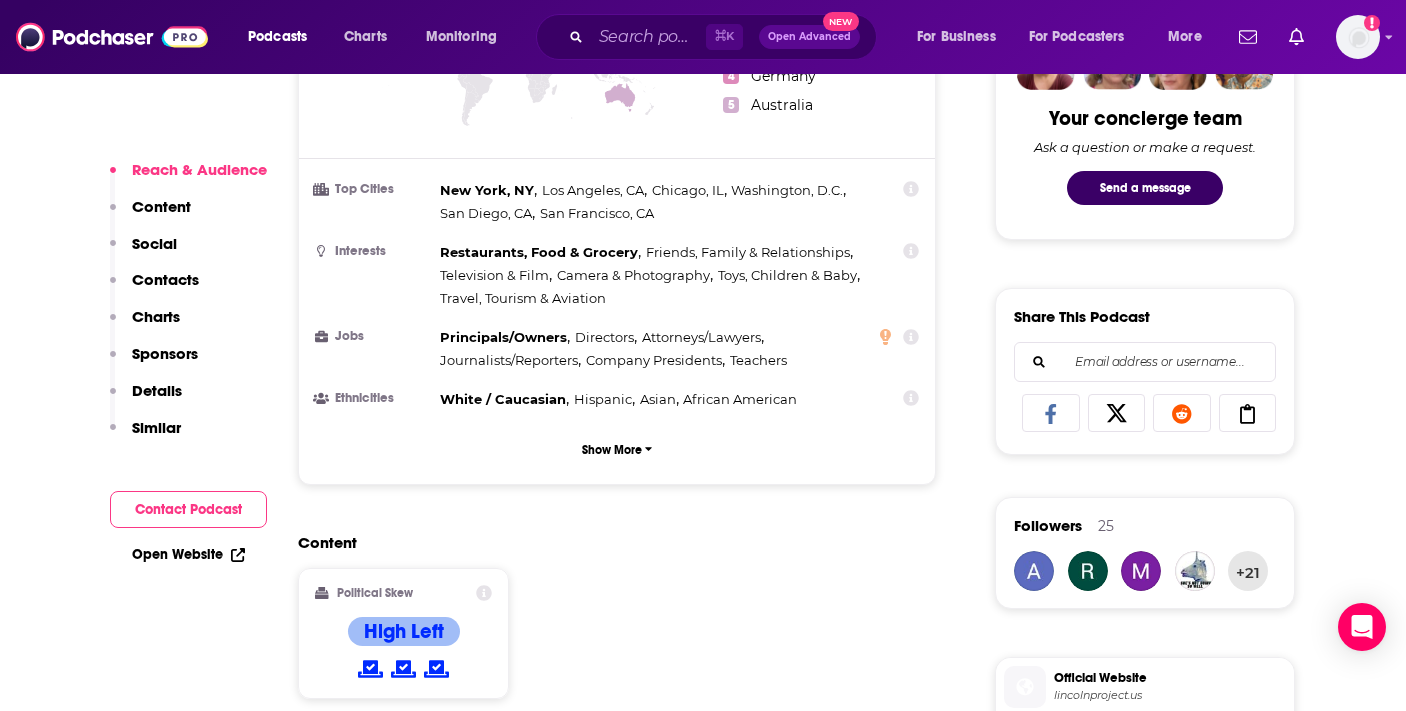 scroll, scrollTop: 1230, scrollLeft: 0, axis: vertical 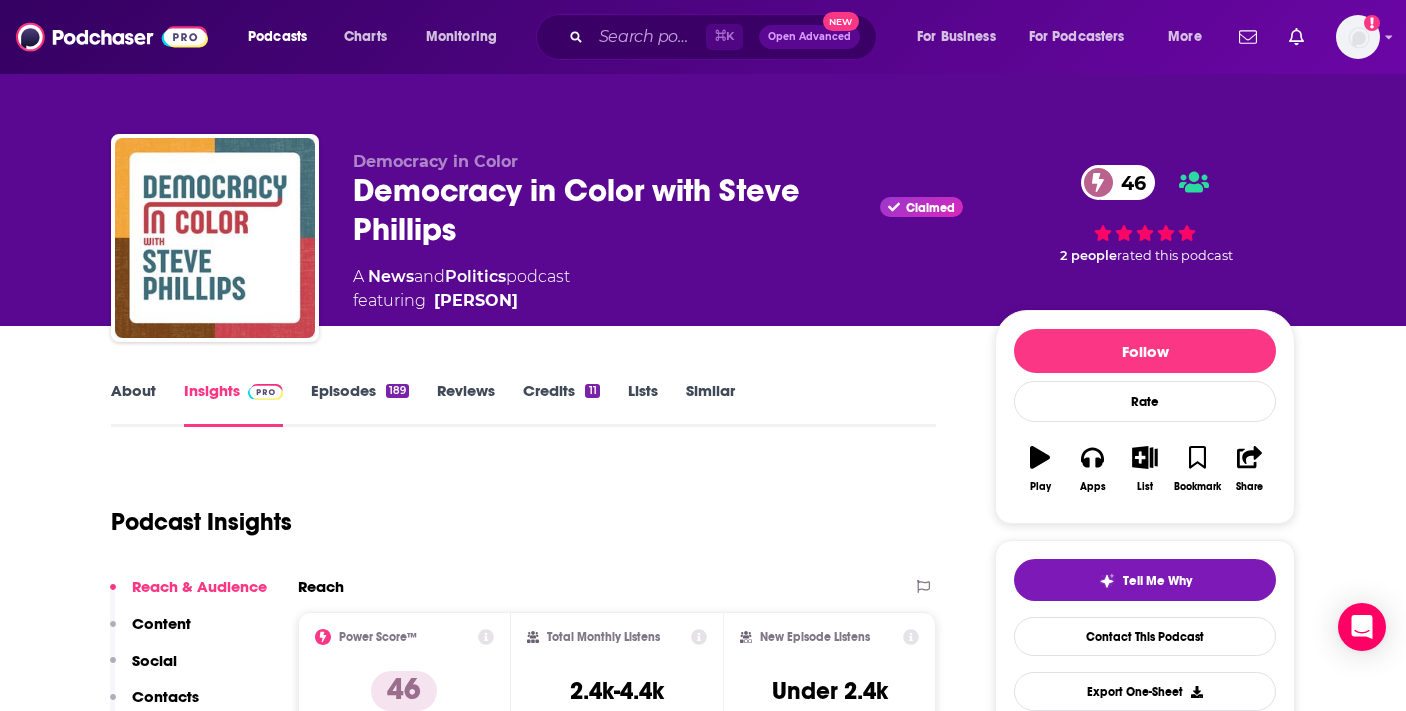 click on "Episodes 189" at bounding box center (360, 404) 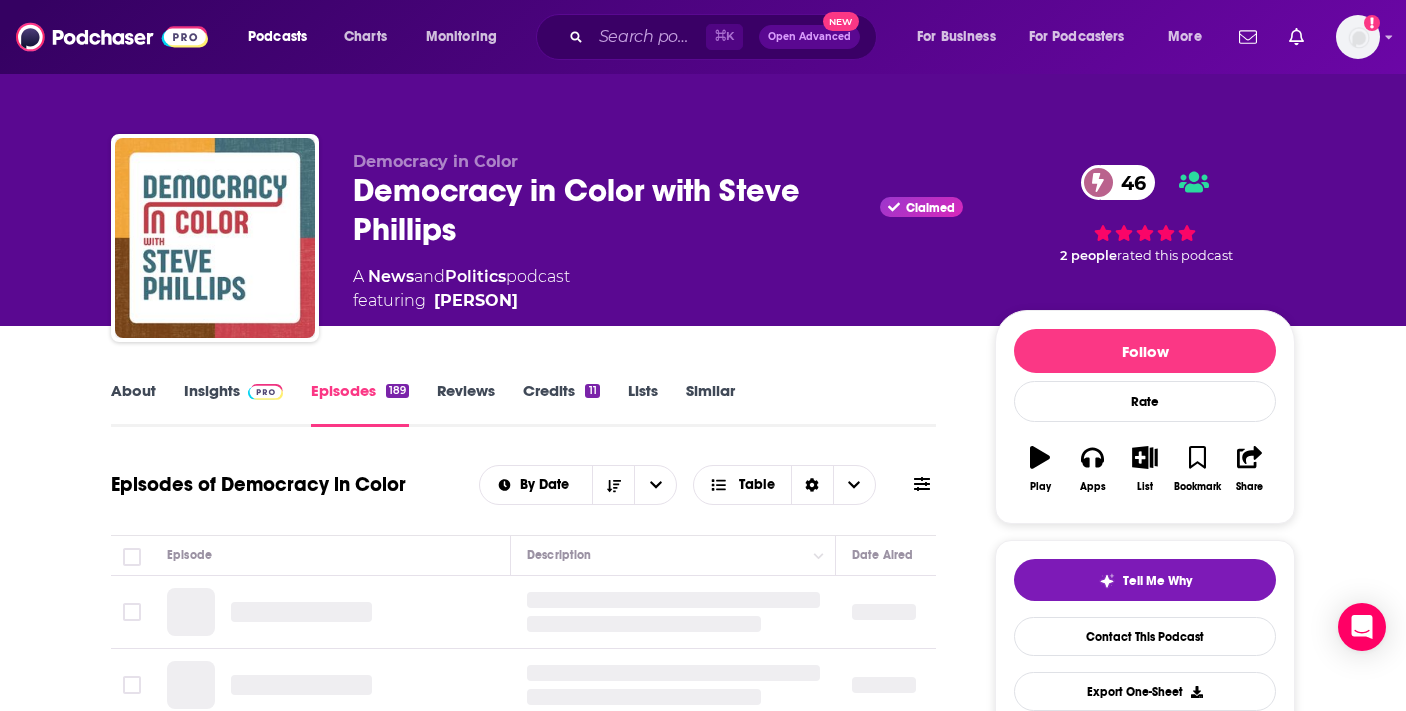 click on "Democracy in Color with [PERSON] Claimed [NUMBER]" at bounding box center [658, 210] 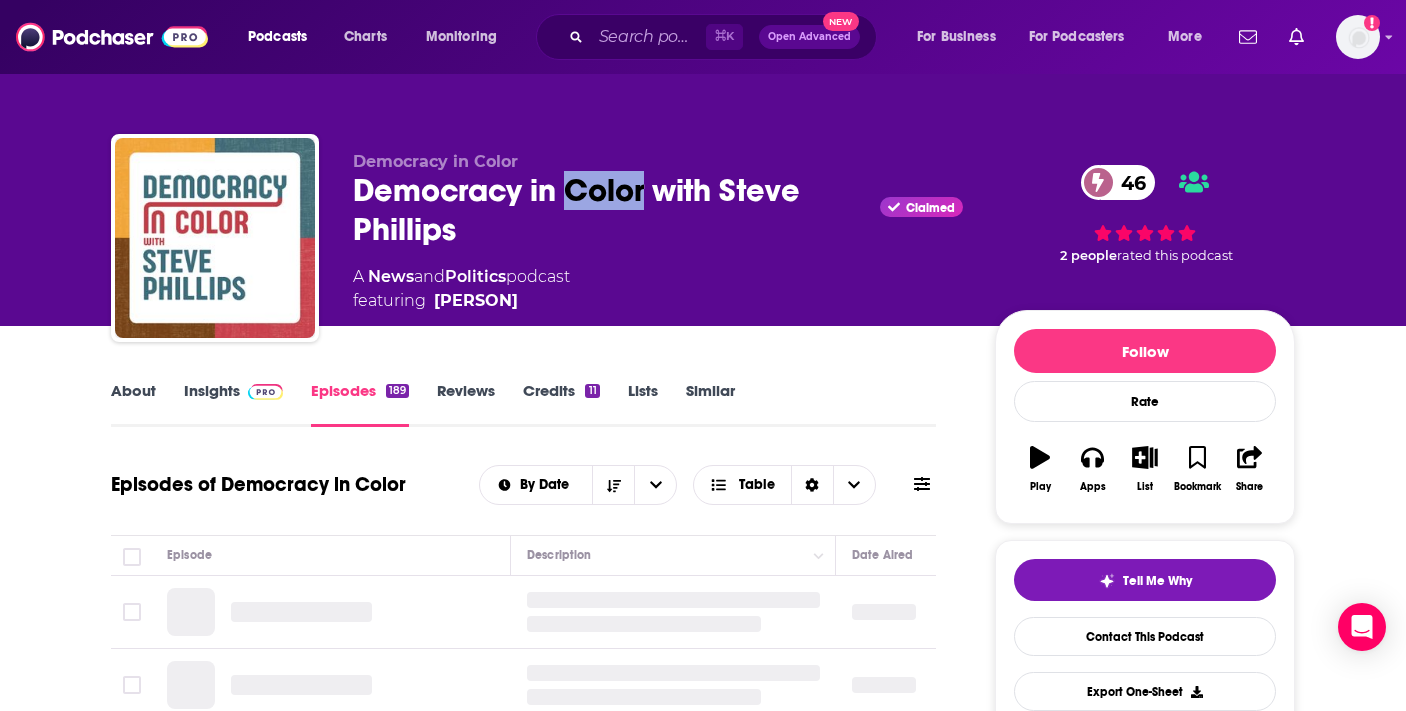 click on "Democracy in Color with [PERSON] Claimed [NUMBER]" at bounding box center (658, 210) 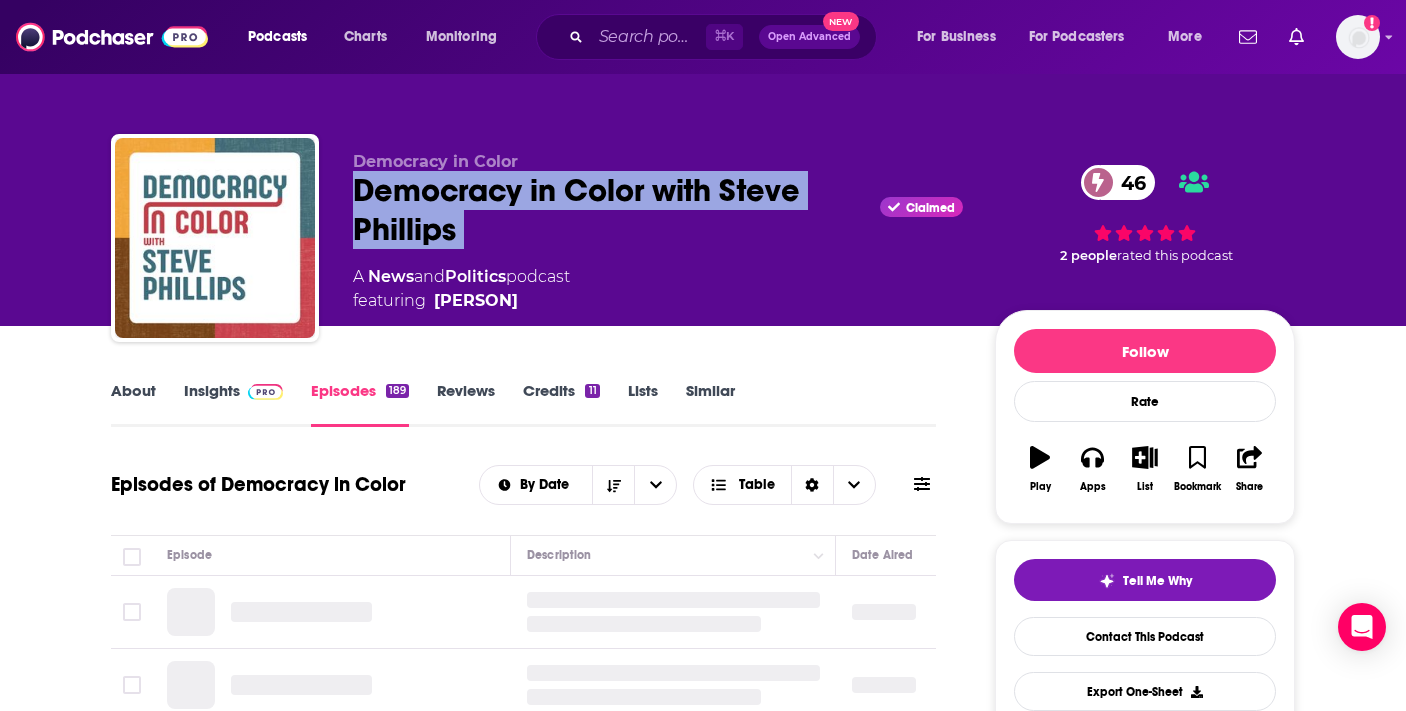 click on "Democracy in Color with [PERSON] Claimed [NUMBER]" at bounding box center (658, 210) 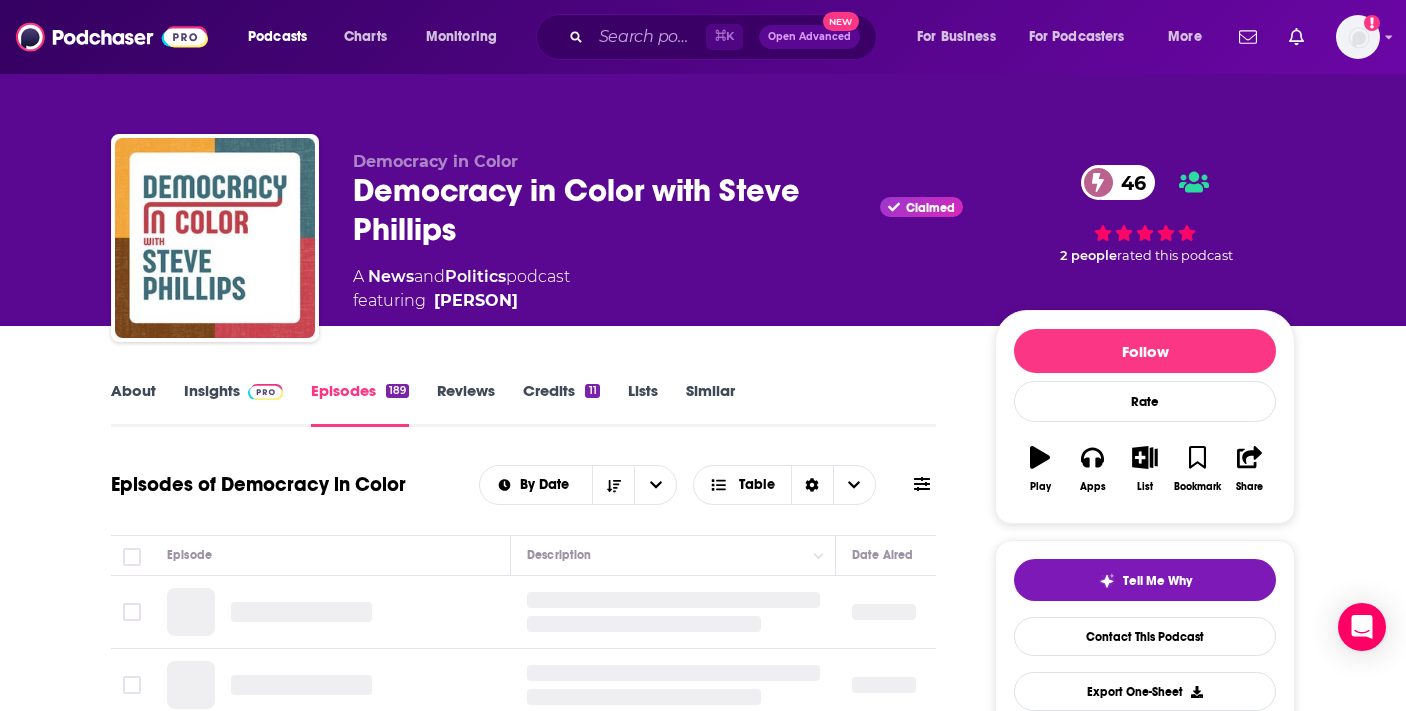 click on "About Insights Episodes 189 Reviews Credits 11 Lists Similar" at bounding box center [523, 402] 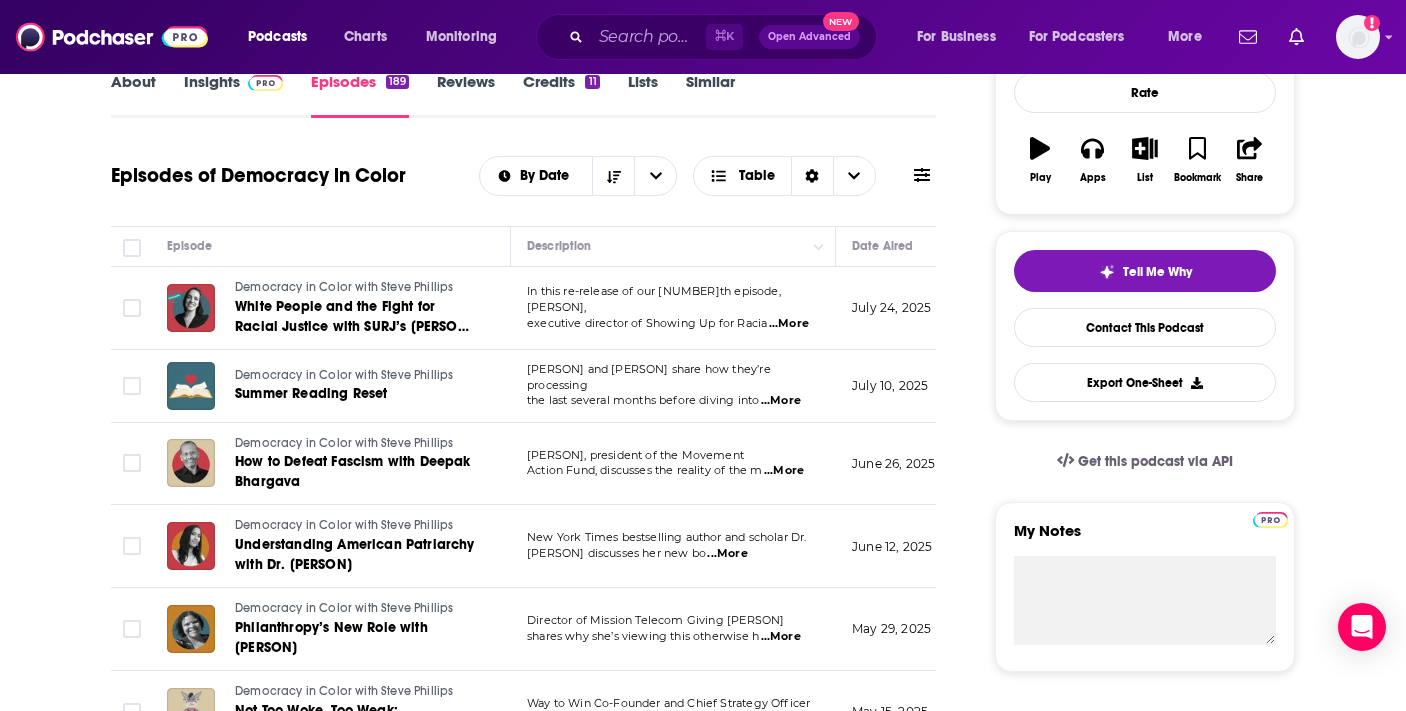 scroll, scrollTop: 0, scrollLeft: 0, axis: both 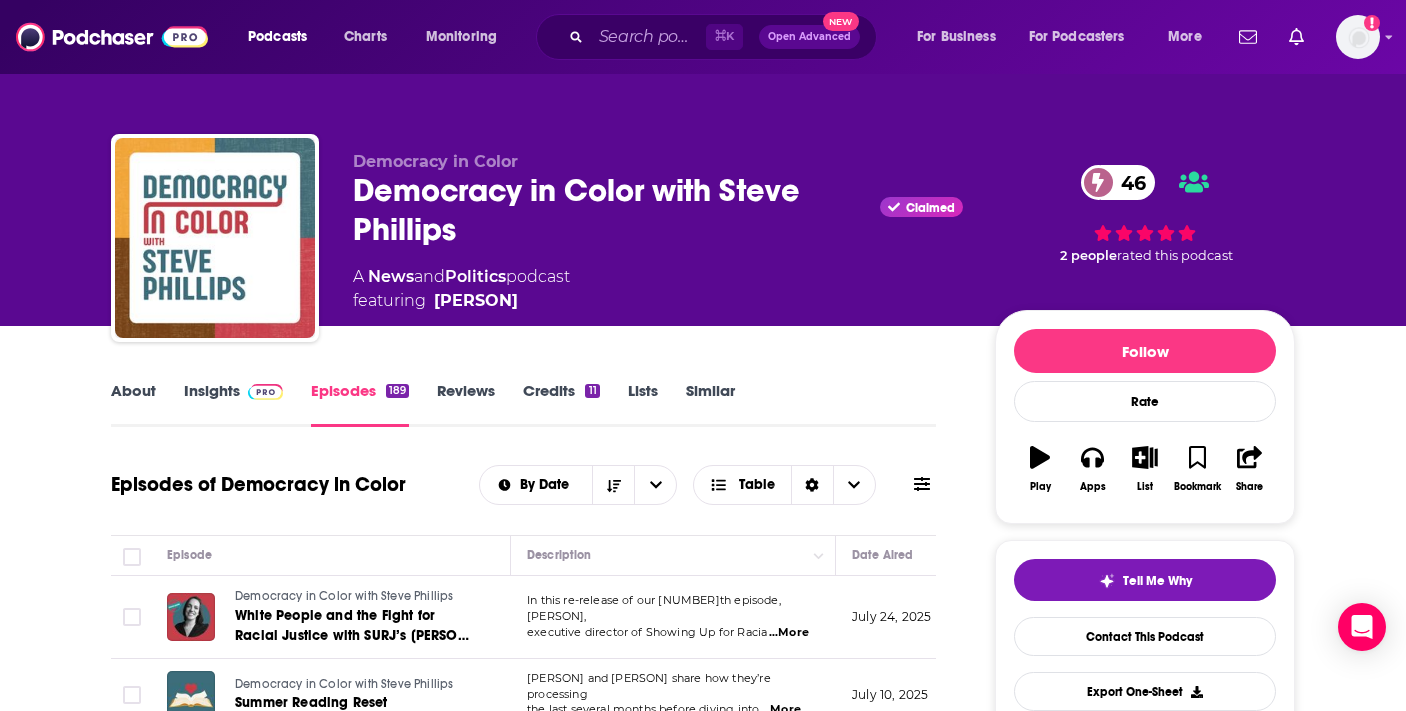 click on "Insights" at bounding box center [233, 404] 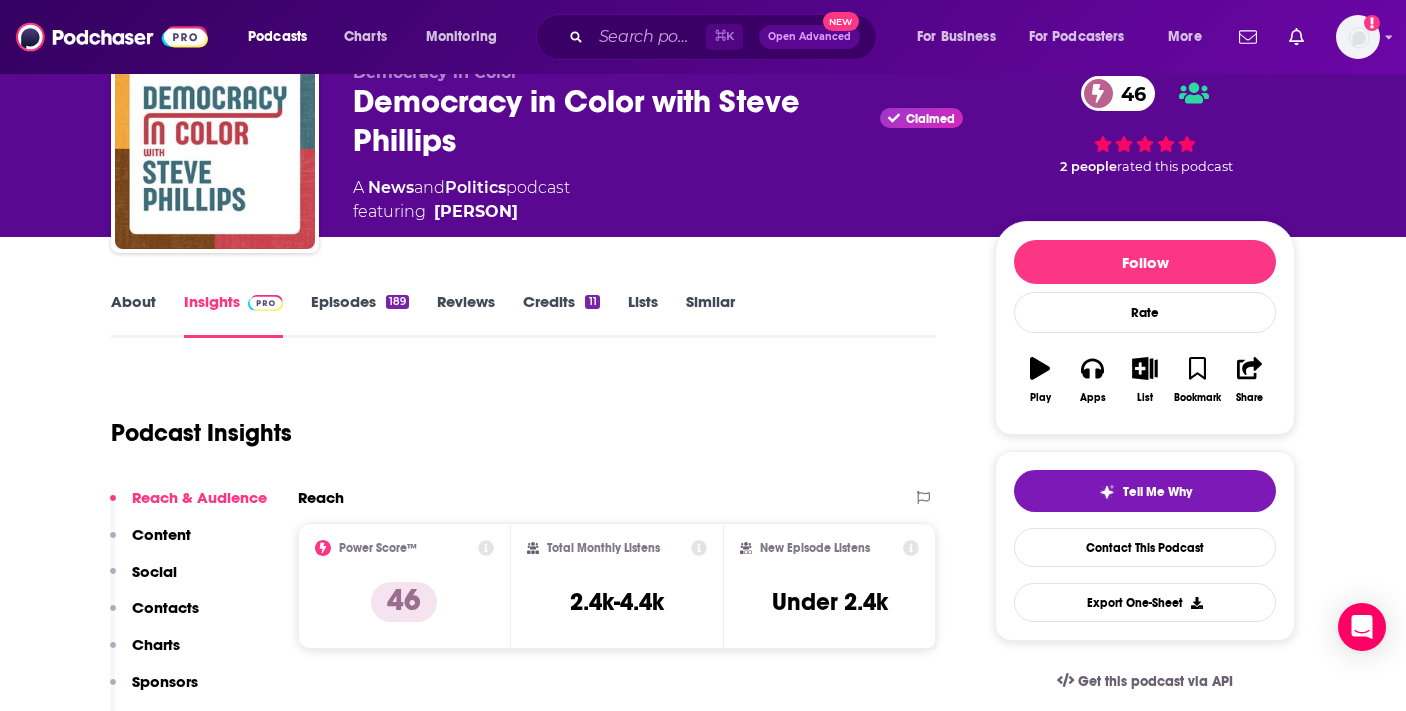 scroll, scrollTop: 212, scrollLeft: 0, axis: vertical 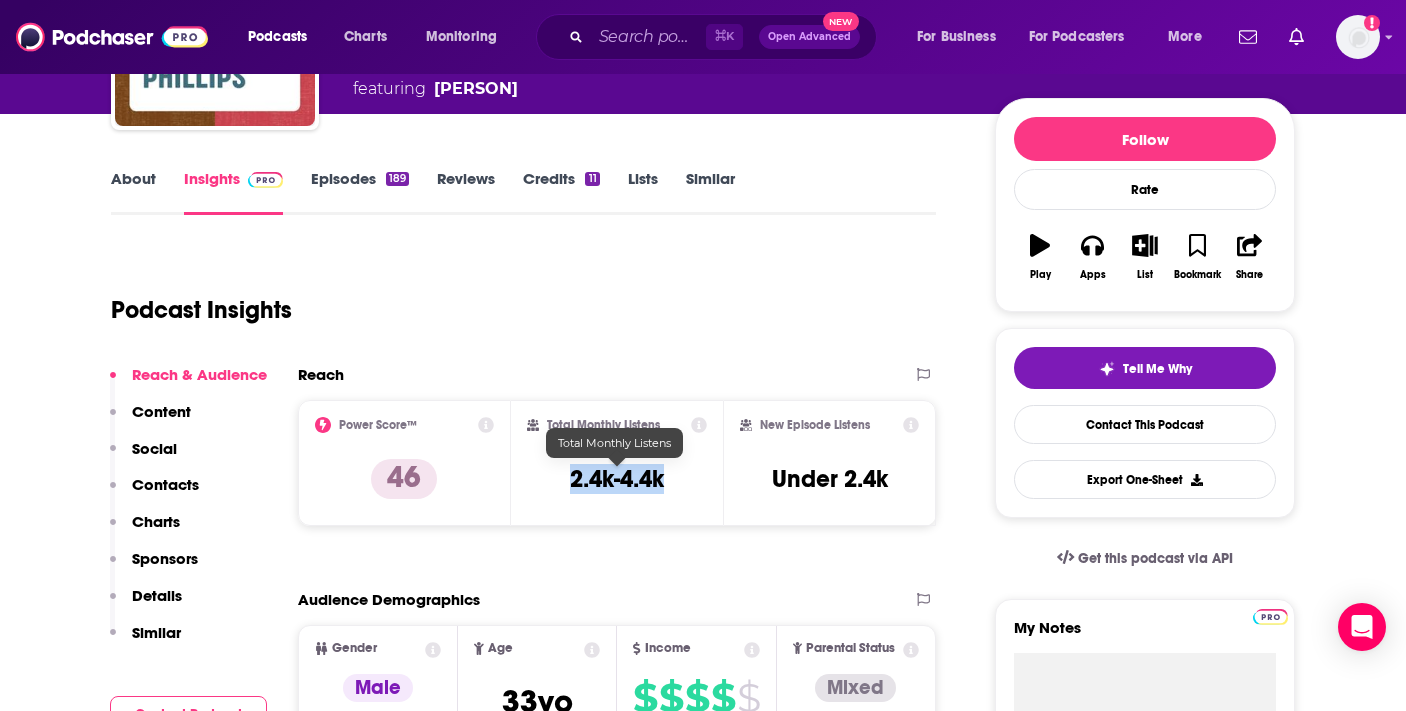 drag, startPoint x: 563, startPoint y: 474, endPoint x: 668, endPoint y: 477, distance: 105.04285 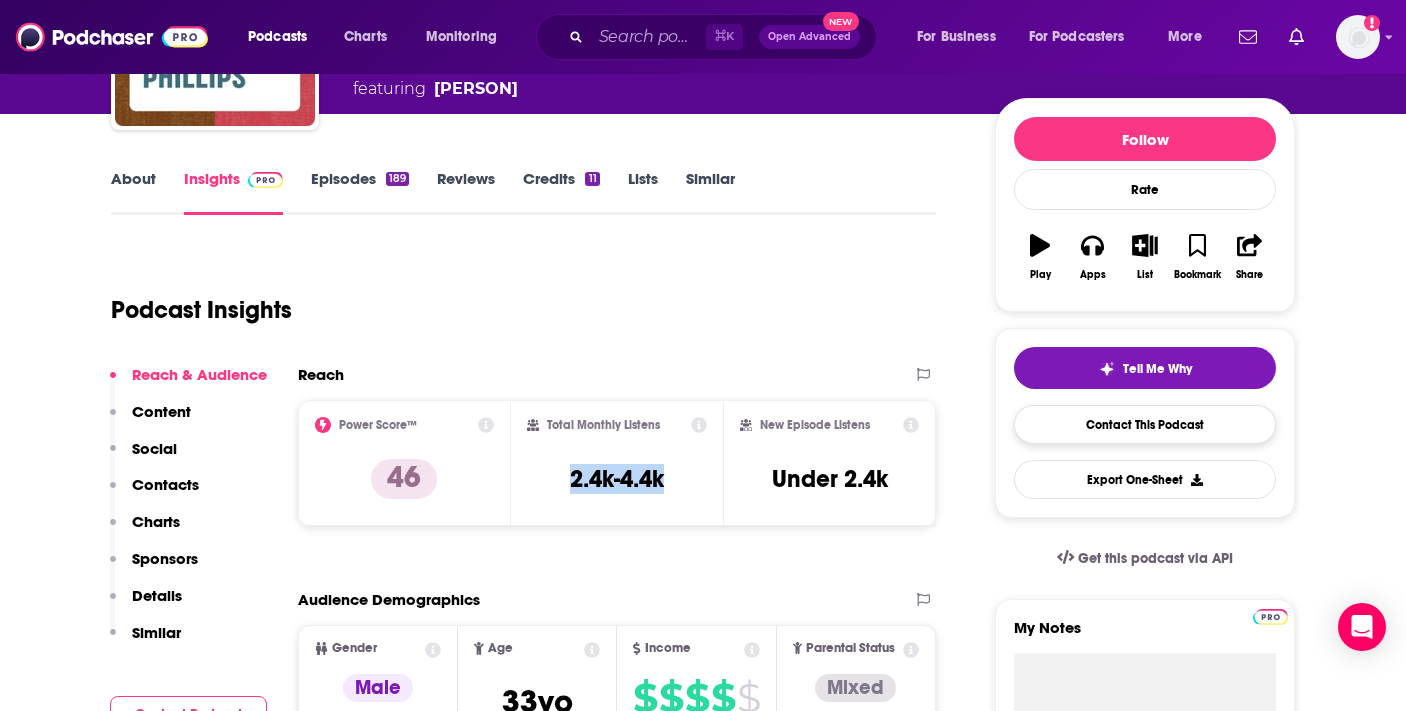 copy on "2.4k-4.4k" 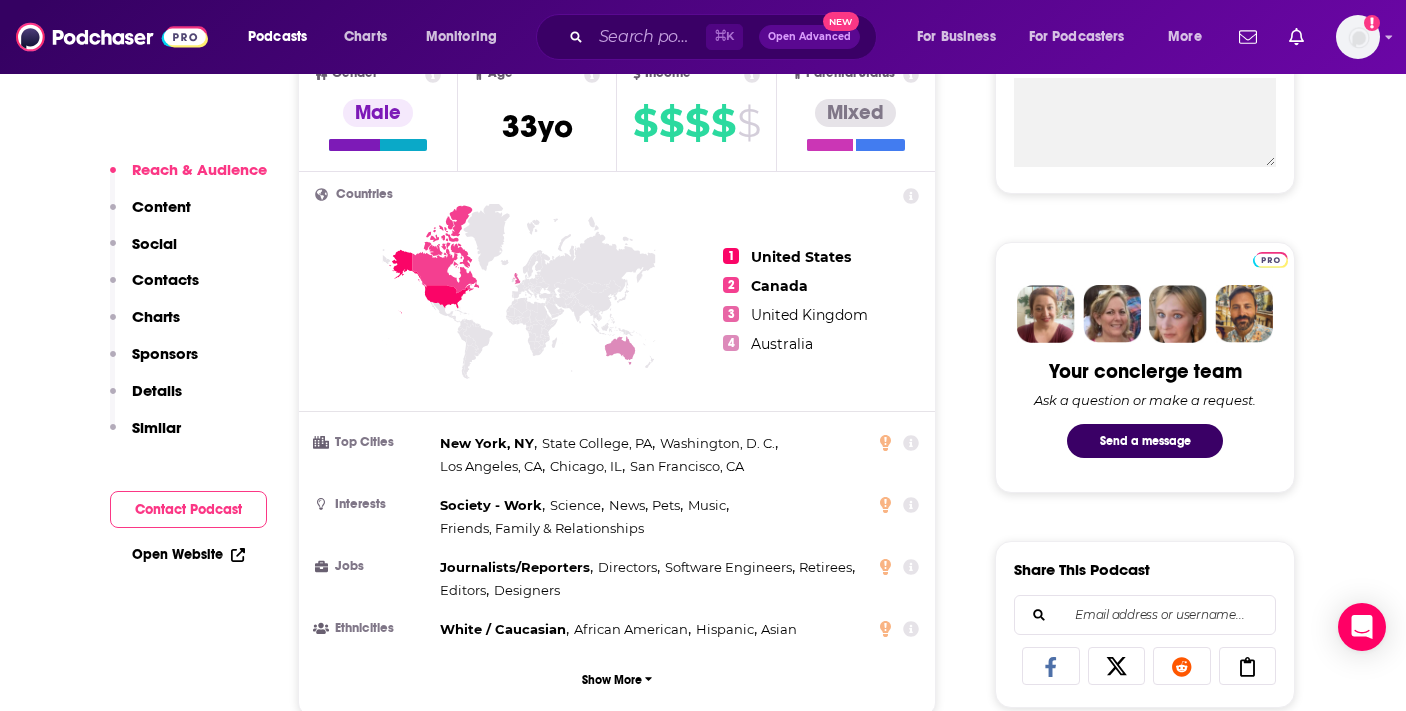 scroll, scrollTop: 1356, scrollLeft: 0, axis: vertical 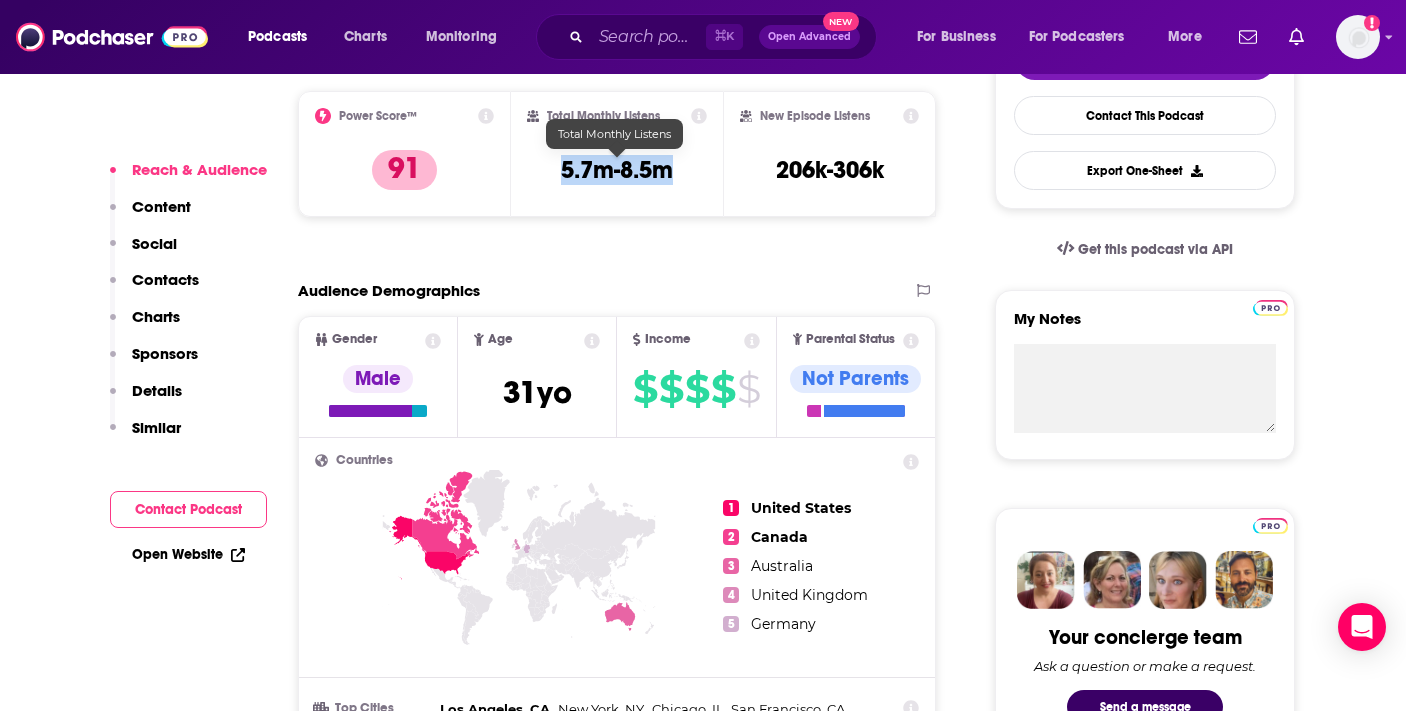 drag, startPoint x: 558, startPoint y: 169, endPoint x: 667, endPoint y: 172, distance: 109.041275 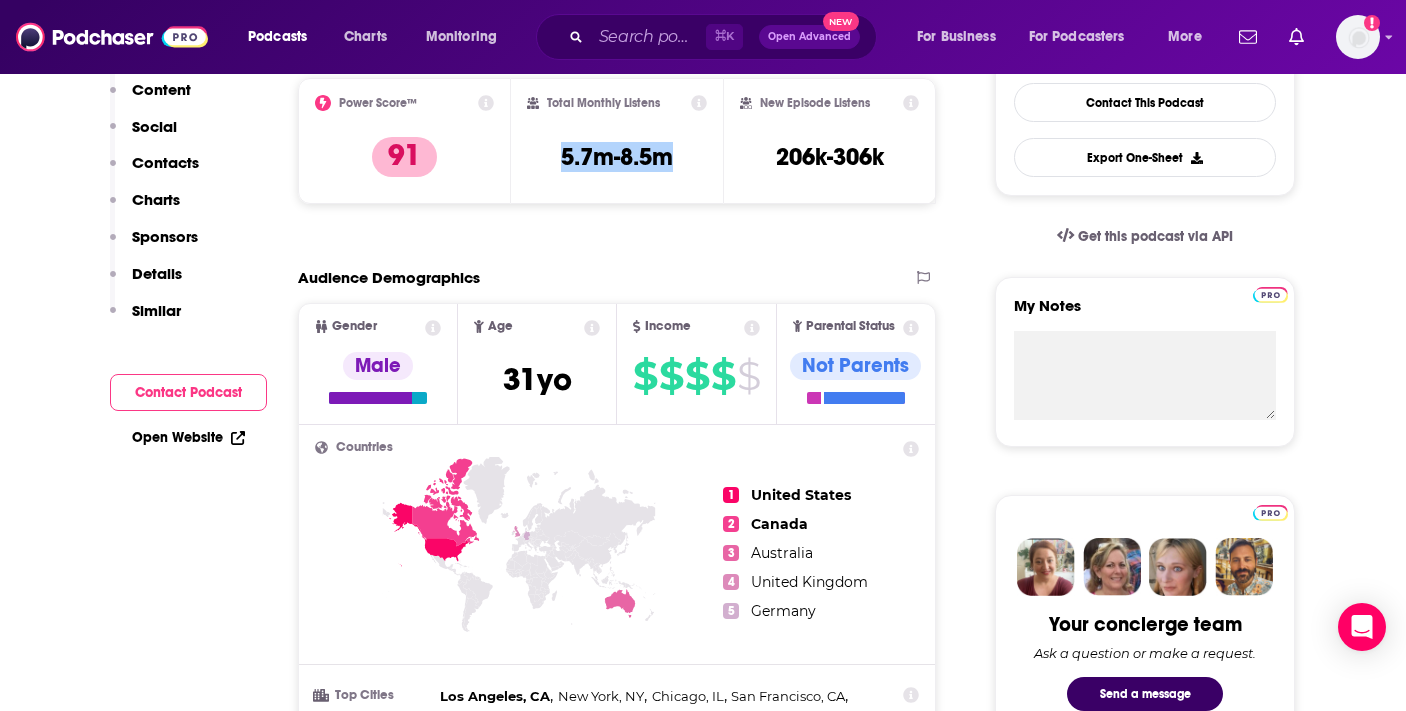 scroll, scrollTop: 0, scrollLeft: 0, axis: both 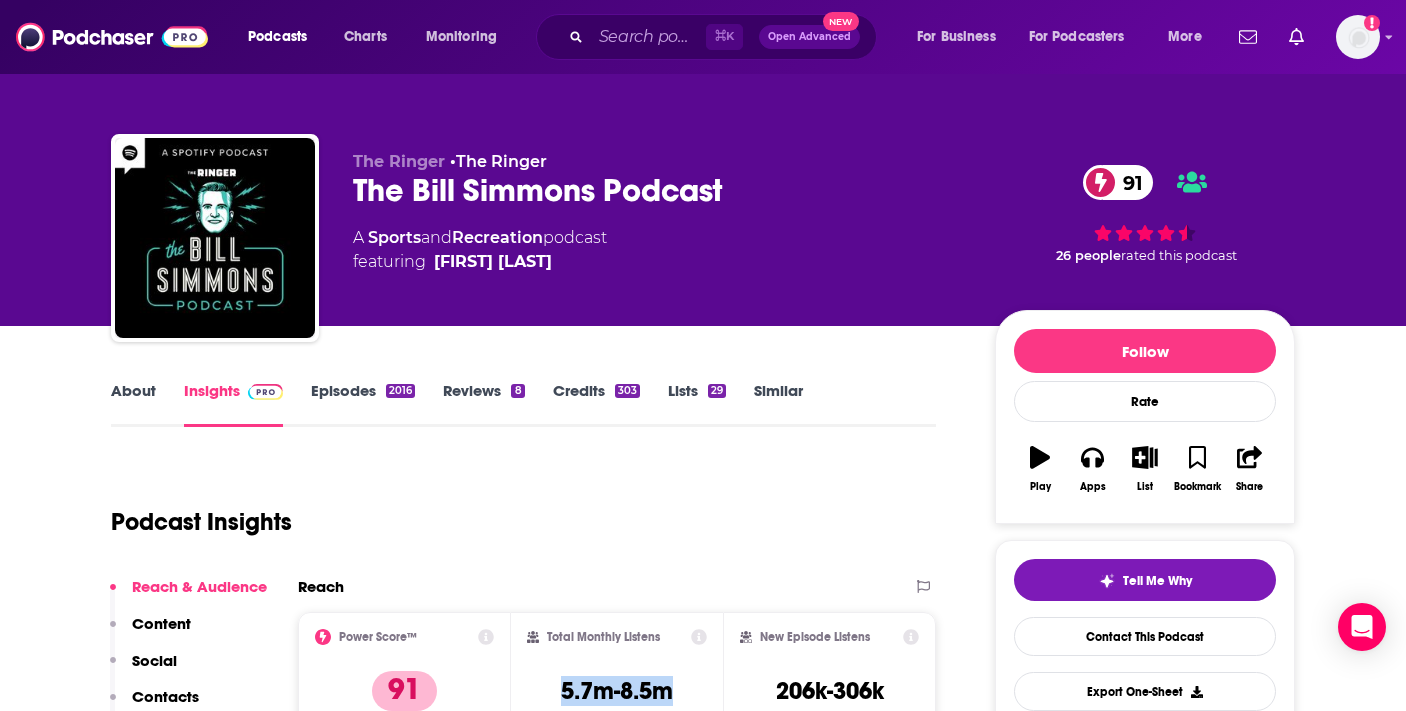 click on "About" at bounding box center [133, 404] 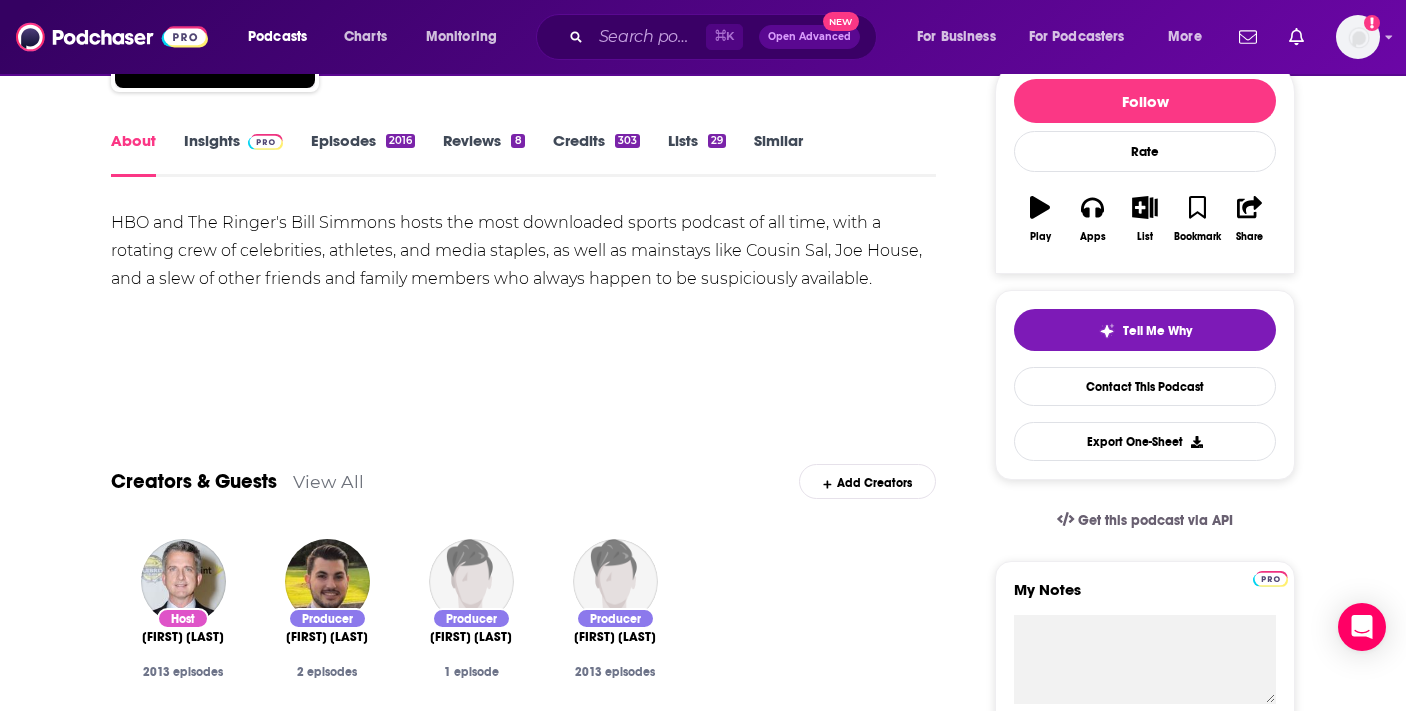 scroll, scrollTop: 0, scrollLeft: 0, axis: both 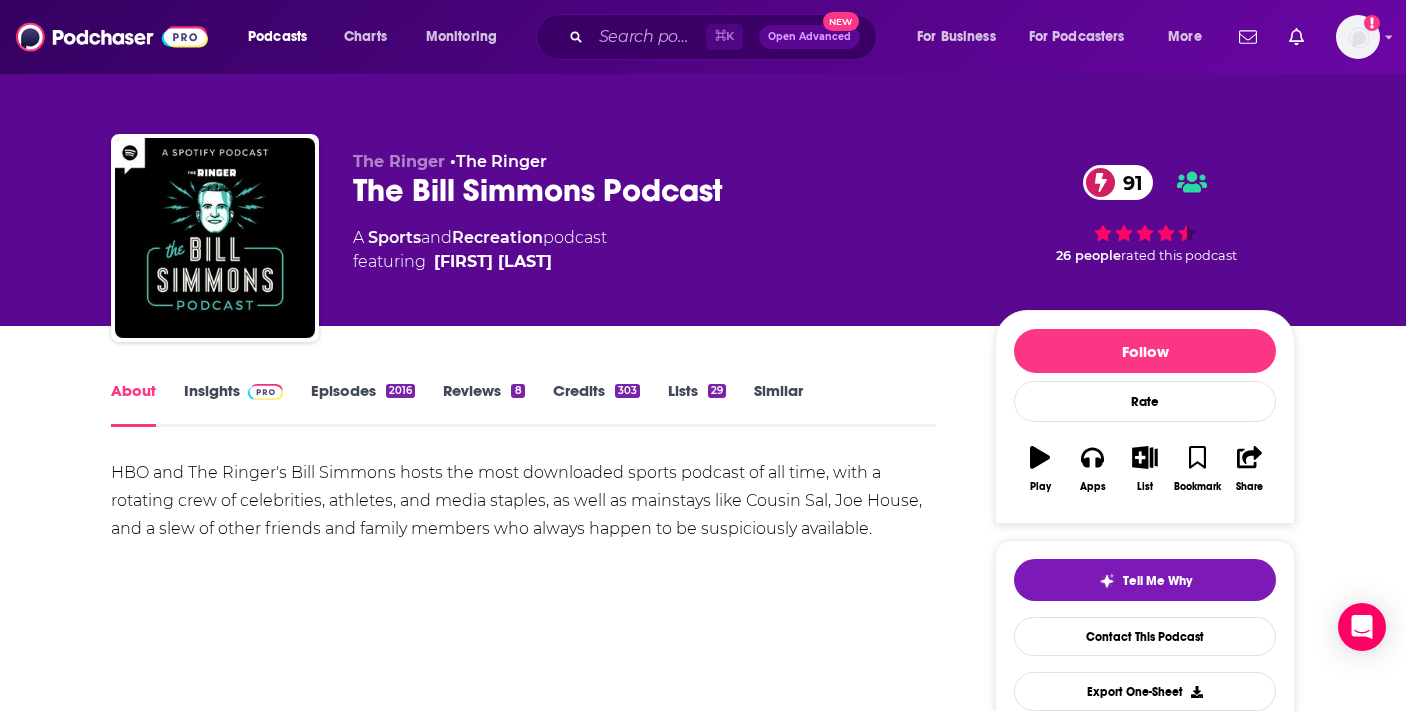click on "Episodes 2016" at bounding box center (363, 404) 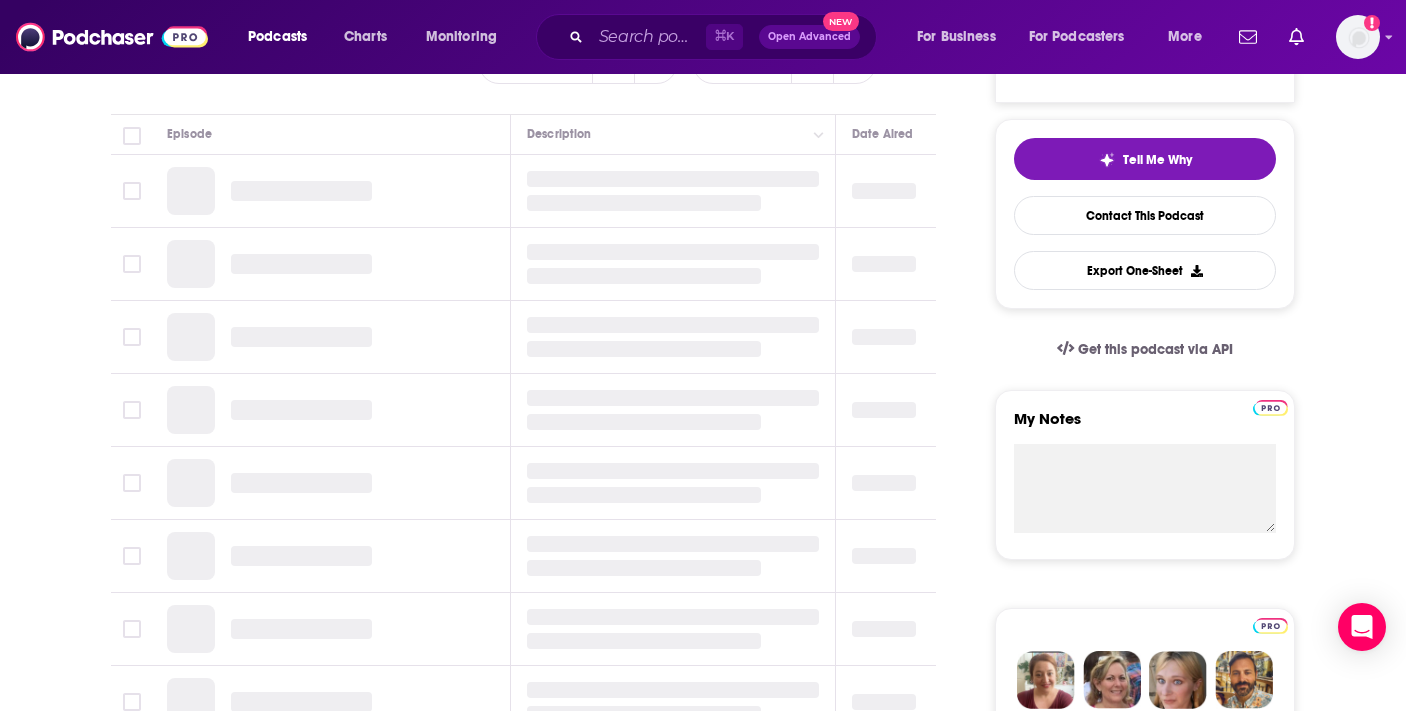 scroll, scrollTop: 425, scrollLeft: 0, axis: vertical 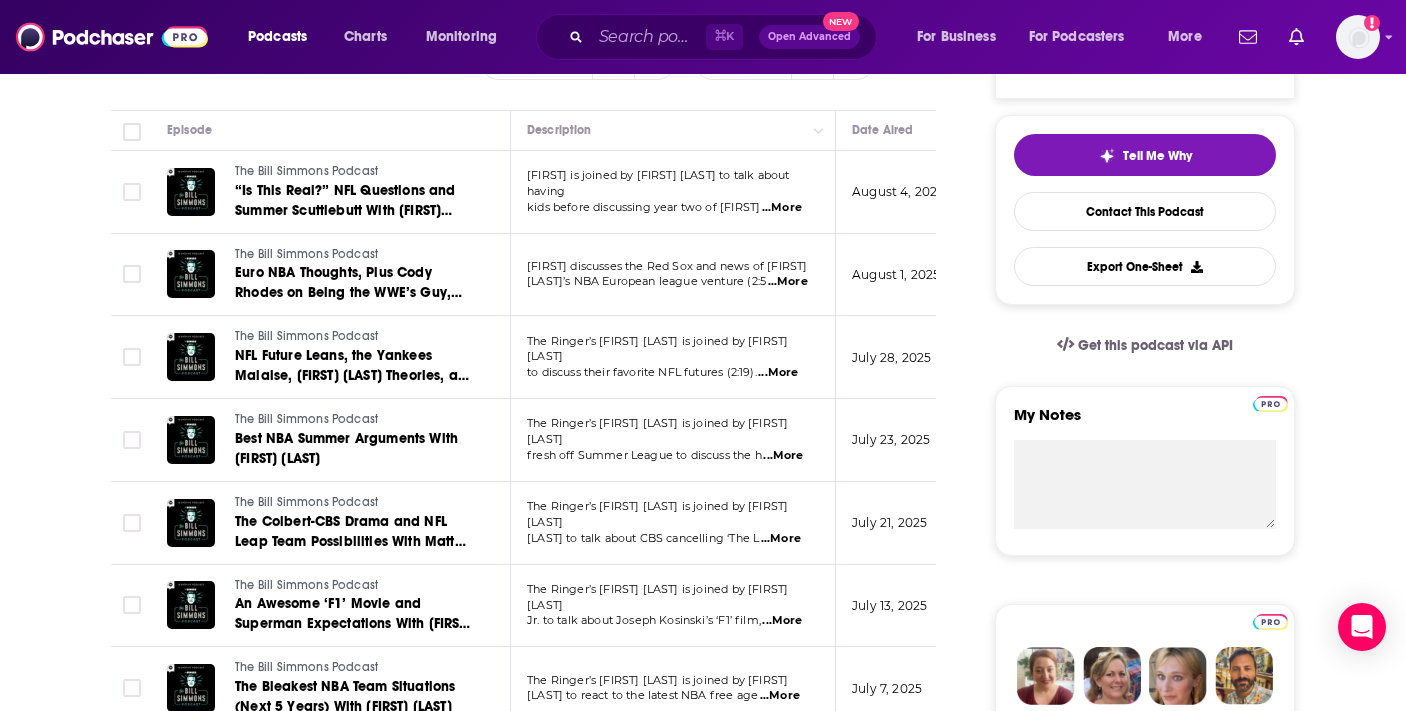click on "About Insights Episodes 2016 Reviews 8 Credits 303 Lists 29 Similar Episodes of The Bill Simmons Podcast By Date Table Episode Description Date Aired Reach Episode Guests Length The Bill Simmons Podcast “Is This Real?” NFL Questions and Summer Scuttlebutt With Dianna Russini Bill is joined by Dianna Russini to talk about having kids before discussing year two of Caleb   ...More August 4, 2025   206k-306k Dianna Russini 1:41:43 s The Bill Simmons Podcast Euro NBA Thoughts, Plus Cody Rhodes on Being the WWE’s Guy, Leaving AEW, Feuding With John Cena, and the Rules of Kayfabe Bill discusses the Red Sox and news of Adam Silver’s NBA European league venture (2:5  ...More August 1, 2025 290k-431k Cody Rhodes 2:09:13 s The Bill Simmons Podcast NFL Future Leans, the Yankees Malaise, Amy Bradley Theories, a Scheffler Makeover, and Hulk Hogan’s Career With Joe House, Jack-O, and David Shoemaker The Ringer’s Bill Simmons is joined by Joe House to discuss their favorite NFL futures (2:19).   ...More 265k-394k" at bounding box center (537, 1265) 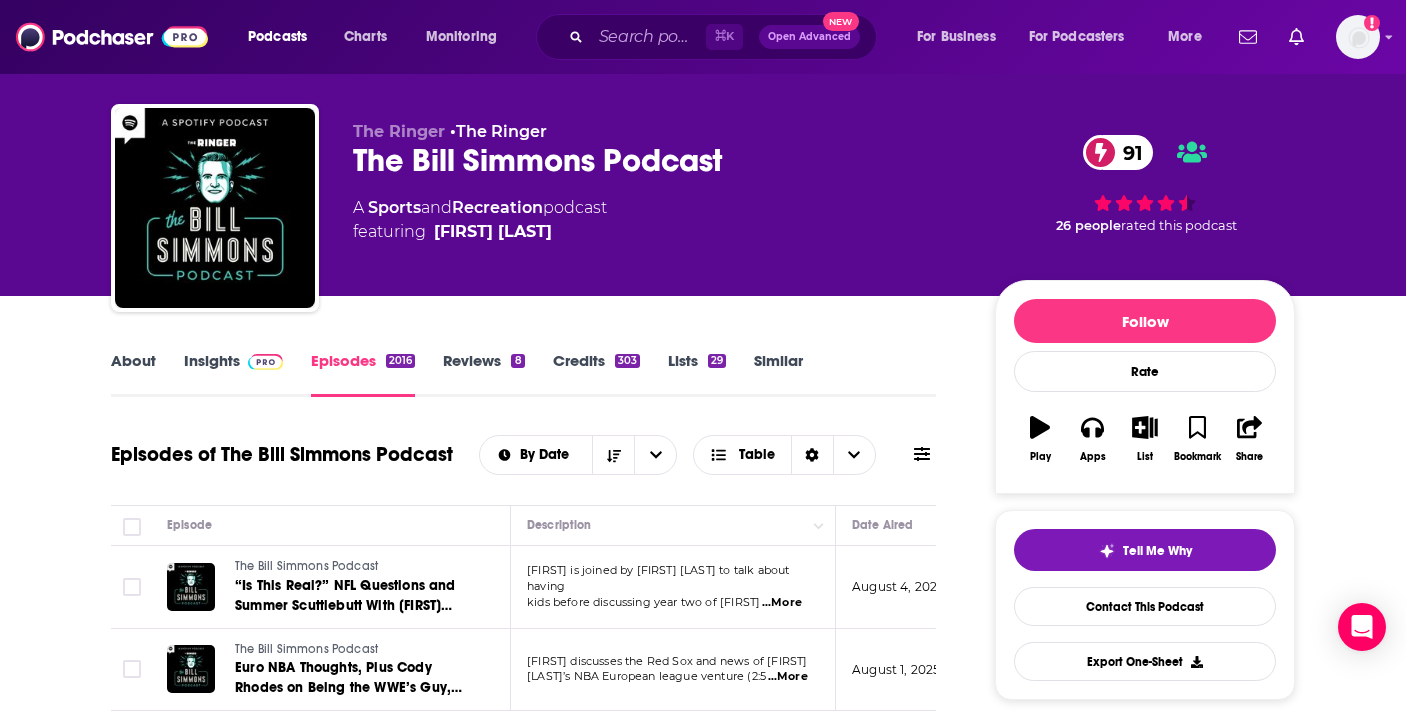 scroll, scrollTop: 0, scrollLeft: 0, axis: both 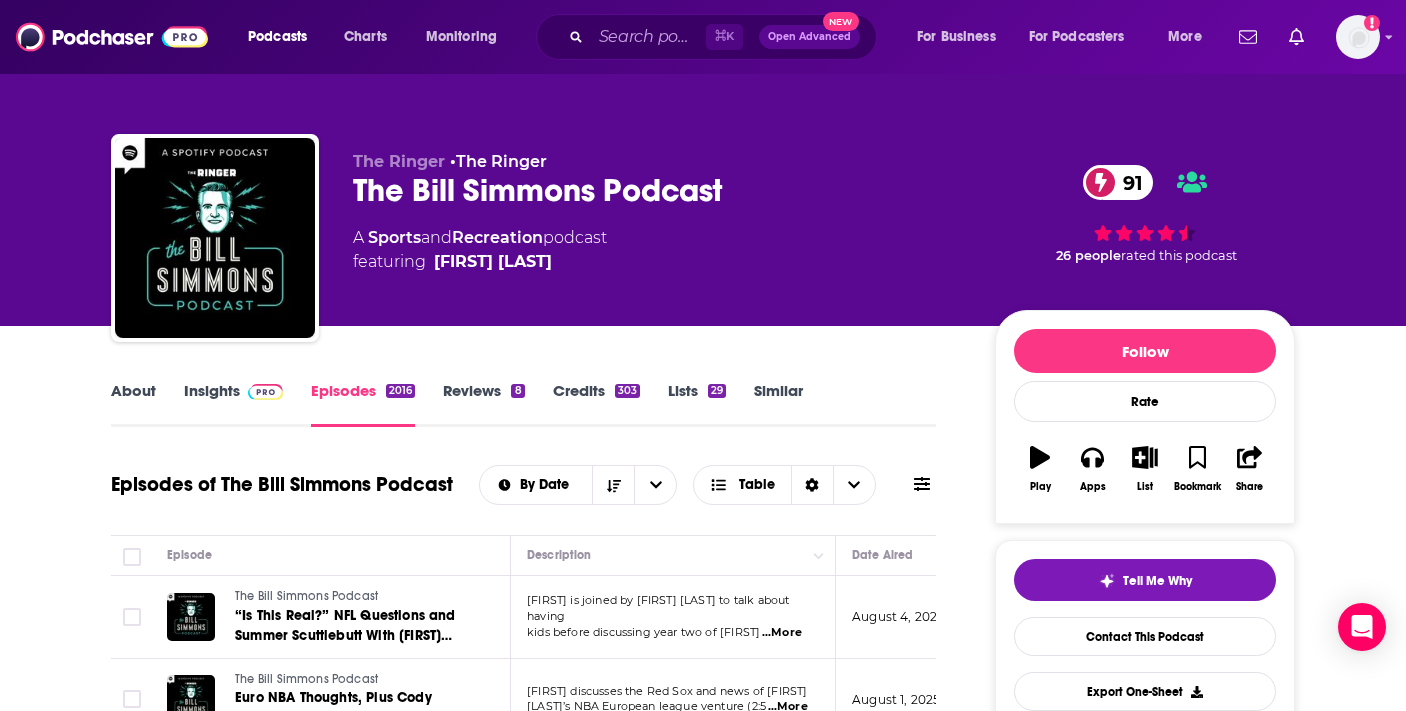 click on "Insights" at bounding box center (233, 404) 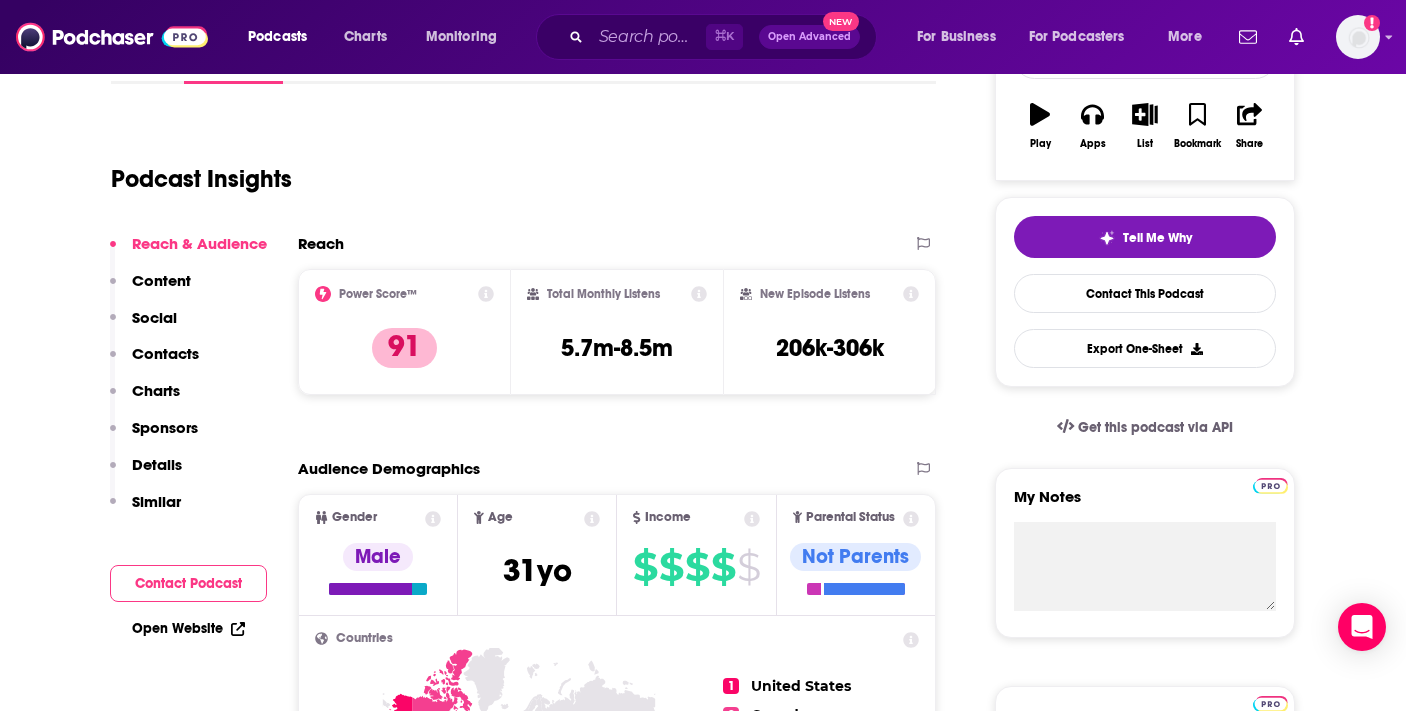scroll, scrollTop: 809, scrollLeft: 0, axis: vertical 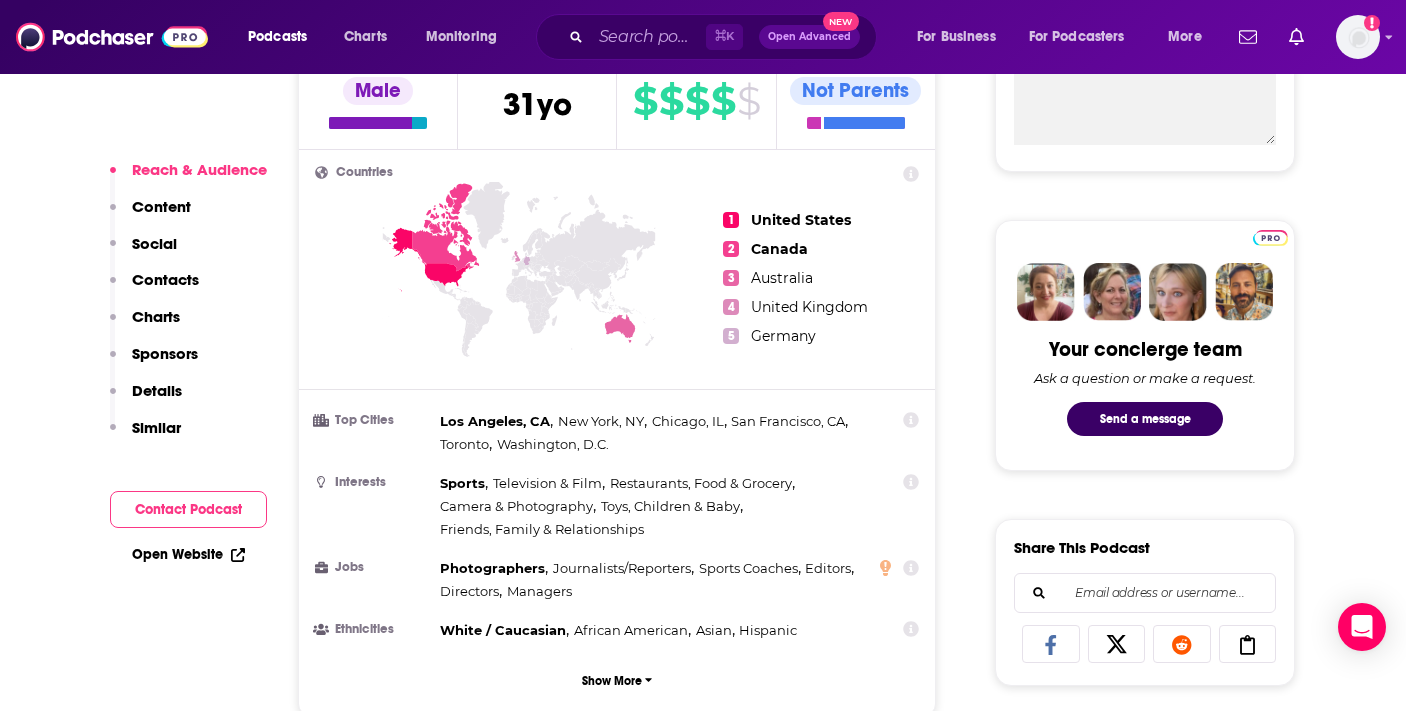 click on "About Insights Episodes 2016 Reviews 8 Credits 303 Lists 29 Similar Podcast Insights Reach & Audience Content Social Contacts Charts Sponsors Details Similar Contact Podcast Open Website  Reach Power Score™ 91 Total Monthly Listens 5.7m-8.5m New Episode Listens 206k-306k Export One-Sheet Audience Demographics Gender Male Age 31 yo Income $ $ $ $ $ Parental Status Not Parents Countries 1 United States 2 Canada 3 Australia 4 United Kingdom 5 Germany Top Cities Los Angeles, CA , New York, NY , Chicago, IL , San Francisco, CA , Toronto , Washington, D.C. Interests Sports , Television & Film , Restaurants, Food & Grocery , Camera & Photography , Toys, Children & Baby , Friends, Family & Relationships Jobs Photographers , Journalists/Reporters , Sports Coaches , Editors , Directors , Managers Ethnicities White / Caucasian , African American , Asian , Hispanic Show More Content Political Skew Neutral/Mixed Socials Youtube @BillSimmons 219k X/Twitter @BillSimmons 5m Instagram @billsimmons 513k Twitter @BillSimmons" at bounding box center (537, 5293) 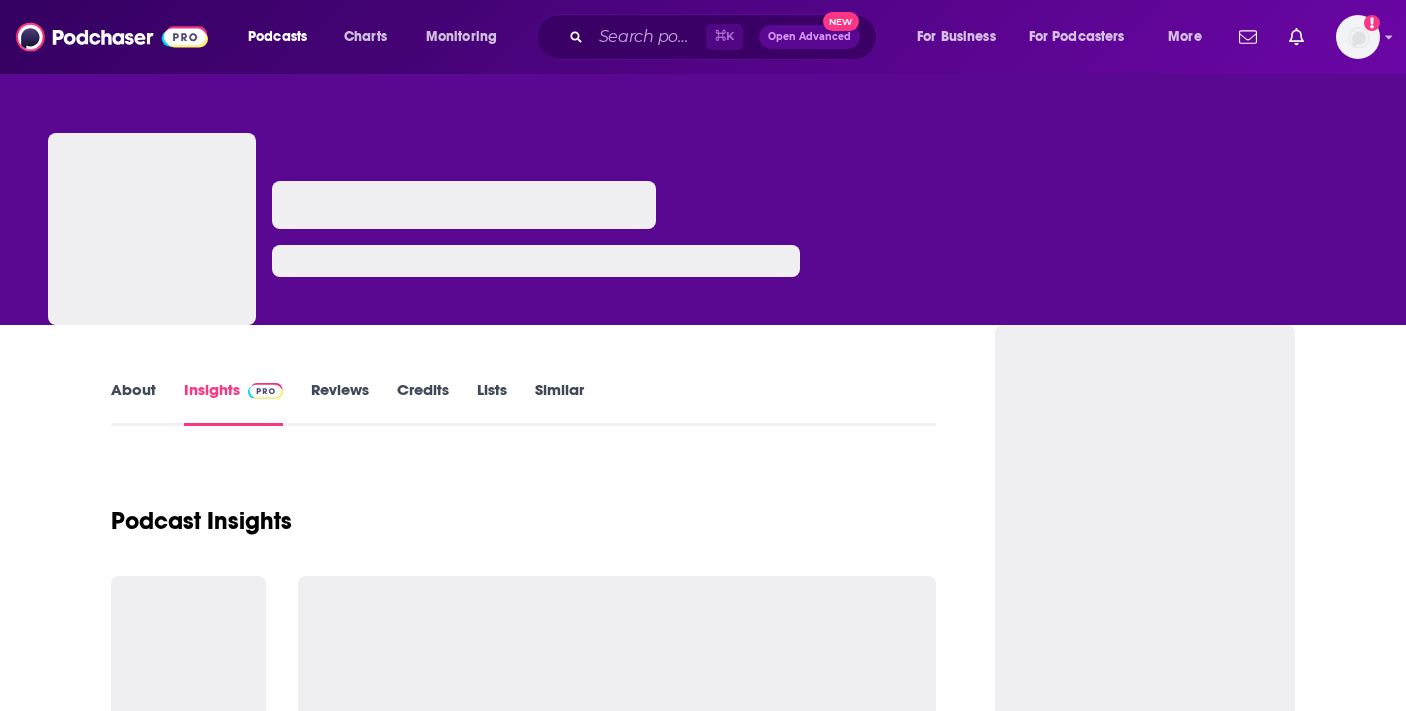 scroll, scrollTop: 0, scrollLeft: 0, axis: both 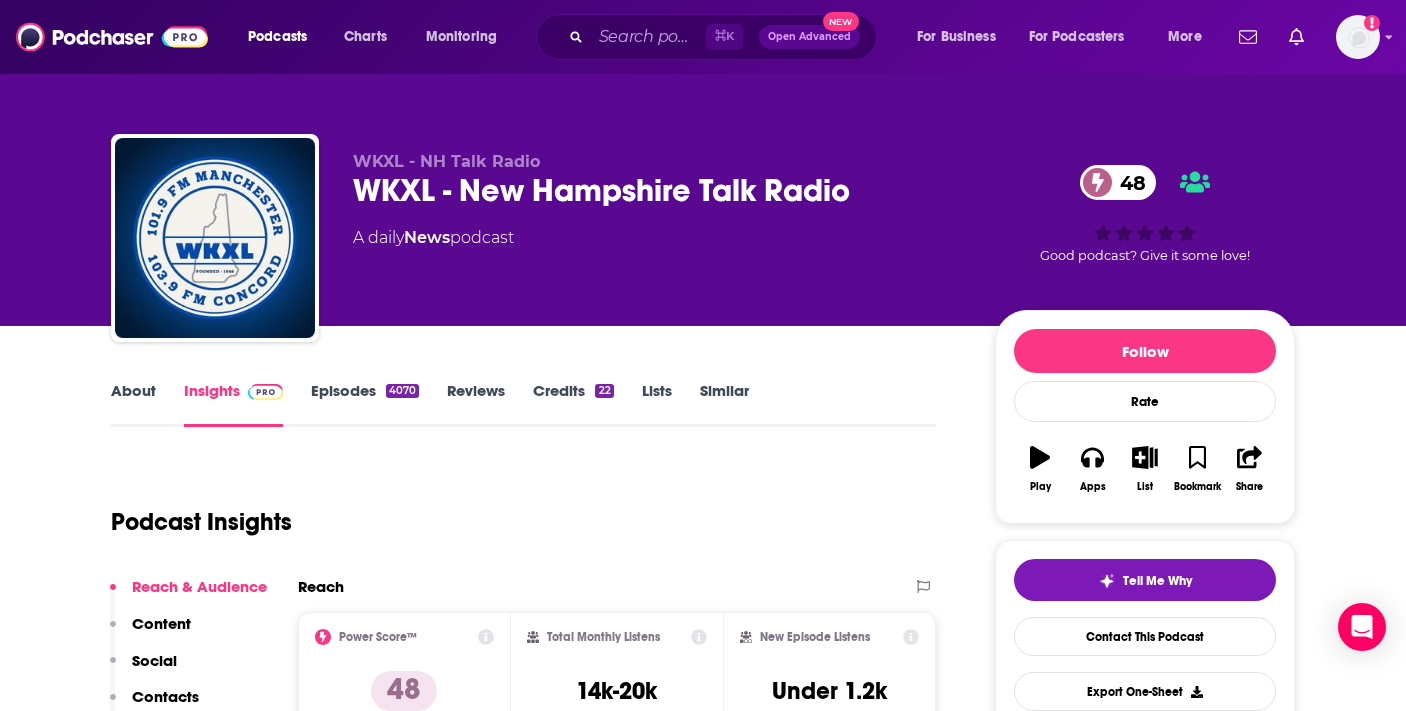 click on "WKXL - New Hampshire Talk Radio 48" at bounding box center (658, 190) 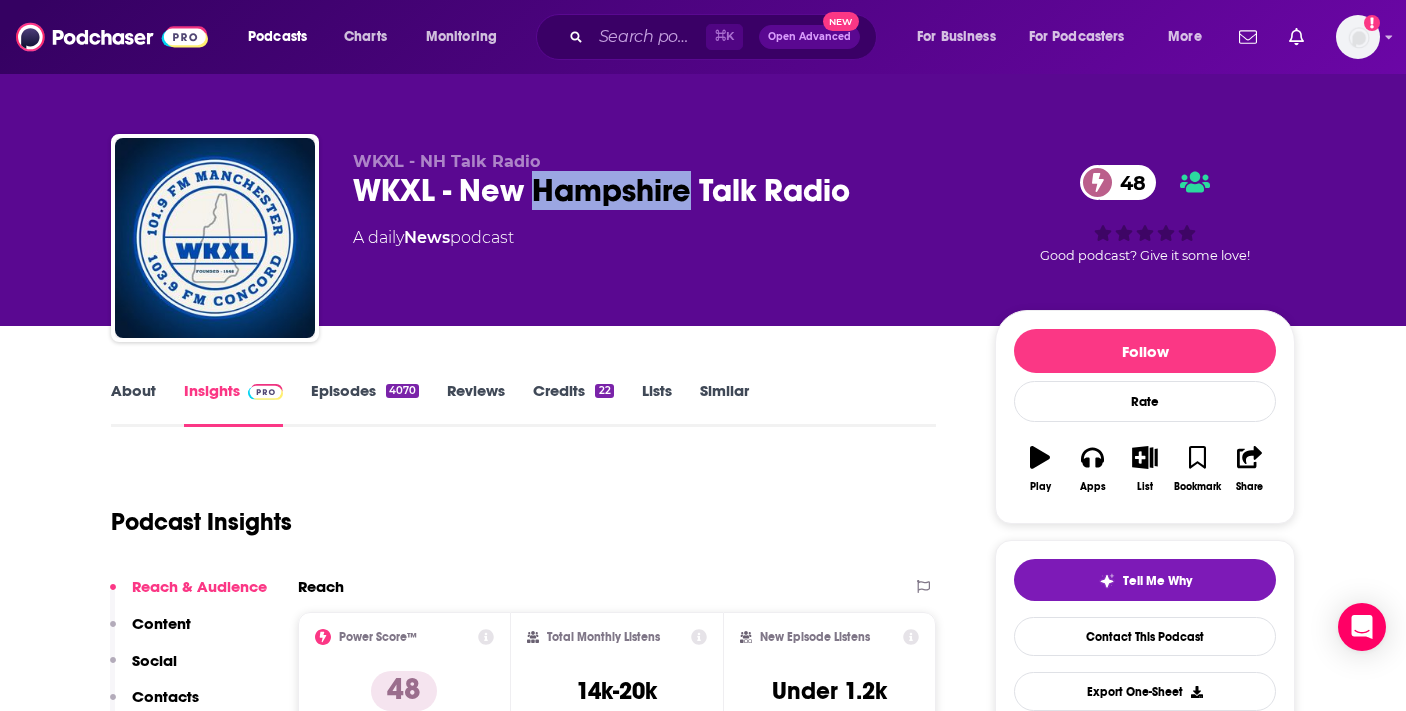 click on "WKXL - New Hampshire Talk Radio 48" at bounding box center [658, 190] 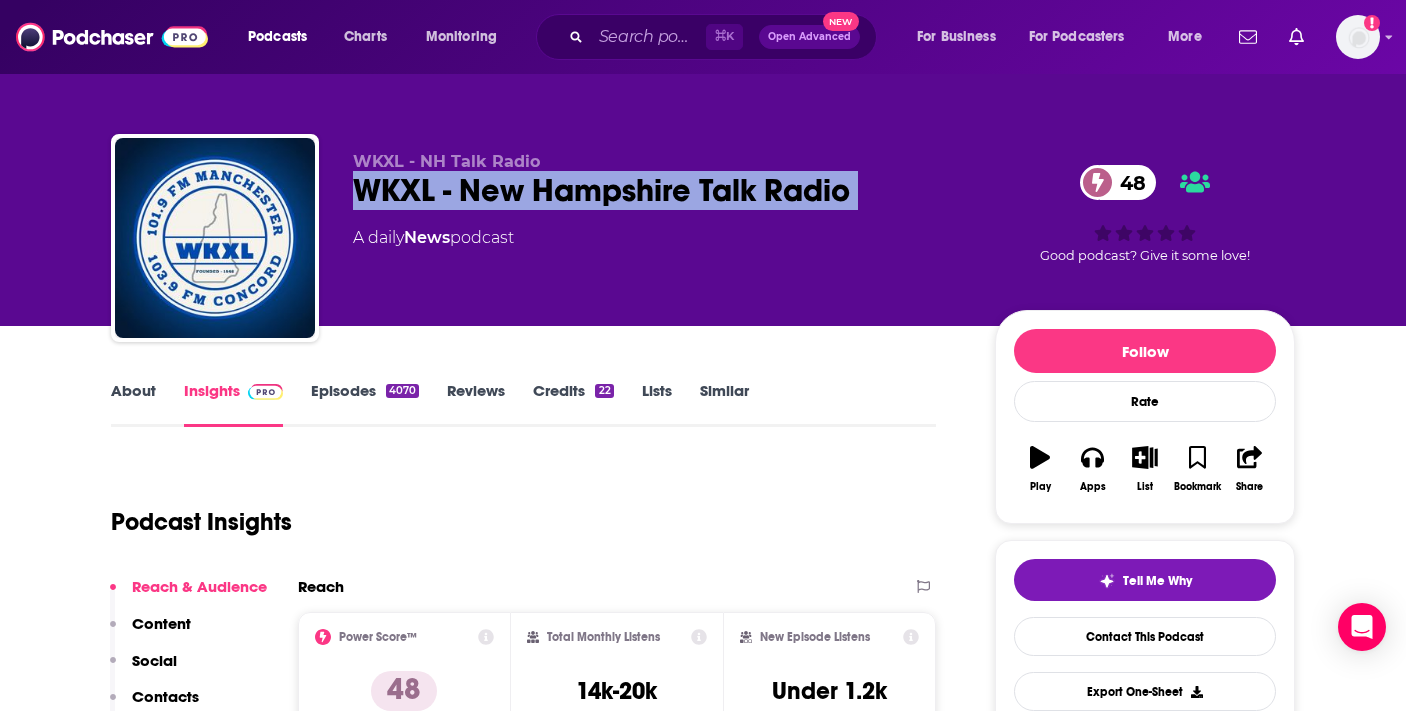 click on "WKXL - New Hampshire Talk Radio 48" at bounding box center [658, 190] 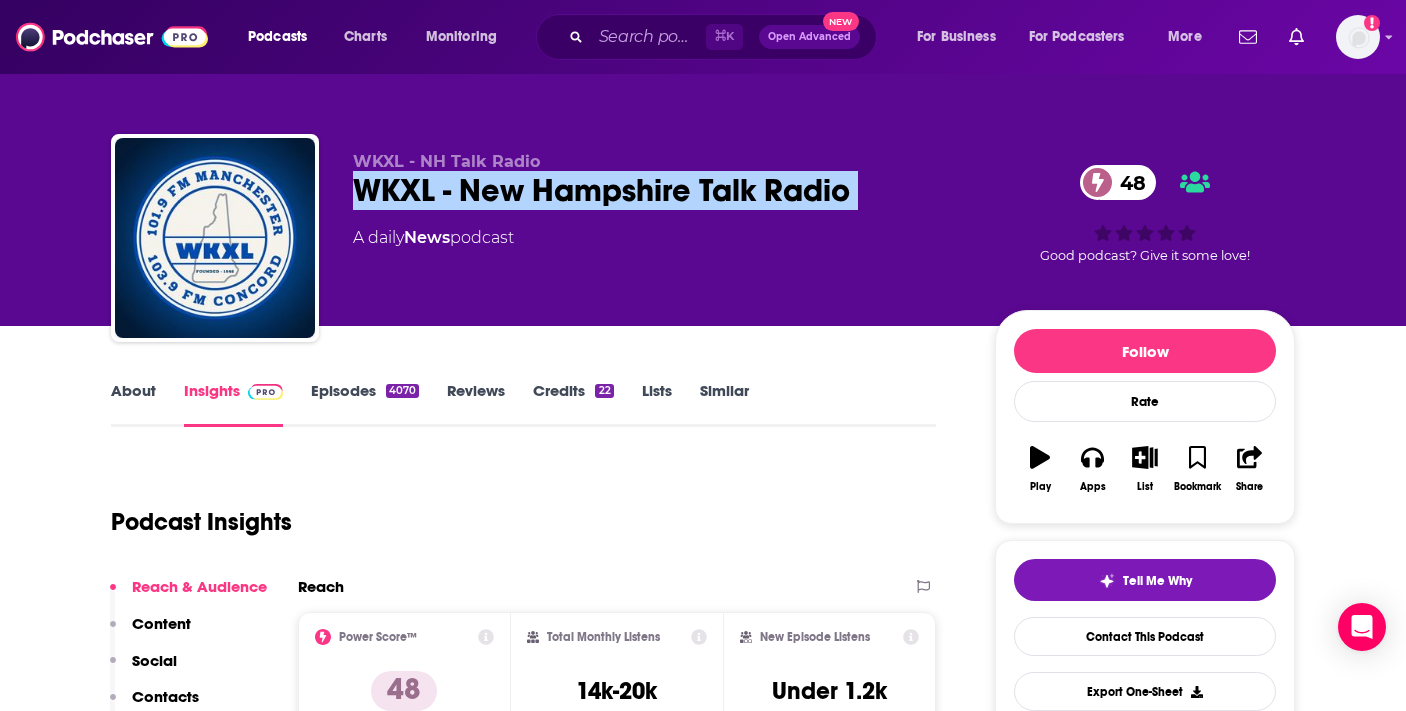 scroll, scrollTop: 43, scrollLeft: 0, axis: vertical 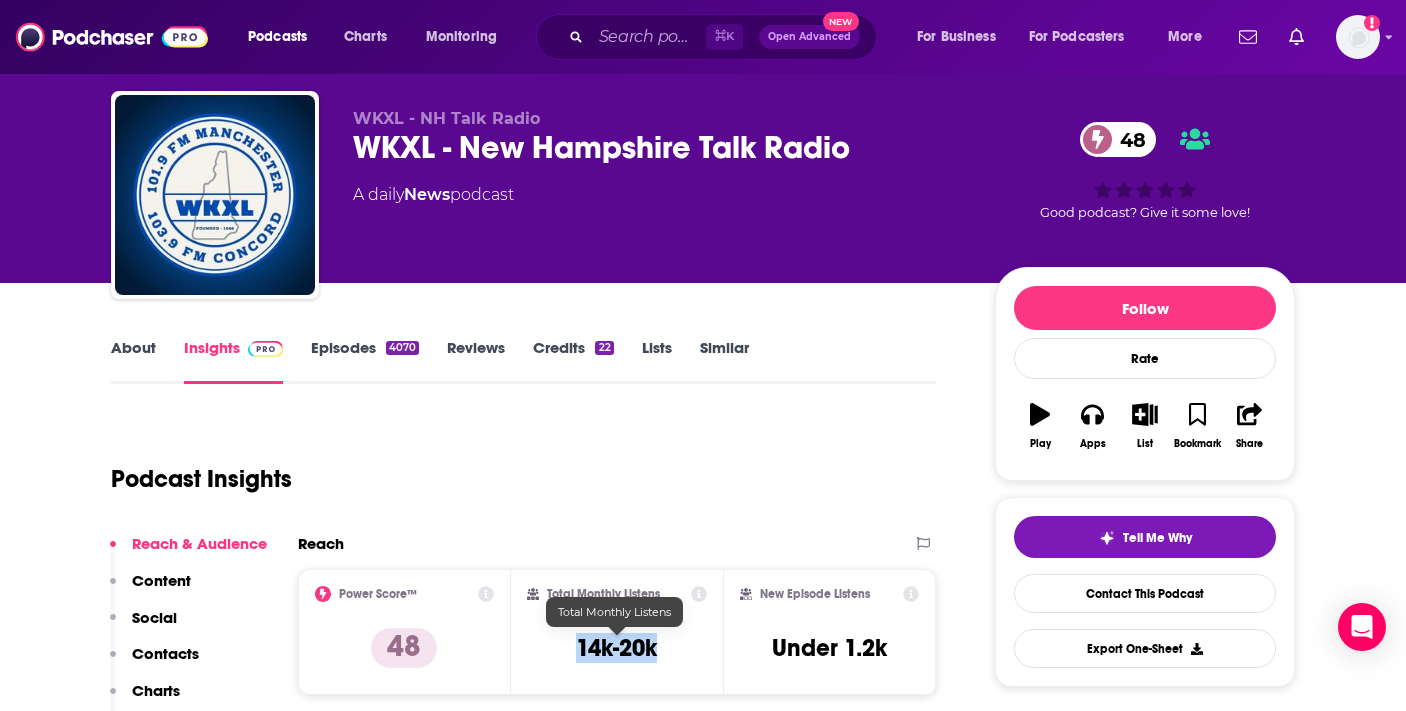 drag, startPoint x: 557, startPoint y: 649, endPoint x: 676, endPoint y: 647, distance: 119.01681 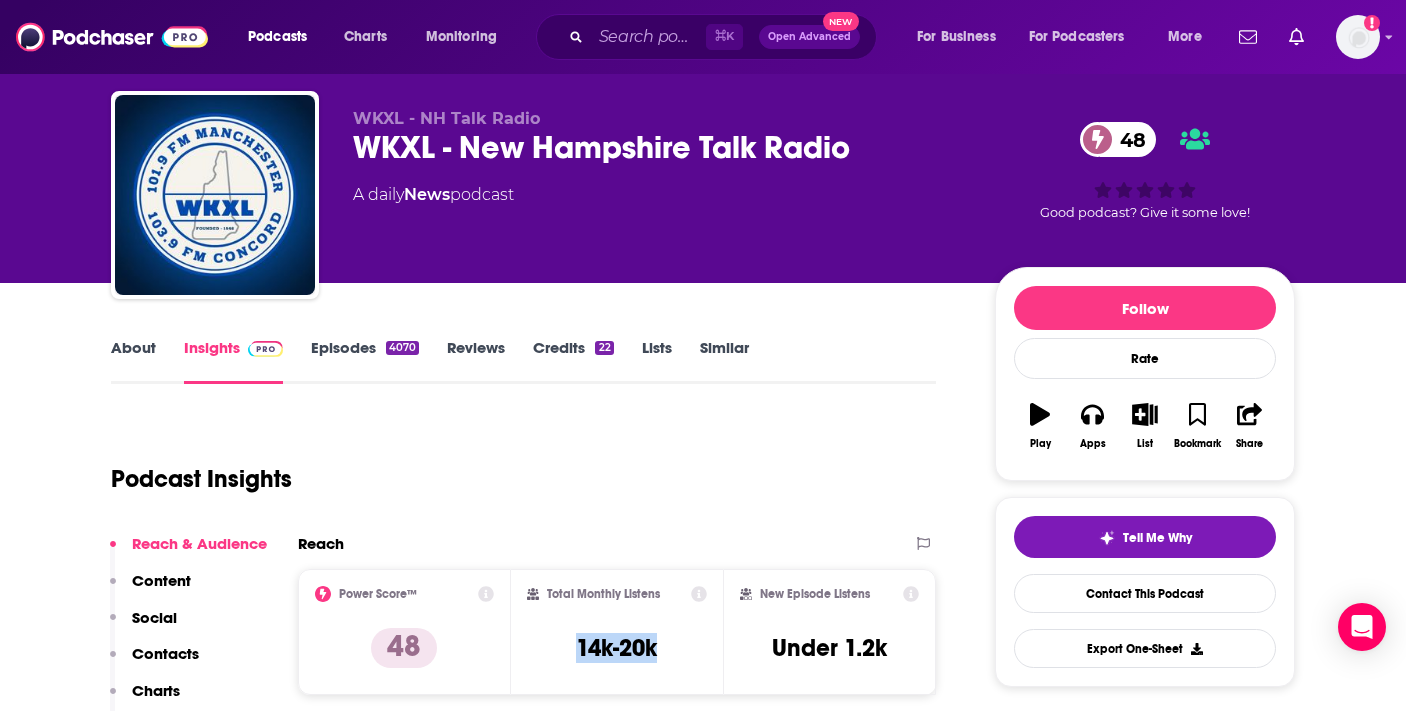copy on "14k-20k" 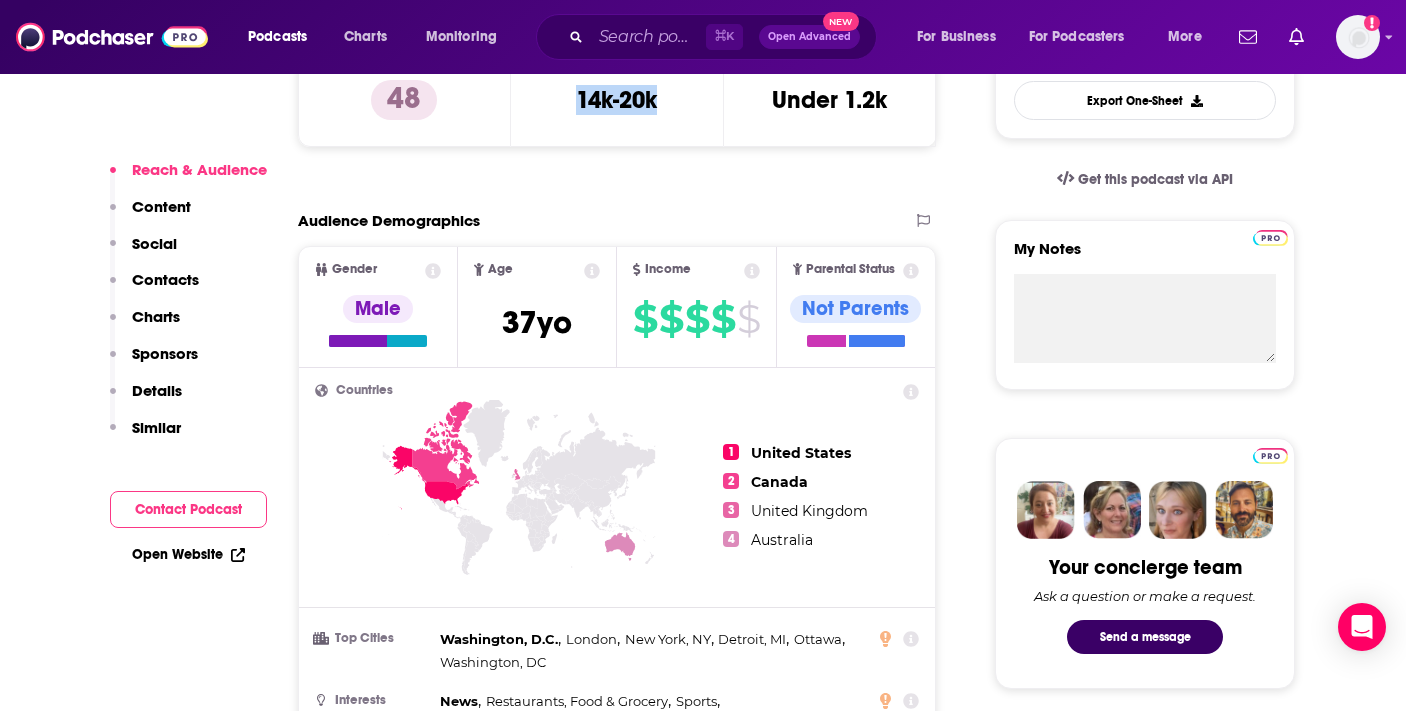 scroll, scrollTop: 841, scrollLeft: 0, axis: vertical 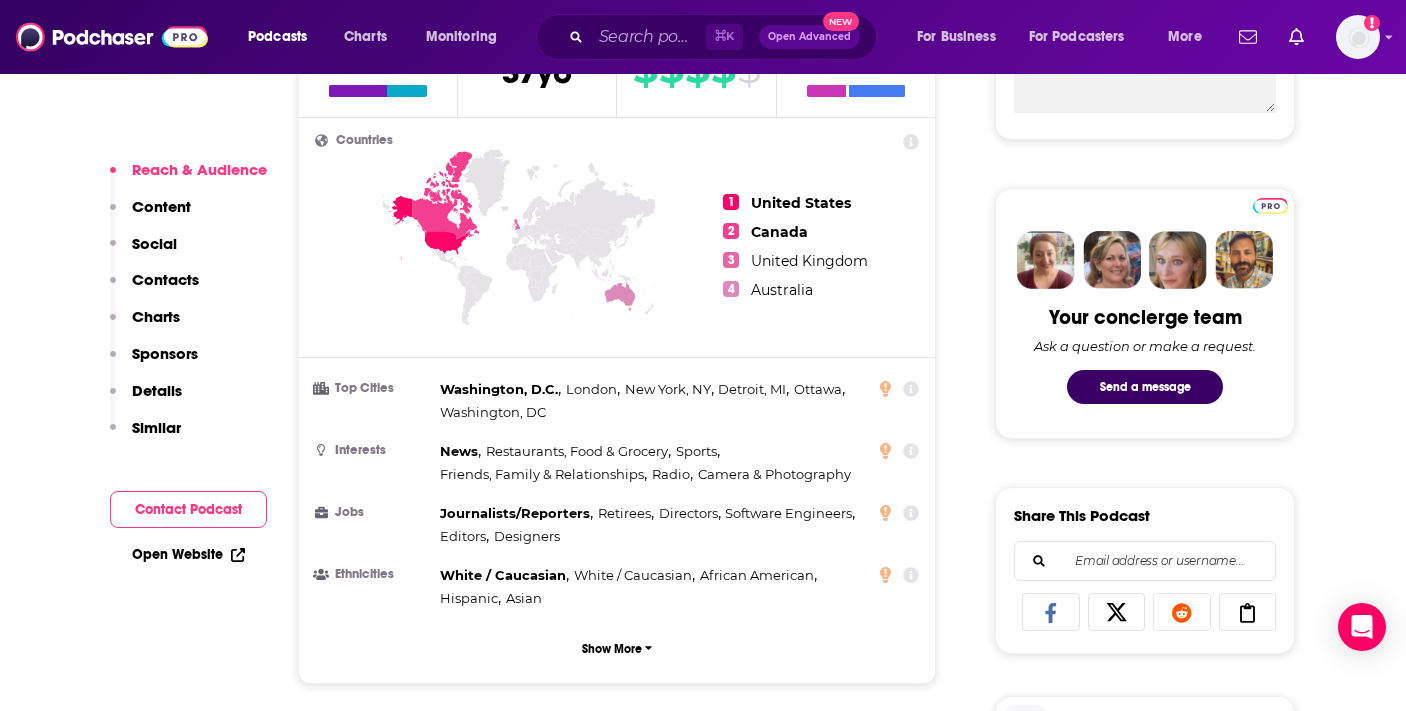 click on "About Insights Episodes 4070 Reviews Credits 22 Lists Similar Podcast Insights Reach & Audience Content Social Contacts Charts Sponsors Details Similar Contact Podcast Open Website  Reach Power Score™ 48 Total Monthly Listens 14k-20k New Episode Listens Under 1.2k Export One-Sheet Audience Demographics Gender Male Age 37 yo Income $ $ $ $ $ Parental Status Not Parents Countries 1 United States 2 Canada 3 United Kingdom 4 Australia Top Cities Washington, D.C. , London , New York, NY , Detroit, MI , Ottawa , Washington, DC Interests News , Restaurants, Food & Grocery , Sports , Friends, Family & Relationships , Radio , Camera & Photography Jobs Journalists/Reporters , Retirees , Directors , Software Engineers , Editors , Designers Ethnicities White / Caucasian , White / Caucasian , African American , Hispanic , Asian Show More Content Political Skew Neutral/Mixed Socials Instagram @wkxlnhtalkradio 104 Facebook @nhtalkradio 2k Contacts   RSS   Podcast Email WKXL - NH Talk Radio aj@concordnewsradio.com Charts 2" at bounding box center [537, 3557] 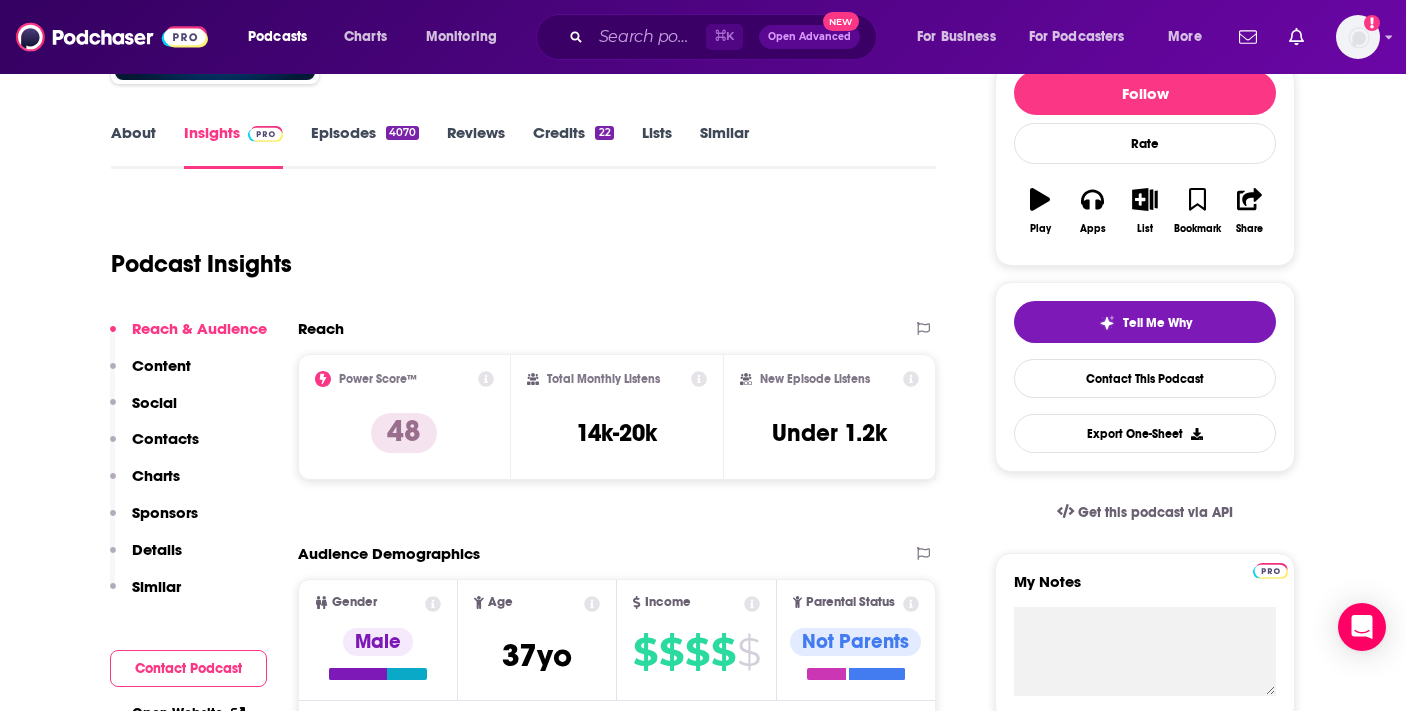 scroll, scrollTop: 0, scrollLeft: 0, axis: both 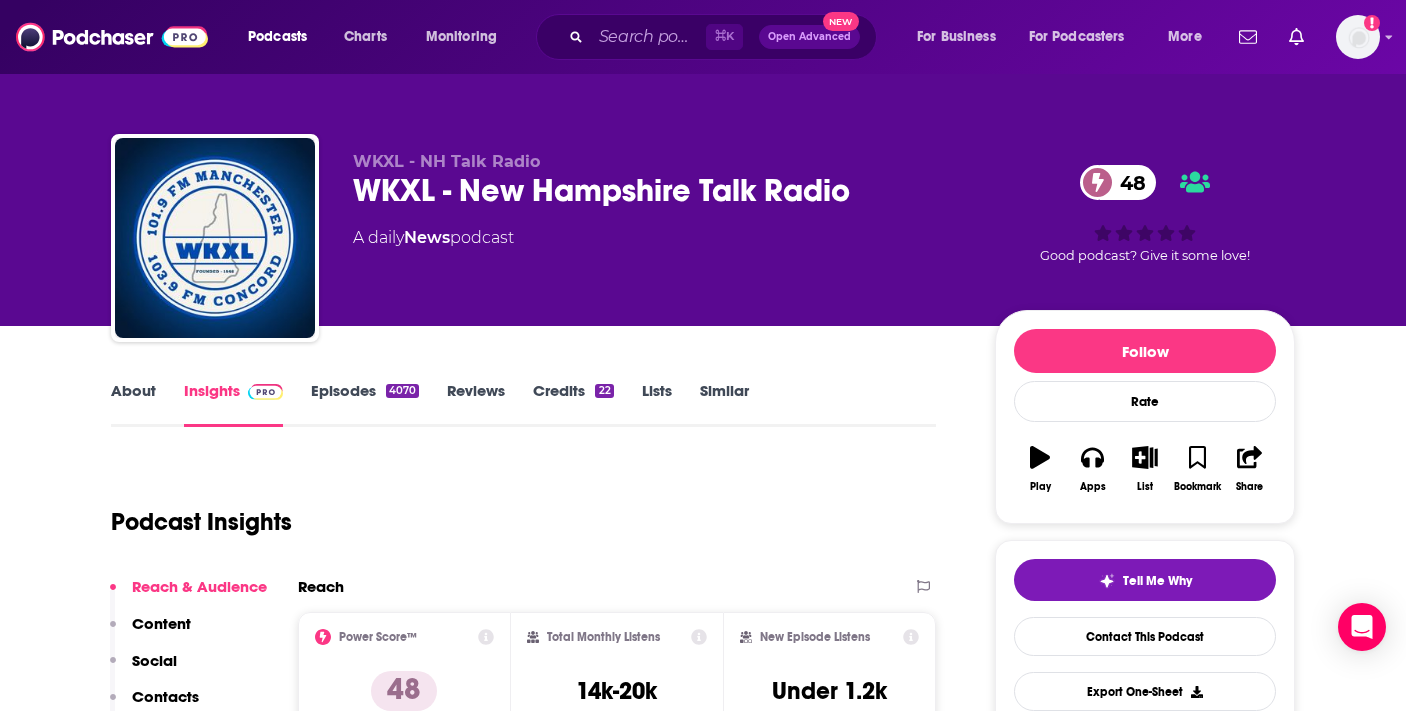 click on "About" at bounding box center (133, 404) 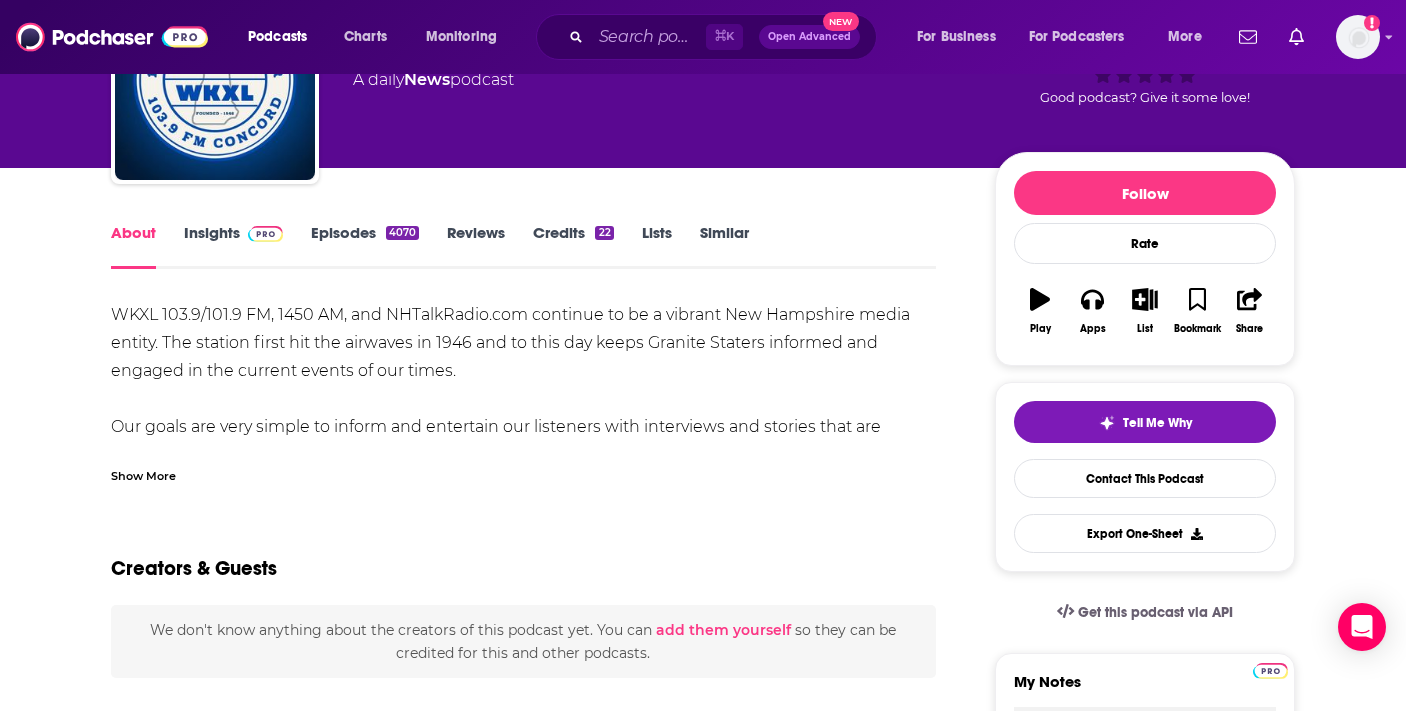 scroll, scrollTop: 169, scrollLeft: 0, axis: vertical 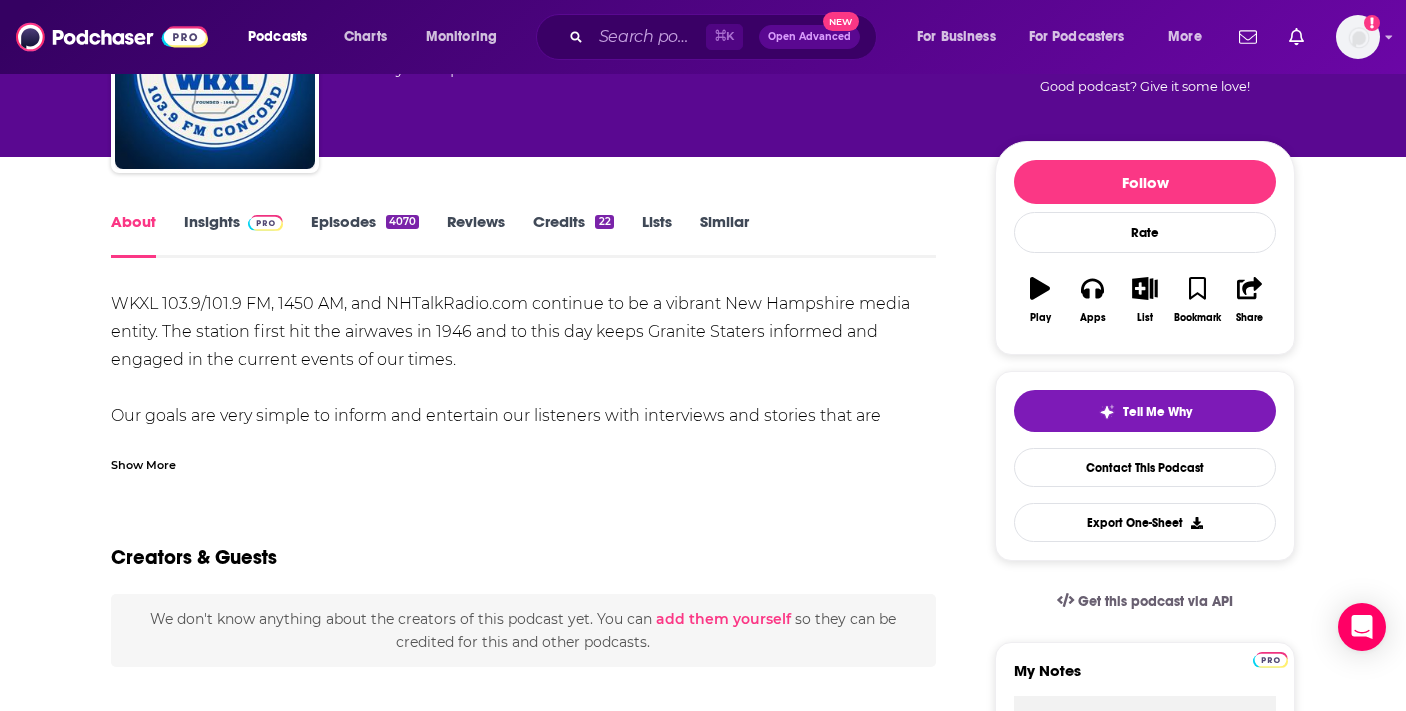 click on "WKXL 103.9/101.9 FM, 1450 AM, and NHTalkRadio.com continue to be a vibrant New Hampshire media entity. The station first hit the airwaves in 1946 and to this day keeps Granite Staters informed and engaged in the current events of our times.
Our goals are very simple to inform and entertain our listeners with interviews and stories that are thoughtful and compelling. From tragedy to triumph, fires to championship celebrations, the New Hampshire Primary to the City Council race, we have you covered.
You can listen live to WKXL seven days a week on 1450 AM, 101.9 FM/103.9 FM, and NHTalkRadio.com/live" at bounding box center [523, 416] 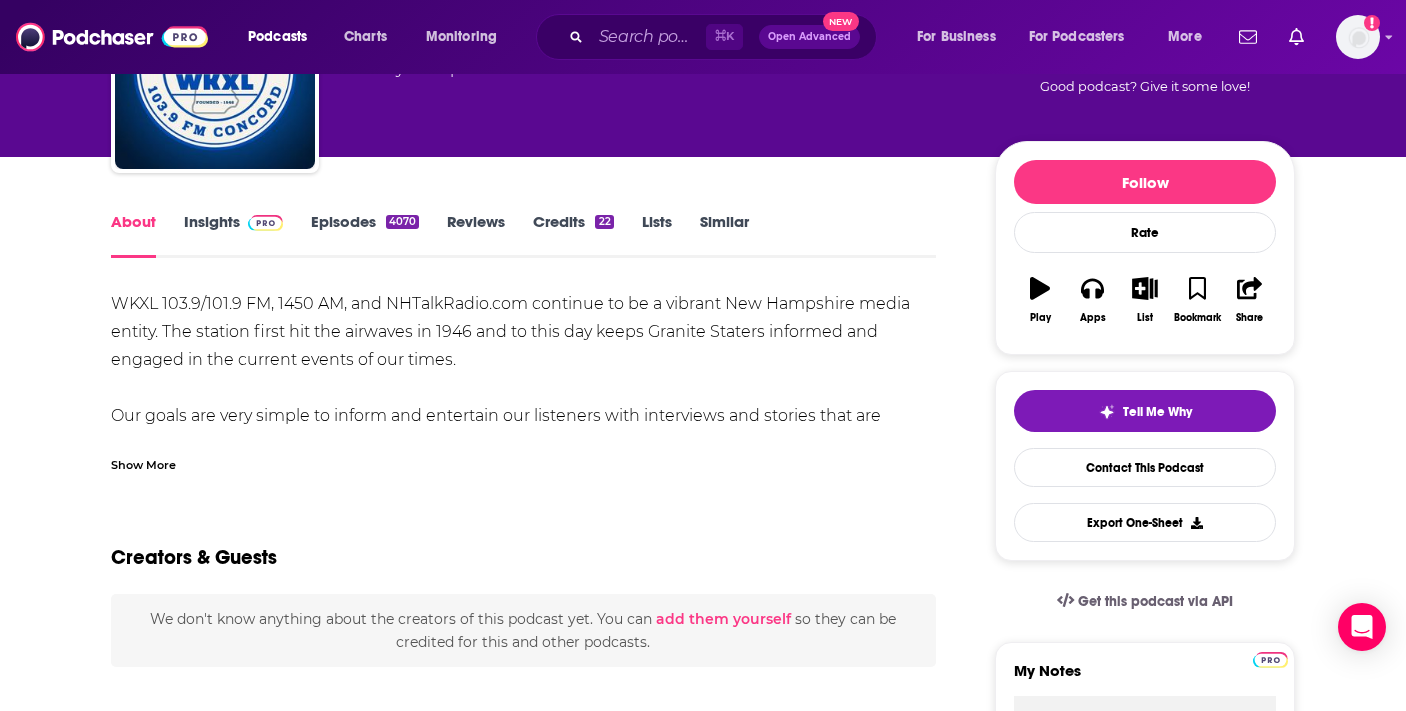 click on "Show More" at bounding box center [143, 463] 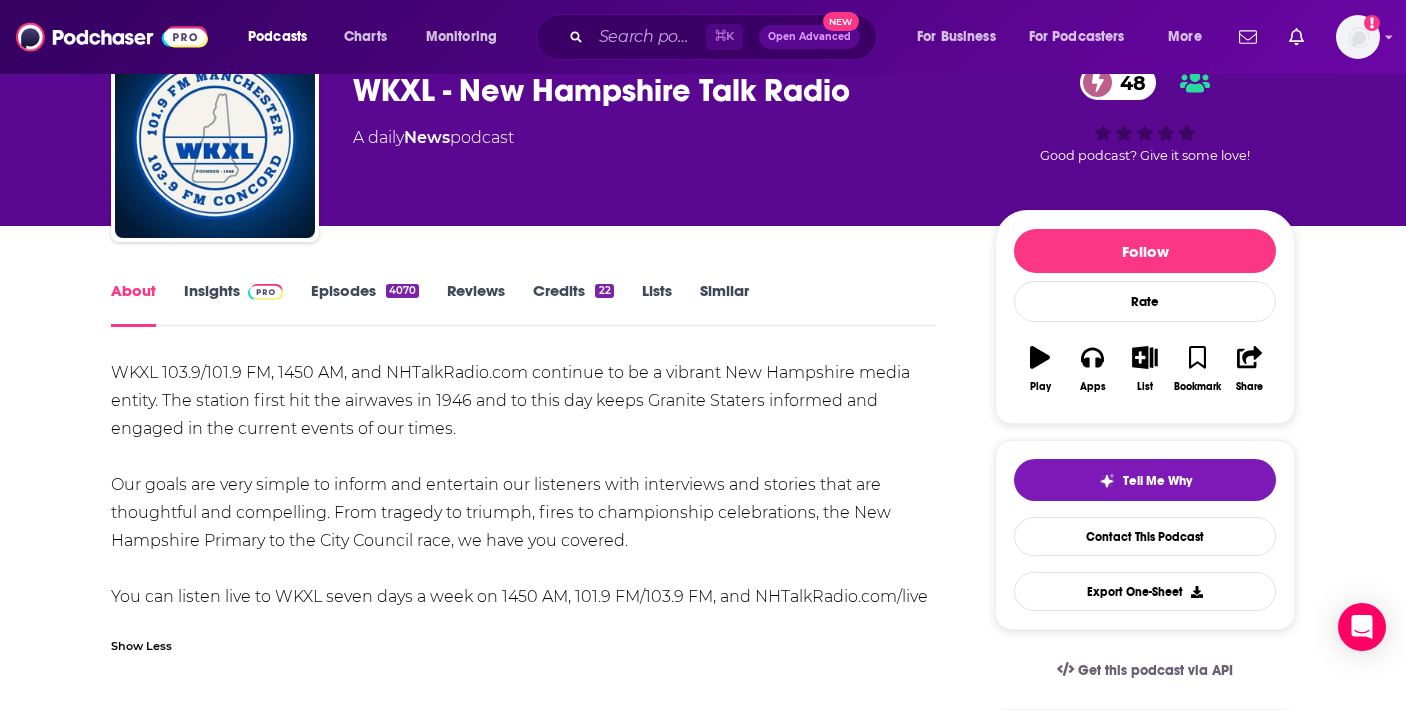 scroll, scrollTop: 0, scrollLeft: 0, axis: both 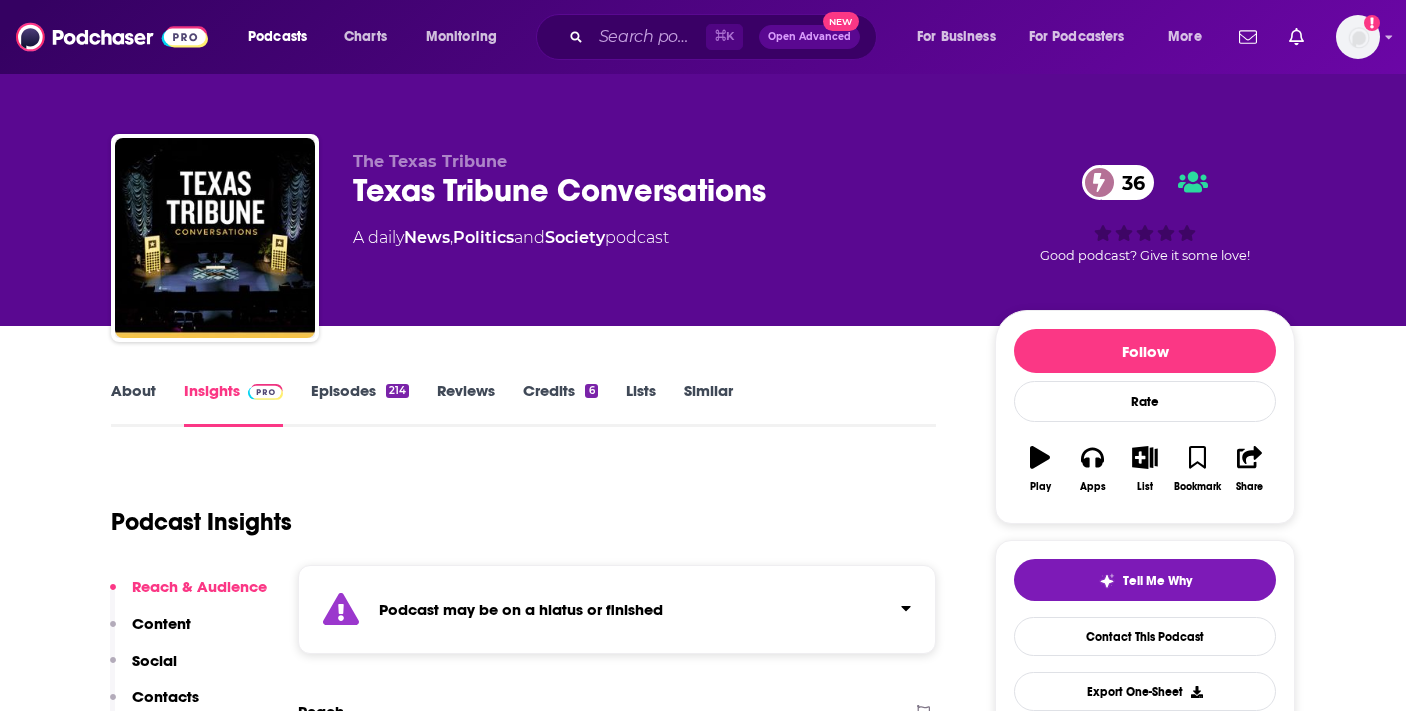click on "Episodes 214" at bounding box center (360, 404) 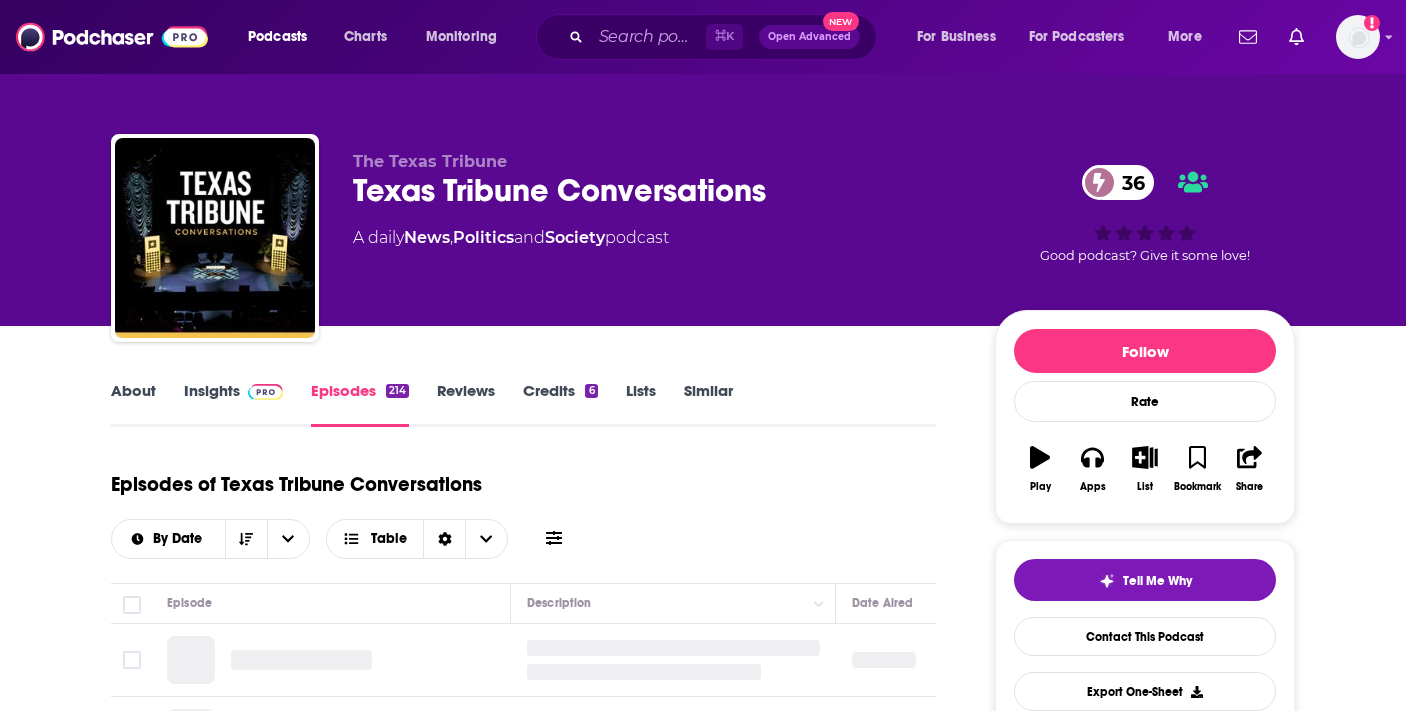 click on "About Insights Episodes 214 Reviews Credits 6 Lists Similar Episodes of Texas Tribune Conversations By Date Table Episode Description Date Aired Reach Episode Guests Length Follow Rate Play Apps List Bookmark Share Tell Me Why Contact This Podcast Export One-Sheet Get this podcast via API My Notes Your concierge team Ask a question or make a request. Send a message" at bounding box center (703, 1664) 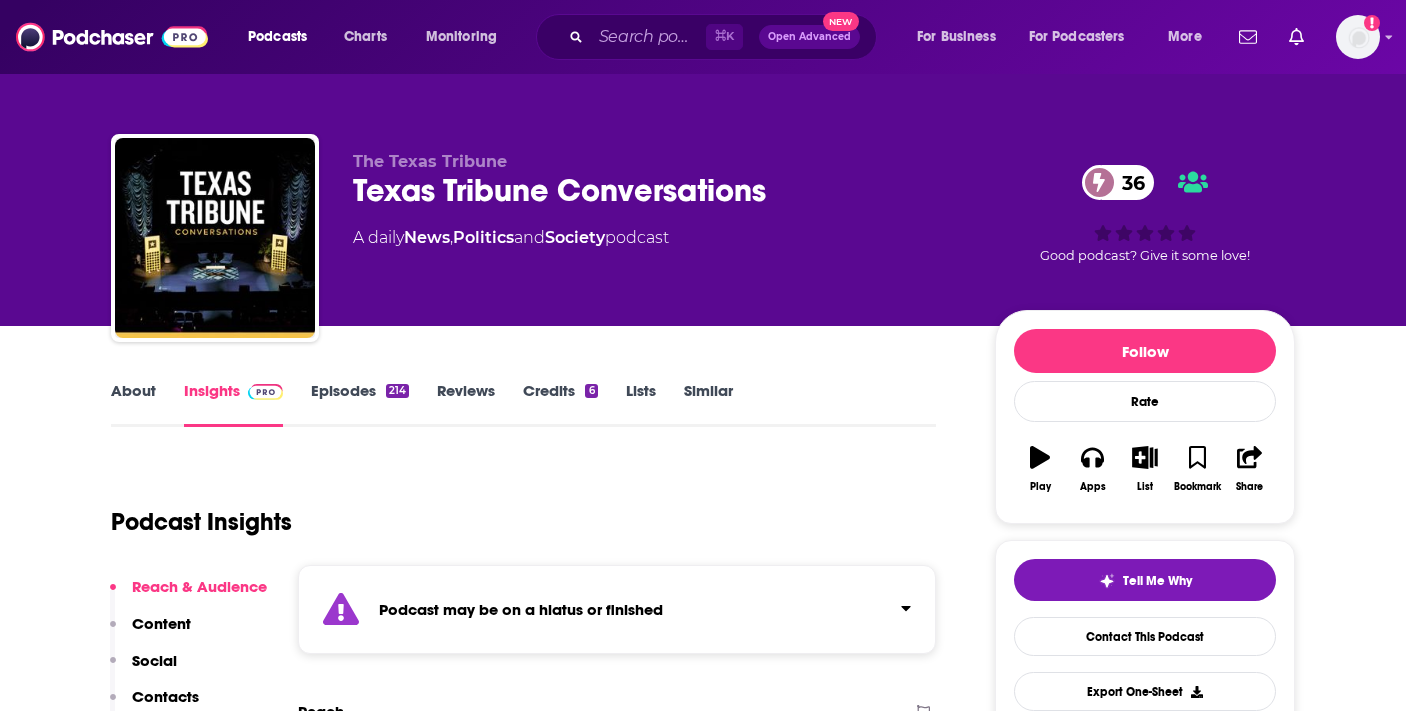 click on "Episodes 214" at bounding box center [360, 404] 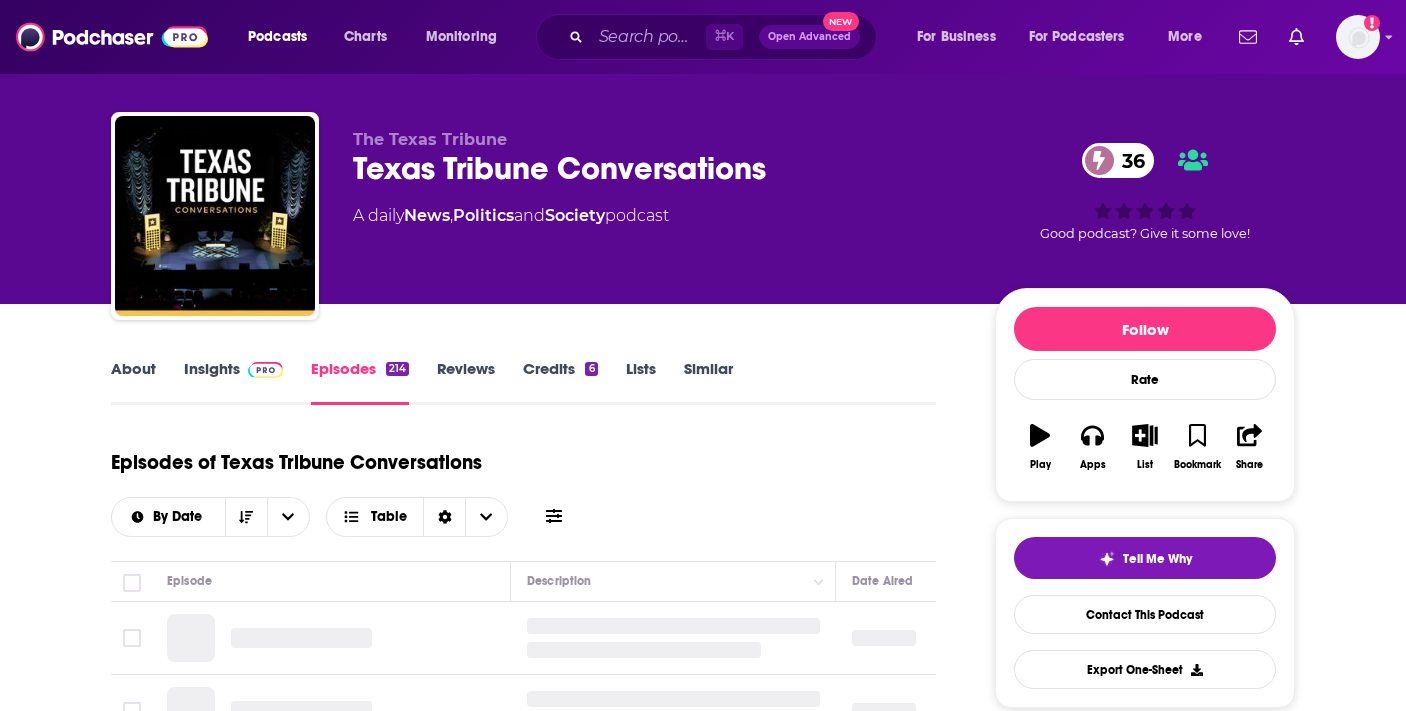 scroll, scrollTop: 137, scrollLeft: 0, axis: vertical 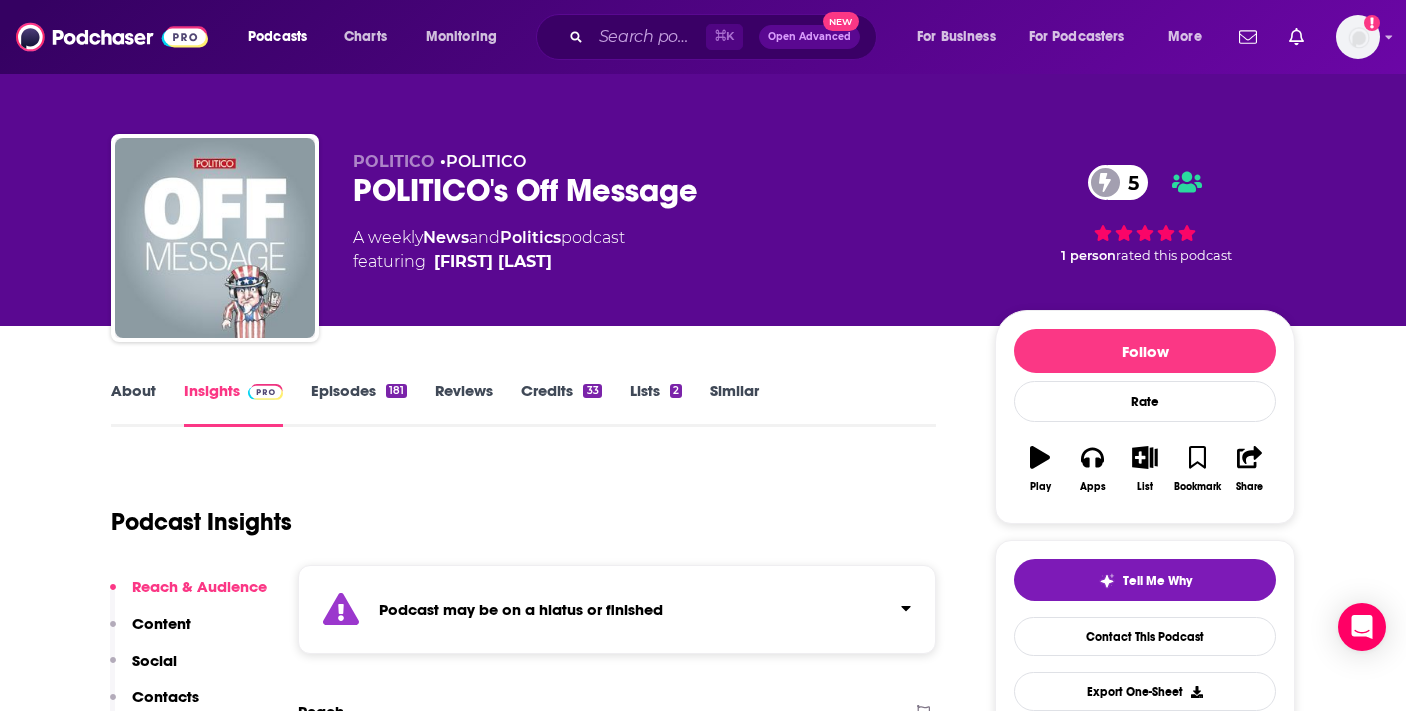 click on "Episodes 181" at bounding box center (359, 404) 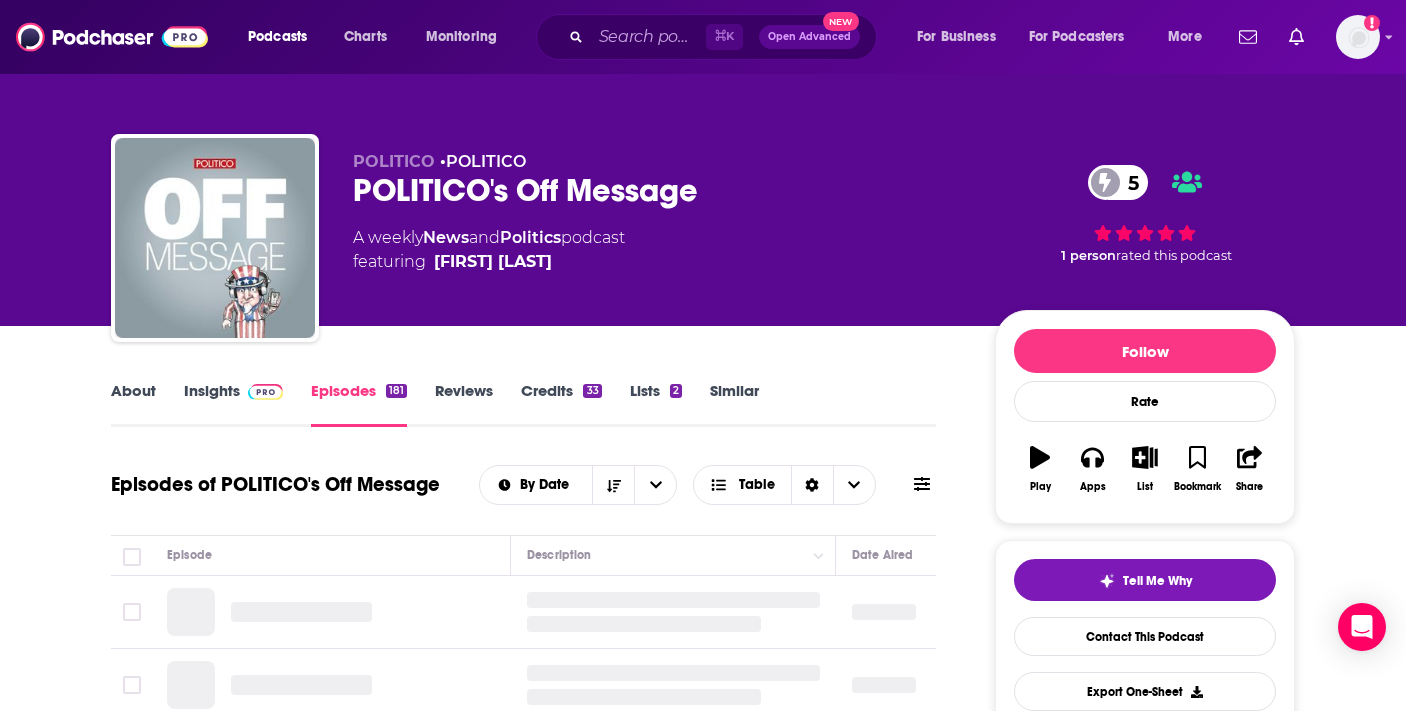 click on "About Insights Episodes 181 Reviews Credits 33 Lists 2 Similar Episodes of POLITICO's Off Message By Date Table Episode Description Date Aired Reach Episode Guests Length" at bounding box center (537, 1690) 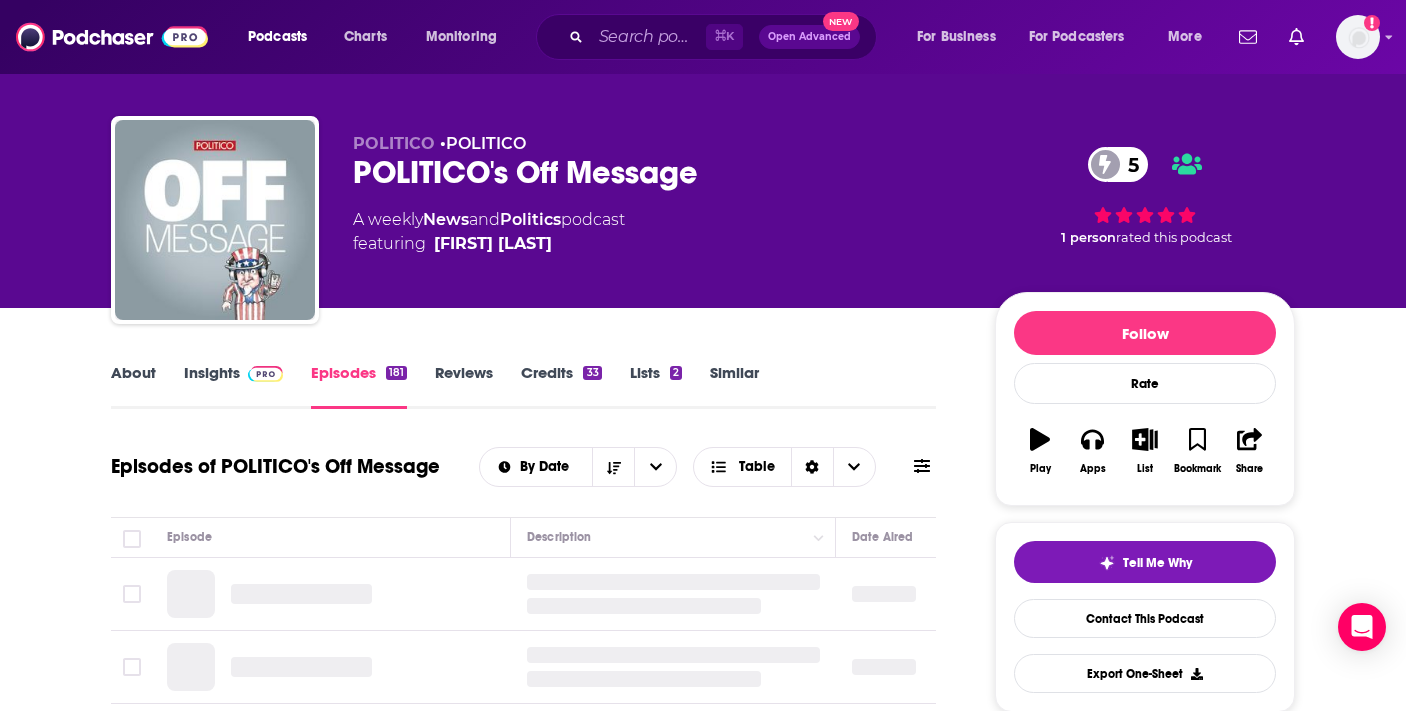 scroll, scrollTop: 304, scrollLeft: 0, axis: vertical 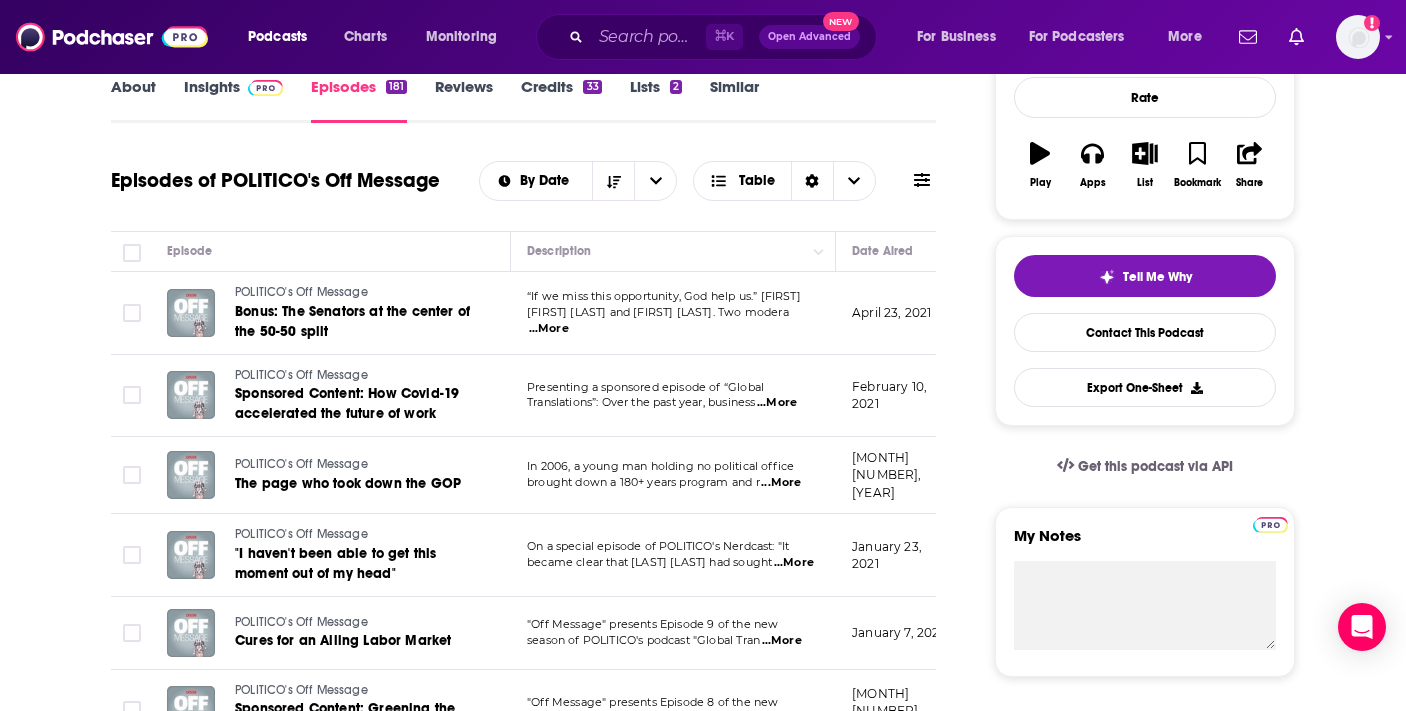 click on "About Insights Episodes 181 Reviews Credits 33 Lists 2 Similar Episodes of POLITICO's Off Message By Date Table Episode Description Date Aired Reach Episode Guests Length POLITICO's Off Message Bonus: The Senators at the center of the 50-50 split “If we miss this opportunity, God help us.” Joe Manchin and Lisa Murkowski. Two modera  ...More April 23, 2021   Joe Manchin Lisa Murkowski 27:45 s POLITICO's Off Message Sponsored Content: How Covid-19 accelerated the future of work Presenting a sponsored episode of “Global Translations”: Over the past year, business  ...More February 10, 2021   -- 31:20 s POLITICO's Off Message The page who took down the GOP In 2006, a young man holding no political office brought down a 180+ years program and r  ...More January 31, 2021   -- 29:31 s POLITICO's Off Message "I haven't been able to get this moment out of my head" On a special episode of POLITICO's Nerdcast: "It became clear that Scott Pruitt had sought  ...More January 23, 2021   Scott Bland Tara Palmeri s" at bounding box center [537, 1386] 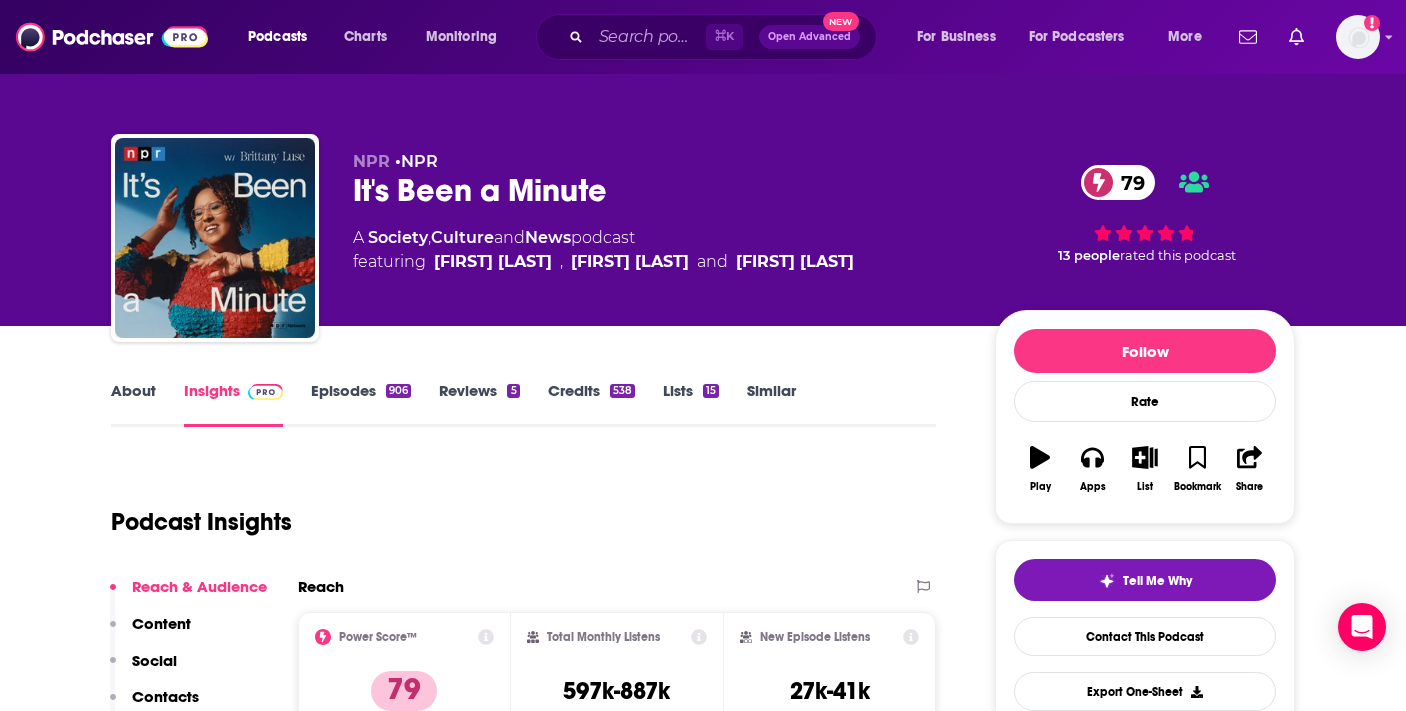 scroll, scrollTop: 0, scrollLeft: 0, axis: both 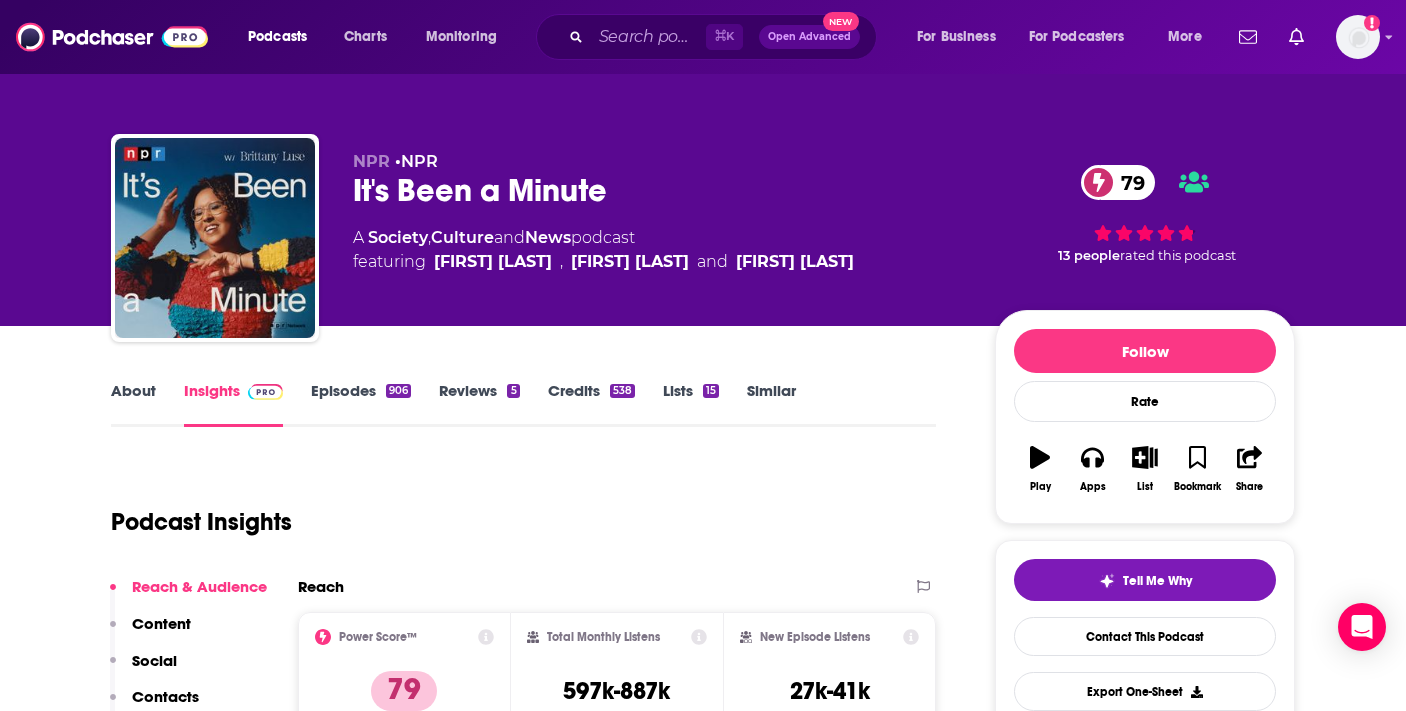 click on "About" at bounding box center [133, 404] 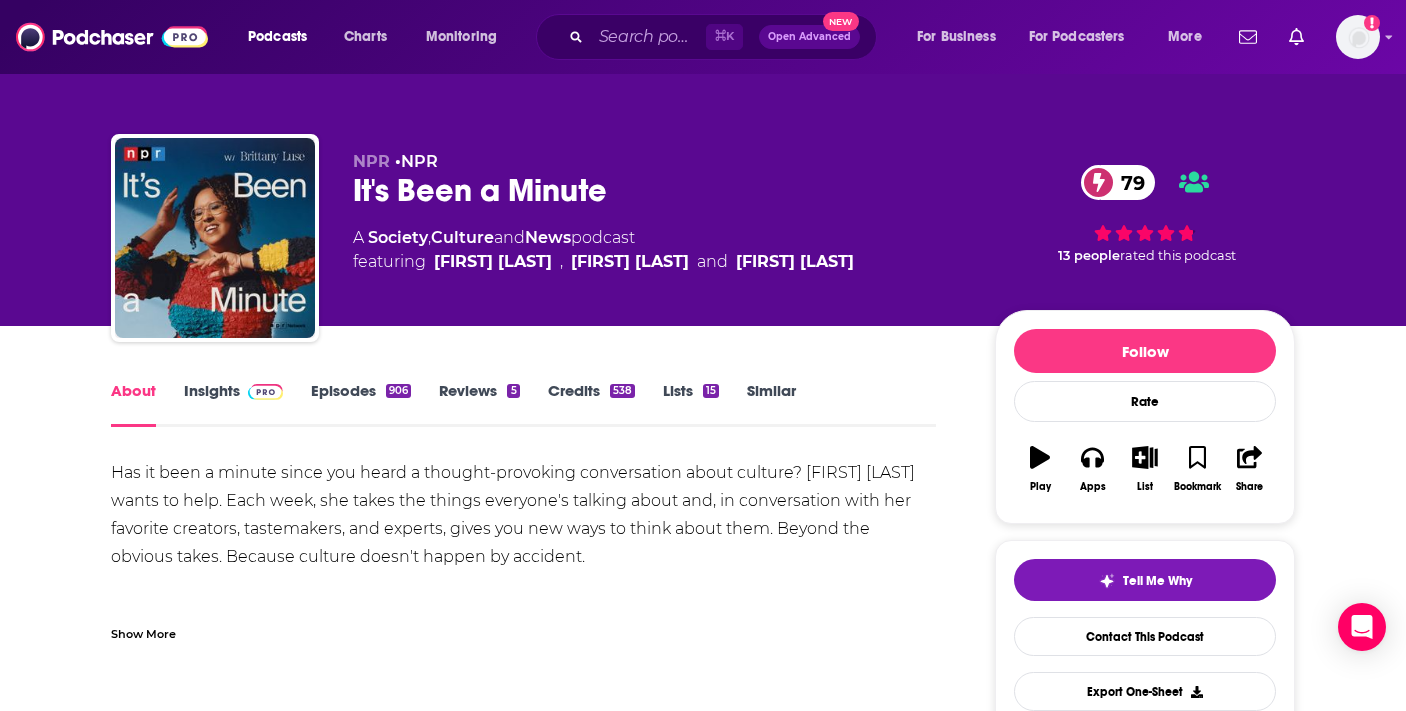 click on "Insights" at bounding box center (233, 404) 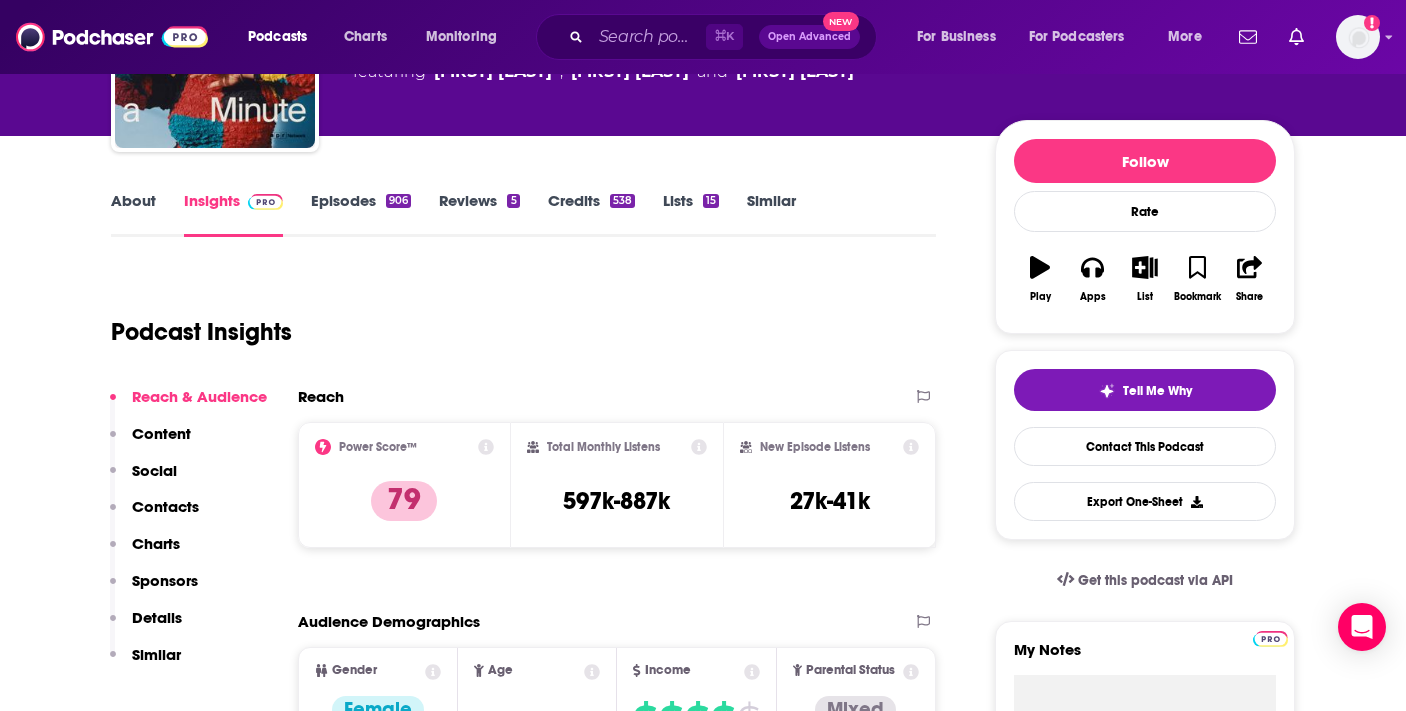 scroll, scrollTop: 239, scrollLeft: 0, axis: vertical 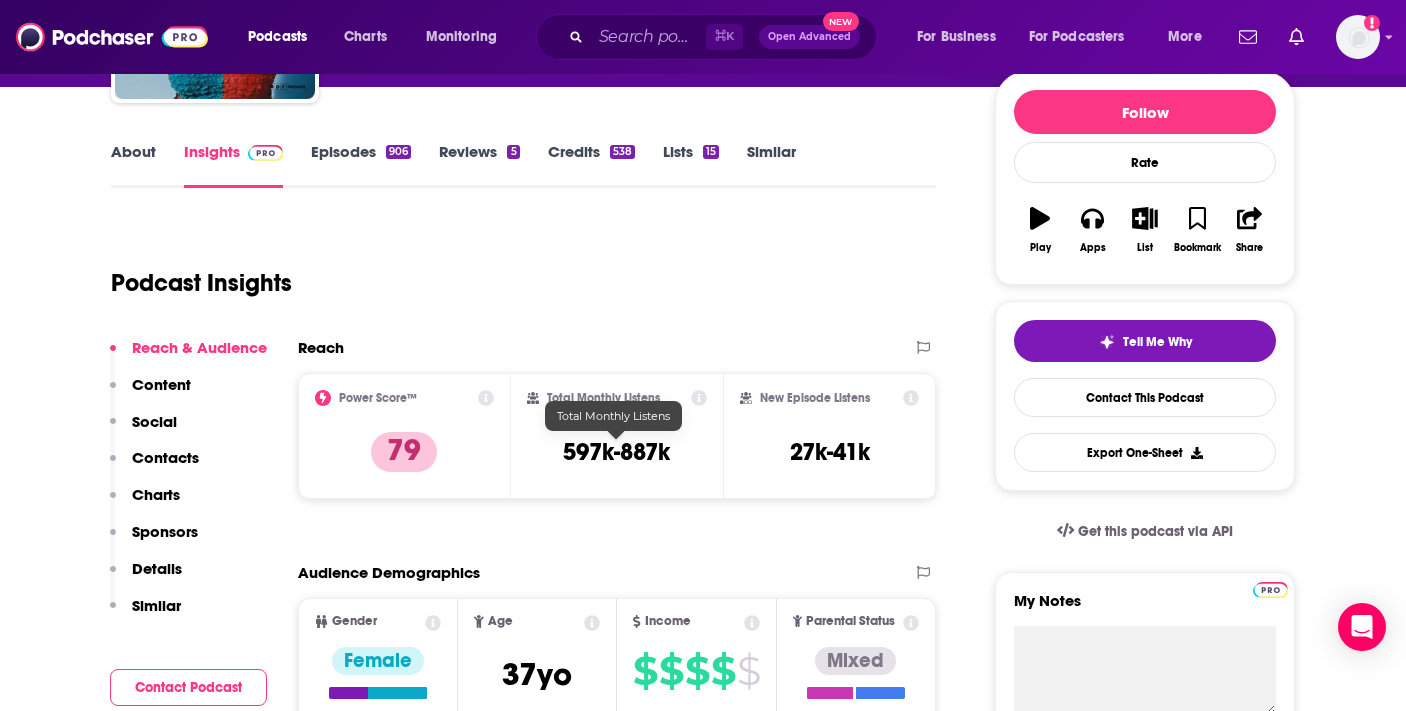 click on "597k-887k" at bounding box center [616, 452] 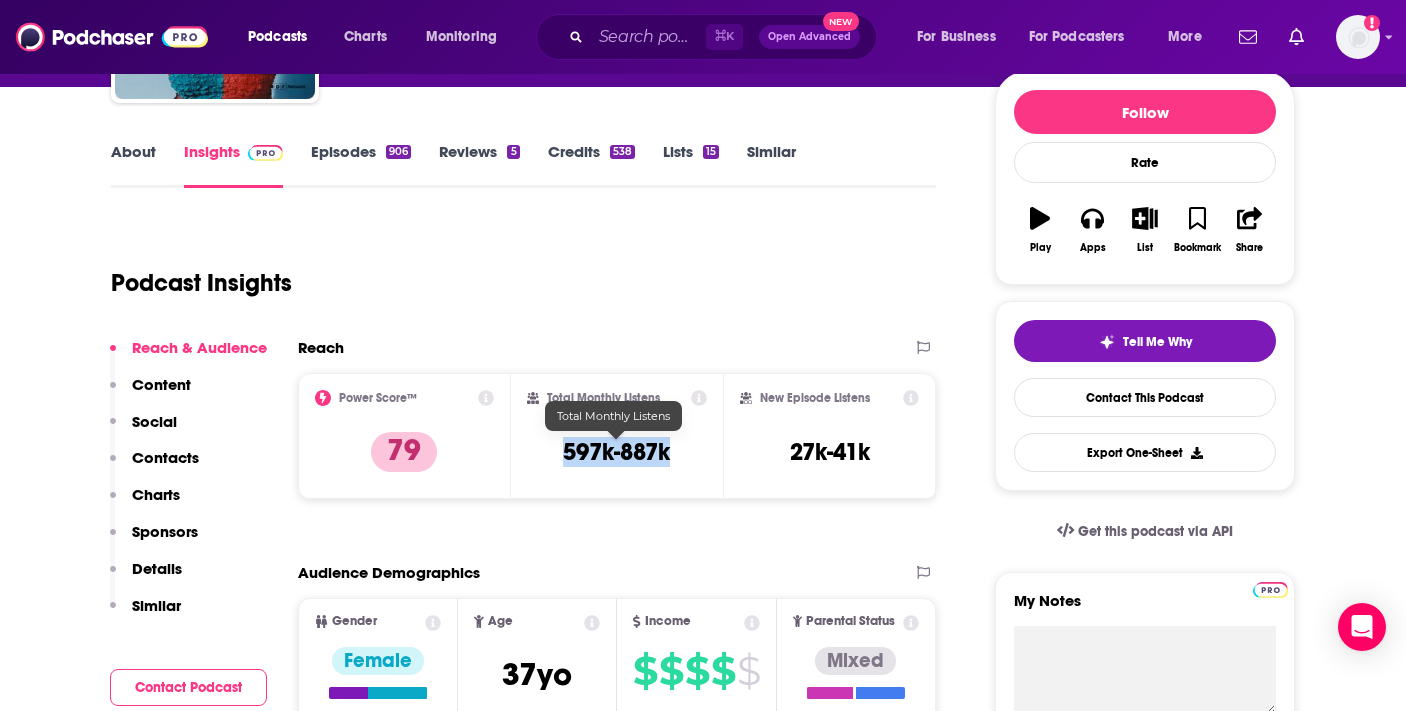 drag, startPoint x: 553, startPoint y: 454, endPoint x: 671, endPoint y: 450, distance: 118.06778 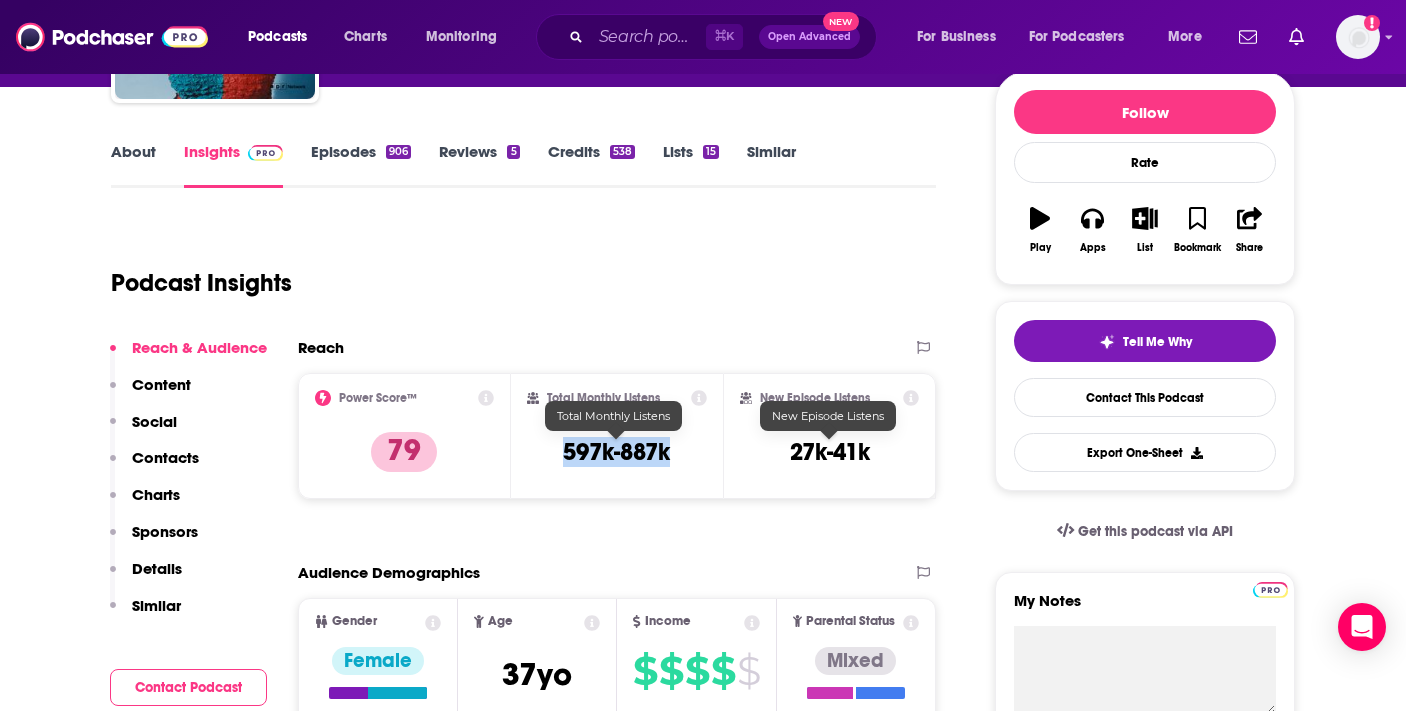 copy on "597k-887k" 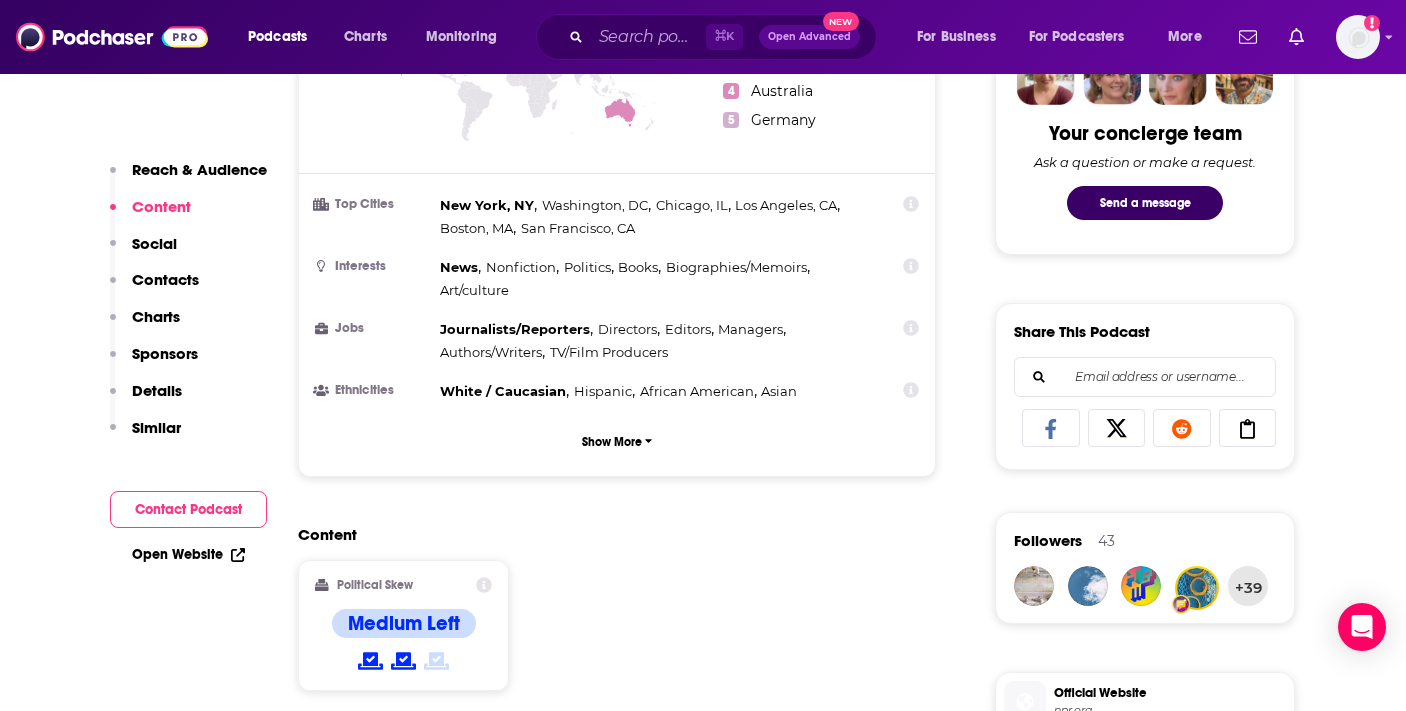 scroll, scrollTop: 827, scrollLeft: 0, axis: vertical 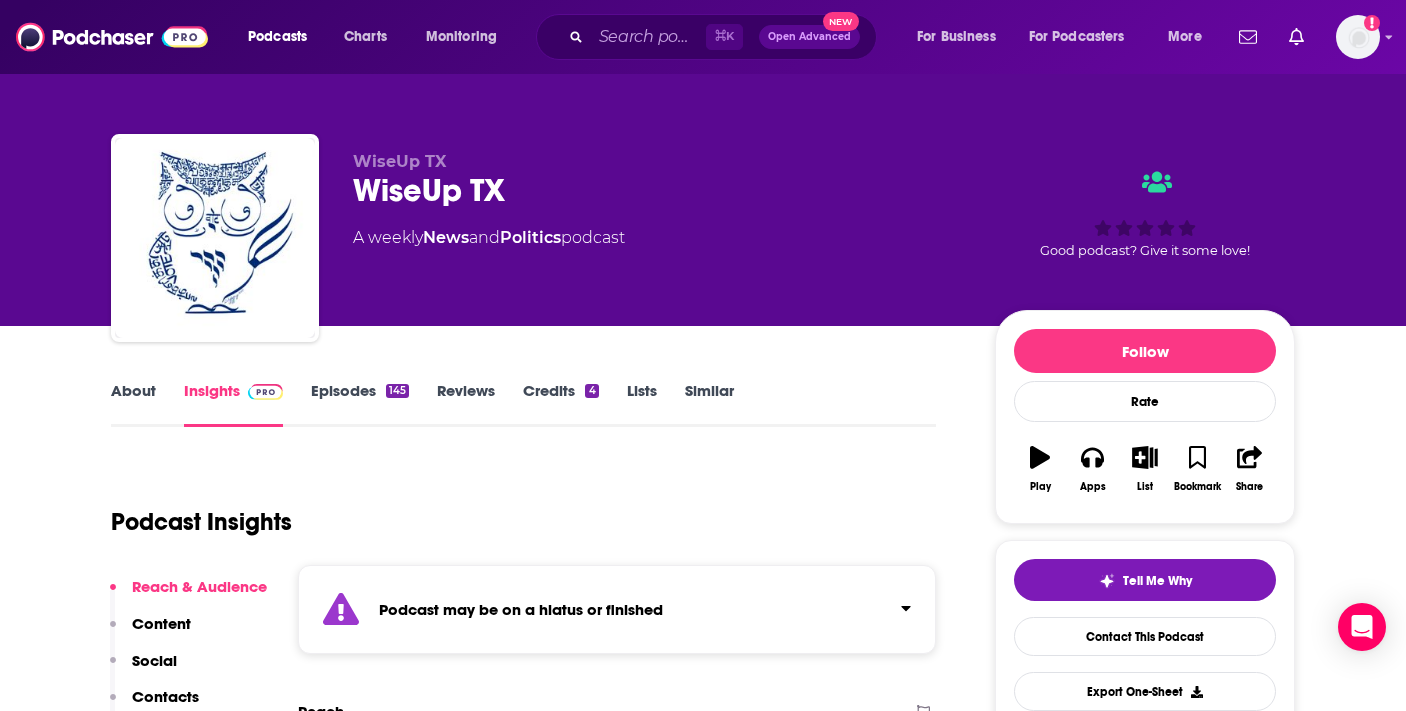 click on "Episodes 145" at bounding box center (360, 404) 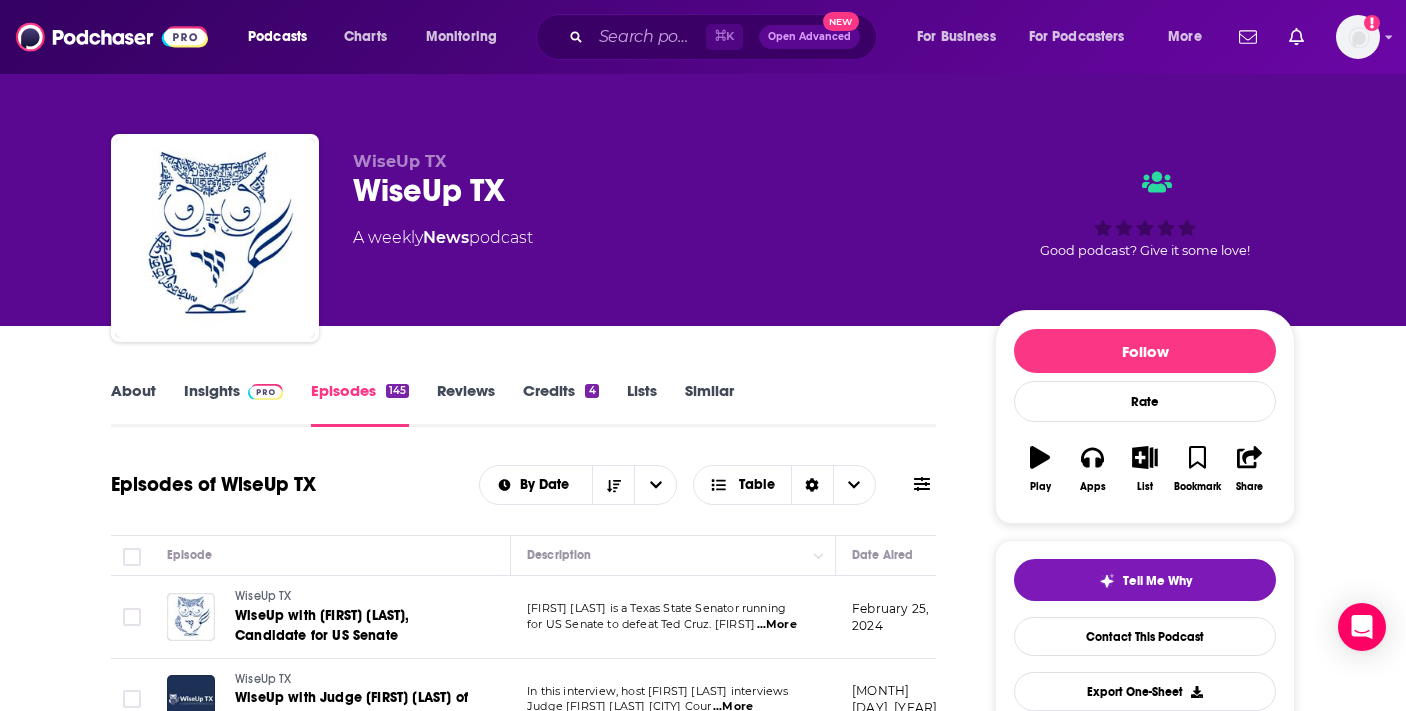 click on "WiseUp TX Podcast Host [FIRST] [LAST] recaps WiseUp with [FIRST] [LAST], Candidate for US Senate [FIRST] [LAST] is a Texas State Senator running for US Senate to defeat Ted Cruz. [FIRST] ...More [MONTH] [DAY], [YEAR] s WiseUp TX WiseUp with Judge [FIRST] [LAST] of [CITY] County In this interview, host [FIRST] [LAST] interviews Judge [FIRST] [LAST] [CITY] Cour ...More [MONTH] [DAY], [YEAR] s WiseUp TX WiseUp with Texas State Rep. [FIRST] [LAST] Host [FIRST] [LAST] interviews Texas State Rep. [FIRST] [LAST]. [FIRST] represents Texas State Di ...More [MONTH] [DAY], [YEAR] s WiseUp TX WiseUp with [CITY] ISD Trustee, [FIRST] [LAST] Host [FIRST] [LAST] interviews [FIRST] [LAST] who is running for reelection on the [CITY] Inde ...More [MONTH] [DAY], [YEAR] s WiseUp TX Bonus Episode: Replay of [YEAR] Interview with [LAST], Advocate for [LAST] ...More [MONTH] [DAY], [YEAR]" at bounding box center (537, 1690) 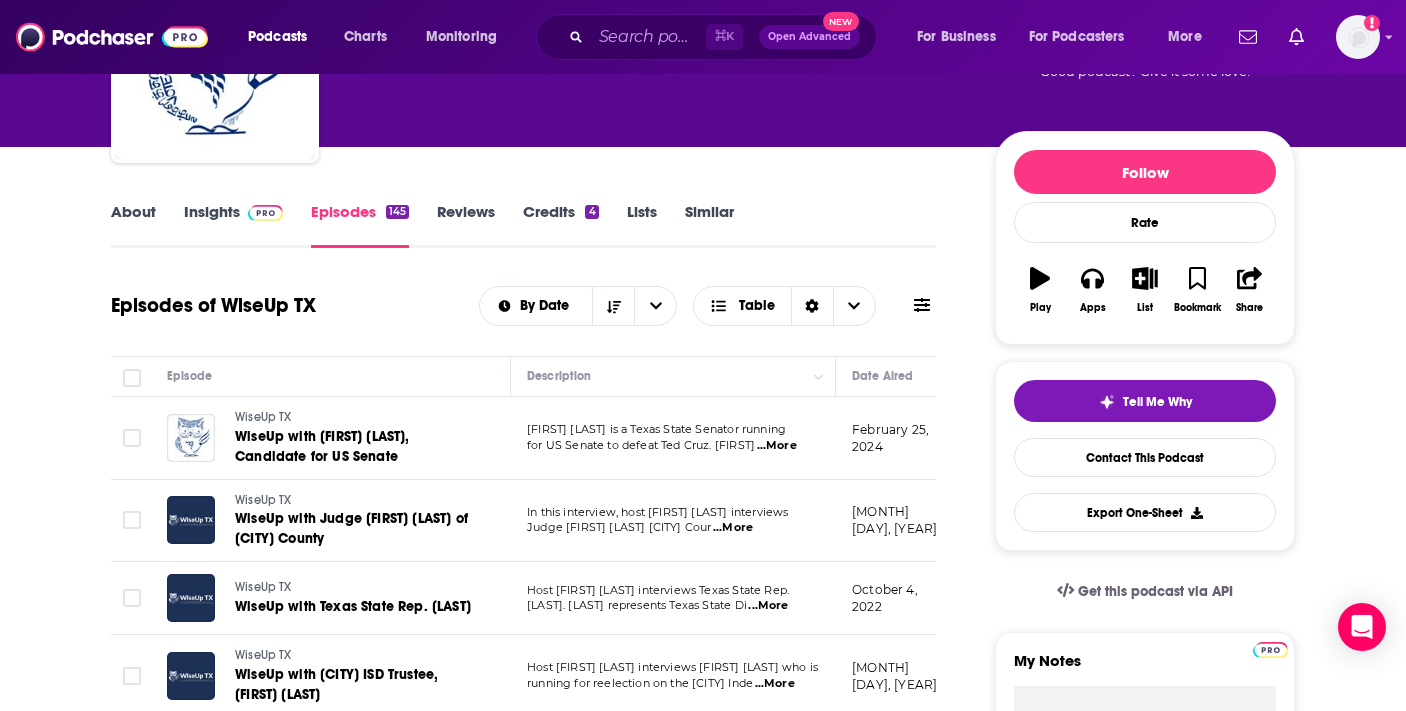 scroll, scrollTop: 351, scrollLeft: 0, axis: vertical 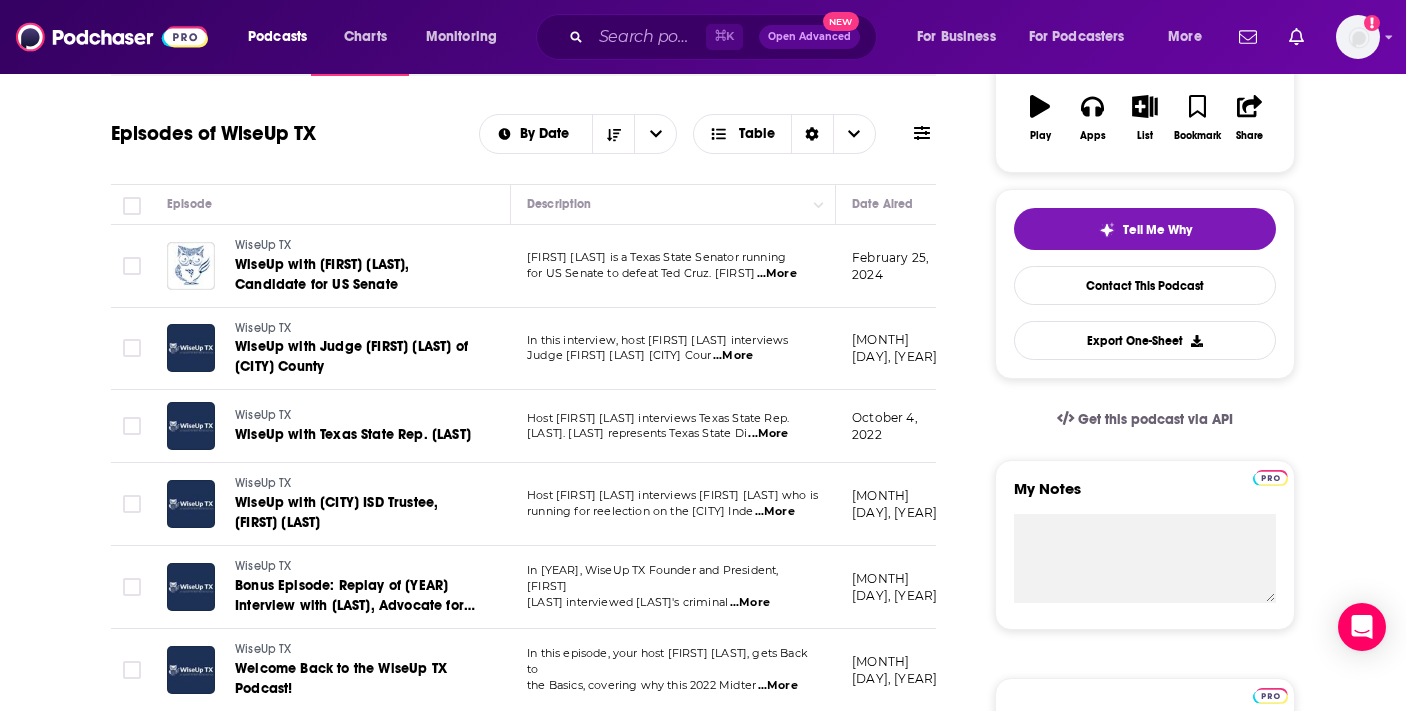 click on "WiseUp TX Podcast Host [FIRST] [LAST] recaps WiseUp with [FIRST] [LAST], Candidate for US Senate [FIRST] [LAST] is a Texas State Senator running for US Senate to defeat Ted Cruz. [FIRST] ...More [MONTH] [DAY], [YEAR] s WiseUp TX WiseUp with Judge [FIRST] [LAST] of [CITY] County In this interview, host [FIRST] [LAST] interviews Judge [FIRST] [LAST] [CITY] Cour ...More [MONTH] [DAY], [YEAR] s WiseUp TX WiseUp with Texas State Rep. [FIRST] [LAST] Host [FIRST] [LAST] interviews Texas State Rep. [FIRST] [LAST]. [FIRST] represents Texas State Di ...More [MONTH] [DAY], [YEAR] s WiseUp TX WiseUp with [CITY] ISD Trustee, [FIRST] [LAST] Host [FIRST] [LAST] interviews [FIRST] [LAST] who is running for reelection on the [CITY] Inde ...More [MONTH] [DAY], [YEAR] s WiseUp TX Bonus Episode: Replay of [YEAR] Interview with [LAST], Advocate for [LAST] ...More [MONTH] [DAY], [YEAR]" at bounding box center (537, 1339) 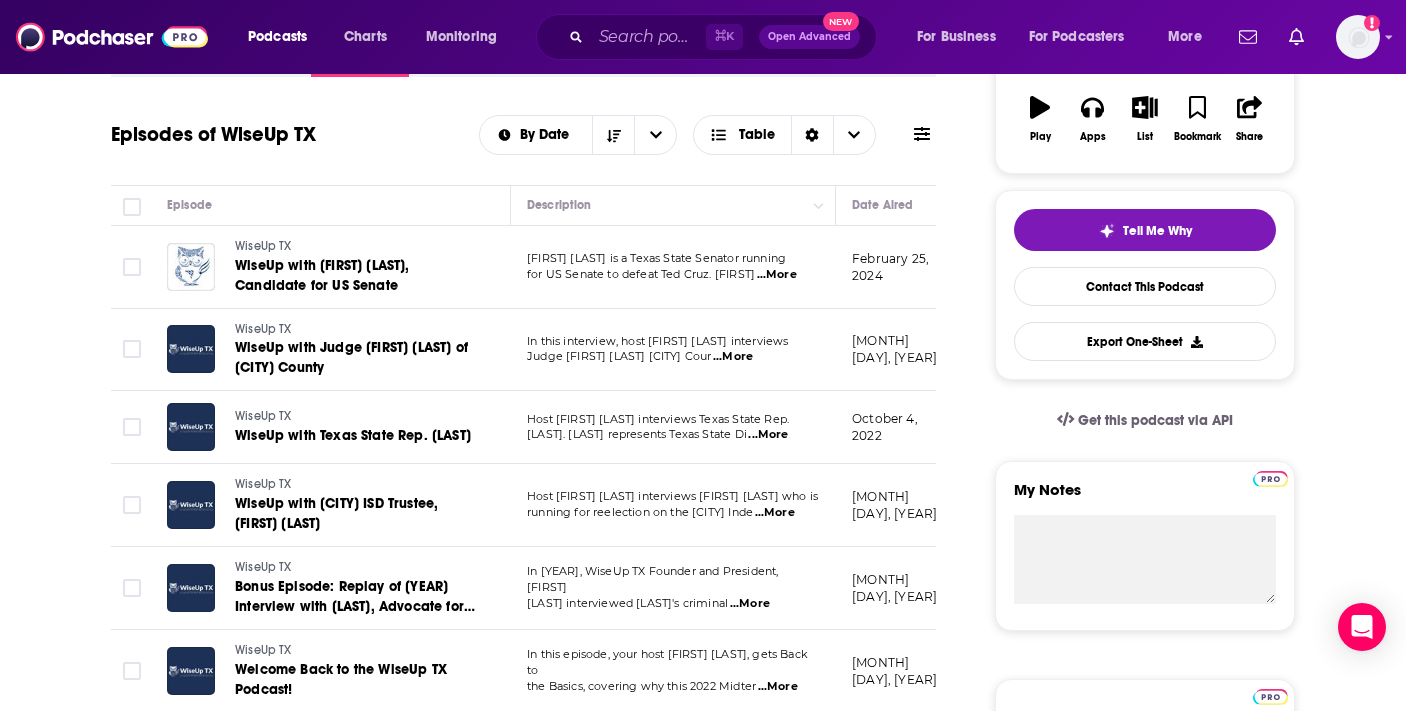 scroll, scrollTop: 0, scrollLeft: 0, axis: both 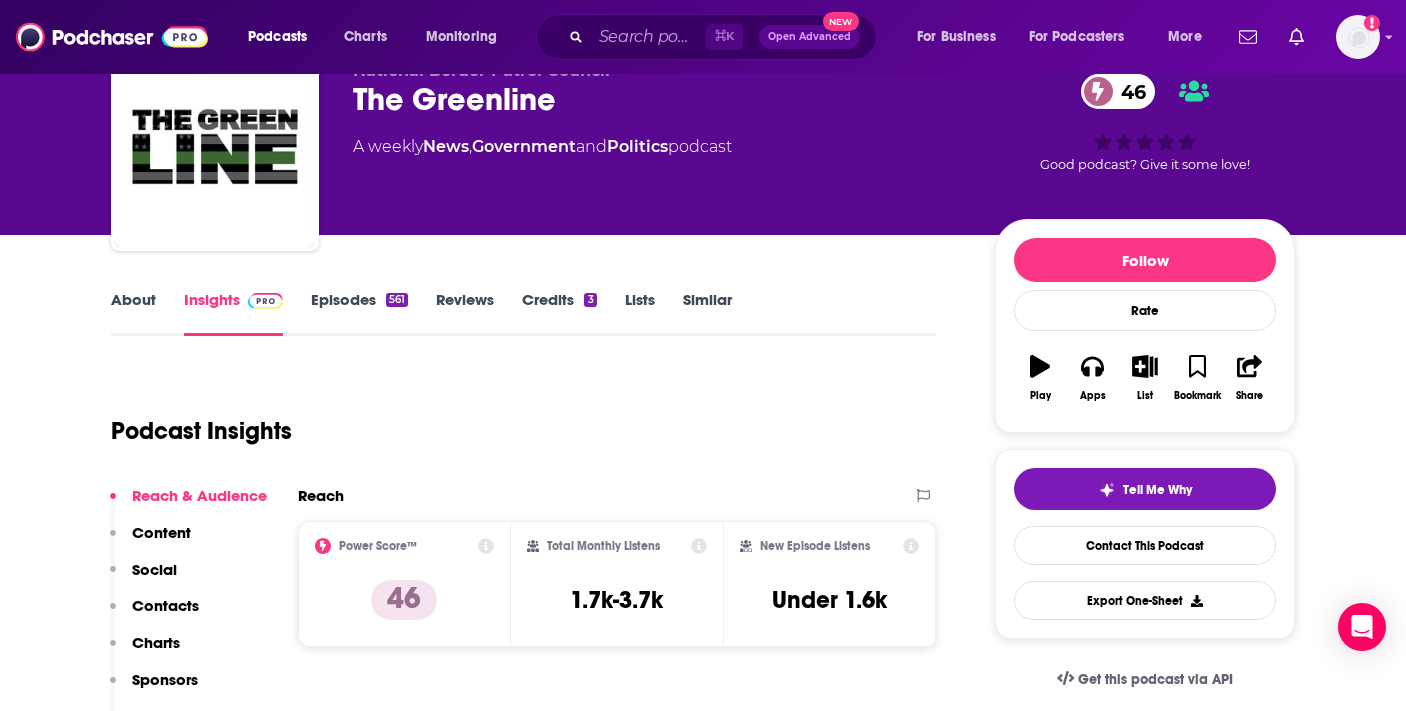 click on "Podcast Insights" at bounding box center [515, 419] 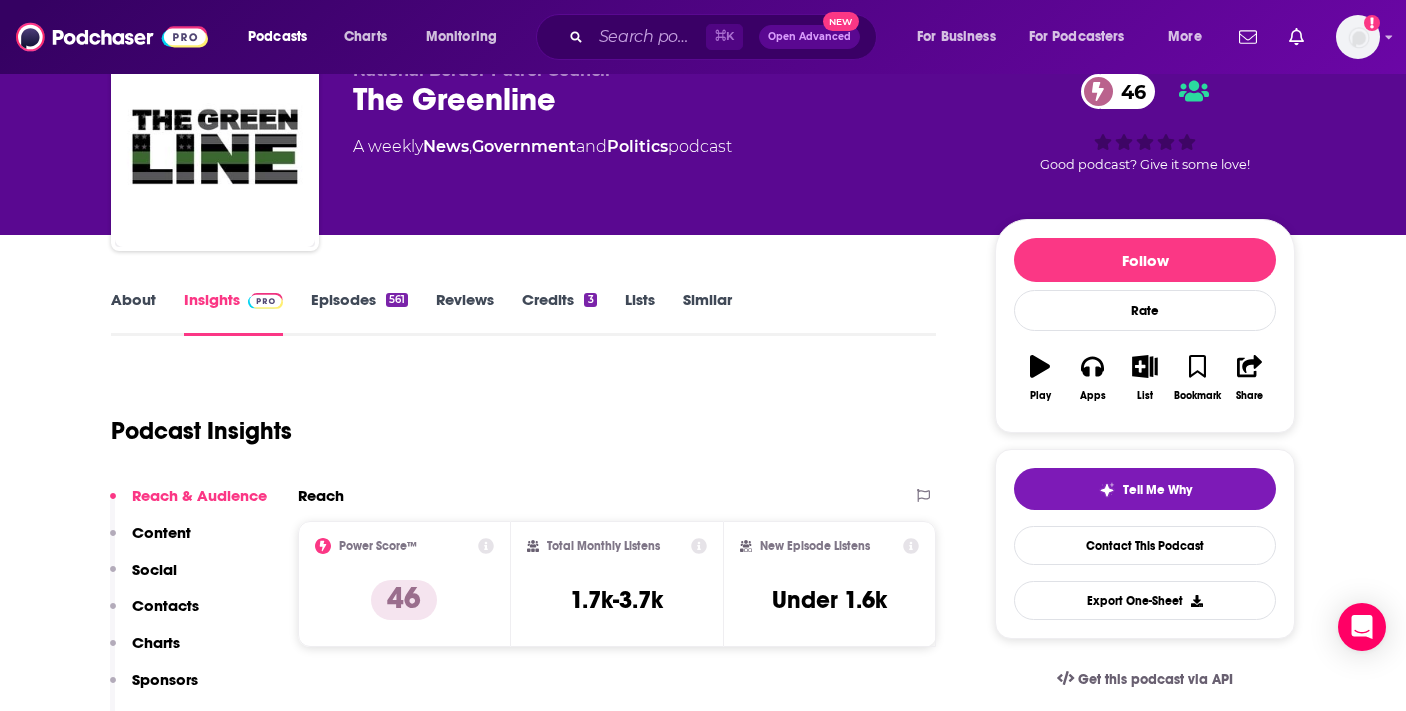 scroll, scrollTop: 212, scrollLeft: 0, axis: vertical 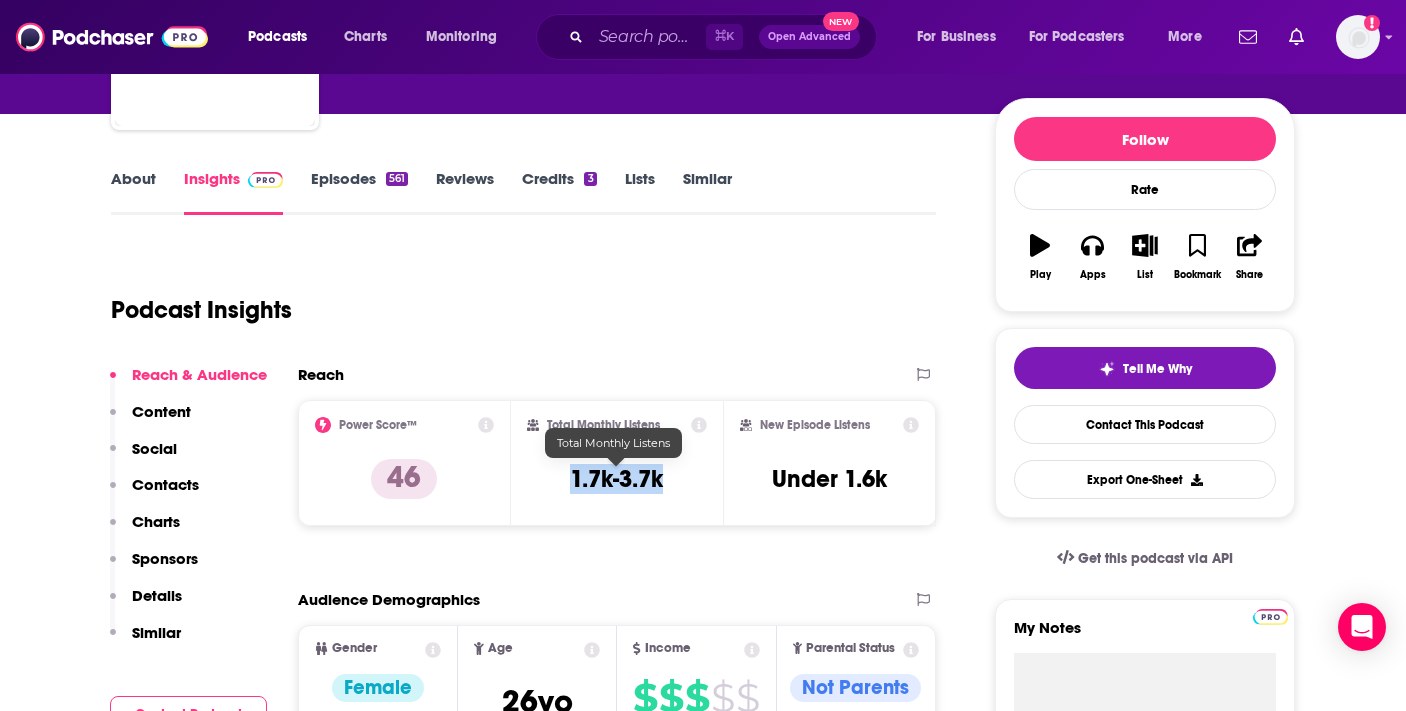 drag, startPoint x: 563, startPoint y: 475, endPoint x: 664, endPoint y: 473, distance: 101.0198 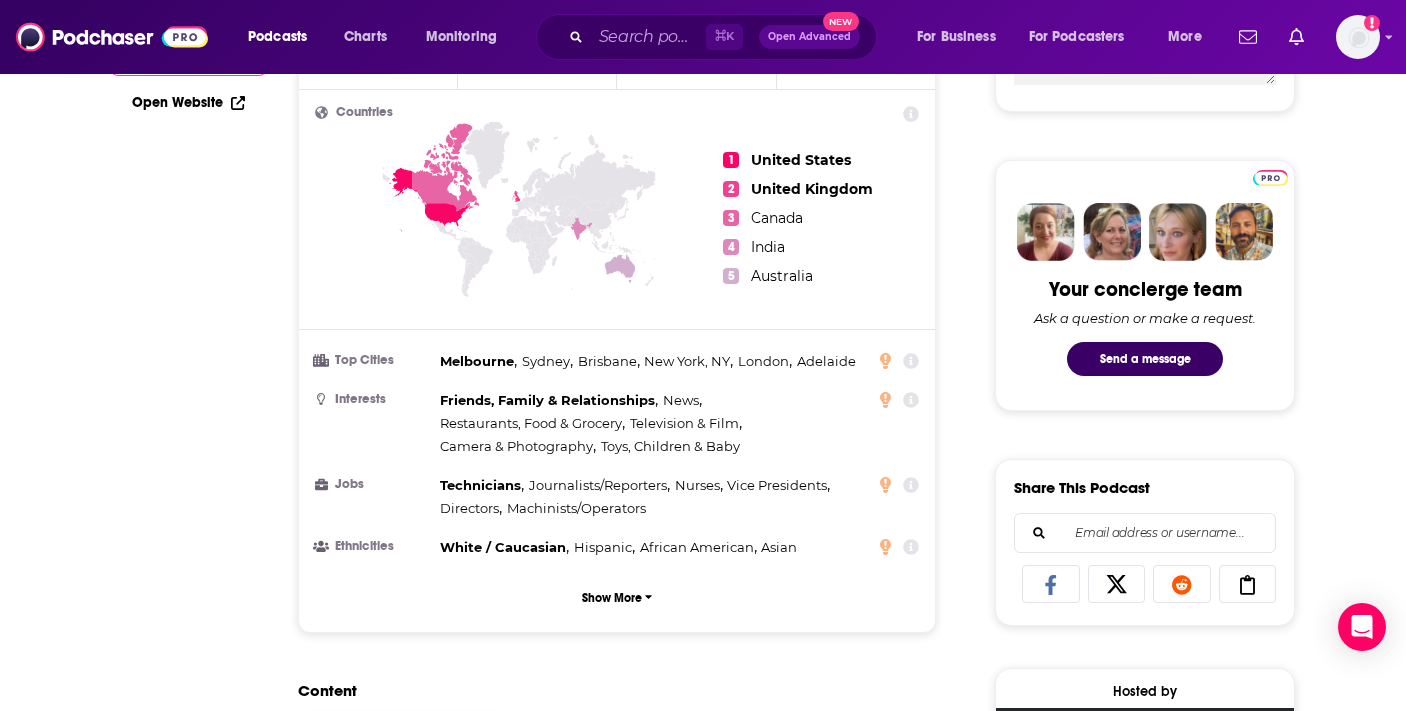 scroll, scrollTop: 0, scrollLeft: 0, axis: both 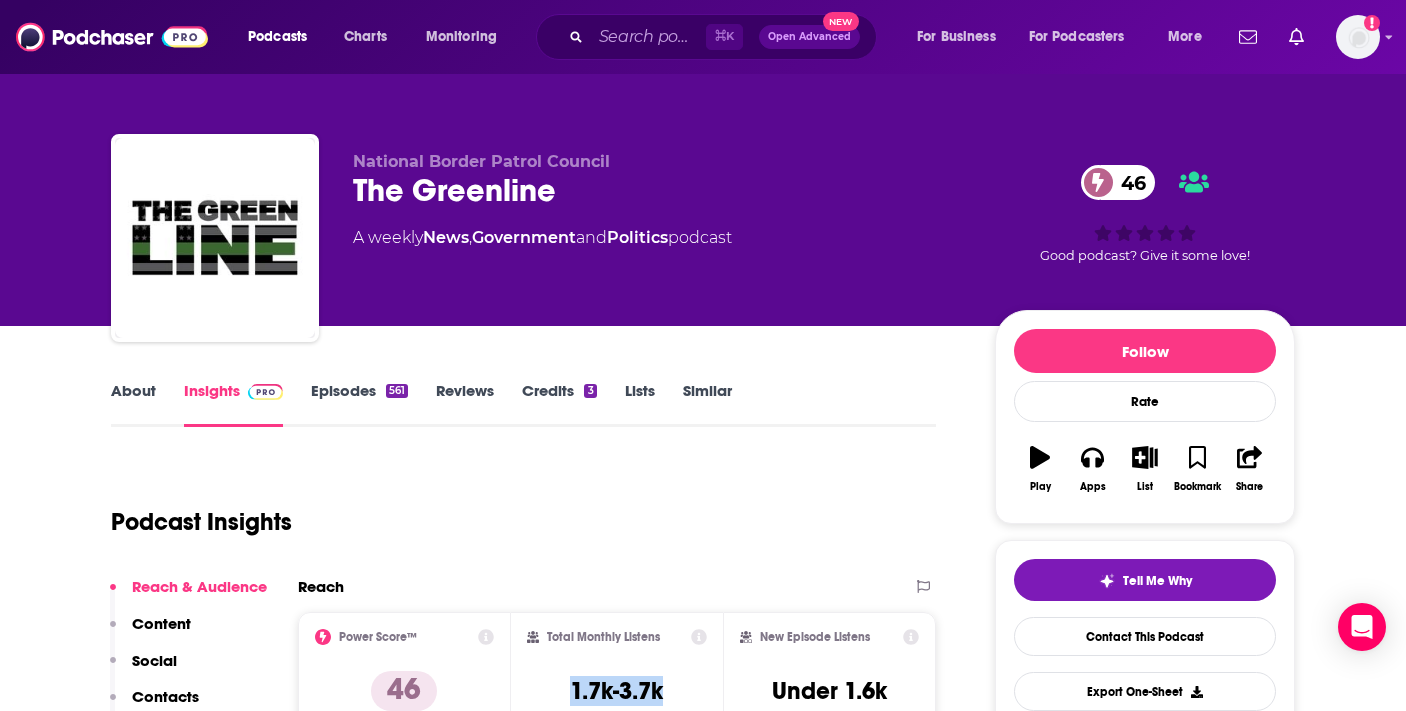 click on "About" at bounding box center (133, 404) 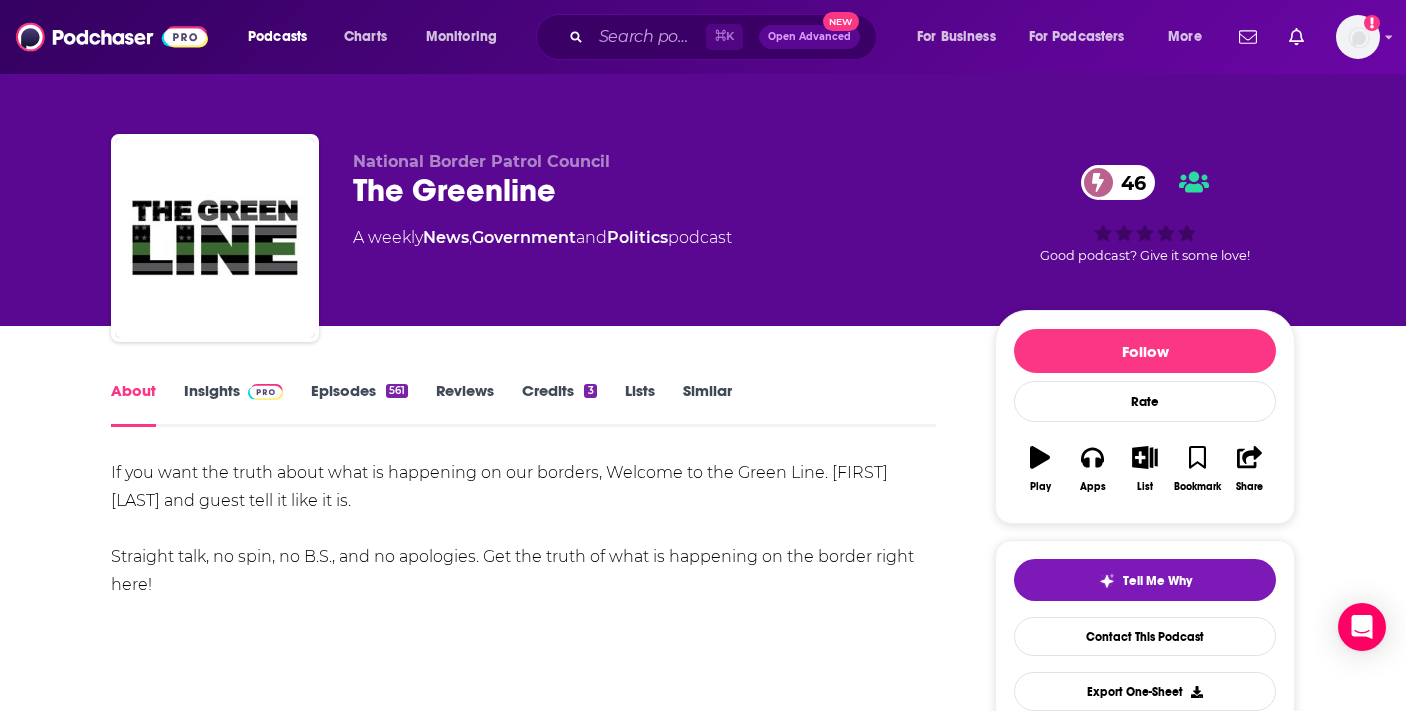 scroll, scrollTop: 44, scrollLeft: 0, axis: vertical 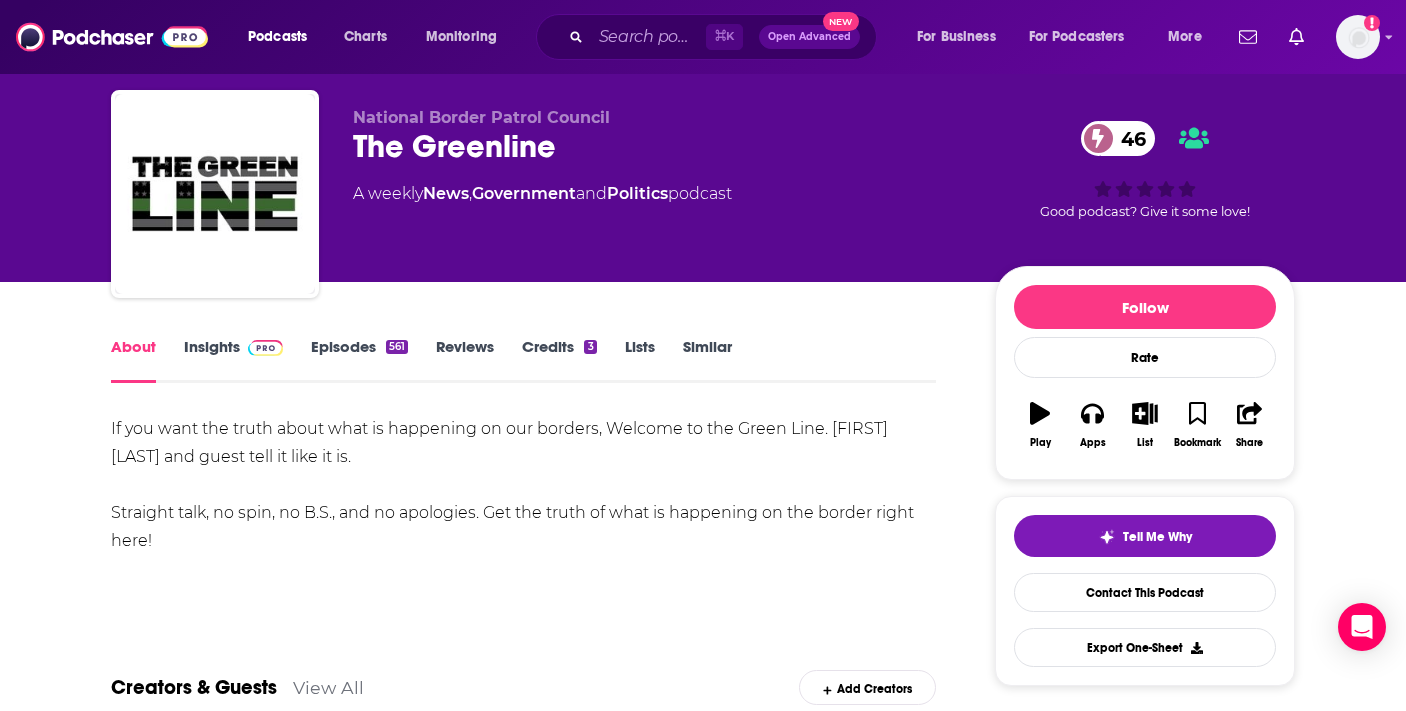 click on "Insights" at bounding box center (233, 360) 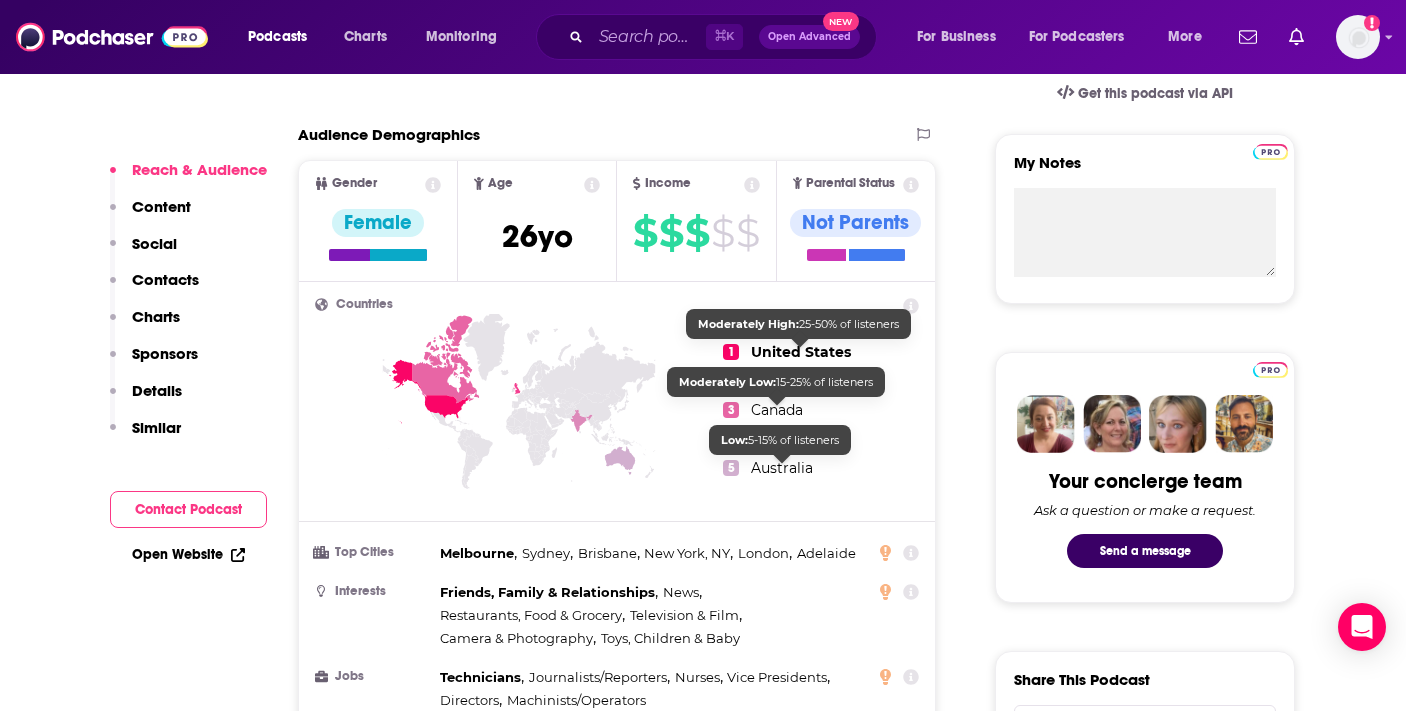 scroll, scrollTop: 693, scrollLeft: 0, axis: vertical 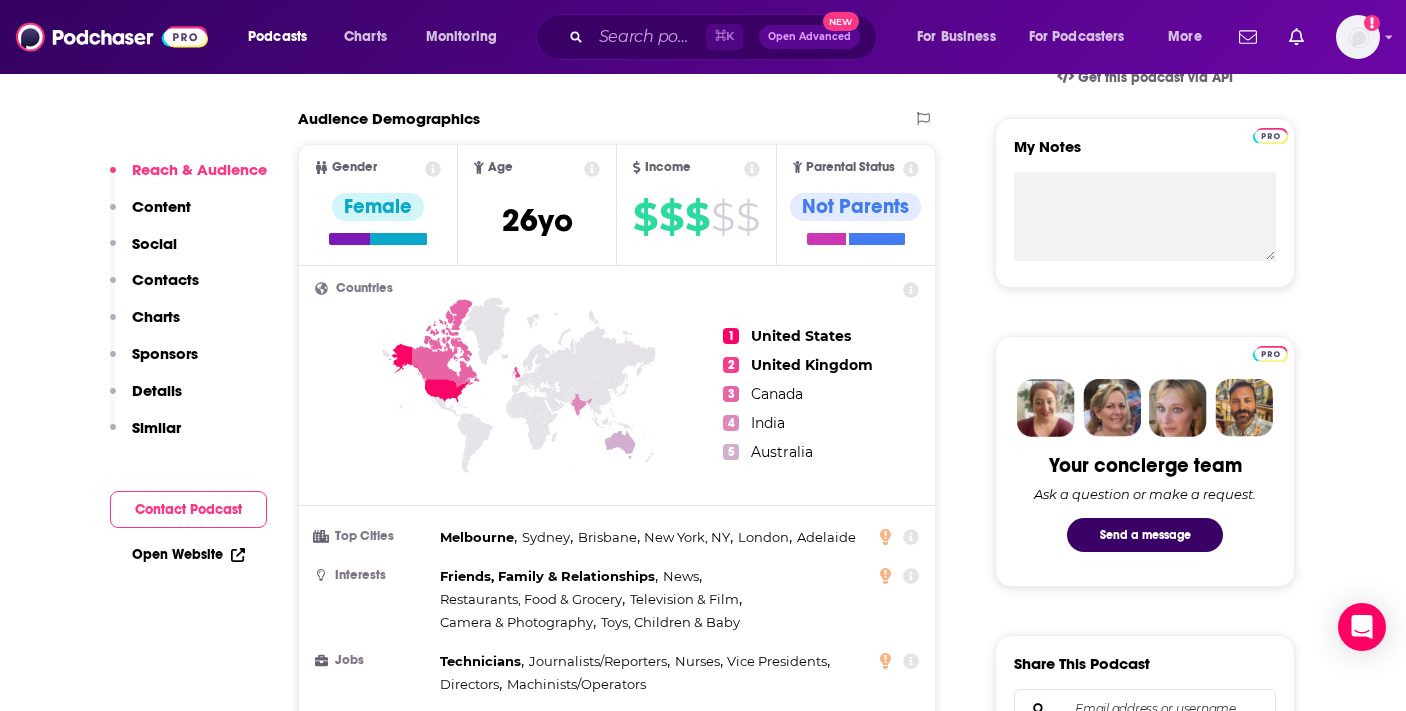 click on "About Insights Episodes 561 Reviews Credits 3 Lists Similar Podcast Insights Reach & Audience Content Social Contacts Charts Sponsors Details Similar Contact Podcast Open Website  Reach Power Score™ 46 Total Monthly Listens 1.7k-3.7k New Episode Listens Under 1.6k Export One-Sheet Audience Demographics Gender Female Age 26 yo Income $ $ $ $ $ Parental Status Not Parents Countries 1 United States 2 United Kingdom 3 Canada 4 India 5 Australia Top Cities Melbourne , Sydney , Brisbane , New York, NY , London , Adelaide Interests Friends, Family & Relationships , News , Restaurants, Food & Grocery , Television & Film , Camera & Photography , Toys, Children & Baby Jobs Technicians , Journalists/Reporters , Nurses , Vice Presidents , Directors , Machinists/Operators Ethnicities White / Caucasian , Hispanic , African American , Asian Show More Content Political Skew Medium Right Socials X/Twitter @BPgreenline 408 Contacts Submit a request  for contacts for this podcast. Charts All Charts All Categories Beta Add to" at bounding box center (537, 4549) 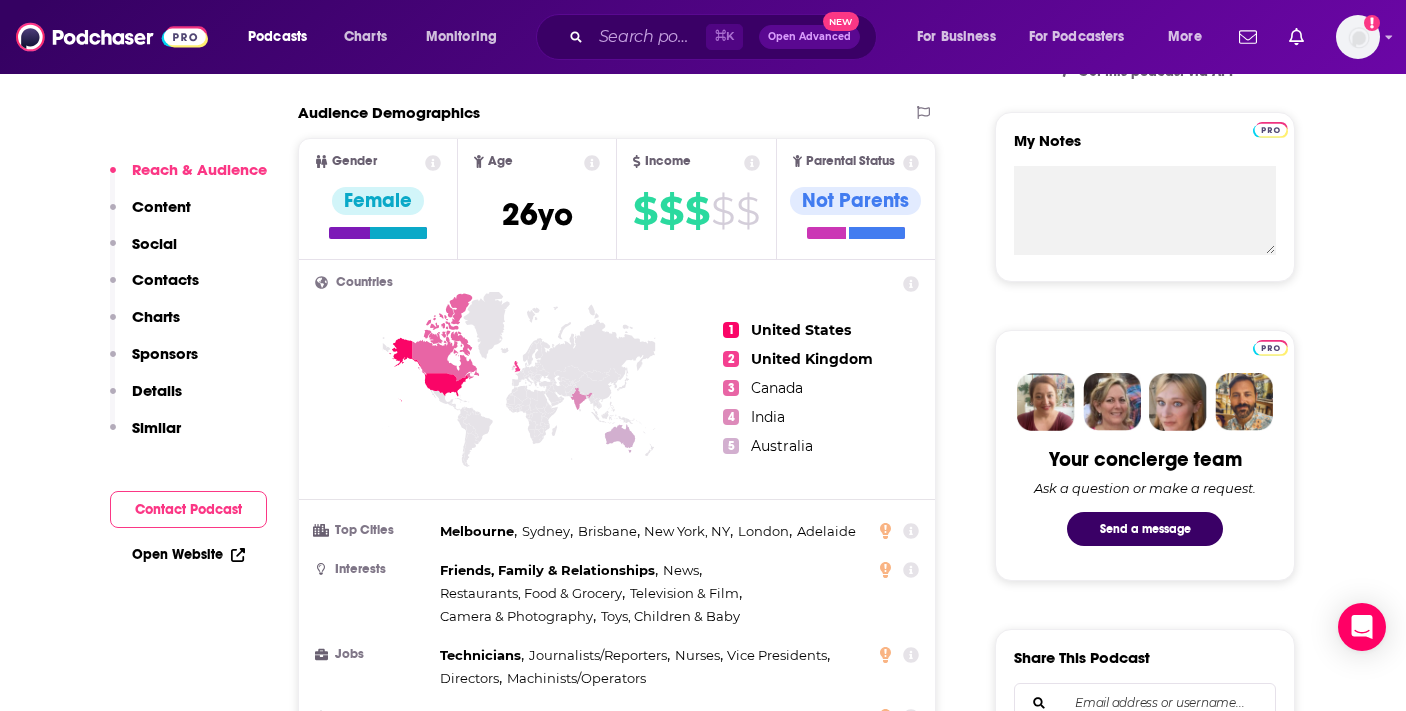 scroll, scrollTop: 715, scrollLeft: 0, axis: vertical 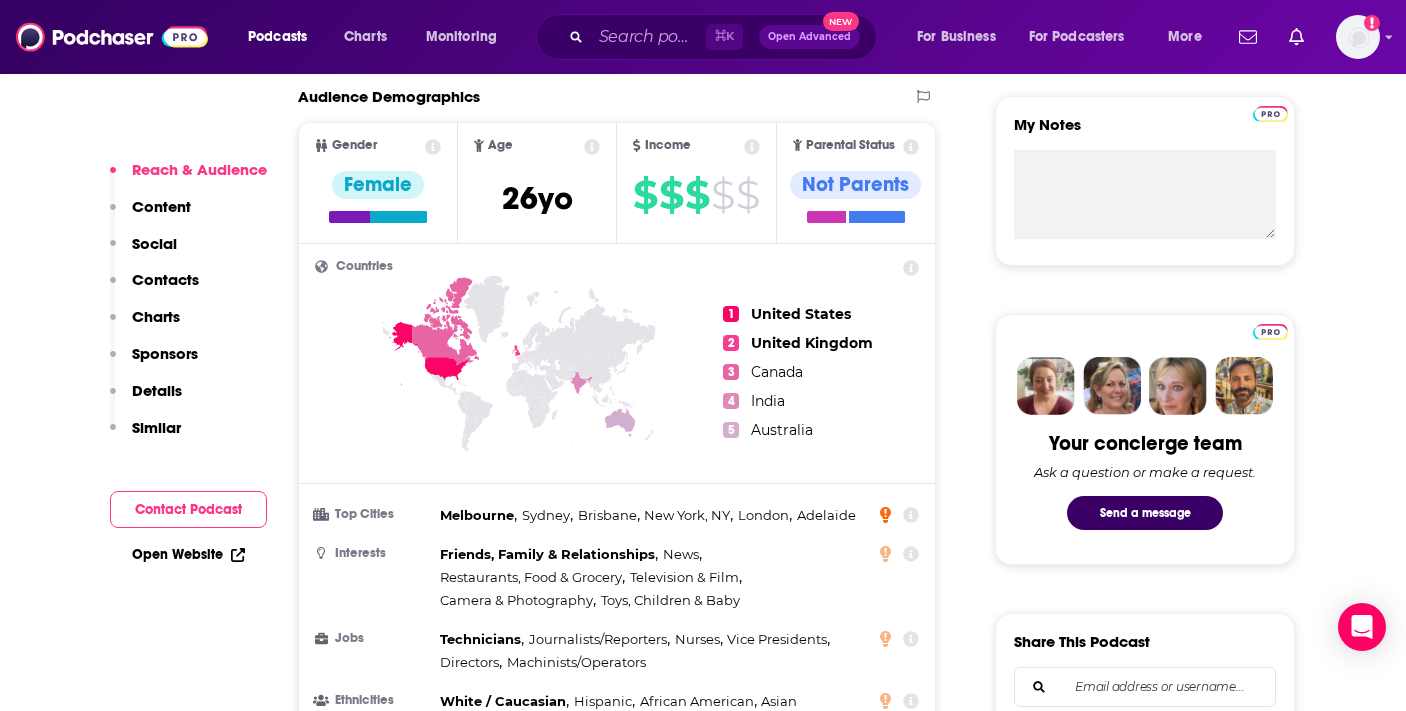 click 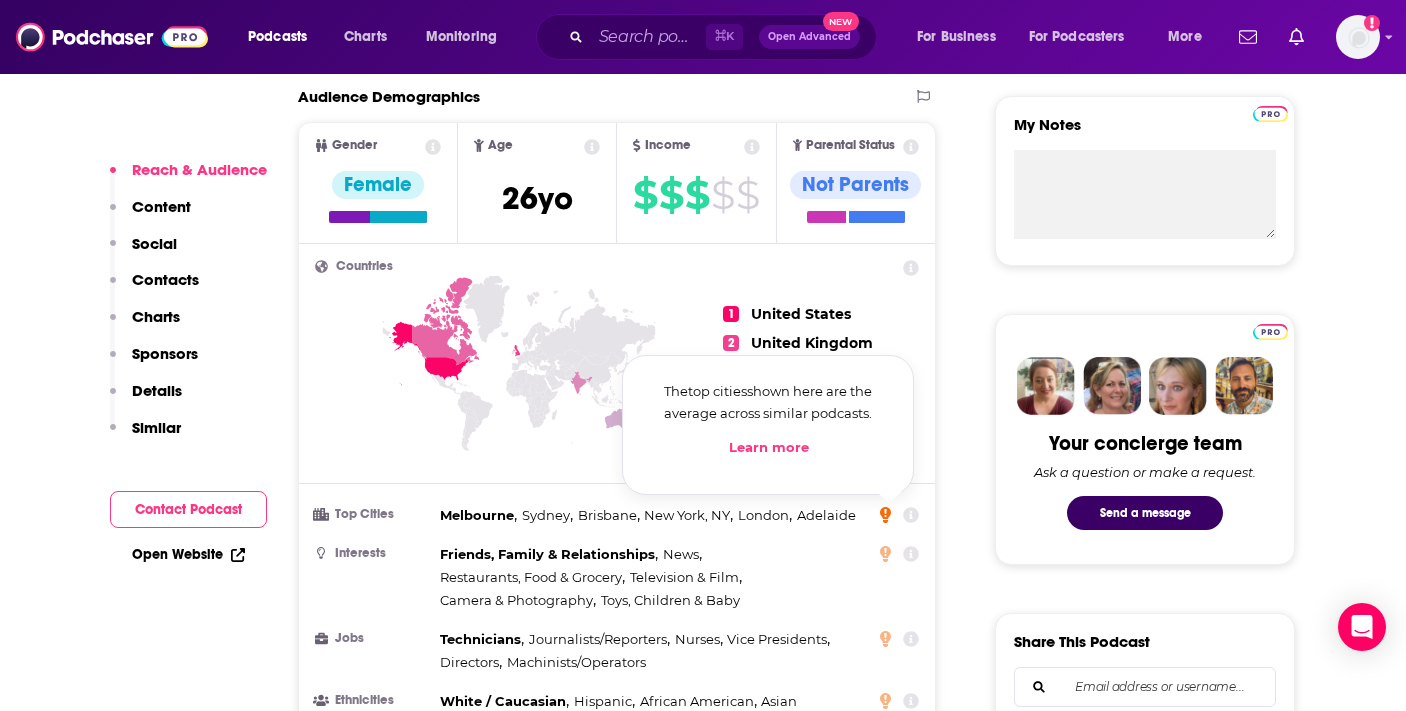 click on "Learn more" at bounding box center (769, 447) 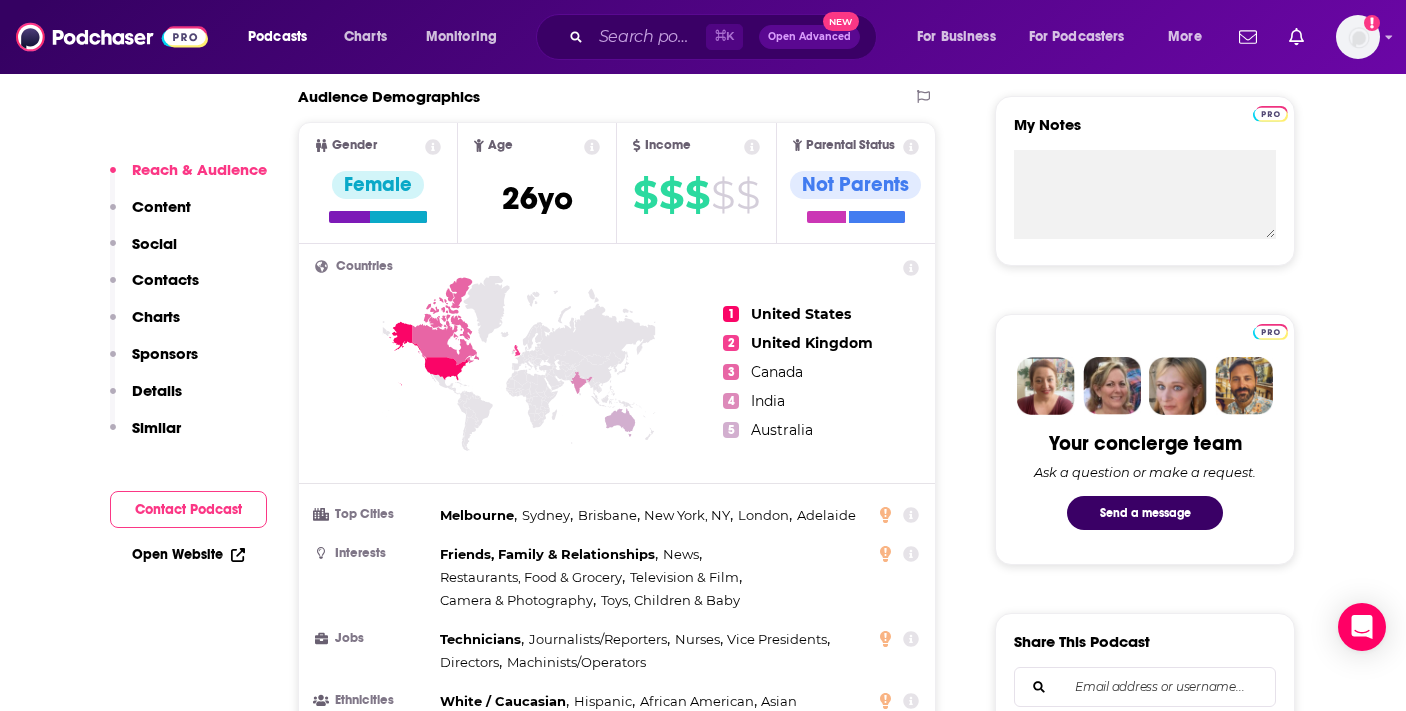 click on "About Insights Episodes 561 Reviews Credits 3 Lists Similar Podcast Insights Reach & Audience Content Social Contacts Charts Sponsors Details Similar Contact Podcast Open Website  Reach Power Score™ 46 Total Monthly Listens 1.7k-3.7k New Episode Listens Under 1.6k Export One-Sheet Audience Demographics Gender Female Age 26 yo Income $ $ $ $ $ Parental Status Not Parents Countries 1 United States 2 United Kingdom 3 Canada 4 India 5 Australia Top Cities Melbourne , Sydney , Brisbane , New York, NY , London , Adelaide Interests Friends, Family & Relationships , News , Restaurants, Food & Grocery , Television & Film , Camera & Photography , Toys, Children & Baby Jobs Technicians , Journalists/Reporters , Nurses , Vice Presidents , Directors , Machinists/Operators Ethnicities White / Caucasian , Hispanic , African American , Asian Show More Content Political Skew Medium Right Socials X/Twitter @BPgreenline 408 Contacts Submit a request  for contacts for this podcast. Charts All Charts All Categories Beta Add to" at bounding box center (537, 4527) 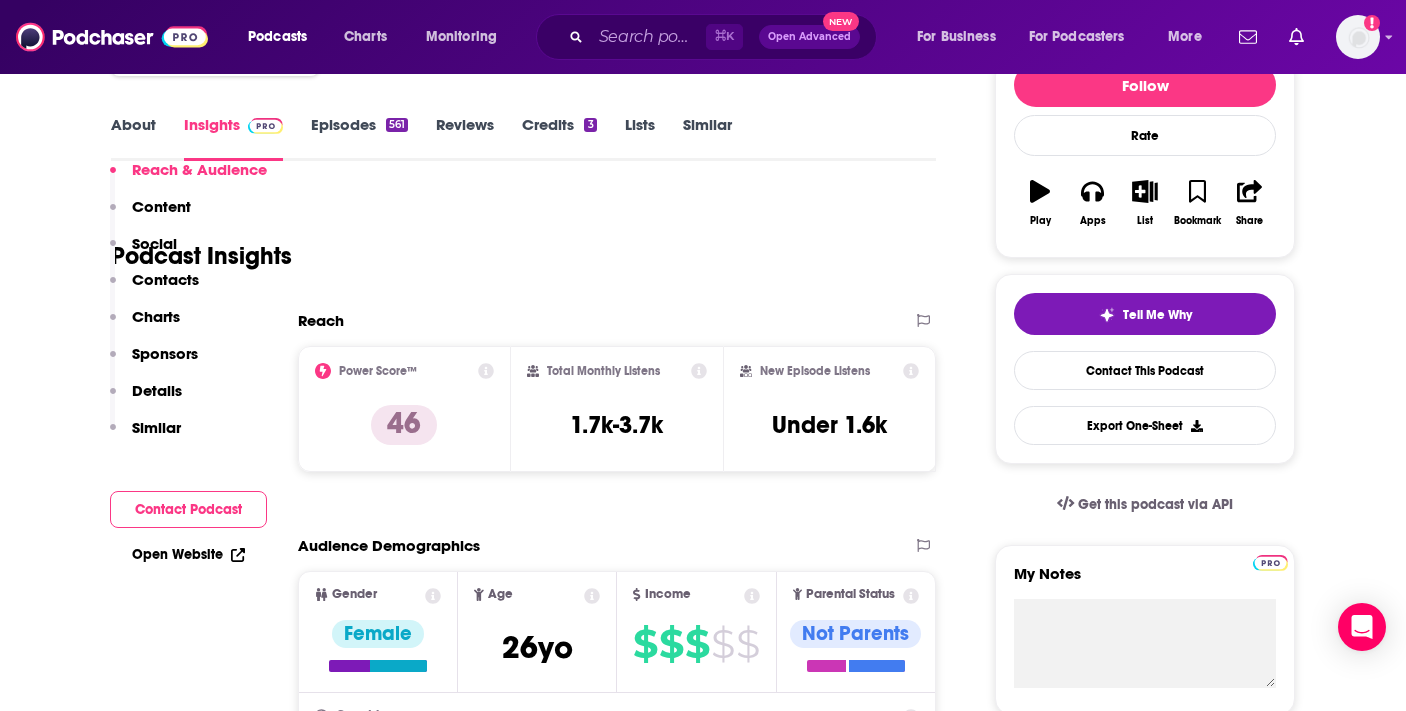 scroll, scrollTop: 0, scrollLeft: 0, axis: both 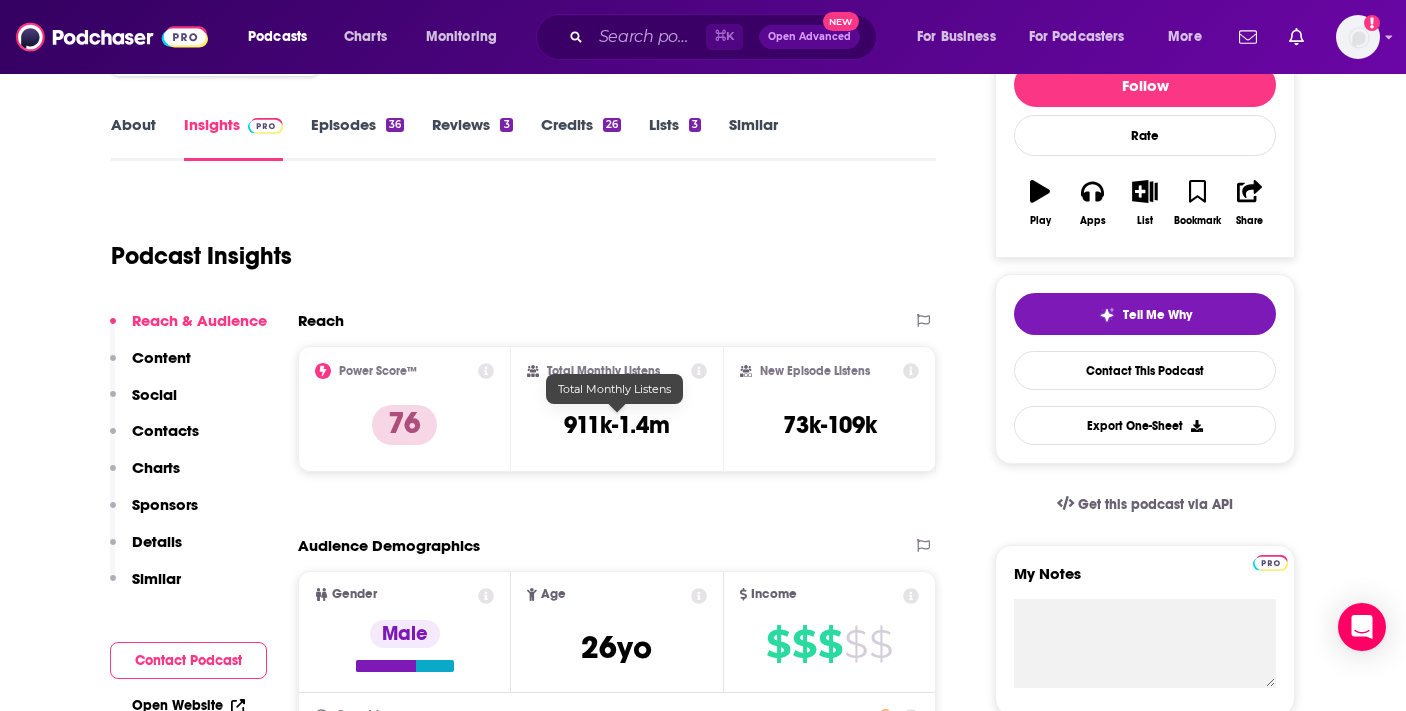 drag, startPoint x: 613, startPoint y: 420, endPoint x: 586, endPoint y: 424, distance: 27.294687 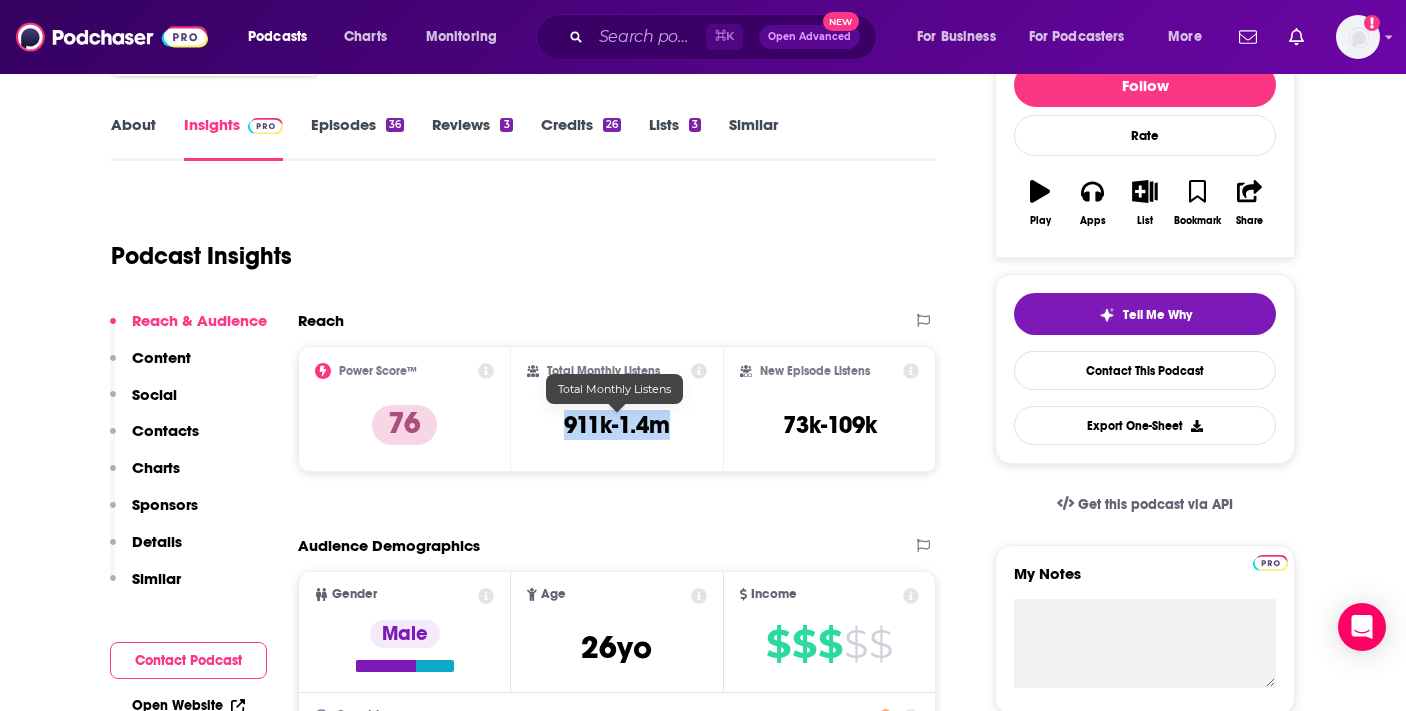drag, startPoint x: 562, startPoint y: 423, endPoint x: 665, endPoint y: 426, distance: 103.04368 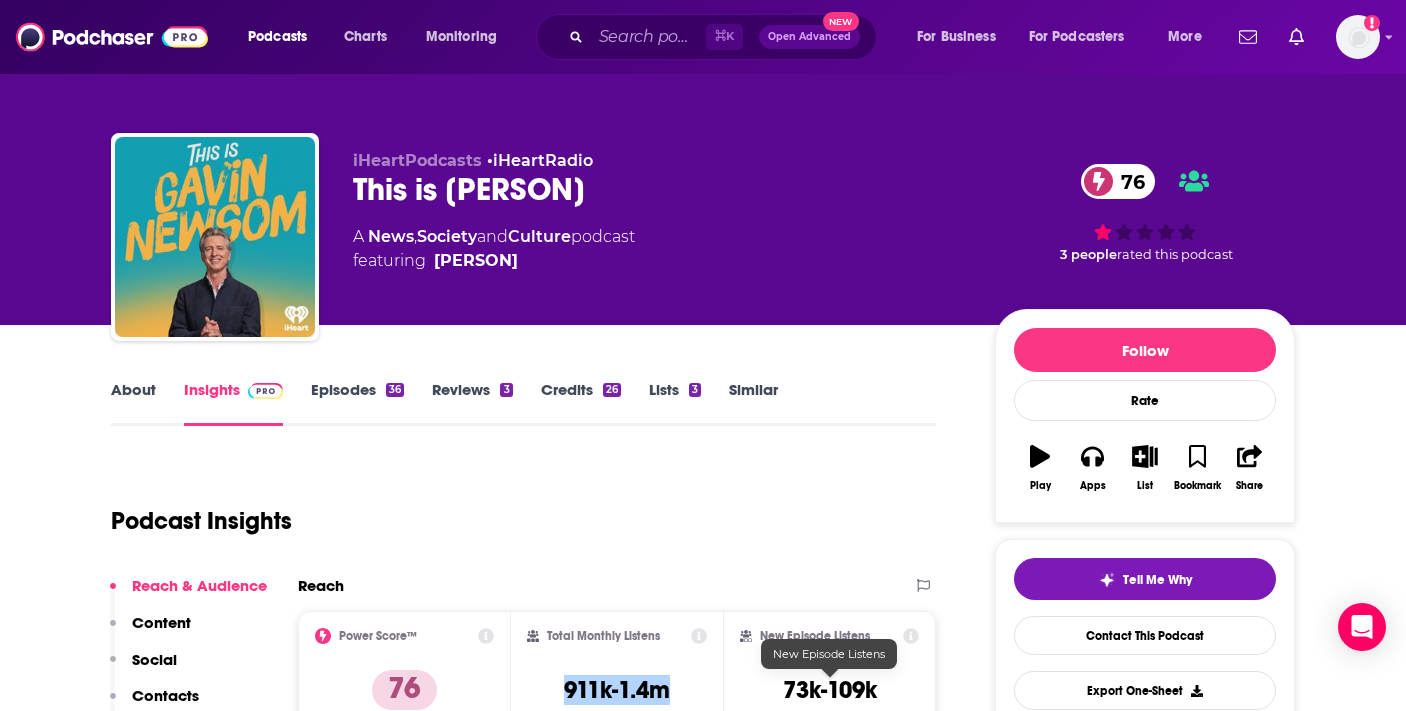 scroll, scrollTop: 0, scrollLeft: 0, axis: both 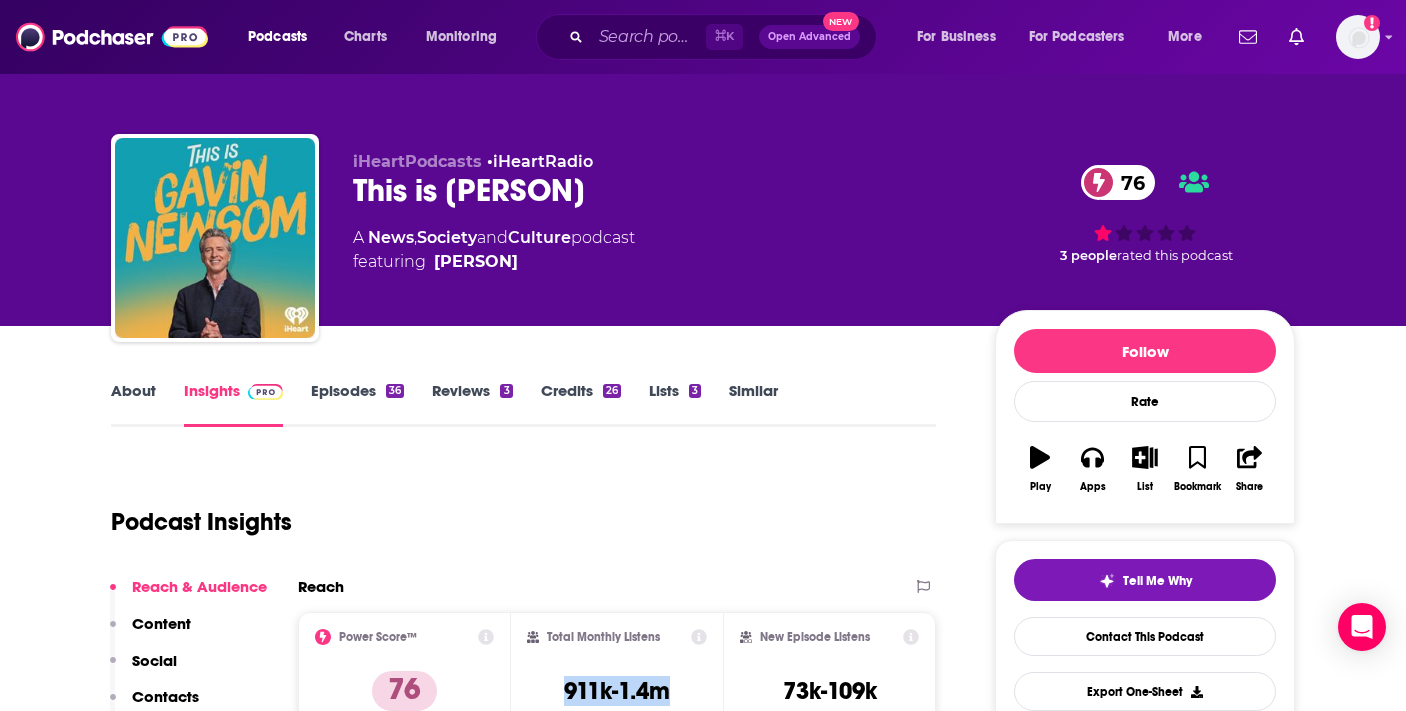click on "Credits 26" at bounding box center [581, 404] 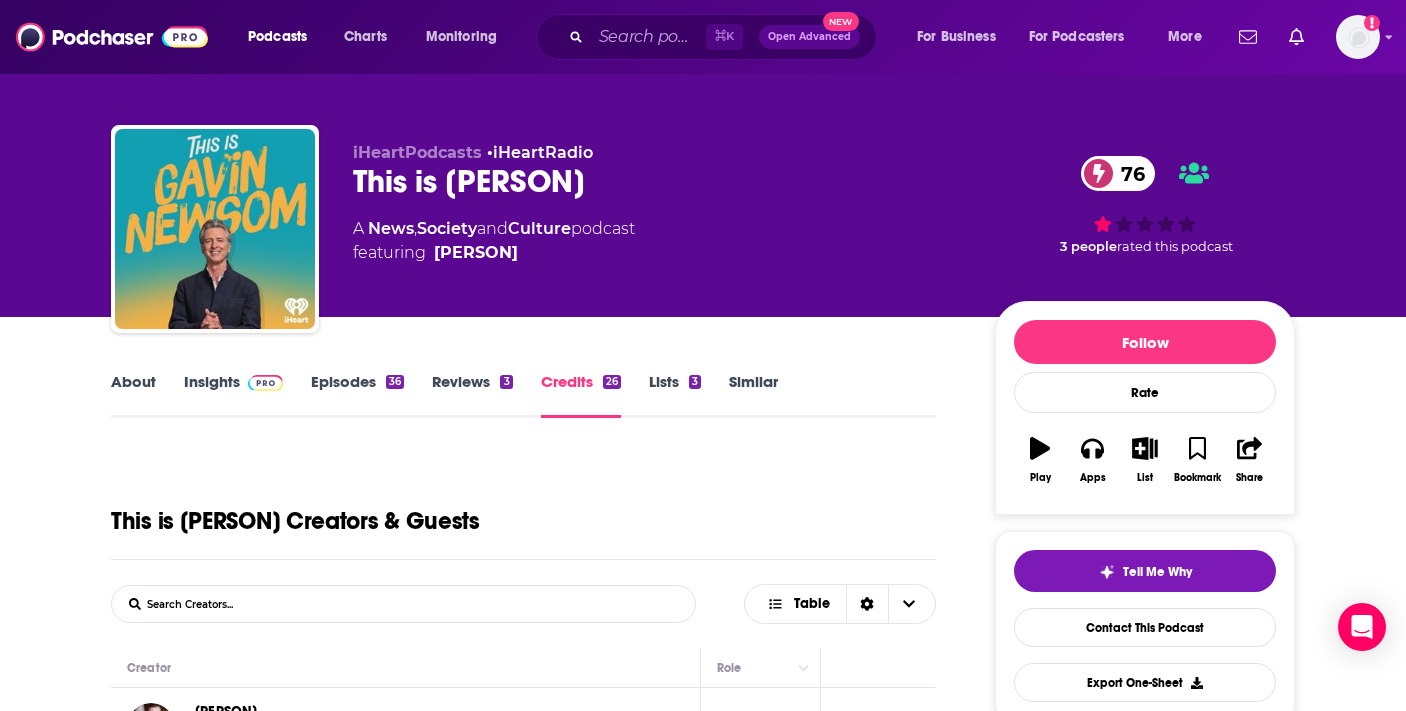 scroll, scrollTop: 0, scrollLeft: 0, axis: both 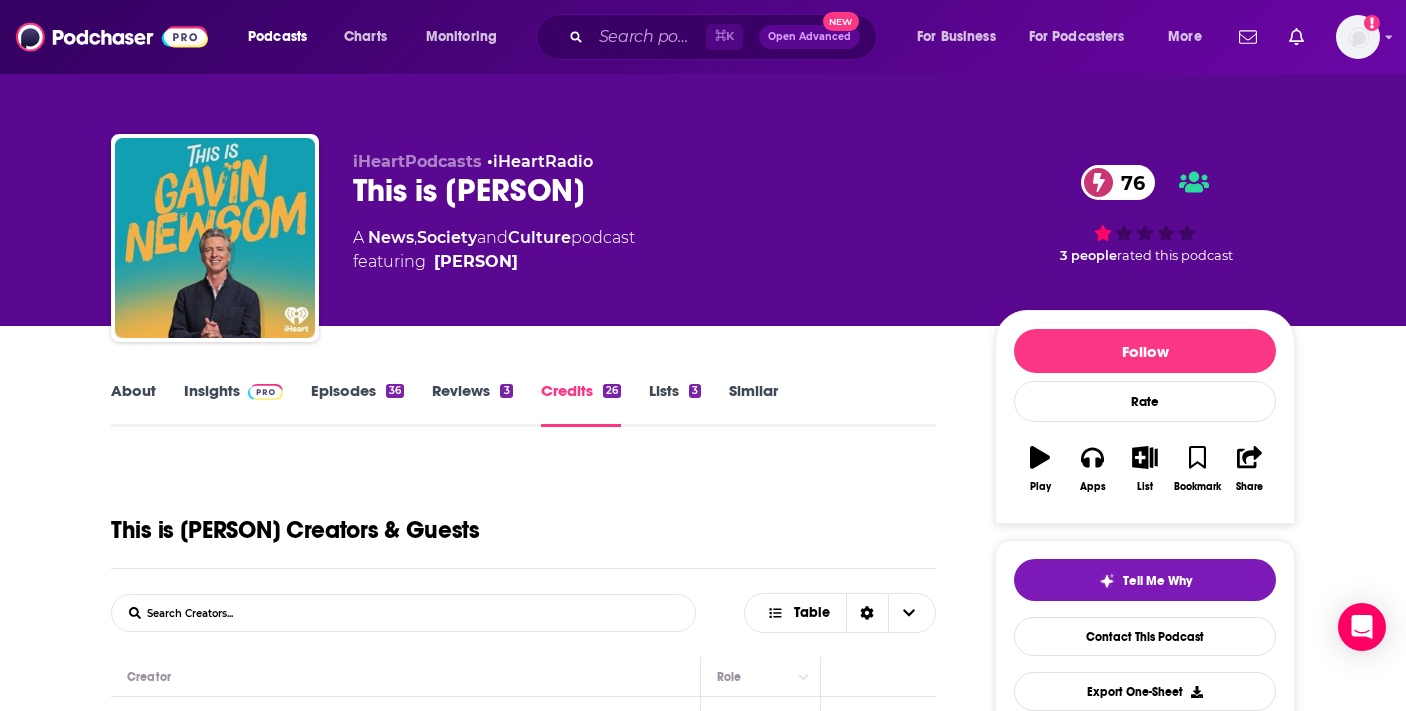 click on "About" at bounding box center [133, 404] 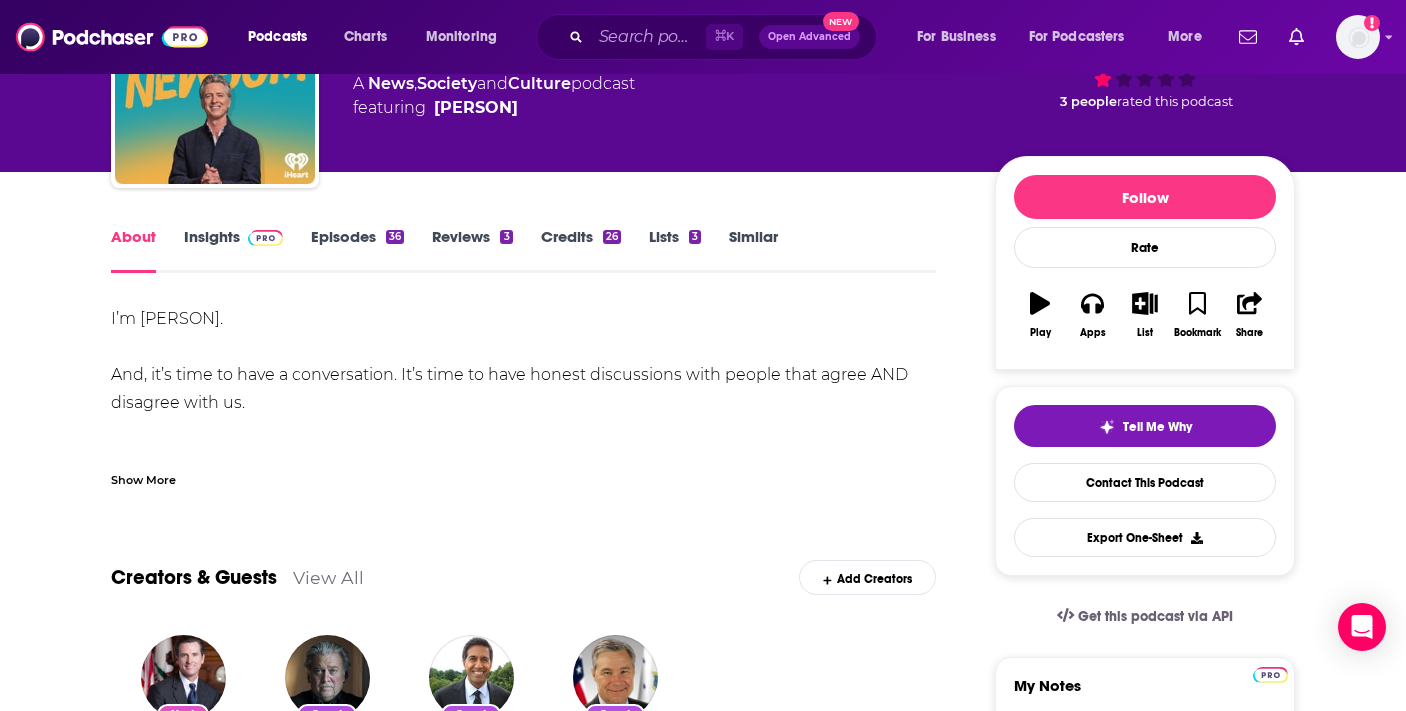 scroll, scrollTop: 156, scrollLeft: 0, axis: vertical 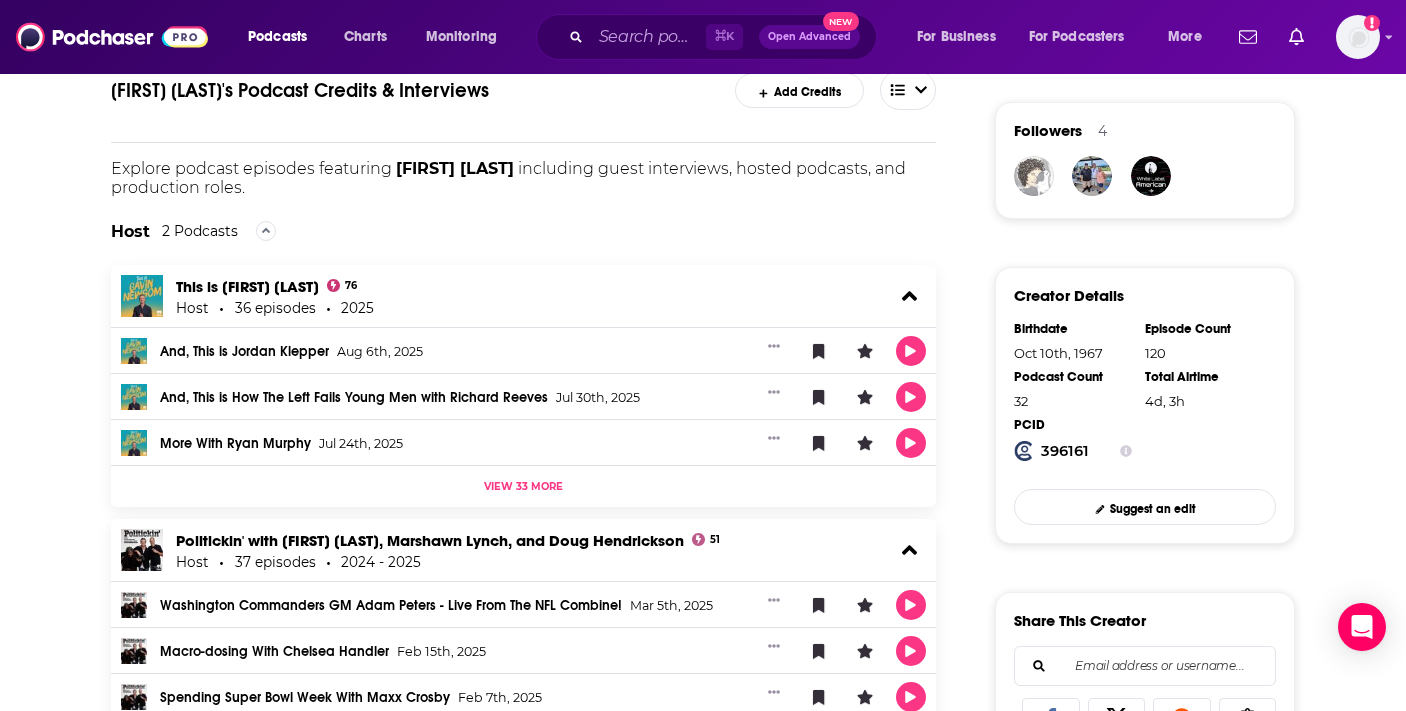 click on "About Credits 120 Links [FIRST] [LAST]'s Podcast Credits & Interviews Add Credits Explore podcast episodes featuring   [FIRST] [LAST]   including guest interviews, hosted podcasts, and production roles. Host 2 Podcasts This is [FIRST] [LAST] 76 Host 36 episodes 2025 And, This is Jordan Klepper Aug 6th, 2025 And, This is How The Left Fails Young Men with Richard Reeves Jul 30th, 2025 More With Ryan Murphy Jul 24th, 2025 View 33 more Politickin' with [FIRST] [LAST], Marshawn Lynch, and Doug Hendrickson 51 Host 37 episodes 2024 - 2025 Washington Commanders GM Adam Peters - Live From The NFL Combine! Mar 5th, 2025 Macro-dosing With Chelsea Handler  Feb 15th, 2025 Spending Super Bowl Week With Maxx Crosby  Feb 7th, 2025 View 34 more Guest 29 Podcasts The Diary Of A CEO with Steven Bartlett 97 Guest 1 episode 2025 [FIRST] [LAST], The Next President Of The US? "America's At Breaking Point & Trump's Playing Dangerous Games!" Jul 24th, 2025 Shawn Ryan Show 93 Guest 1 episode 2025 #218 [FIRST] [LAST] - Governor of California 83 93" at bounding box center (703, 2622) 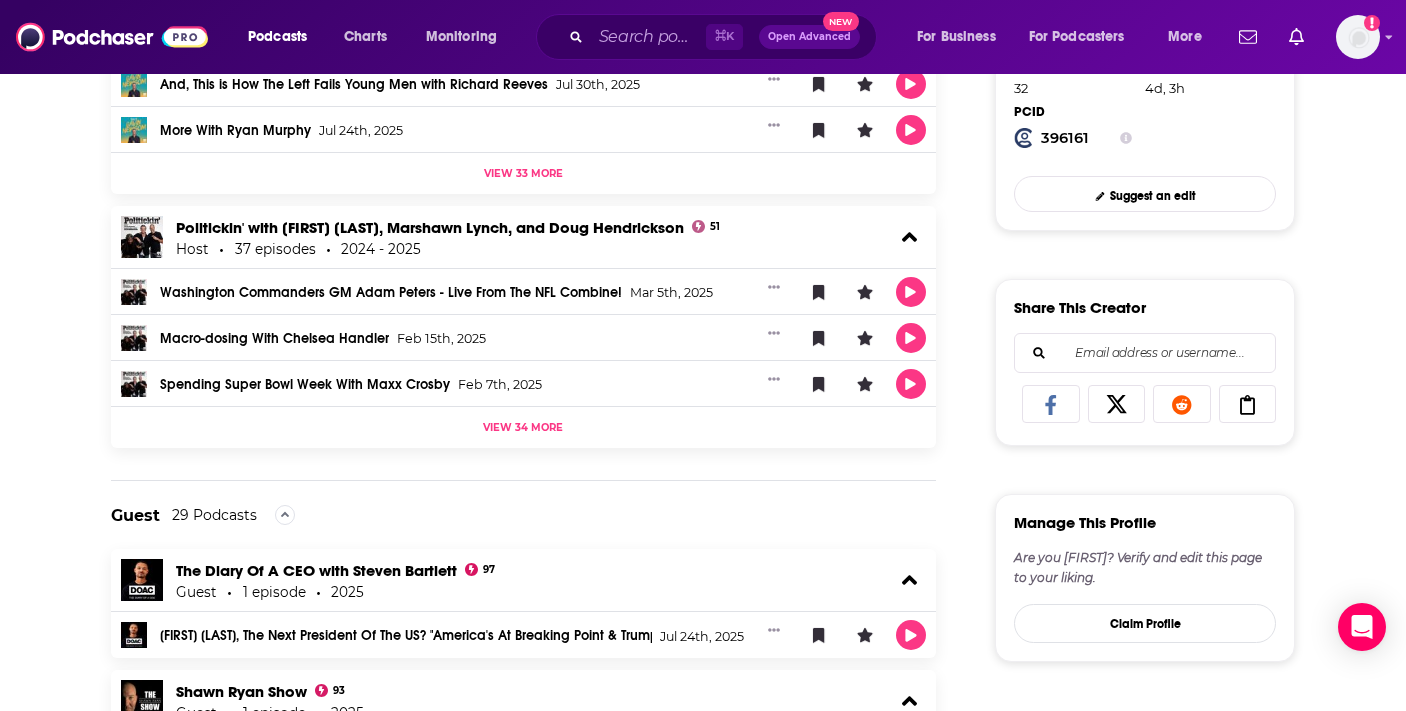 scroll, scrollTop: 773, scrollLeft: 0, axis: vertical 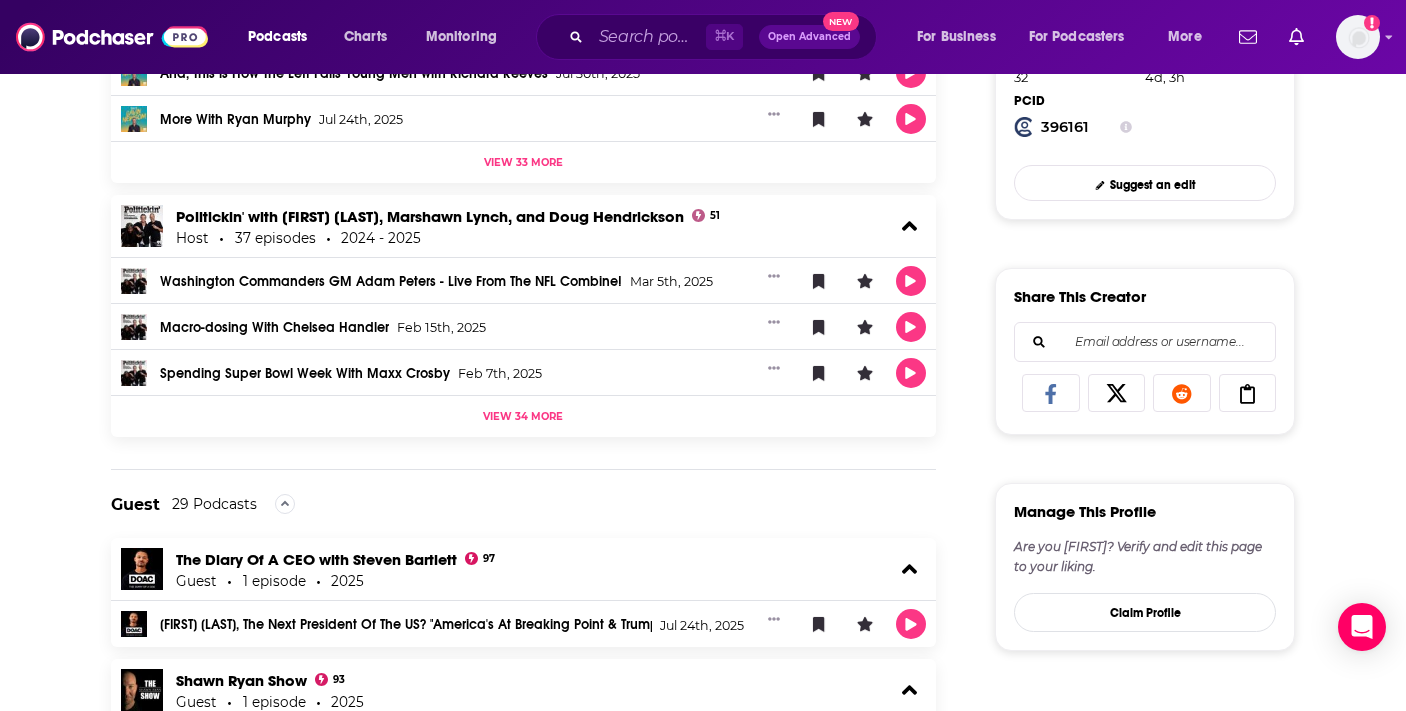 click on "About Credits 120 Links Gavin Newsom's Podcast Credits & Interviews Add Credits Explore podcast episodes featuring   Gavin Newsom   including guest interviews, hosted podcasts, and production roles. Host 2 Podcasts This is Gavin Newsom 76 Host 36 episodes 2025 And, This is Jordan Klepper Aug 6th, 2025 And, This is How The Left Fails Young Men with Richard Reeves Jul 30th, 2025 More With Ryan Murphy Jul 24th, 2025 View 33 more Politickin' with Gavin Newsom, Marshawn Lynch, and Doug Hendrickson 51 Host 37 episodes 2024 - 2025 Washington Commanders GM Adam Peters - Live From The NFL Combine! Mar 5th, 2025 Macro-dosing With Chelsea Handler  Feb 15th, 2025 Spending Super Bowl Week With Maxx Crosby  Feb 7th, 2025 View 34 more Guest 29 Podcasts The Diary Of A CEO with Steven Bartlett 97 Guest 1 episode 2025 Gavin Newsom, The Next President Of The US? "America's At Breaking Point & Trump's Playing Dangerous Games!" Jul 24th, 2025 Shawn Ryan Show 93 Guest 1 episode 2025 #218 Gavin Newsom - Governor of California 83 93" at bounding box center (703, 2298) 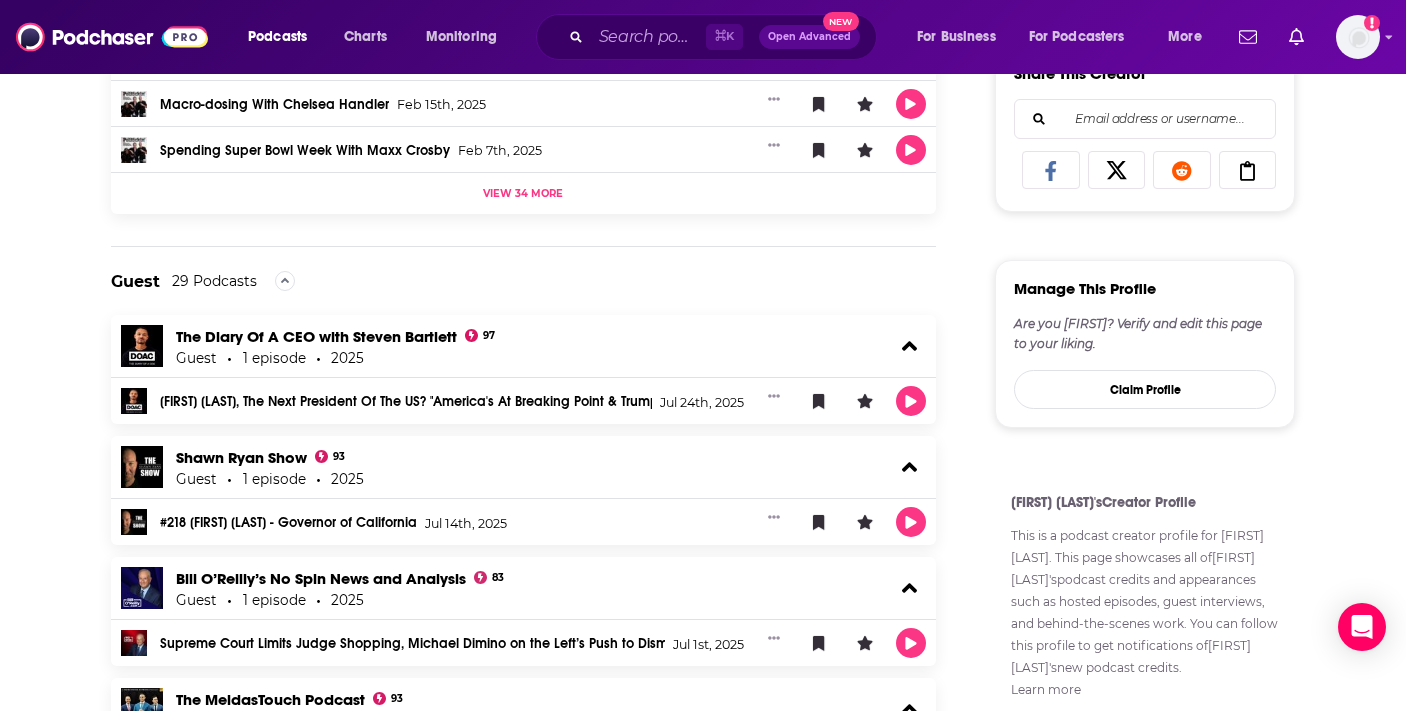 scroll, scrollTop: 1075, scrollLeft: 0, axis: vertical 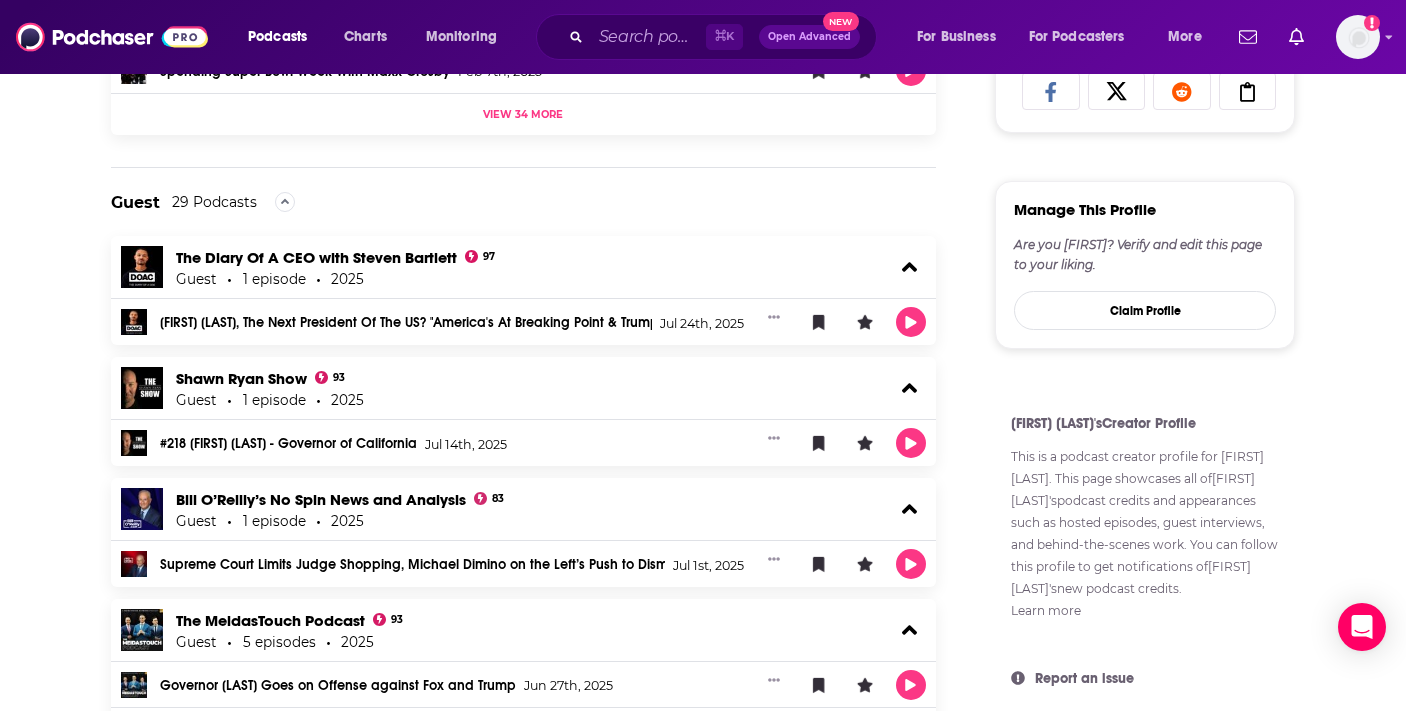 click on "About Credits 120 Links Gavin Newsom's Podcast Credits & Interviews Add Credits Explore podcast episodes featuring   Gavin Newsom   including guest interviews, hosted podcasts, and production roles. Host 2 Podcasts This is Gavin Newsom 76 Host 36 episodes 2025 And, This is Jordan Klepper Aug 6th, 2025 And, This is How The Left Fails Young Men with Richard Reeves Jul 30th, 2025 More With Ryan Murphy Jul 24th, 2025 View 33 more Politickin' with Gavin Newsom, Marshawn Lynch, and Doug Hendrickson 51 Host 37 episodes 2024 - 2025 Washington Commanders GM Adam Peters - Live From The NFL Combine! Mar 5th, 2025 Macro-dosing With Chelsea Handler  Feb 15th, 2025 Spending Super Bowl Week With Maxx Crosby  Feb 7th, 2025 View 34 more Guest 29 Podcasts The Diary Of A CEO with Steven Bartlett 97 Guest 1 episode 2025 Gavin Newsom, The Next President Of The US? "America's At Breaking Point & Trump's Playing Dangerous Games!" Jul 24th, 2025 Shawn Ryan Show 93 Guest 1 episode 2025 #218 Gavin Newsom - Governor of California 83 93" at bounding box center [703, 1996] 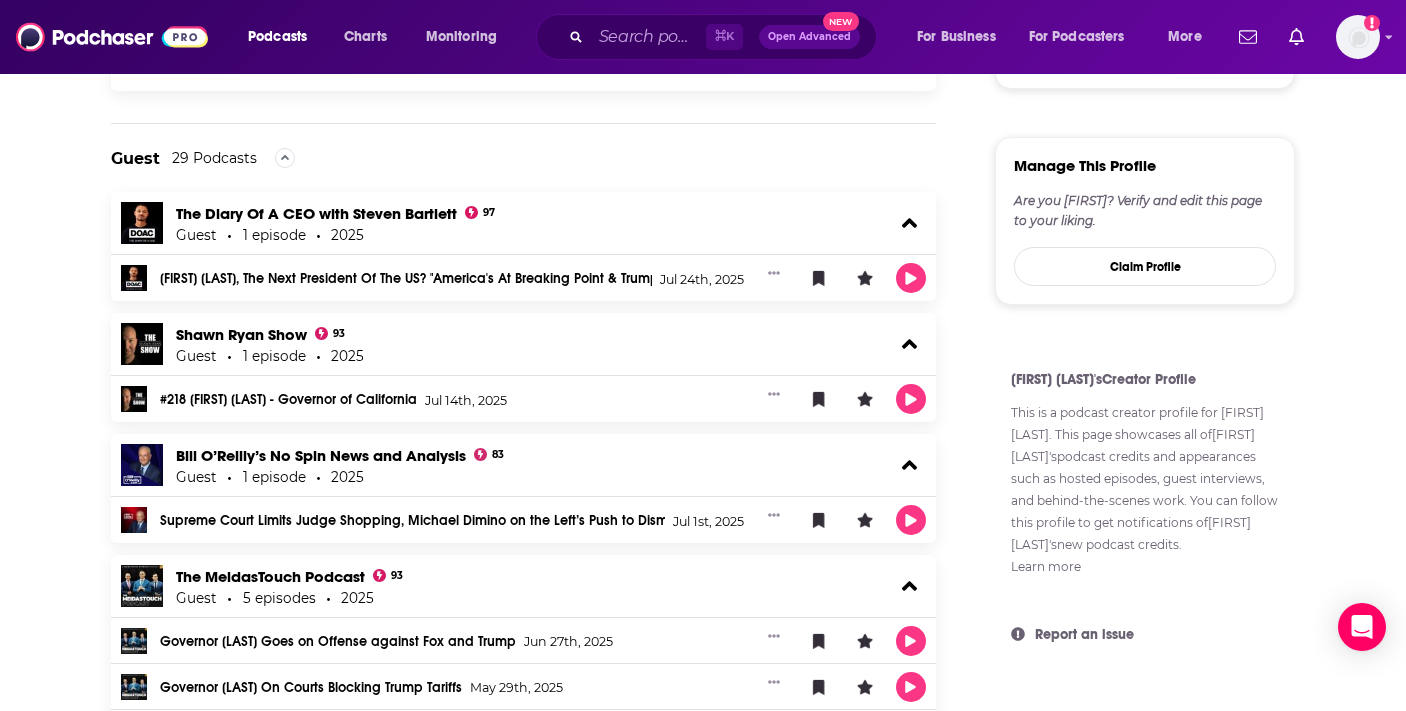 scroll, scrollTop: 1103, scrollLeft: 0, axis: vertical 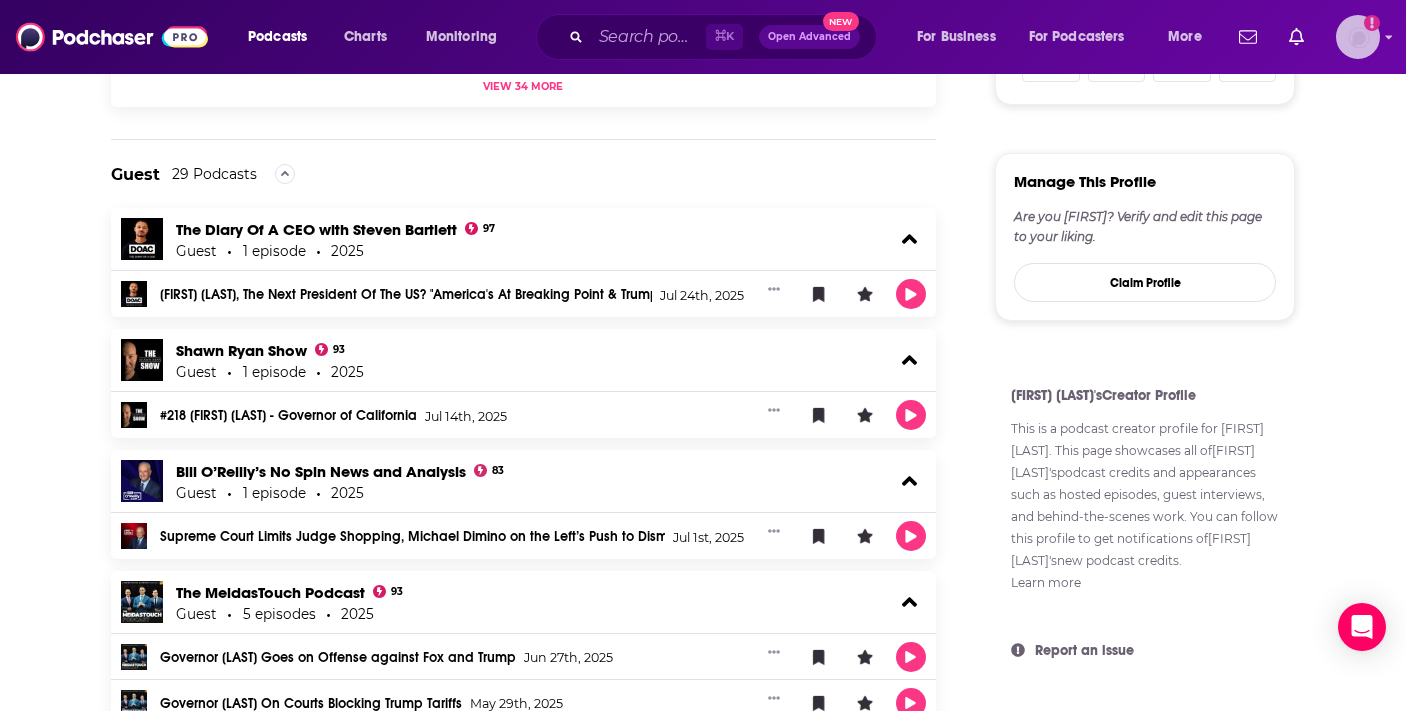 click at bounding box center [1358, 37] 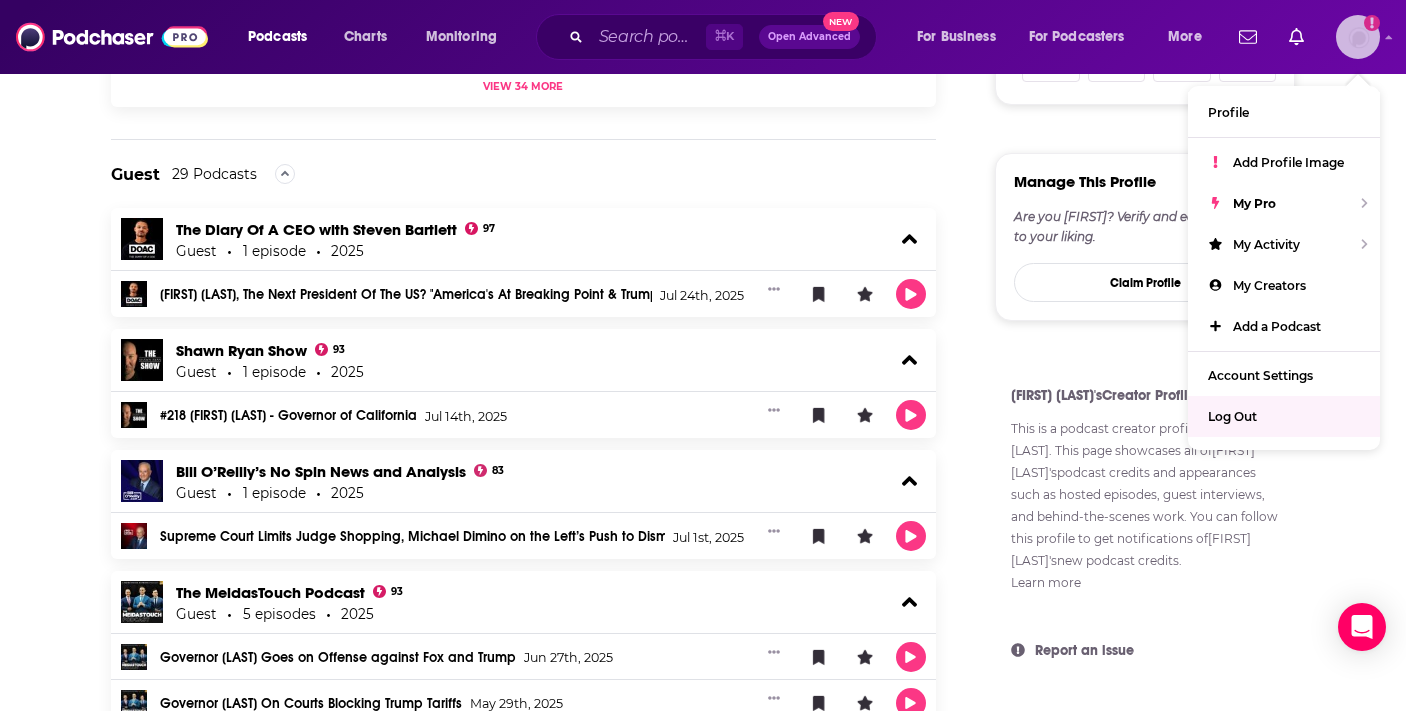 click on "Log Out" at bounding box center (1232, 416) 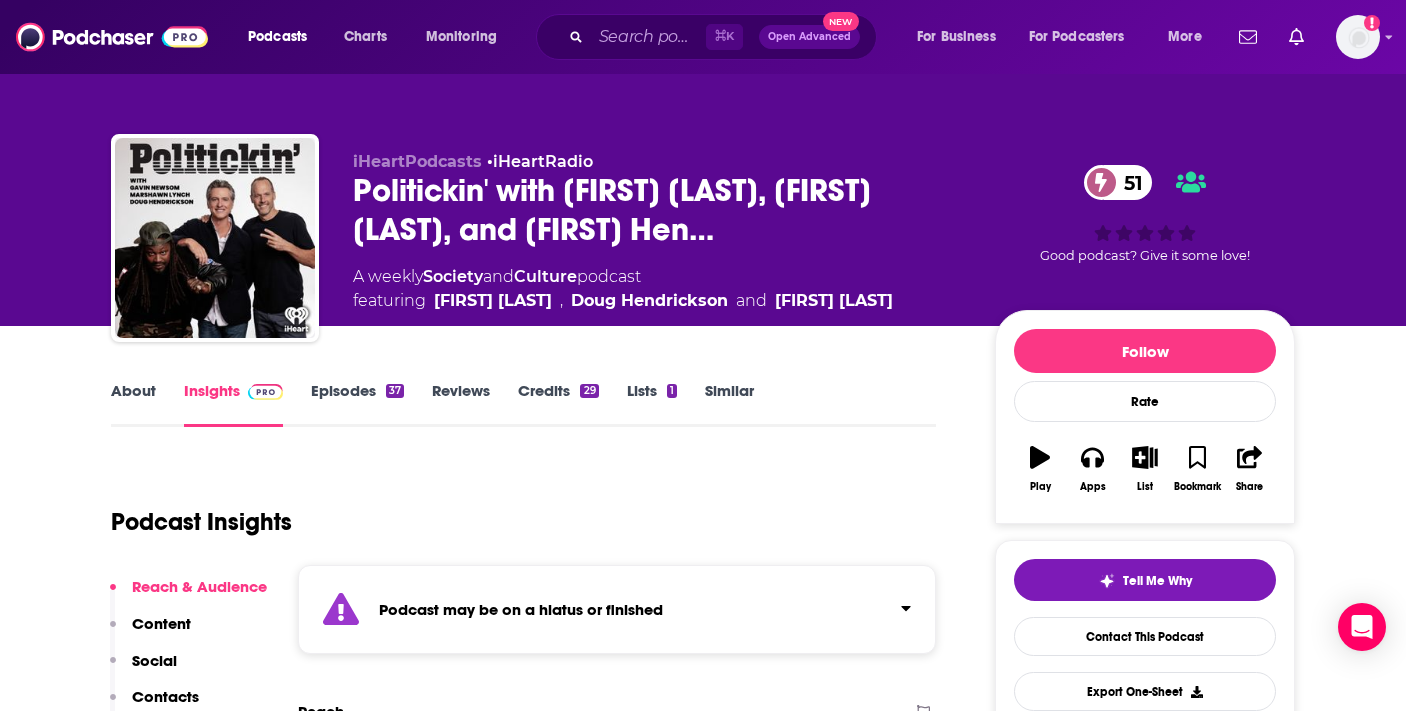 scroll, scrollTop: 0, scrollLeft: 0, axis: both 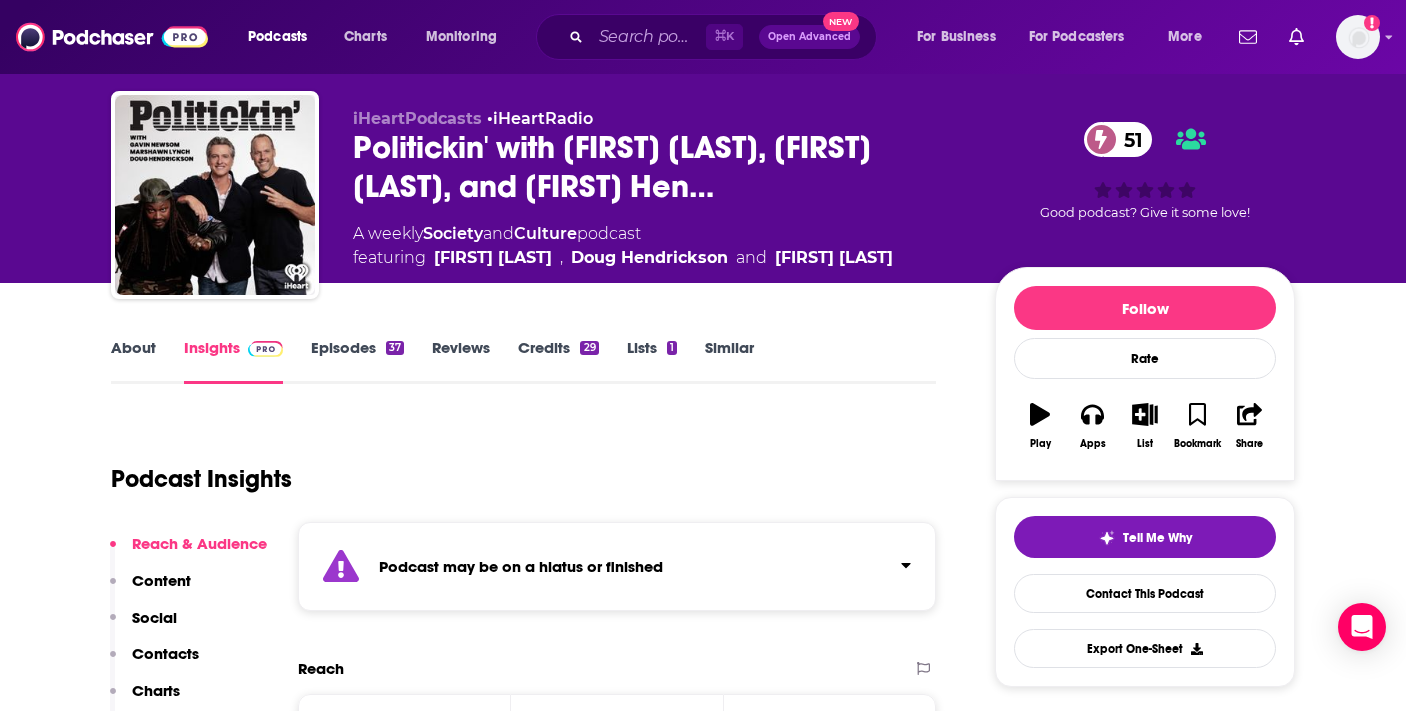 click on "About Insights Episodes 37 Reviews Credits 29 Lists 1 Similar" at bounding box center (523, 359) 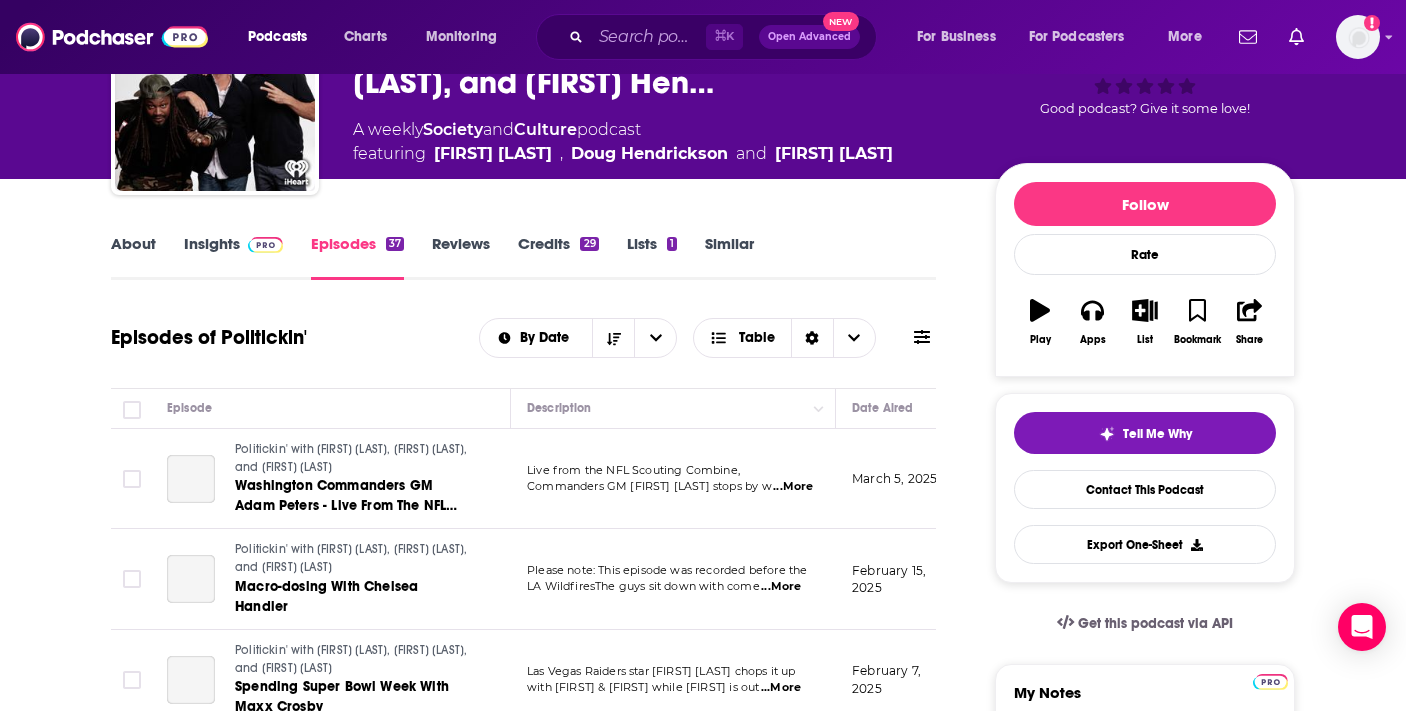 scroll, scrollTop: 472, scrollLeft: 0, axis: vertical 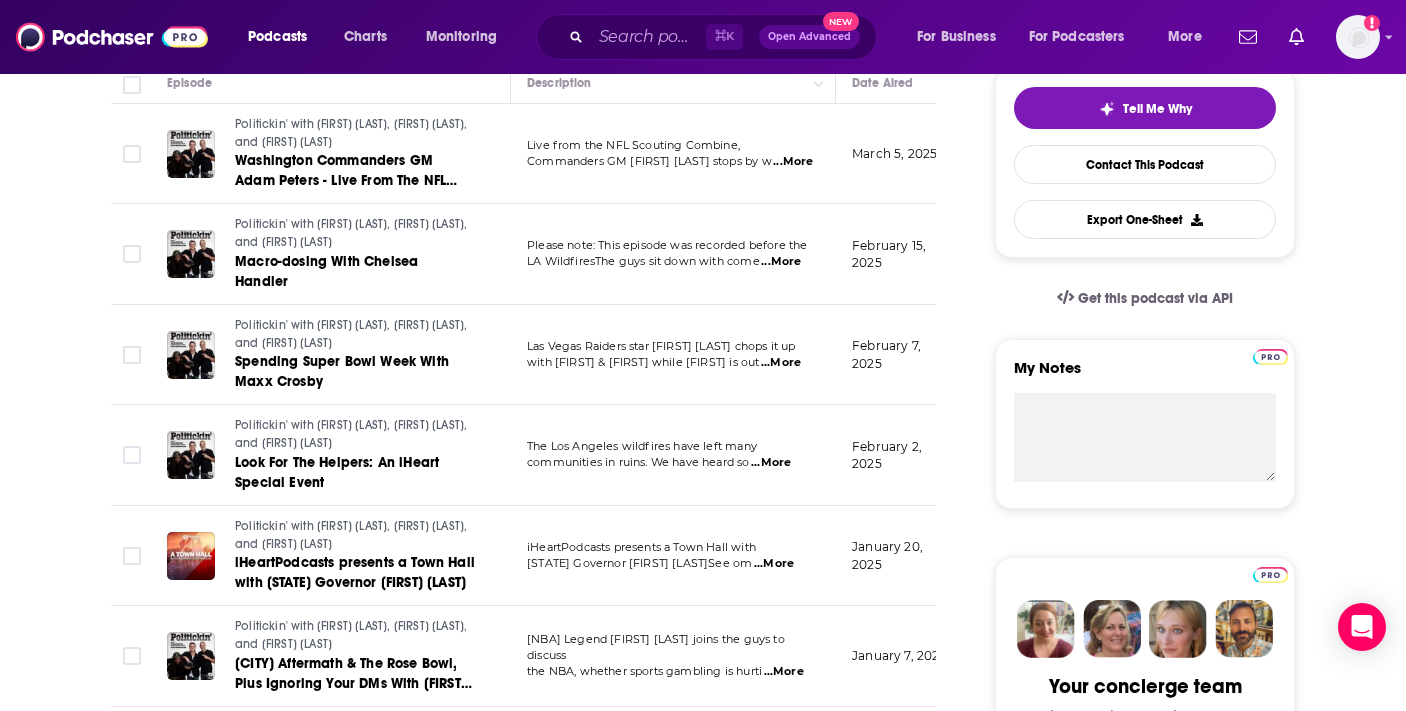 drag, startPoint x: 938, startPoint y: 388, endPoint x: 941, endPoint y: 401, distance: 13.341664 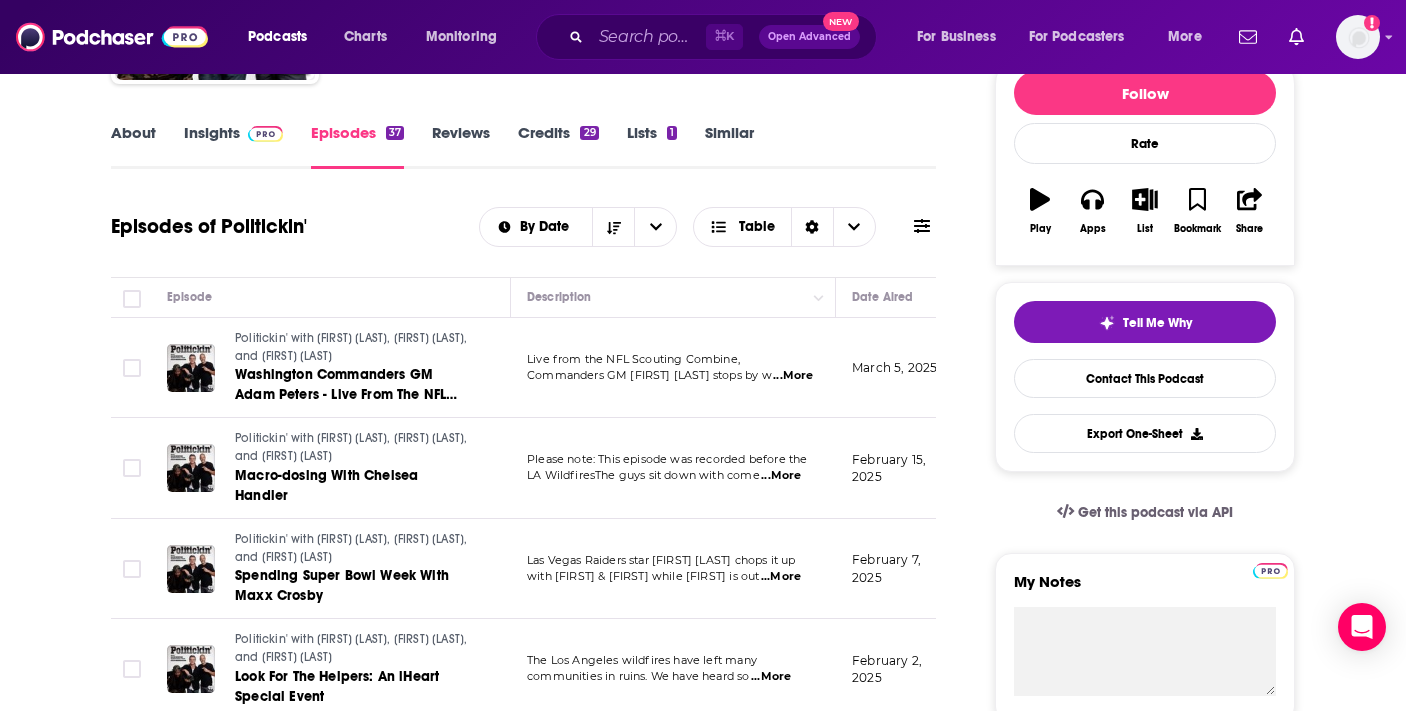 scroll, scrollTop: 0, scrollLeft: 0, axis: both 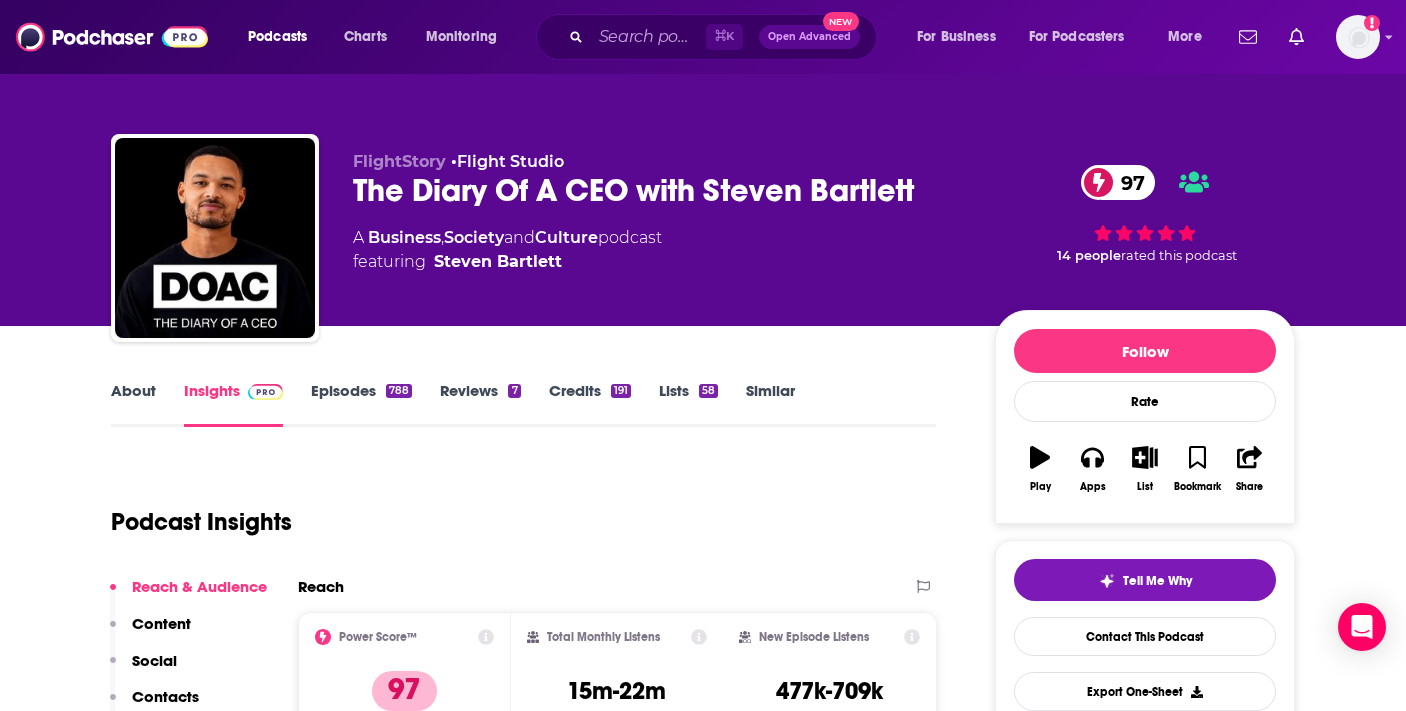 click on "The Diary Of A CEO with Steven Bartlett 97" at bounding box center (658, 190) 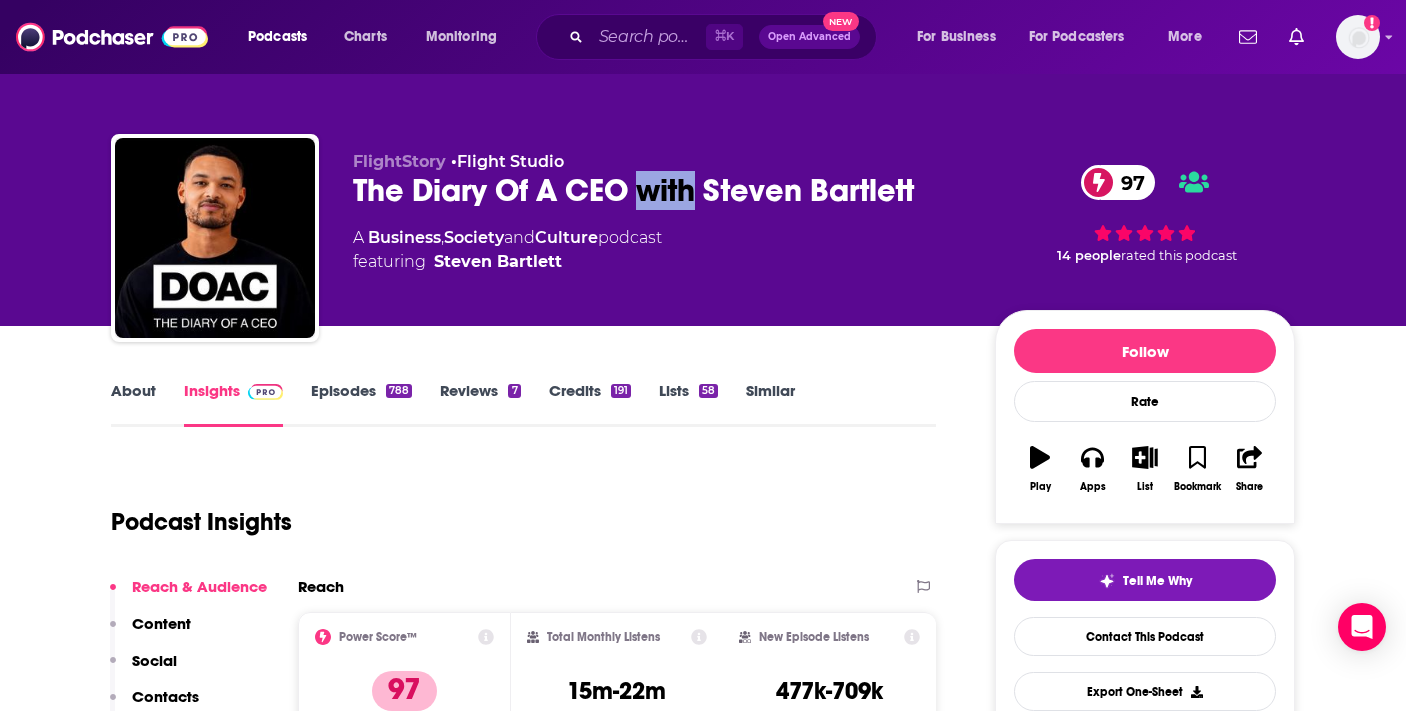 click on "The Diary Of A CEO with Steven Bartlett 97" at bounding box center (658, 190) 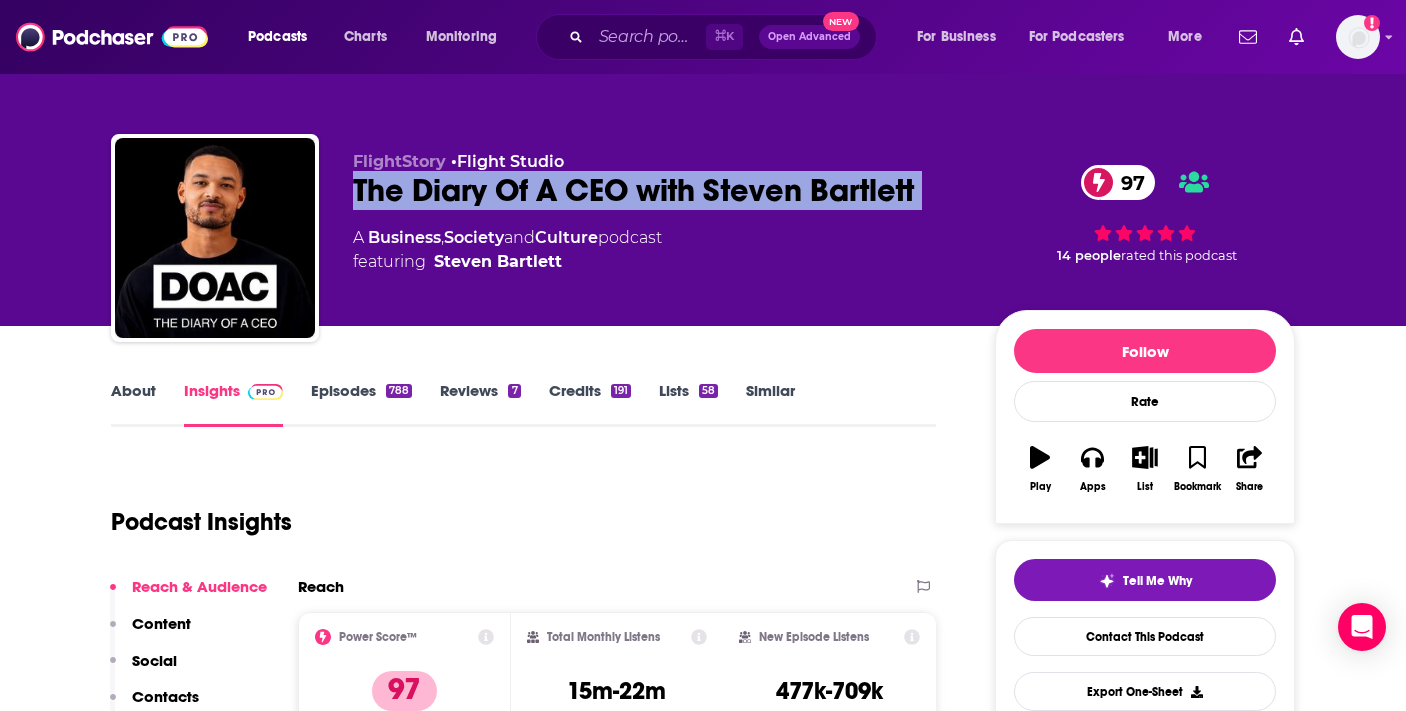 click on "The Diary Of A CEO with Steven Bartlett 97" at bounding box center (658, 190) 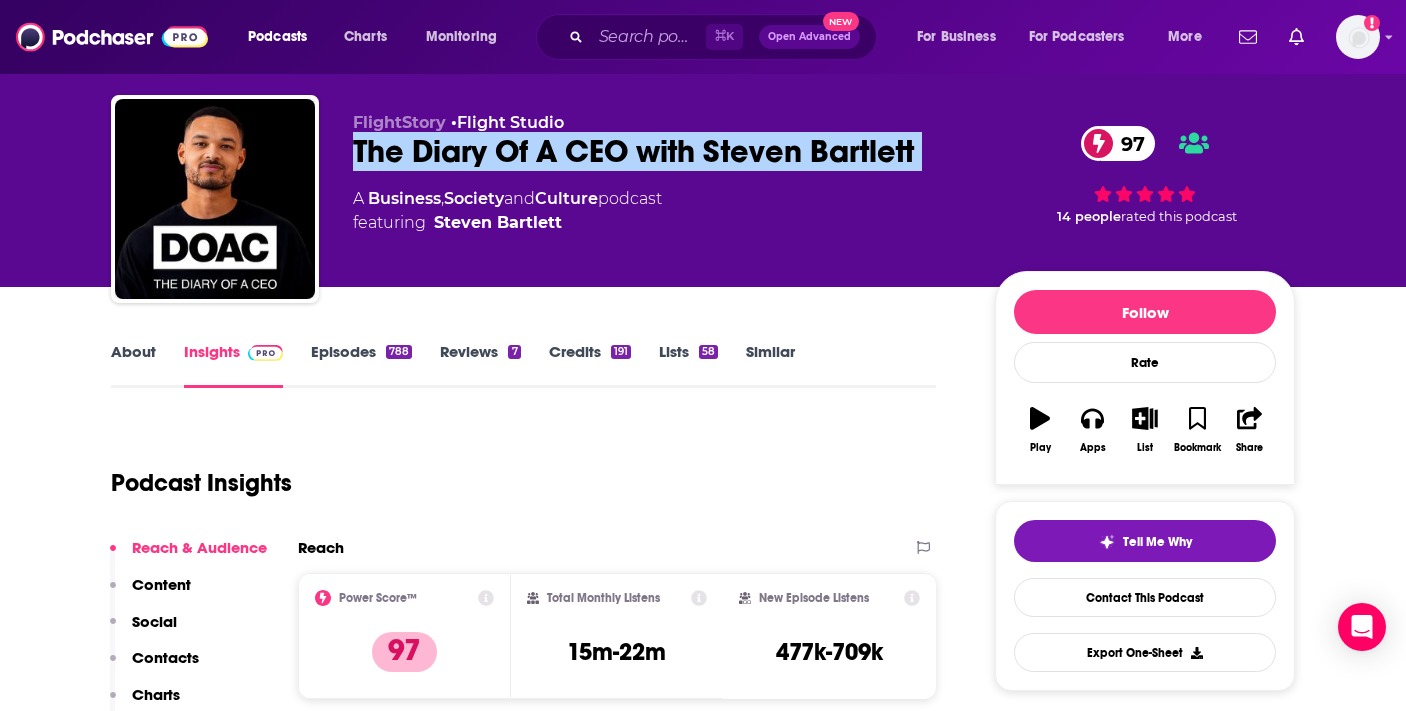 scroll, scrollTop: 40, scrollLeft: 0, axis: vertical 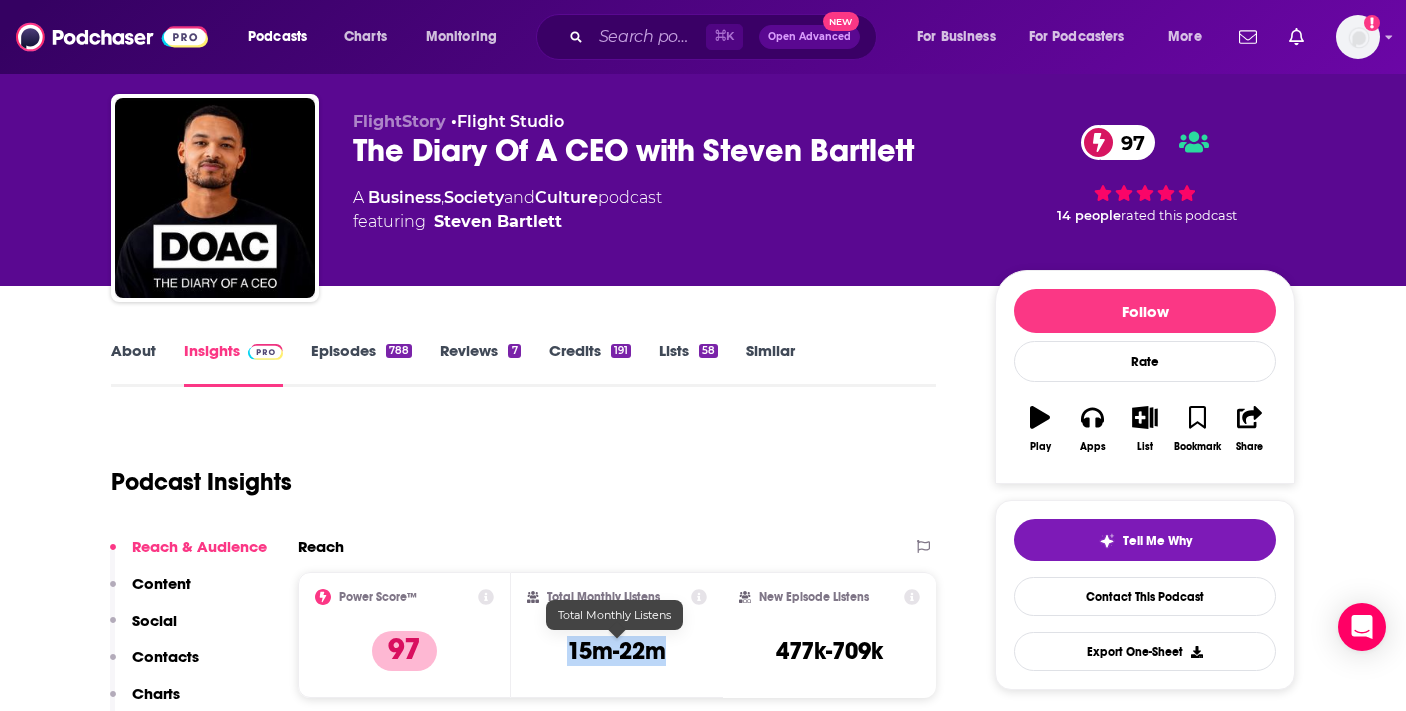 drag, startPoint x: 554, startPoint y: 642, endPoint x: 677, endPoint y: 649, distance: 123.19903 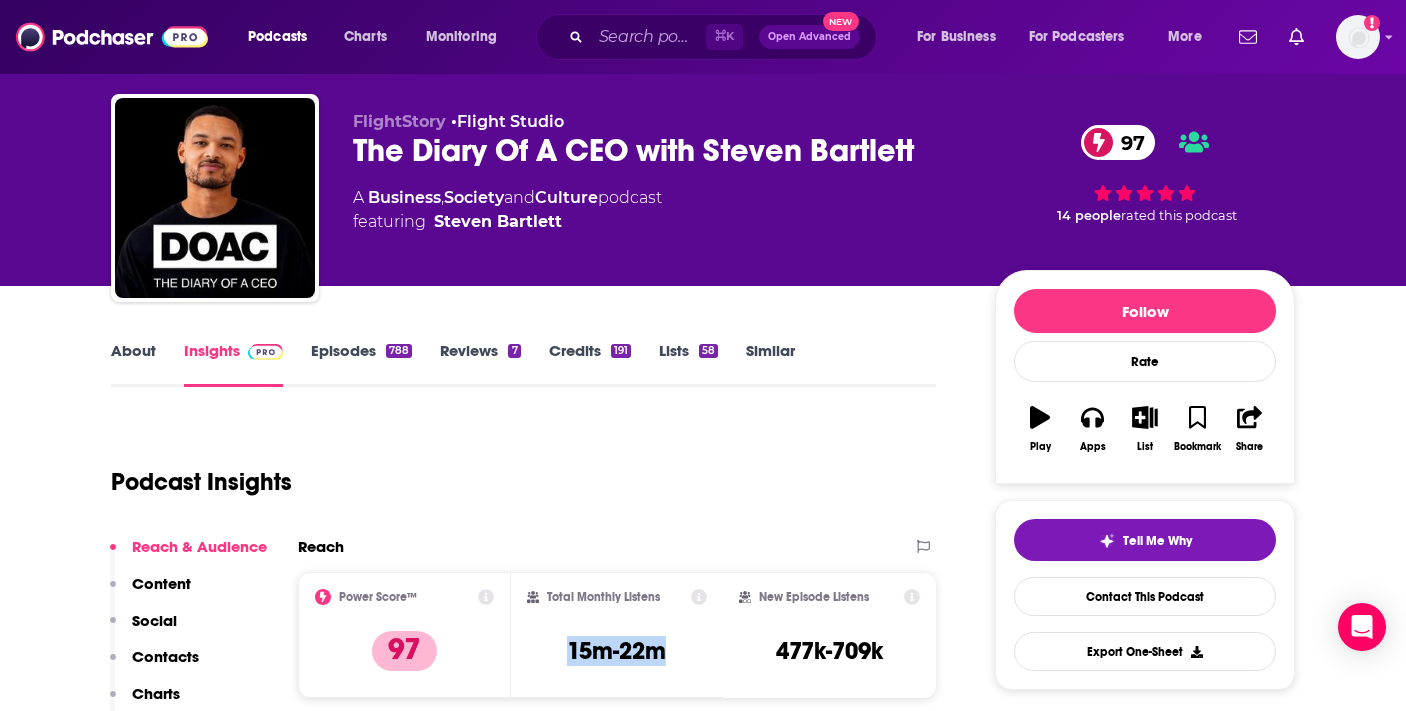 copy on "15m-22m" 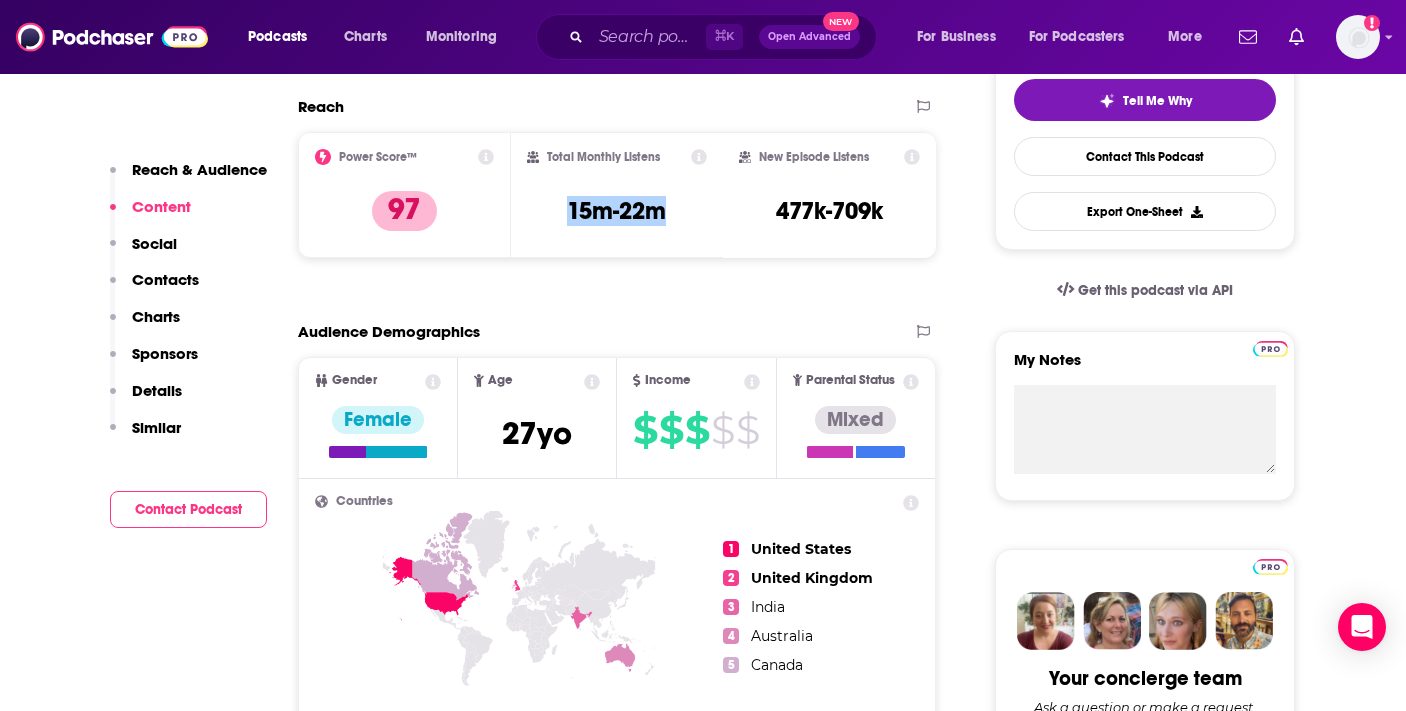 scroll, scrollTop: 0, scrollLeft: 0, axis: both 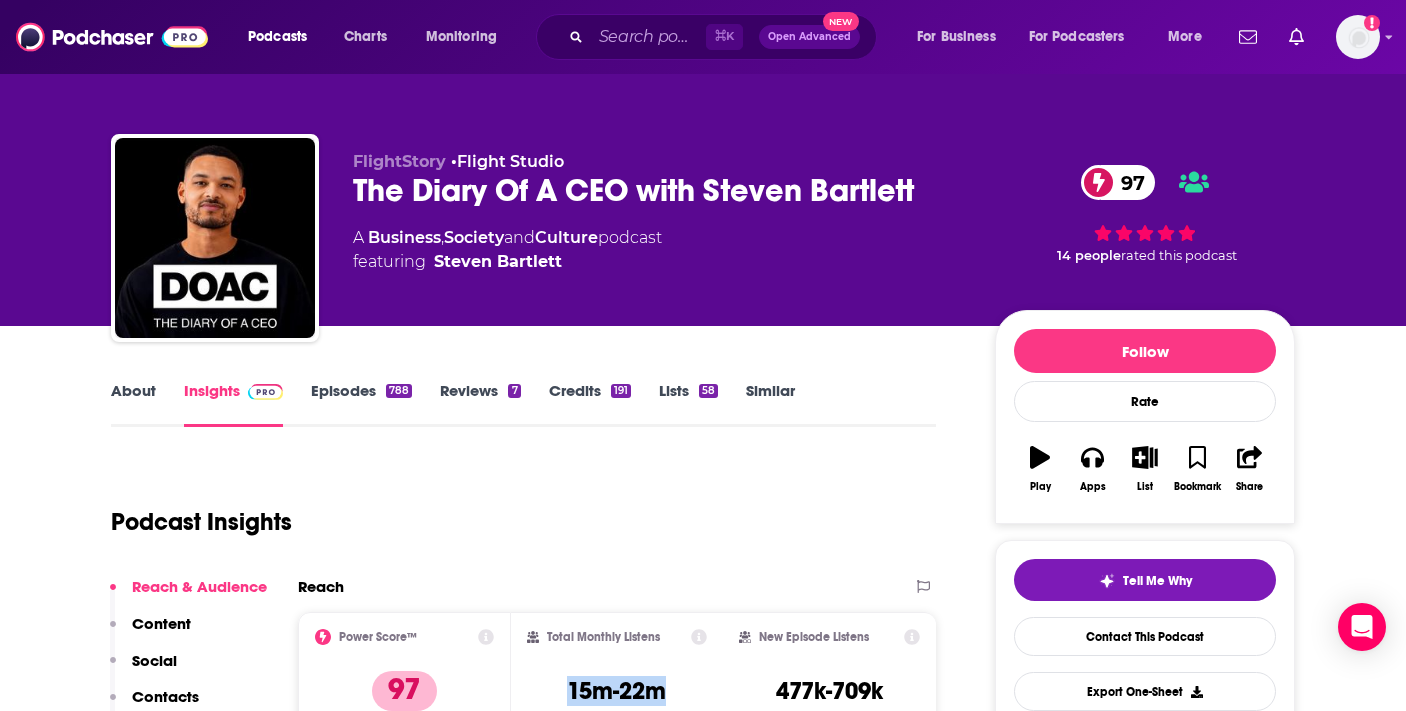 click on "Credits 191" at bounding box center [590, 404] 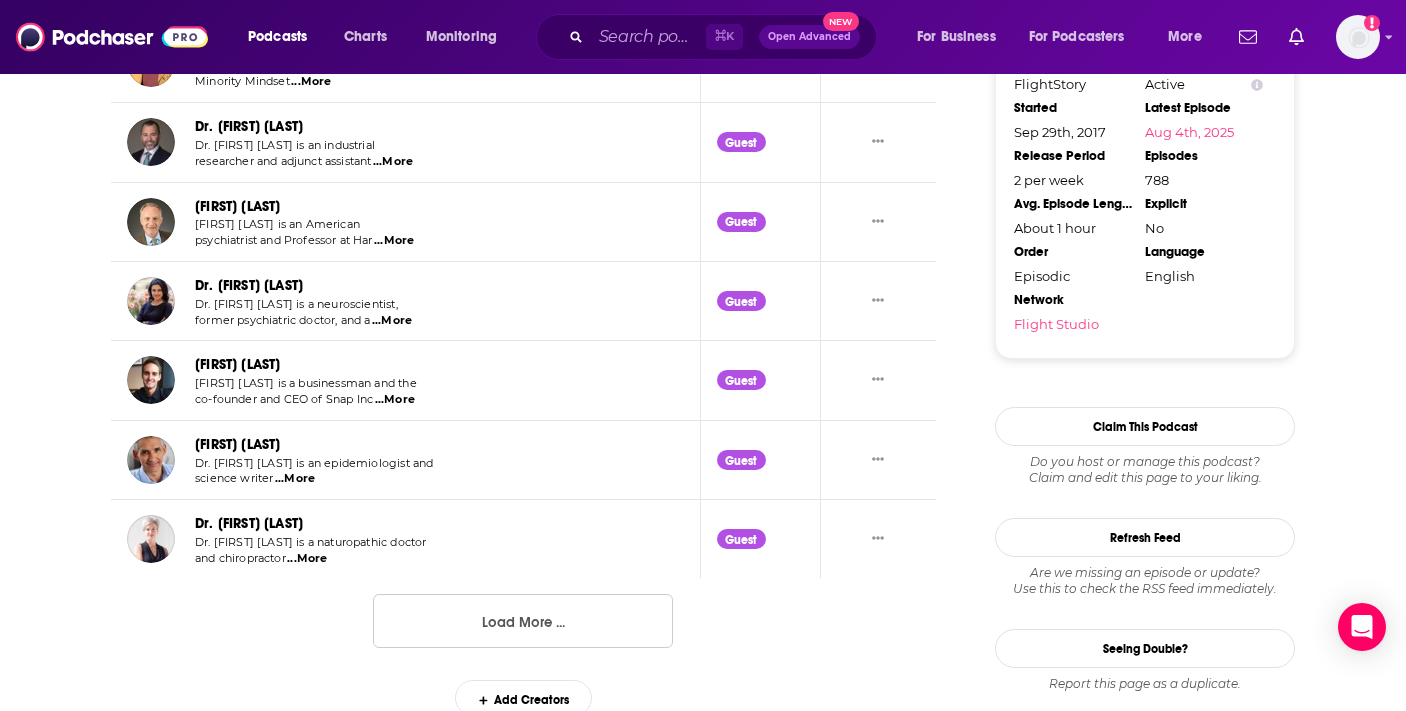 scroll, scrollTop: 2109, scrollLeft: 0, axis: vertical 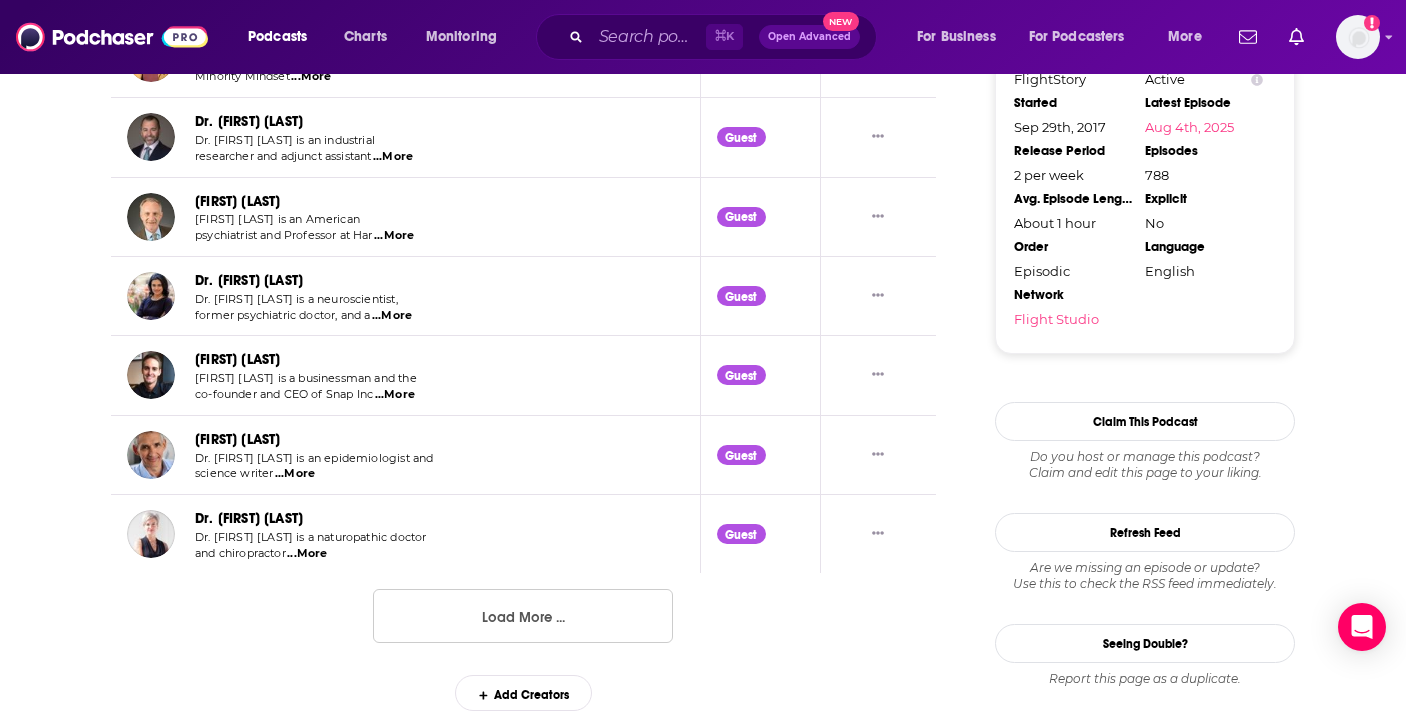 click on "Load More ..." at bounding box center [523, 616] 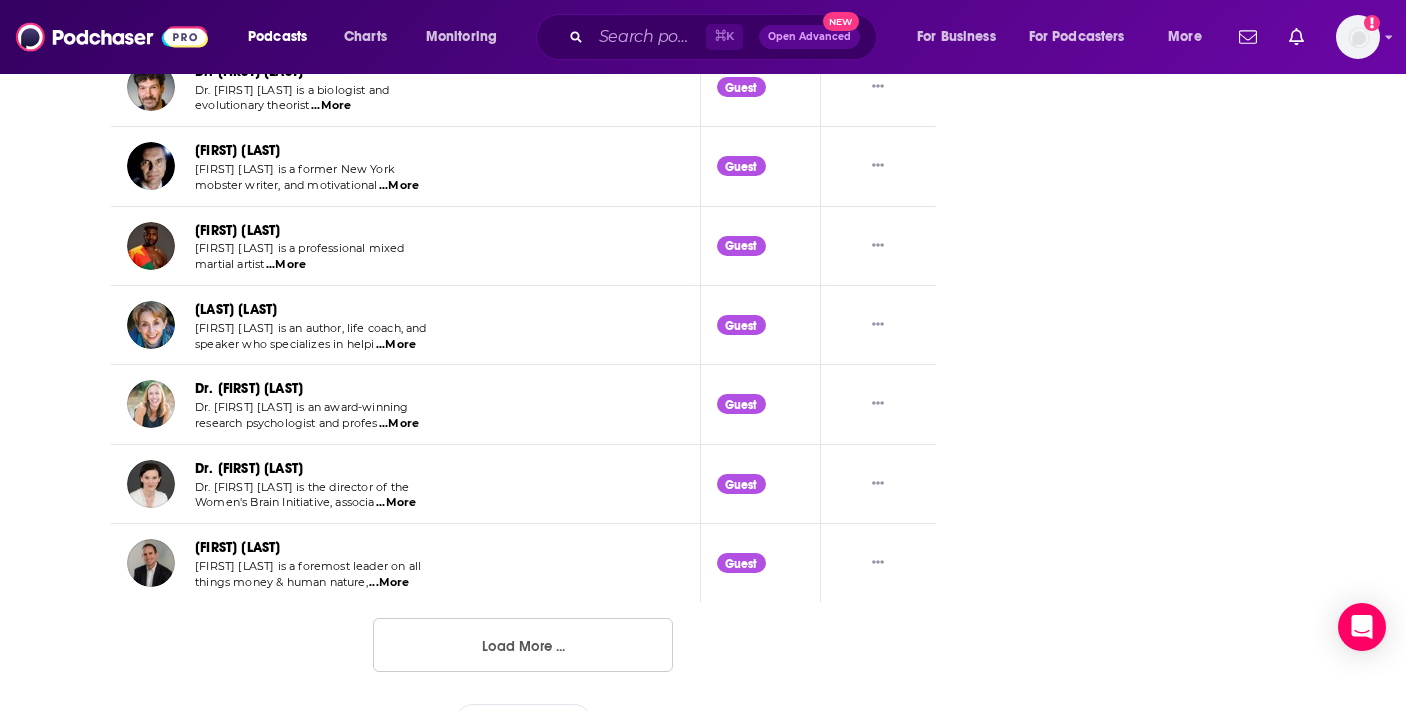 scroll, scrollTop: 4085, scrollLeft: 0, axis: vertical 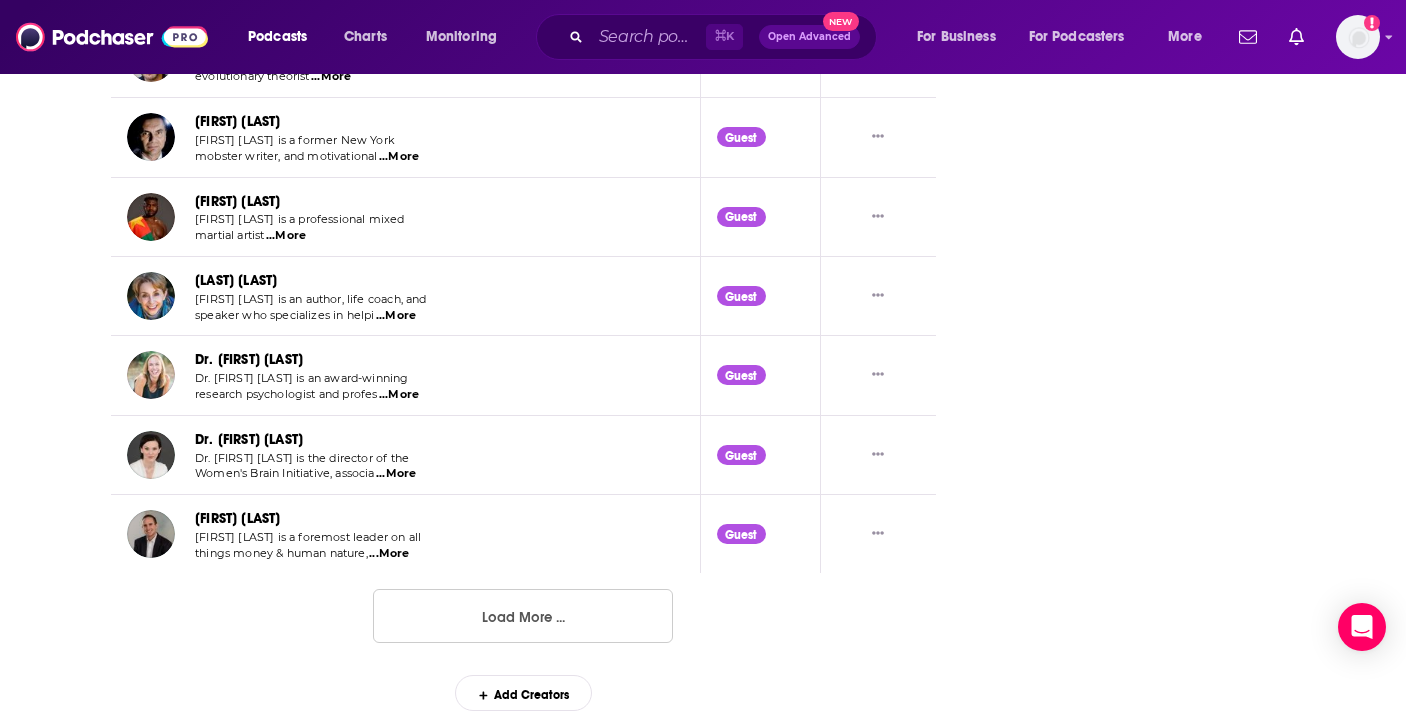 click on "Load More ..." at bounding box center [523, 616] 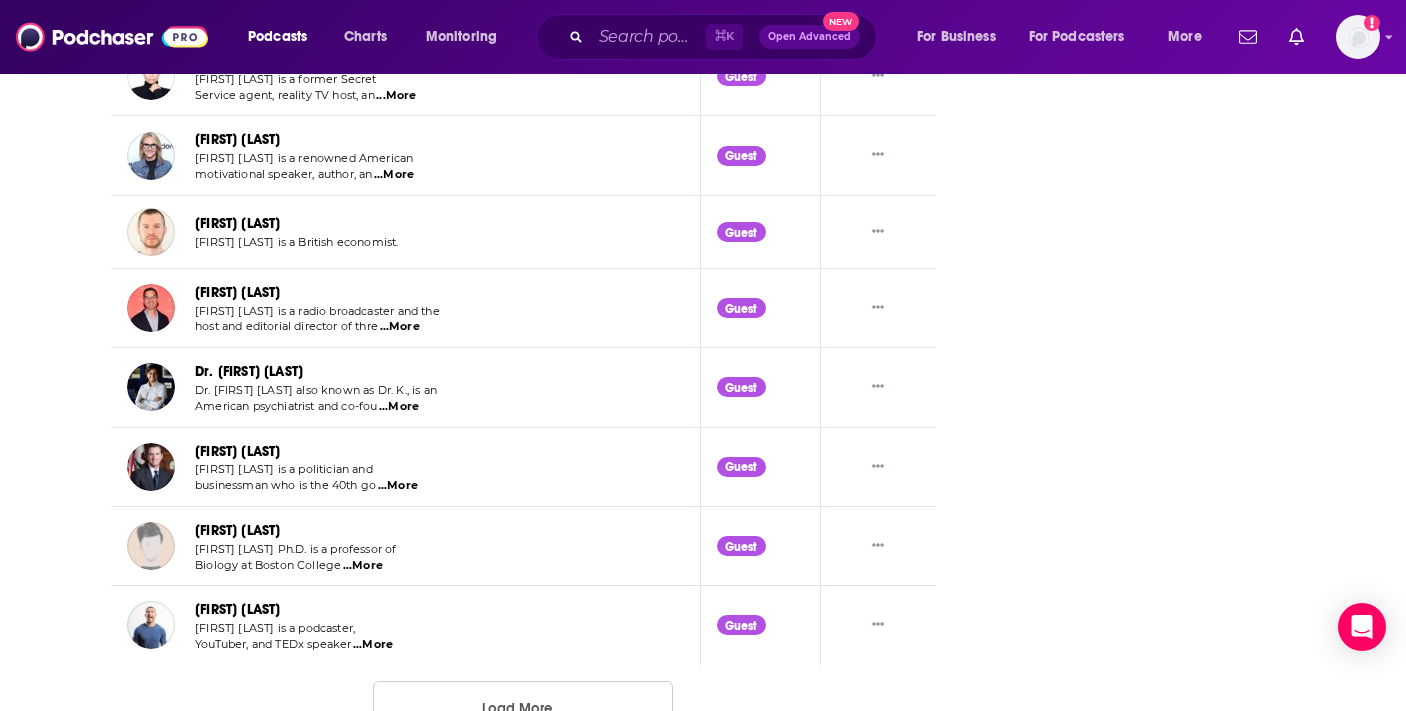 scroll, scrollTop: 6028, scrollLeft: 0, axis: vertical 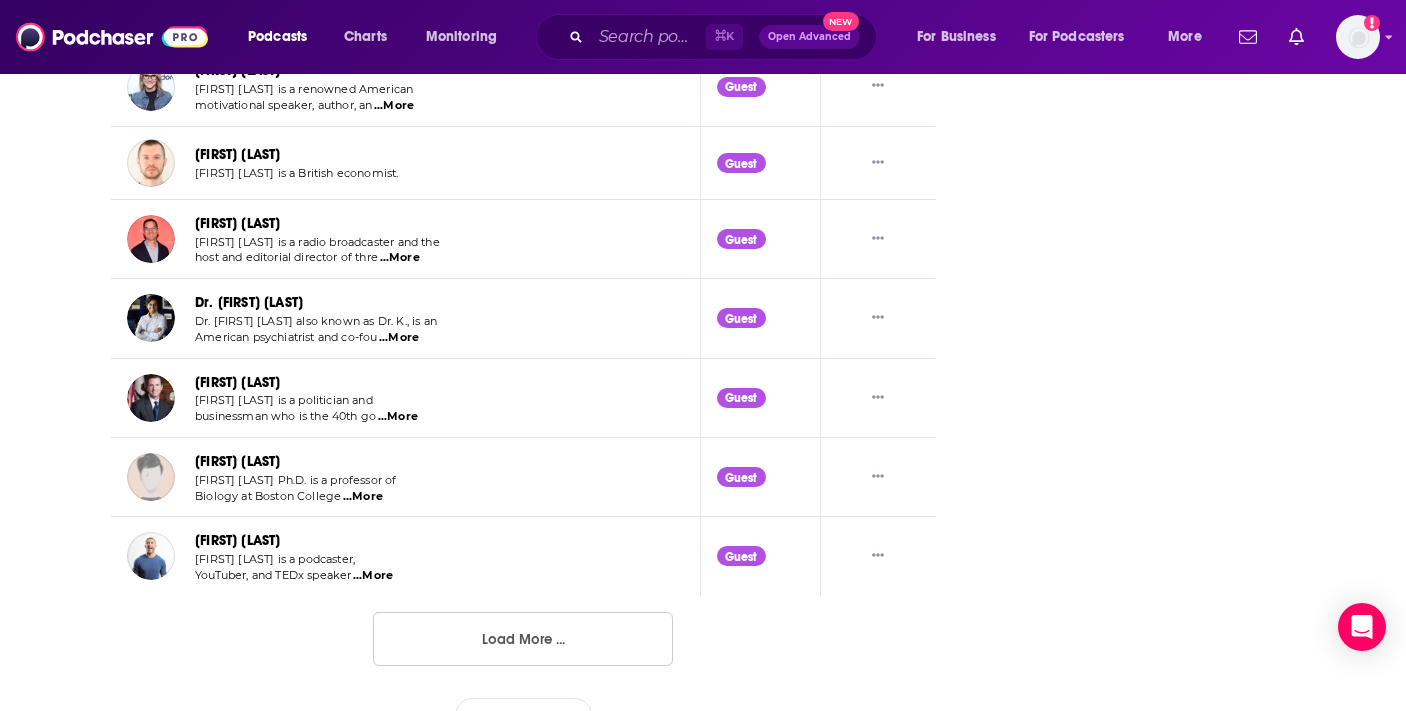 click on "About Insights Episodes 788 Reviews 7 Credits 191 Lists 58 Similar     The Diary Of A CEO Creators & Guests List Search Input Search Creators... Table Creator Role Steven Bartlett Steven Bartlett is the founder of Catena Capital  ...More Host Jack Sylvester Jack Sylvester is the Executive Director at Flight Studio. Sylvester's role inv  ...More Producer Gary Brecka Gary Brecka is a professional Human Biologist, and the Co-Founder of   ...More Guest Erica Komisar Erica Komisar is a psychoanalyst, coach, and author of the book Being Th  ...More Guest Tim Dillon Tim Dillon is an American stand-up comedian, podcaster, and actor.   ...More Guest Dacher Keltner Dacher Keltner is a Professor of Psychology at University of Califo  ...More Guest Mo Gawdat Mo Gawdat is an entrepreneur and former chief business officer for   ...More Guest Charlie Houpert Charlie Houpert is the co-founder of Charisma on Command  ...More Guest Marc Randolph Marc Randolph is a tech entrepreneur, advisor, speaker, and environme  ...More 119" at bounding box center [703, -2485] 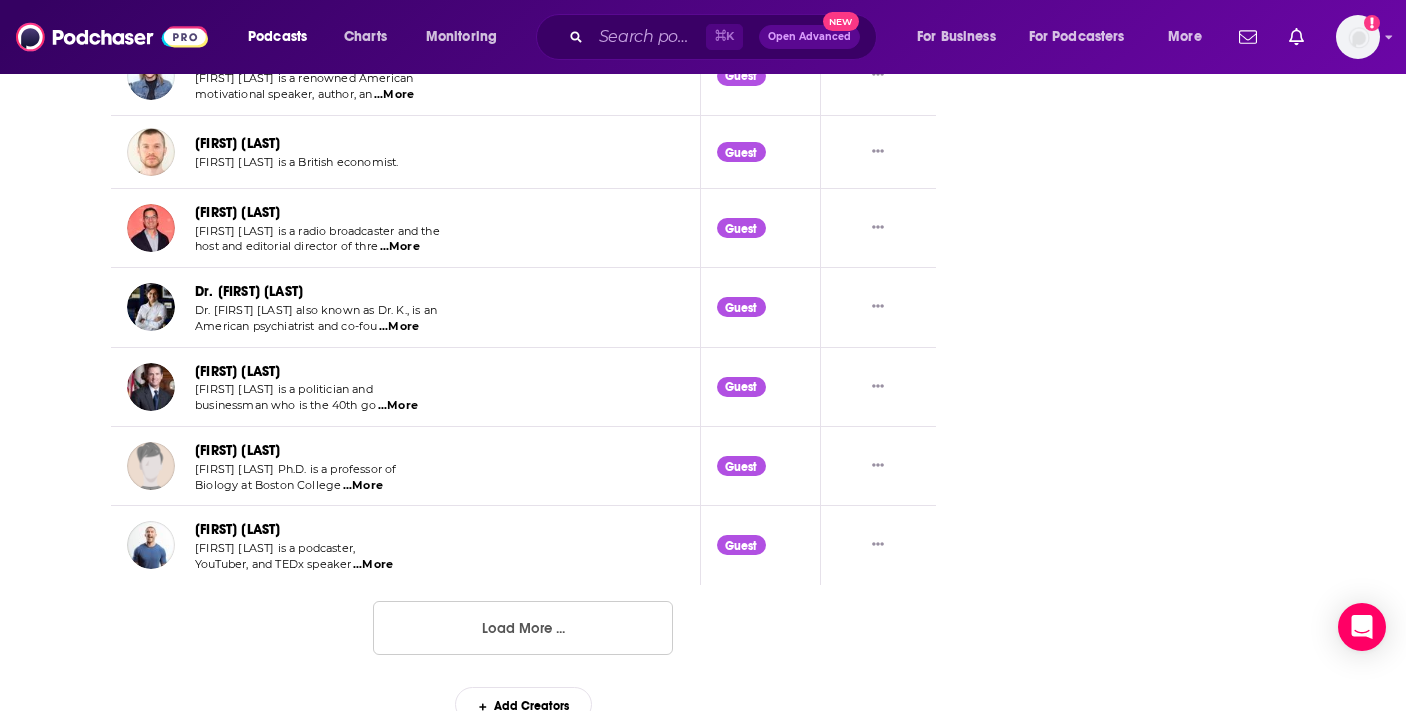 scroll, scrollTop: 6051, scrollLeft: 0, axis: vertical 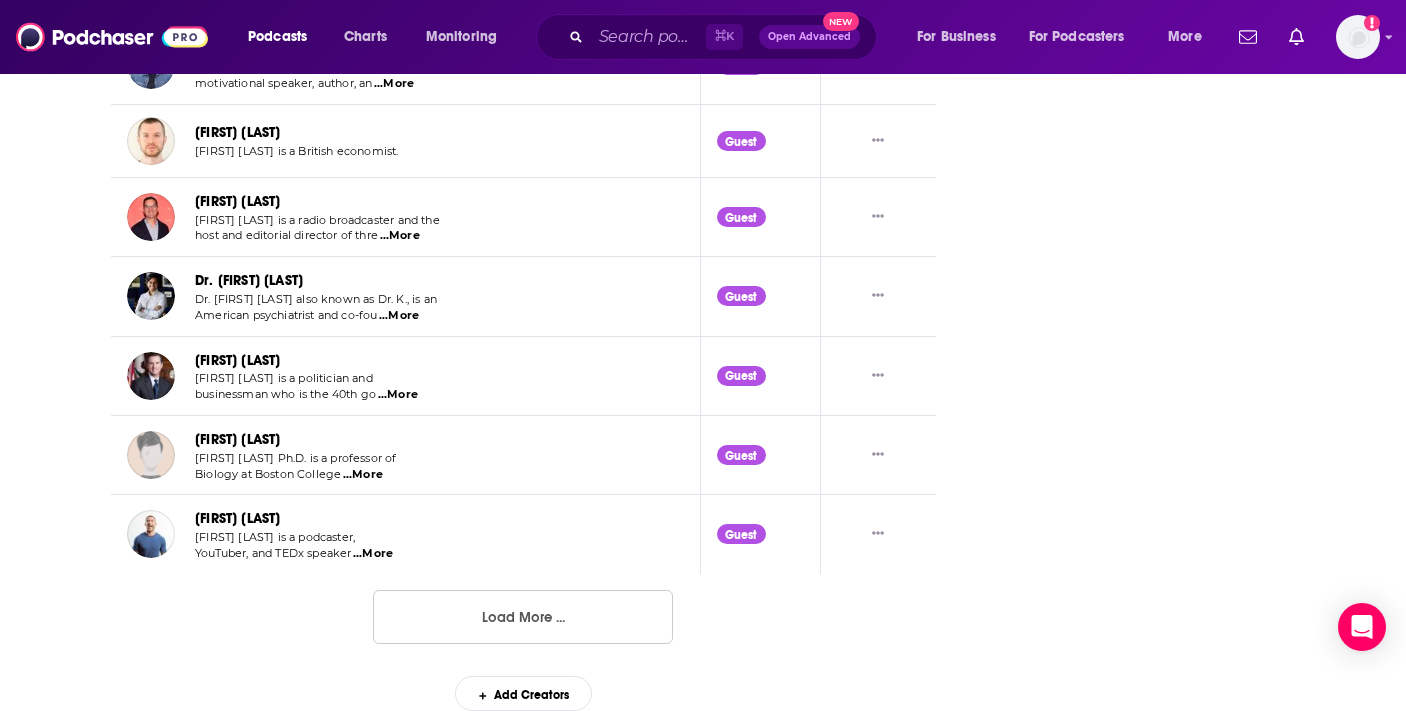 click on "About Insights Episodes 788 Reviews 7 Credits 191 Lists 58 Similar     The Diary Of A CEO Creators & Guests List Search Input Search Creators... Table Creator Role Steven Bartlett Steven Bartlett is the founder of Catena Capital  ...More Host Jack Sylvester Jack Sylvester is the Executive Director at Flight Studio. Sylvester's role inv  ...More Producer Gary Brecka Gary Brecka is a professional Human Biologist, and the Co-Founder of   ...More Guest Erica Komisar Erica Komisar is a psychoanalyst, coach, and author of the book Being Th  ...More Guest Tim Dillon Tim Dillon is an American stand-up comedian, podcaster, and actor.   ...More Guest Dacher Keltner Dacher Keltner is a Professor of Psychology at University of Califo  ...More Guest Mo Gawdat Mo Gawdat is an entrepreneur and former chief business officer for   ...More Guest Charlie Houpert Charlie Houpert is the co-founder of Charisma on Command  ...More Guest Marc Randolph Marc Randolph is a tech entrepreneur, advisor, speaker, and environme  ...More 119" at bounding box center (703, -2507) 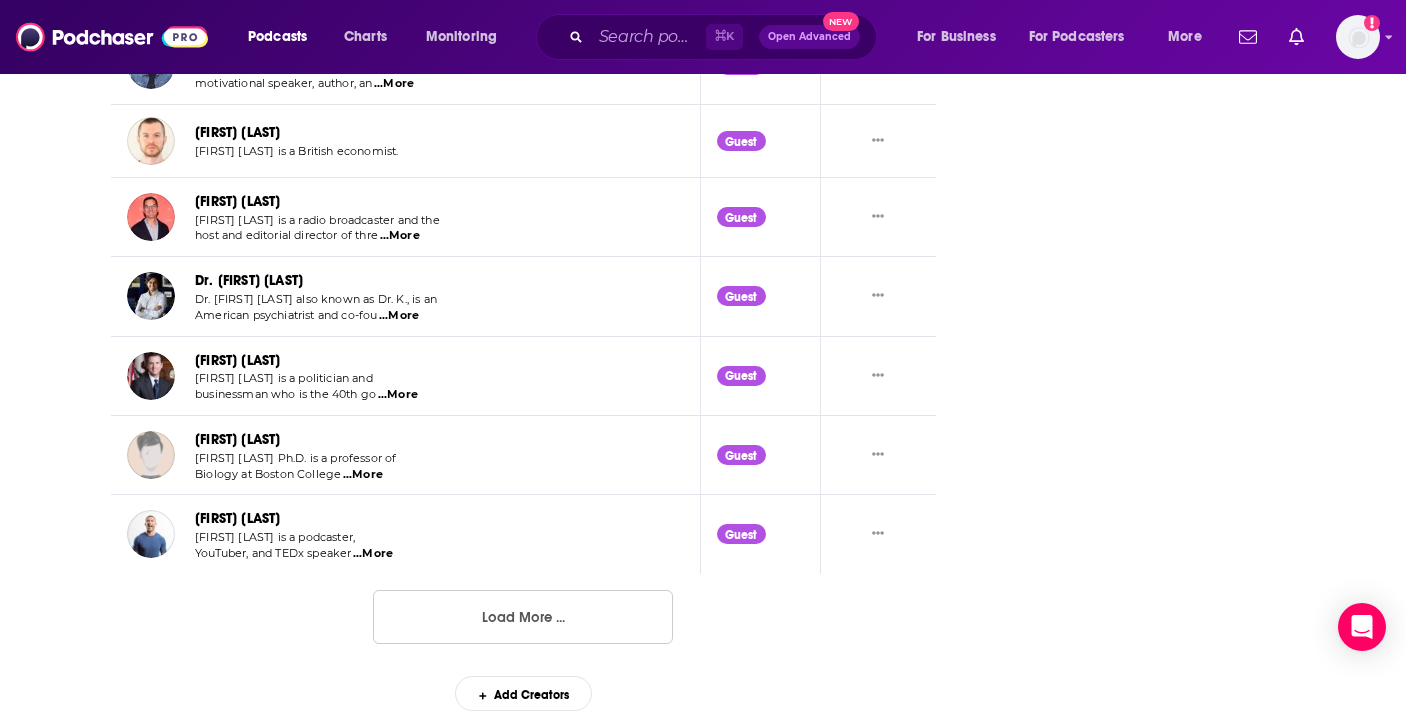 click on "Follow Rate Play Apps List Bookmark Share Tell Me Why Contact This Podcast Export One-Sheet Get this podcast via API My Notes Your concierge team Ask a question or make a request. Send a message Share This Podcast Recommendation sent https://www.podchaser.com/podcasts/the-diary-of-a-ceo-with-steven-1021523 Copy Link Followers 119 99+ RSS Feed feeds.megaphone.fm Facebook https://www.facebook.com/SteveBartlettShow X/Twitter twitter.com/StevenBartlett TikTok tiktok.com/@thediaryofaceopodcast Instagram instagram.com/steven YouTube https://www.youtube.com/@TheDiaryOfACEO Podcast Details Created by FlightStory Podcast Status Active Started Sep 29th, 2017 Latest Episode Aug 4th, 2025 Release Period 2 per week Episodes 788 Avg. Episode Length About 1 hour Explicit No Order Episodic Language English Network Flight Studio Claim This Podcast Do you host or manage this podcast? Claim and edit this page to your liking. Refresh Feed Are we missing an episode or update? Use this to check the RSS feed immediately." at bounding box center [1145, -2523] 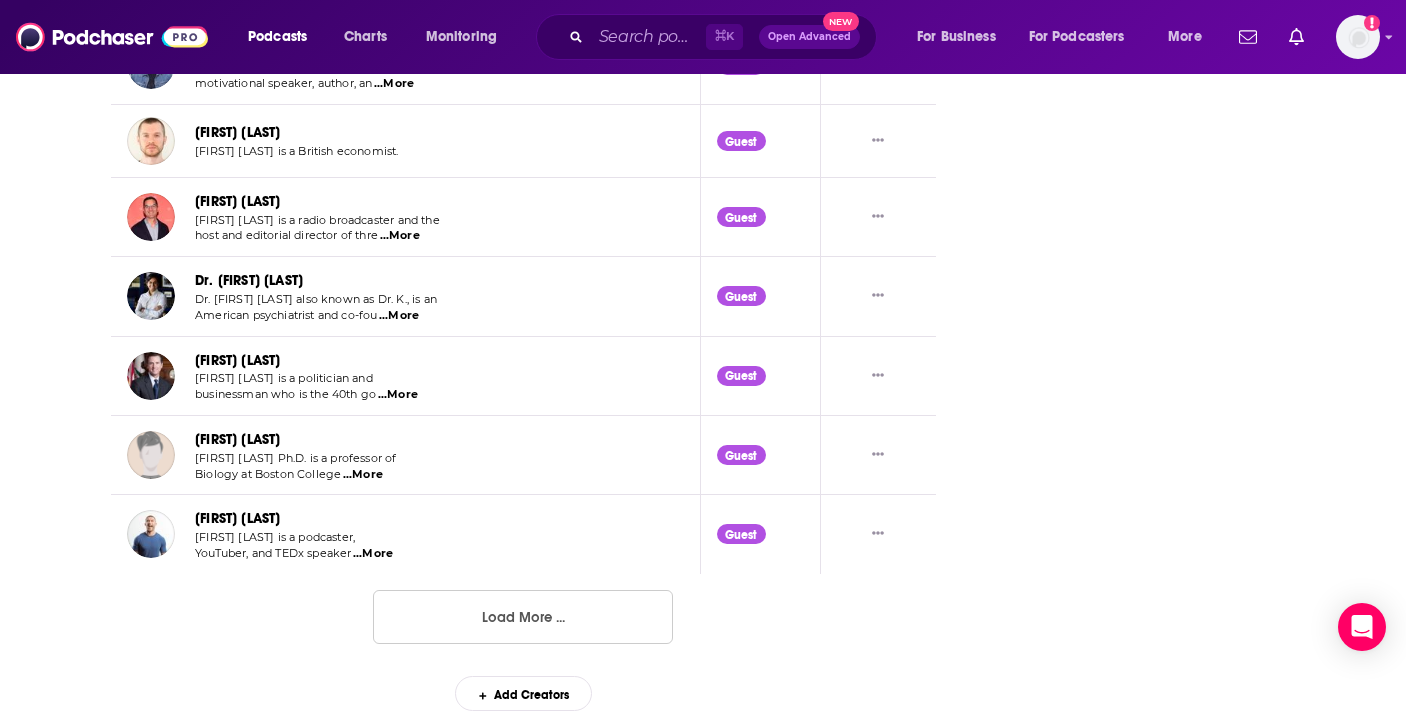 click on "Follow Rate Play Apps List Bookmark Share Tell Me Why Contact This Podcast Export One-Sheet Get this podcast via API My Notes Your concierge team Ask a question or make a request. Send a message Share This Podcast Recommendation sent https://www.podchaser.com/podcasts/the-diary-of-a-ceo-with-steven-1021523 Copy Link Followers 119 99+ RSS Feed feeds.megaphone.fm Facebook https://www.facebook.com/SteveBartlettShow X/Twitter twitter.com/StevenBartlett TikTok tiktok.com/@thediaryofaceopodcast Instagram instagram.com/steven YouTube https://www.youtube.com/@TheDiaryOfACEO Podcast Details Created by FlightStory Podcast Status Active Started Sep 29th, 2017 Latest Episode Aug 4th, 2025 Release Period 2 per week Episodes 788 Avg. Episode Length About 1 hour Explicit No Order Episodic Language English Network Flight Studio Claim This Podcast Do you host or manage this podcast? Claim and edit this page to your liking. Refresh Feed Are we missing an episode or update? Use this to check the RSS feed immediately." at bounding box center (1145, -2523) 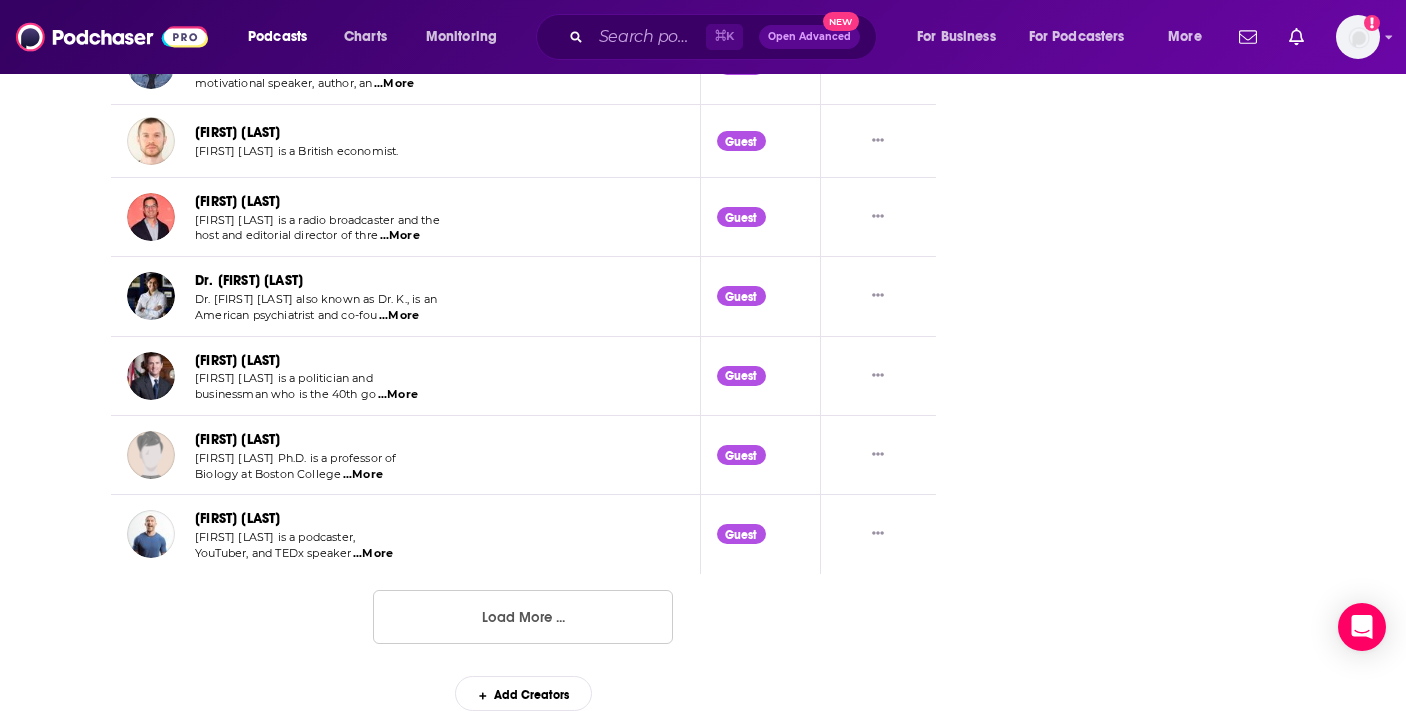 click on "About Insights Episodes 788 Reviews 7 Credits 191 Lists 58 Similar     The Diary Of A CEO Creators & Guests List Search Input Search Creators... Table Creator Role Steven Bartlett Steven Bartlett is the founder of Catena Capital  ...More Host Jack Sylvester Jack Sylvester is the Executive Director at Flight Studio. Sylvester's role inv  ...More Producer Gary Brecka Gary Brecka is a professional Human Biologist, and the Co-Founder of   ...More Guest Erica Komisar Erica Komisar is a psychoanalyst, coach, and author of the book Being Th  ...More Guest Tim Dillon Tim Dillon is an American stand-up comedian, podcaster, and actor.   ...More Guest Dacher Keltner Dacher Keltner is a Professor of Psychology at University of Califo  ...More Guest Mo Gawdat Mo Gawdat is an entrepreneur and former chief business officer for   ...More Guest Charlie Houpert Charlie Houpert is the co-founder of Charisma on Command  ...More Guest Marc Randolph Marc Randolph is a tech entrepreneur, advisor, speaker, and environme  ...More 119" at bounding box center (703, -2507) 